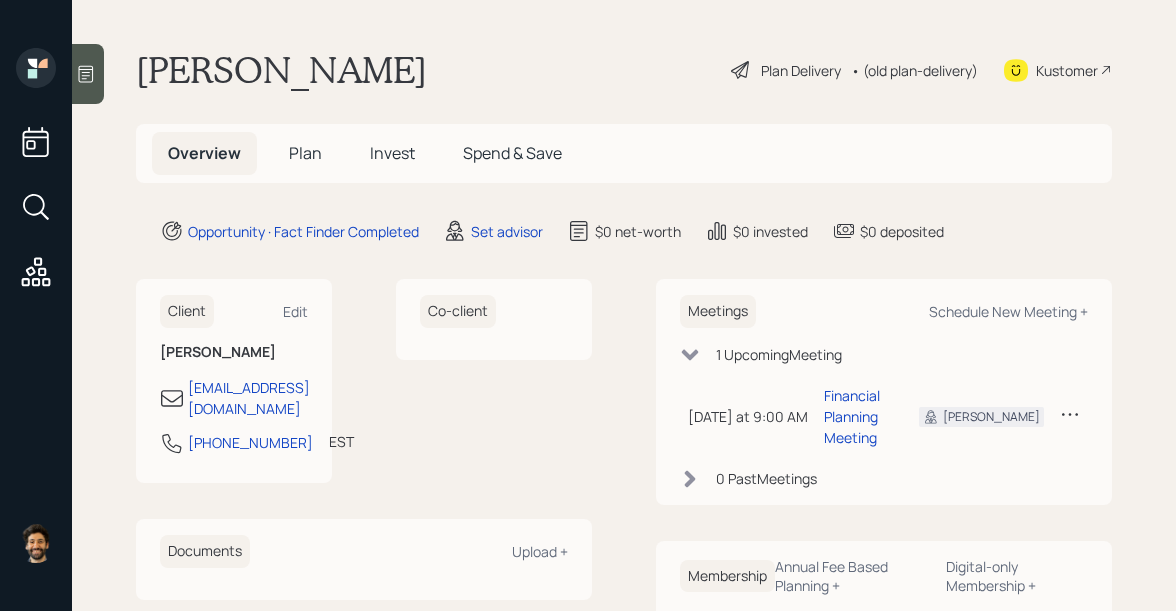 scroll, scrollTop: 0, scrollLeft: 0, axis: both 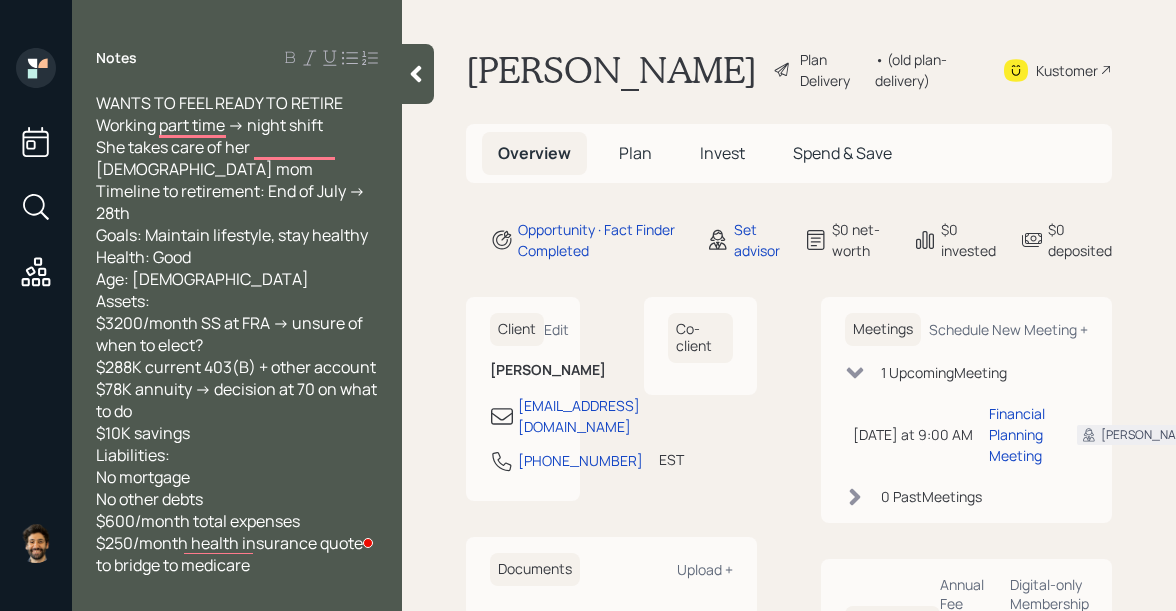 click 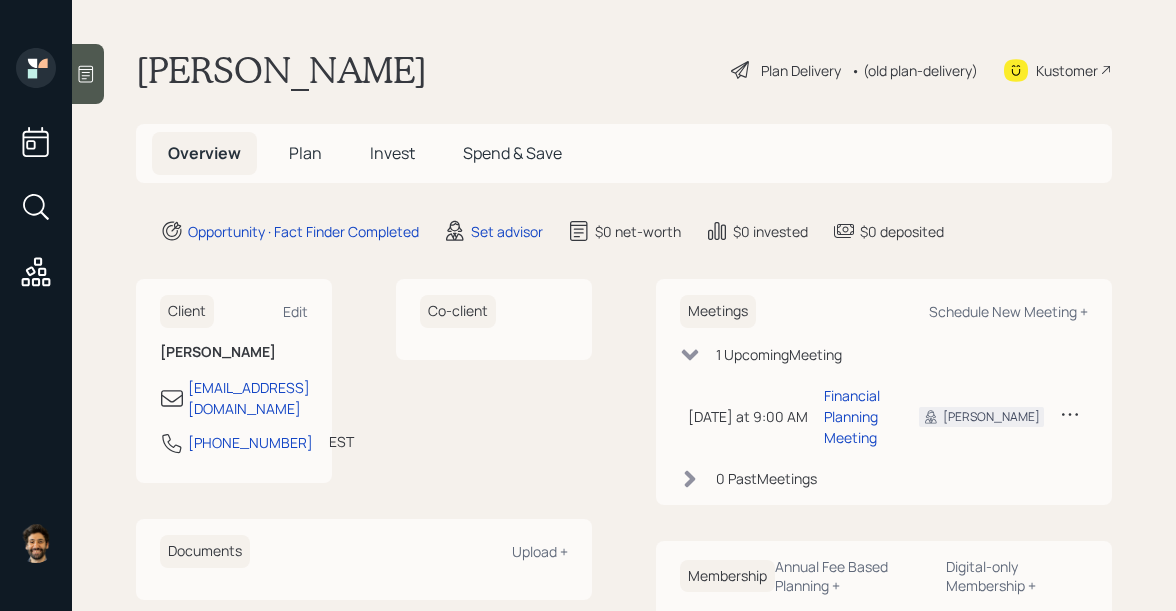 click on "[PERSON_NAME]" at bounding box center [281, 70] 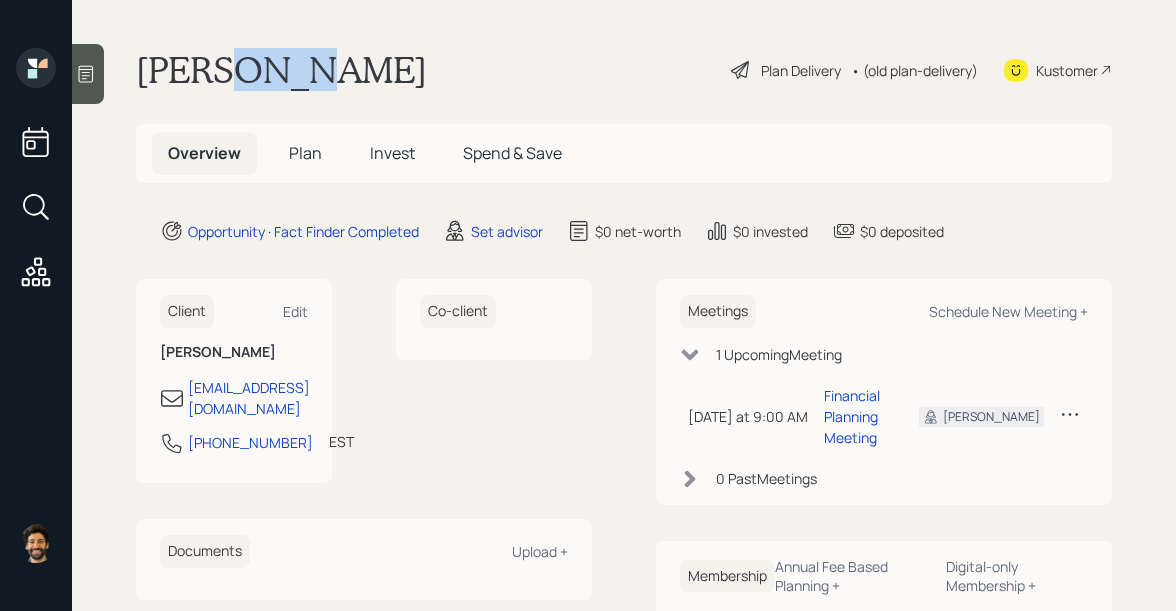 click on "[PERSON_NAME]" at bounding box center [281, 70] 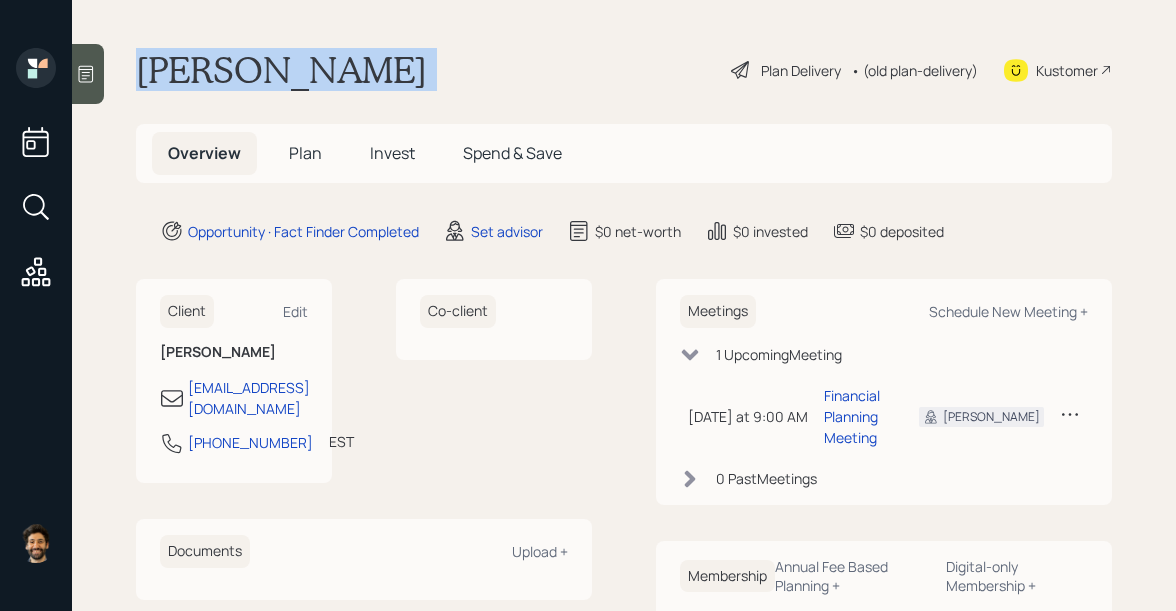 click on "[PERSON_NAME]" at bounding box center (281, 70) 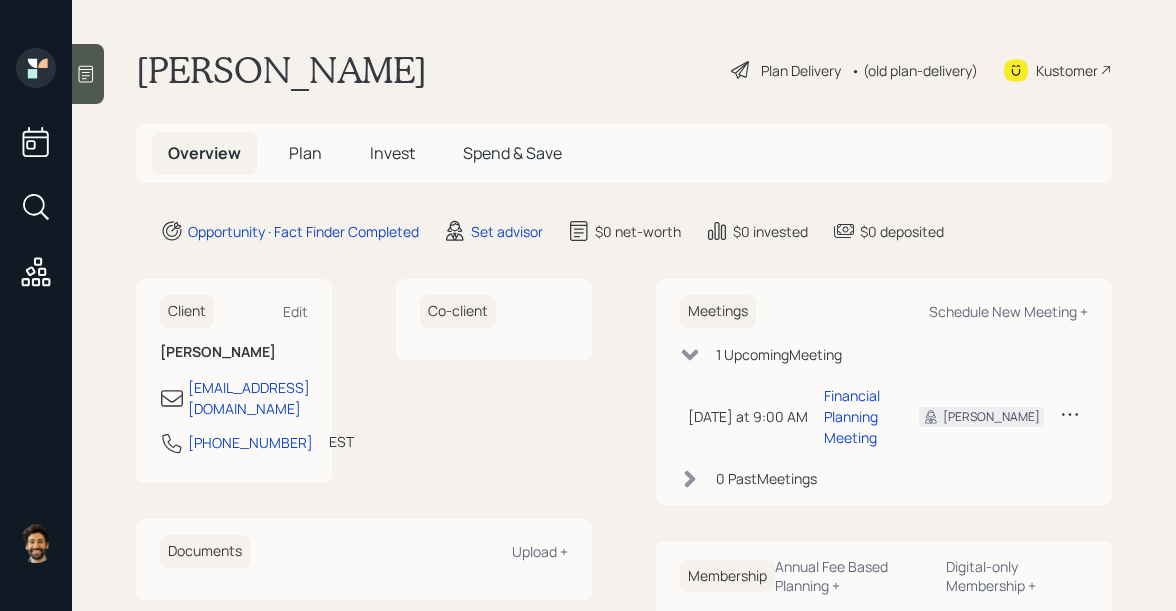 click on "Plan" at bounding box center (305, 153) 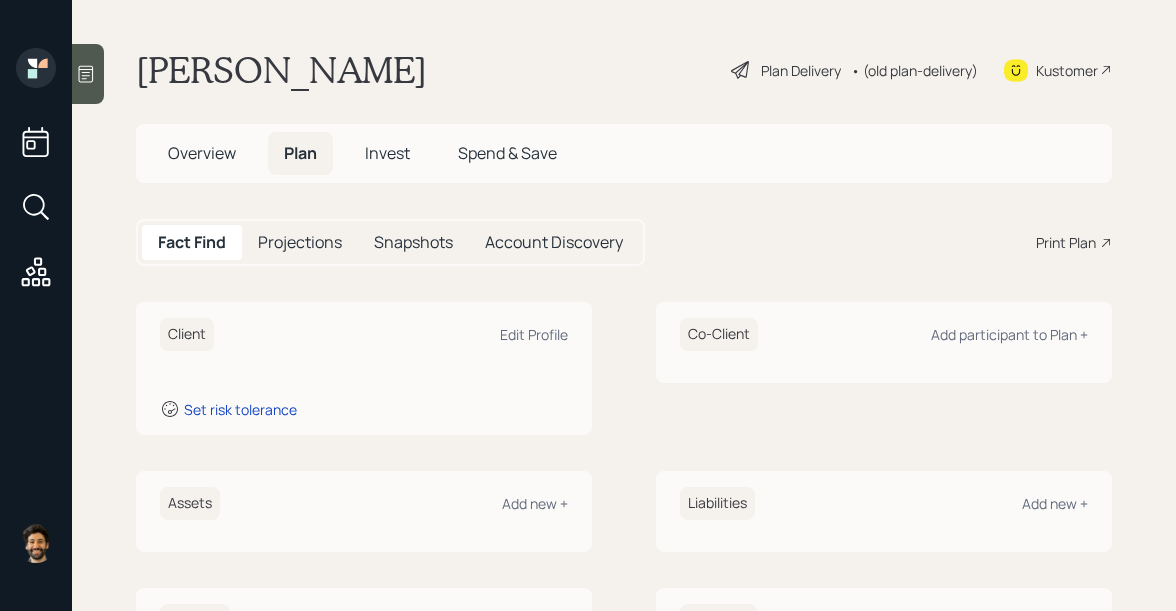 click on "Client Edit Profile" at bounding box center (364, 334) 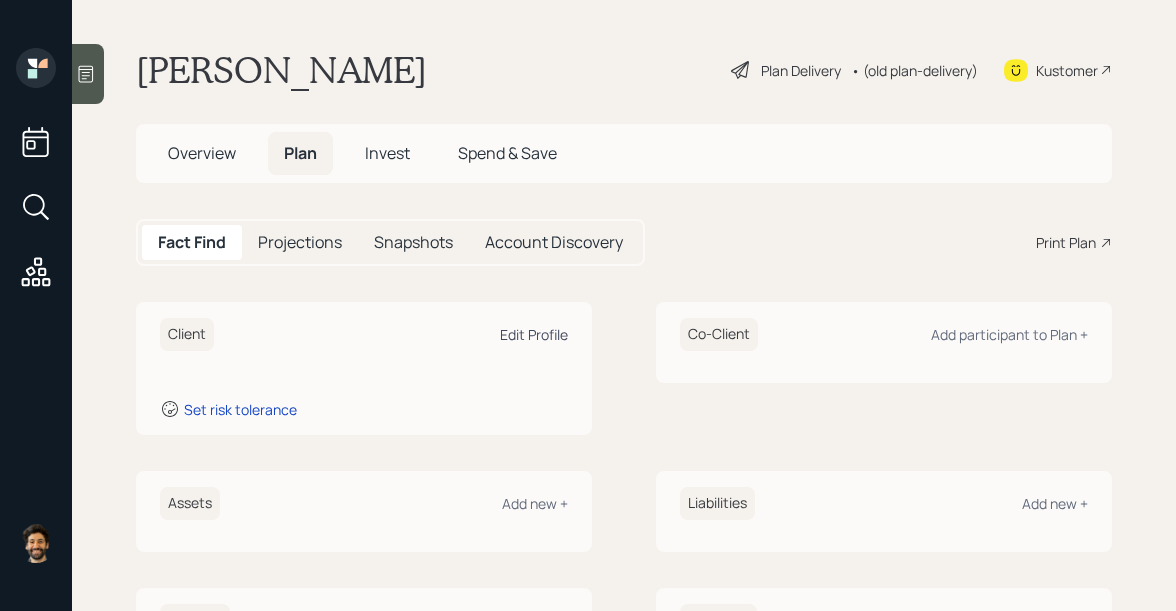 click on "Edit Profile" at bounding box center [534, 334] 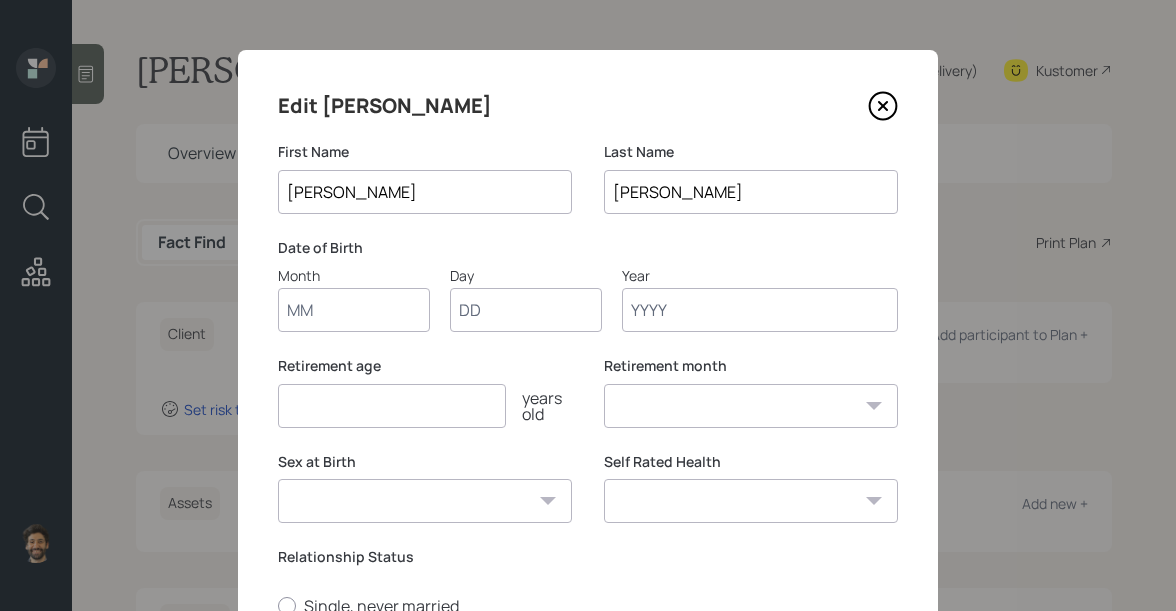 click on "Month" at bounding box center [354, 310] 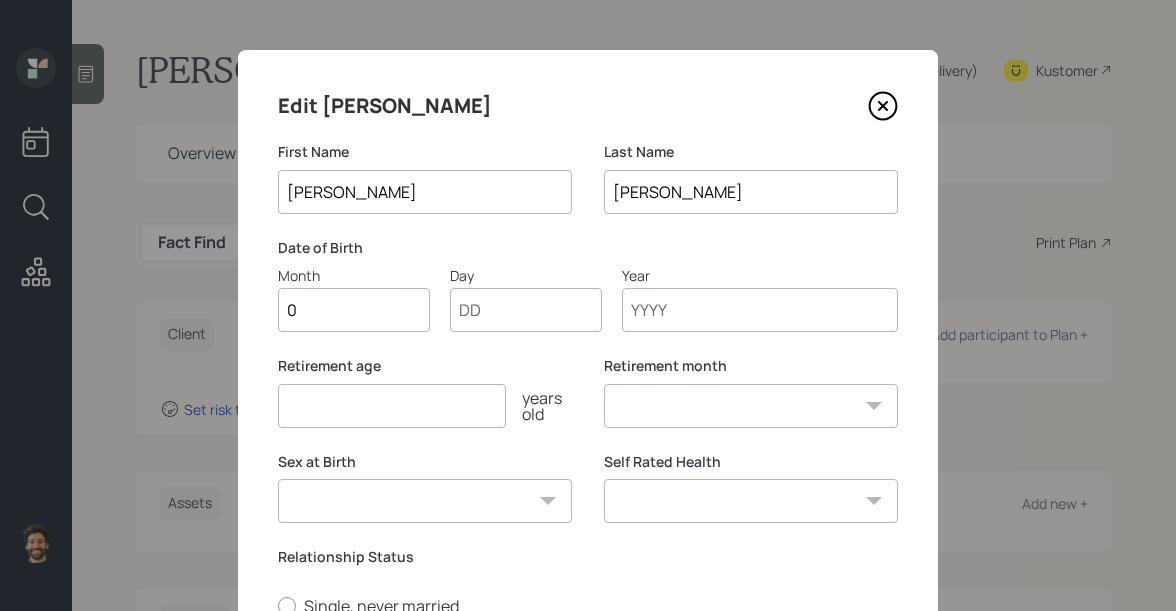 type on "07" 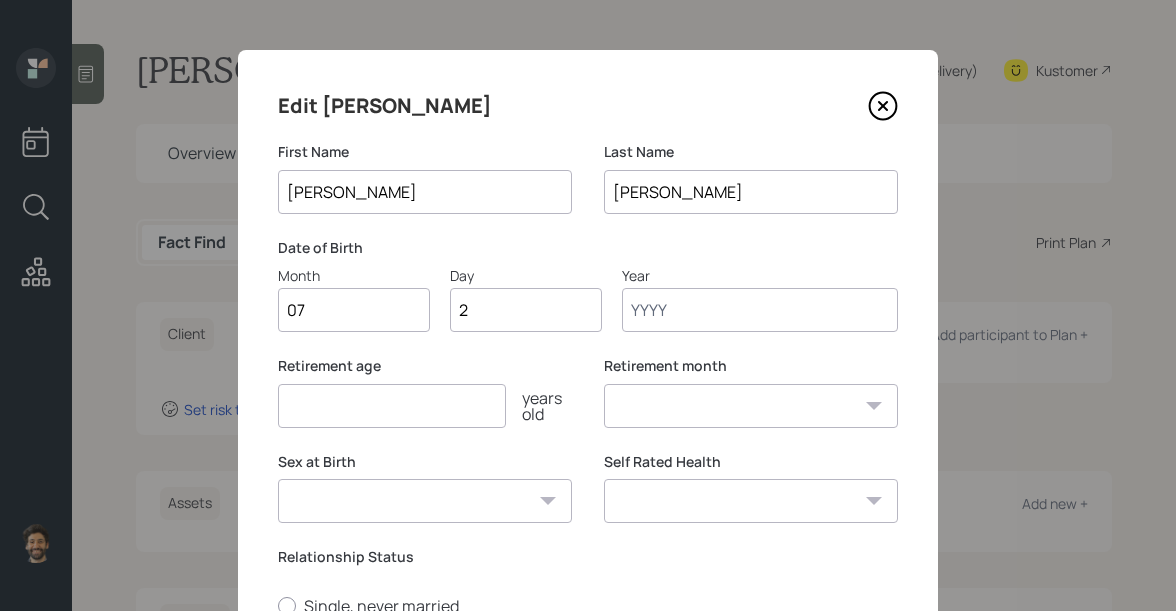 type on "20" 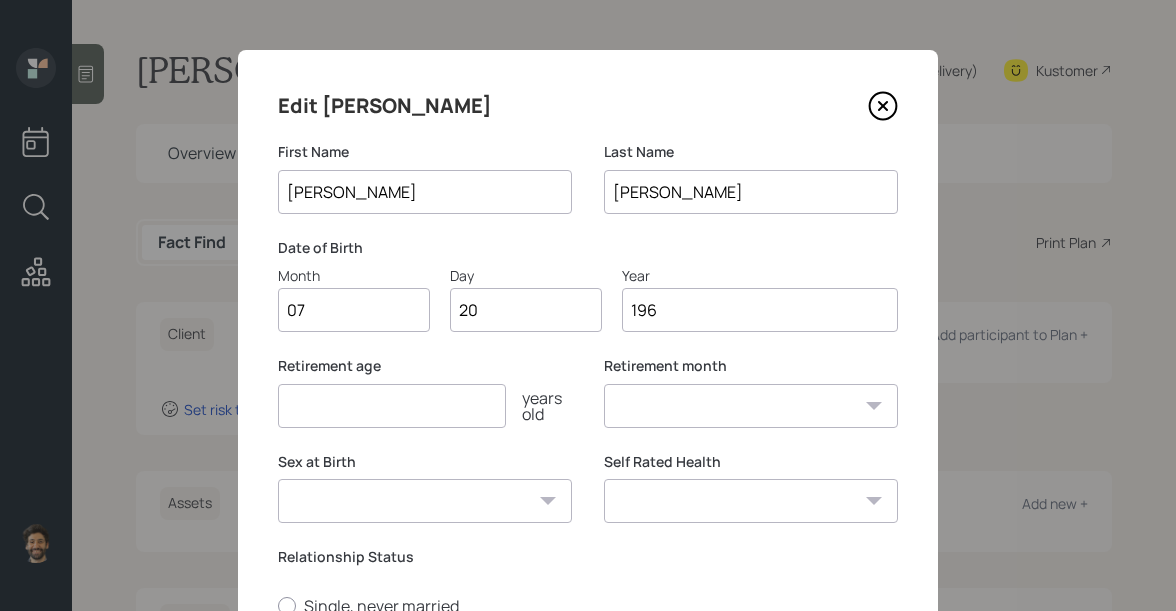type on "1961" 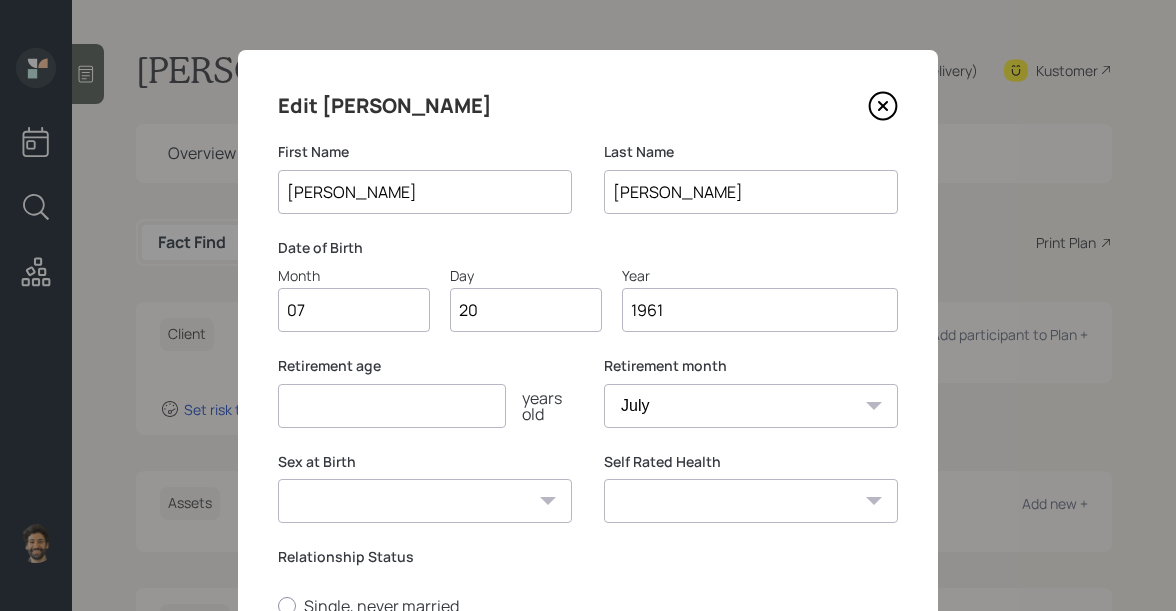 type on "1961" 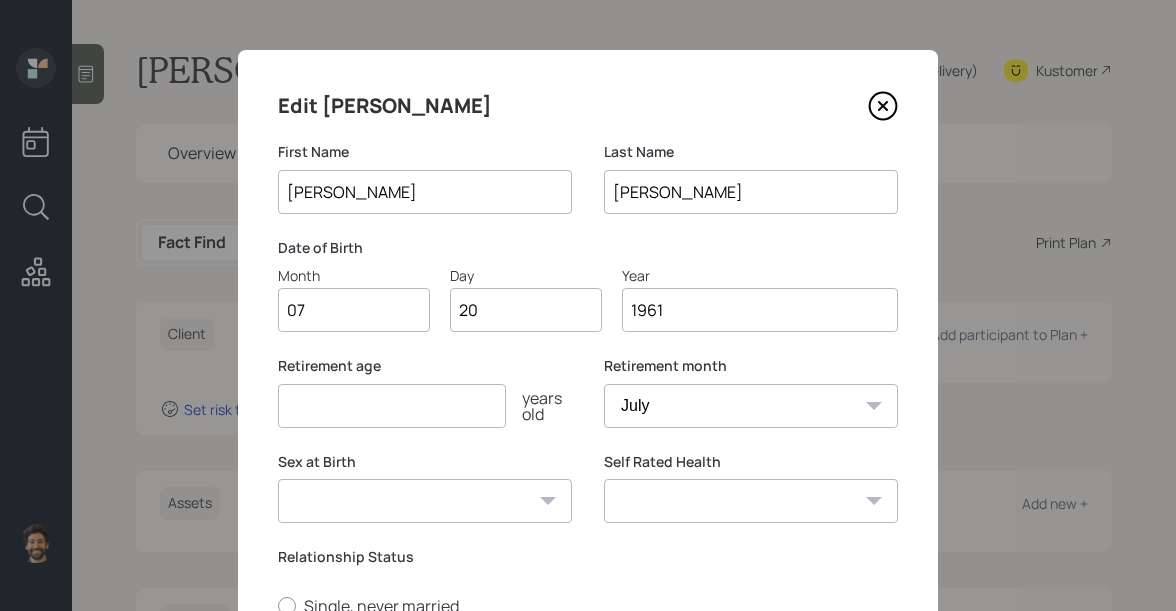 click on "20" at bounding box center [526, 310] 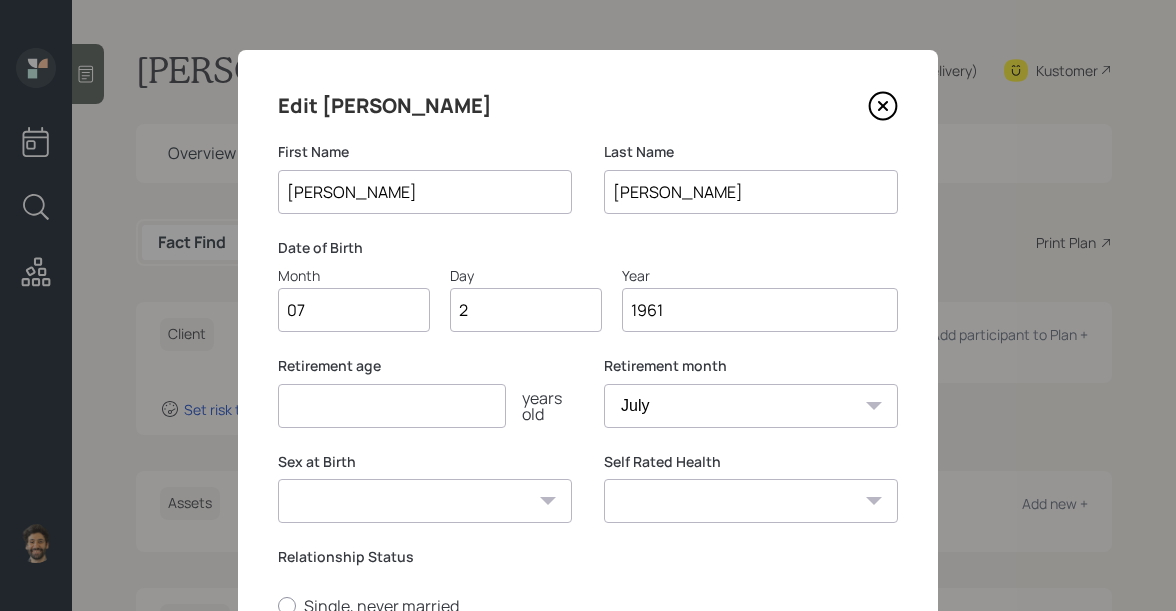 type on "28" 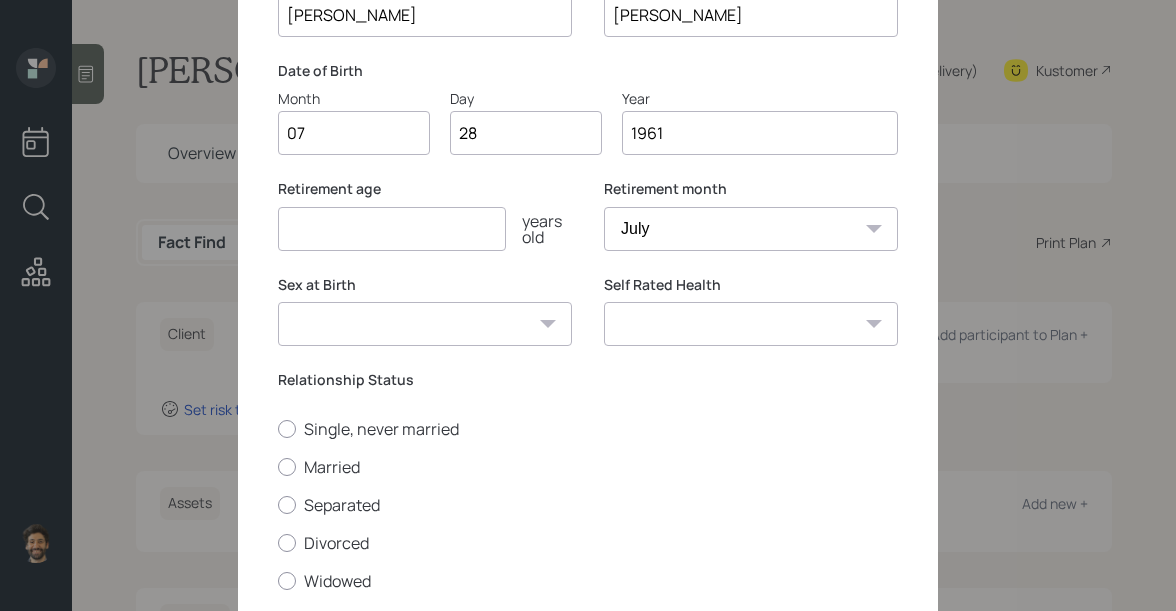 scroll, scrollTop: 315, scrollLeft: 0, axis: vertical 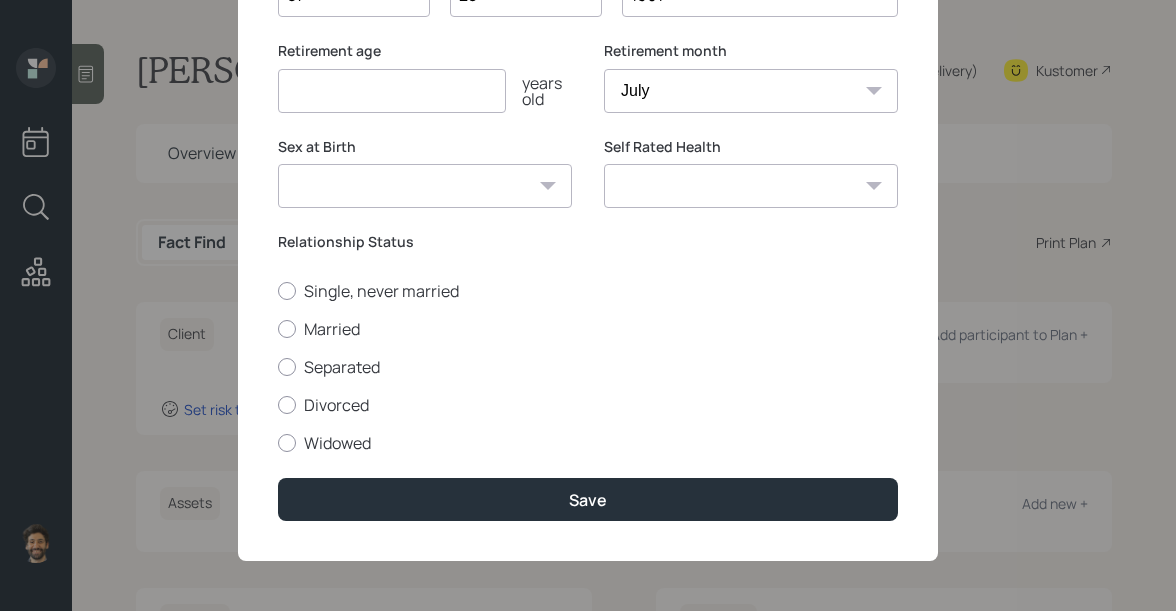 click at bounding box center (392, 91) 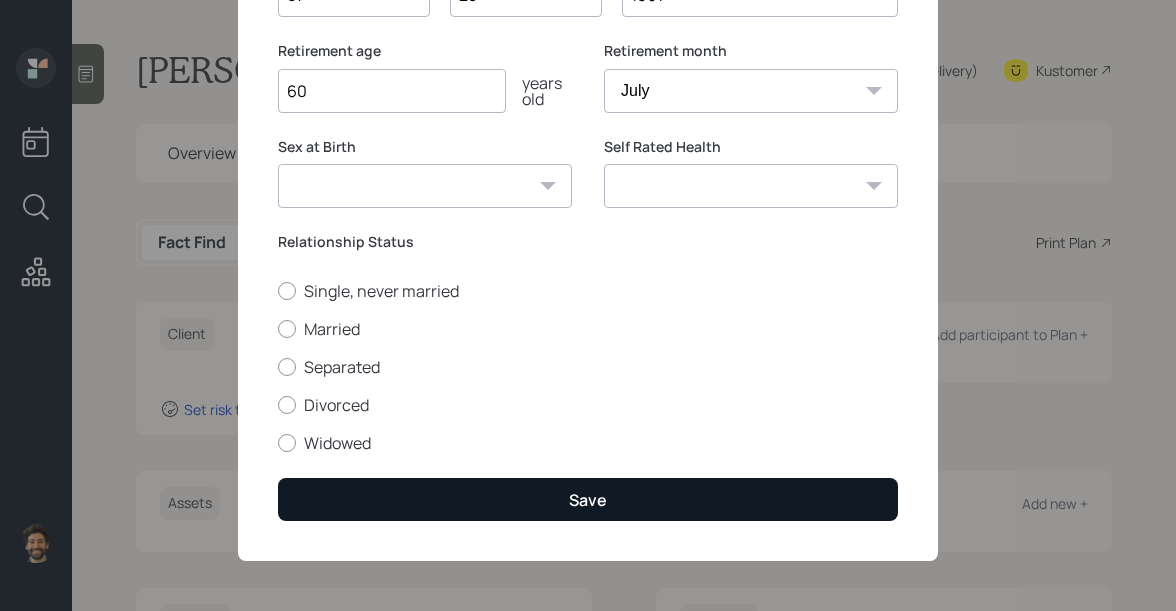 type on "60" 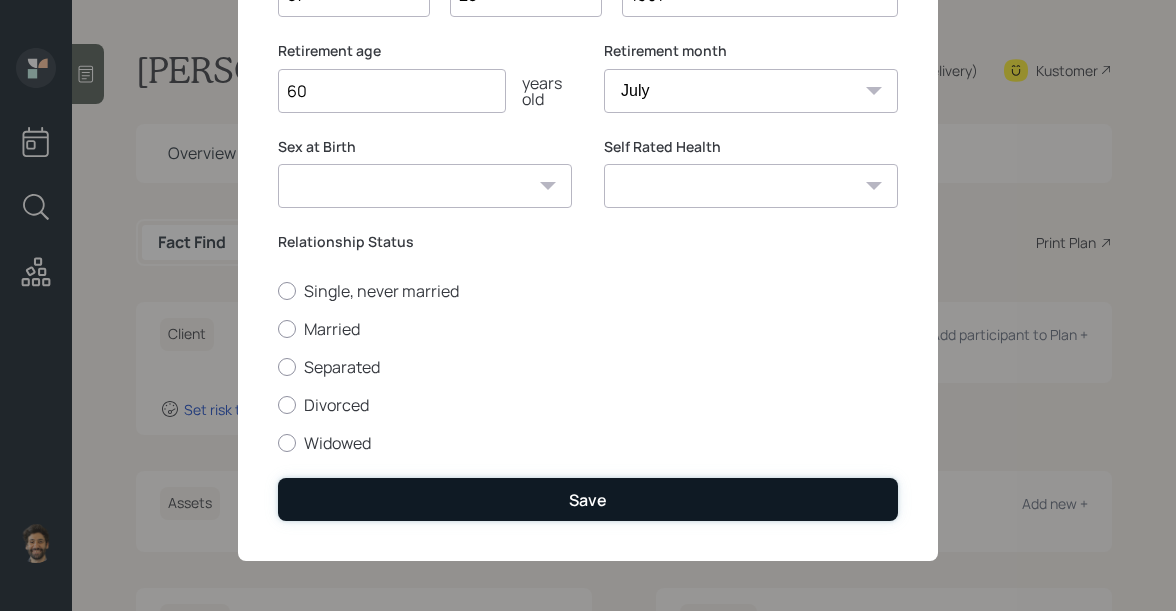 click on "Save" at bounding box center (588, 499) 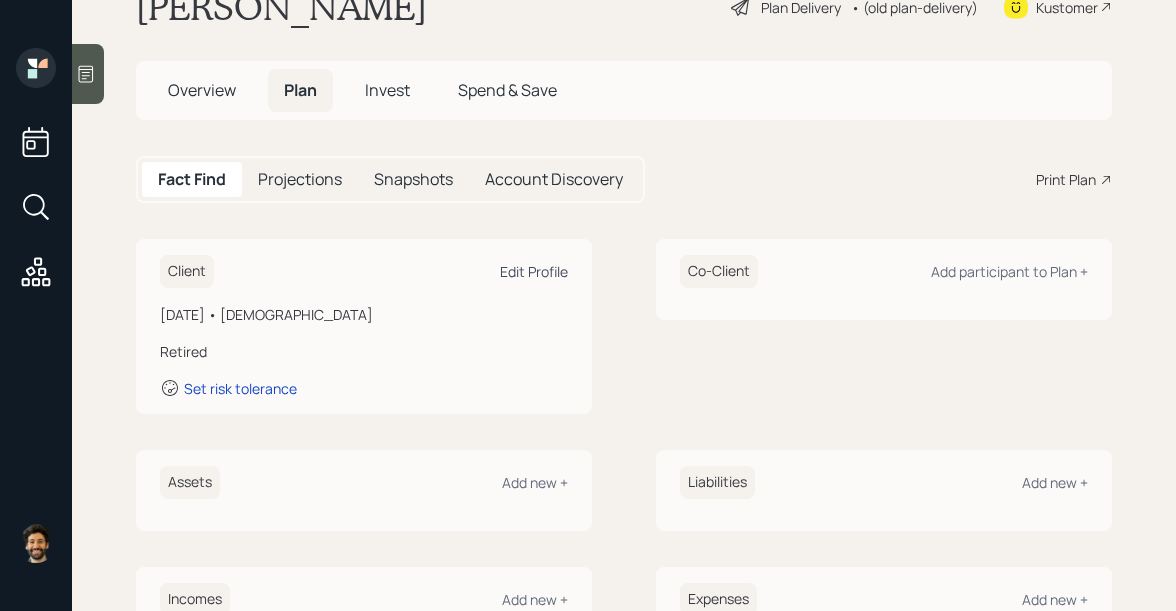 scroll, scrollTop: 68, scrollLeft: 0, axis: vertical 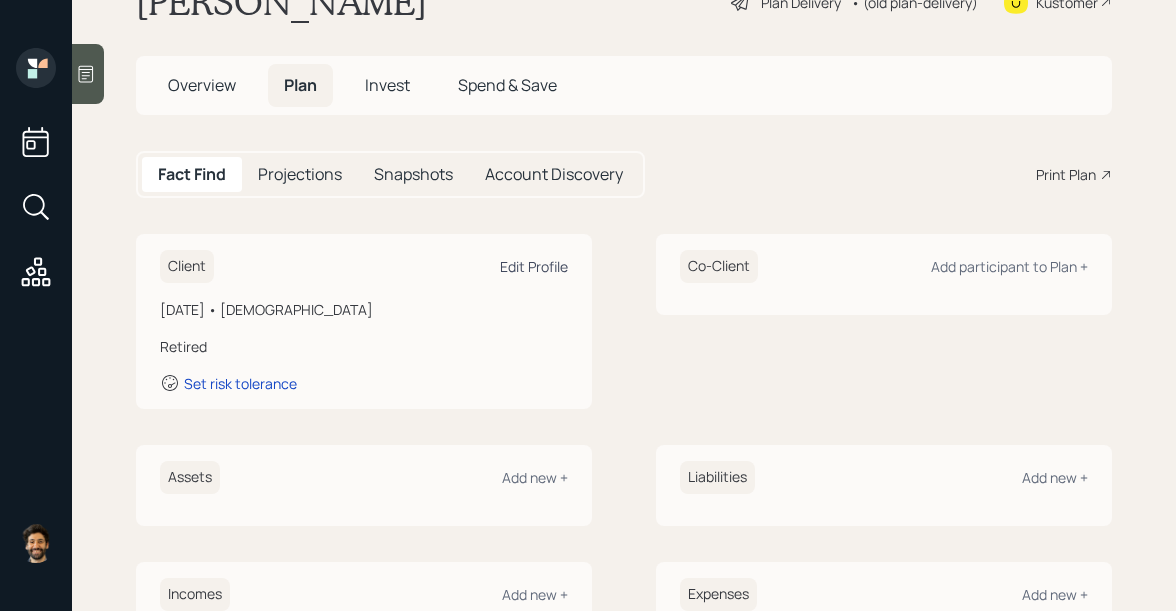click on "Edit Profile" at bounding box center [534, 266] 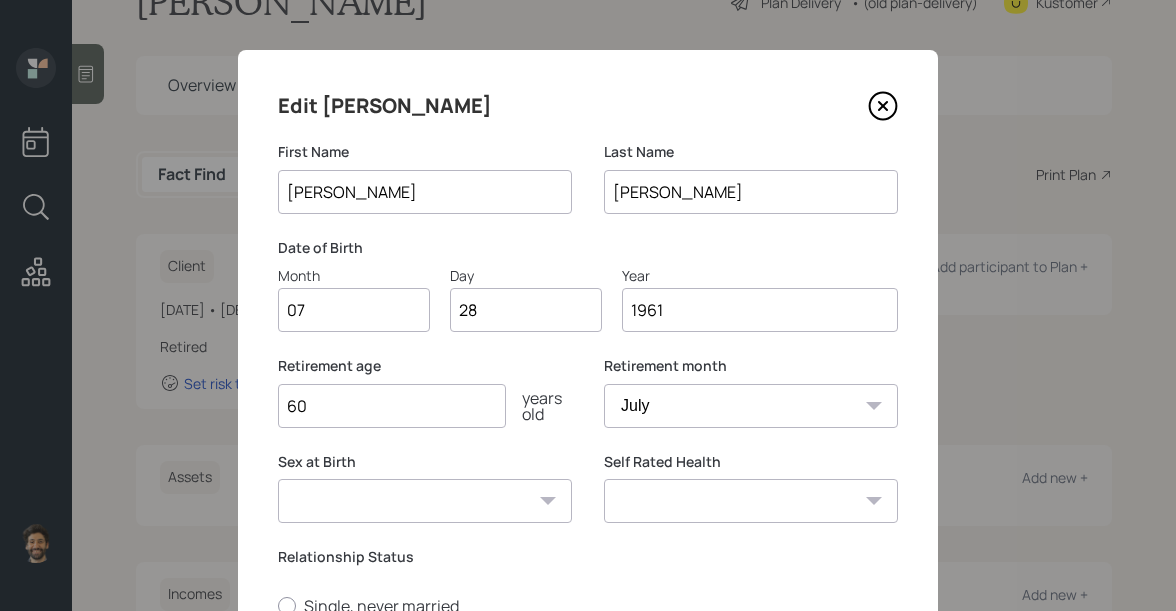 click on "60" at bounding box center [392, 406] 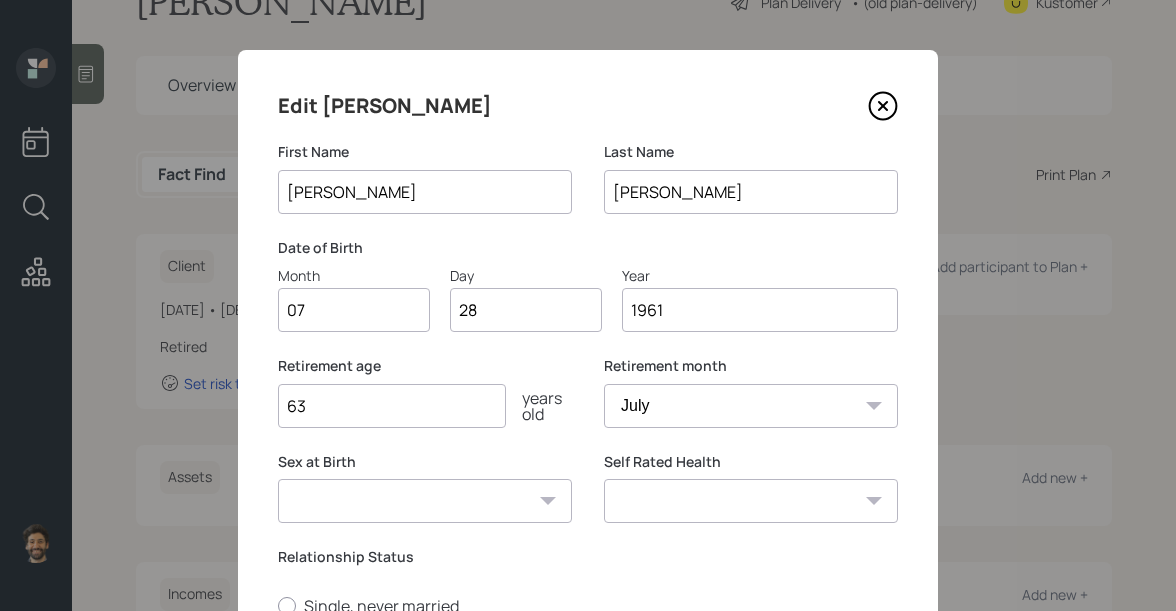 scroll, scrollTop: 315, scrollLeft: 0, axis: vertical 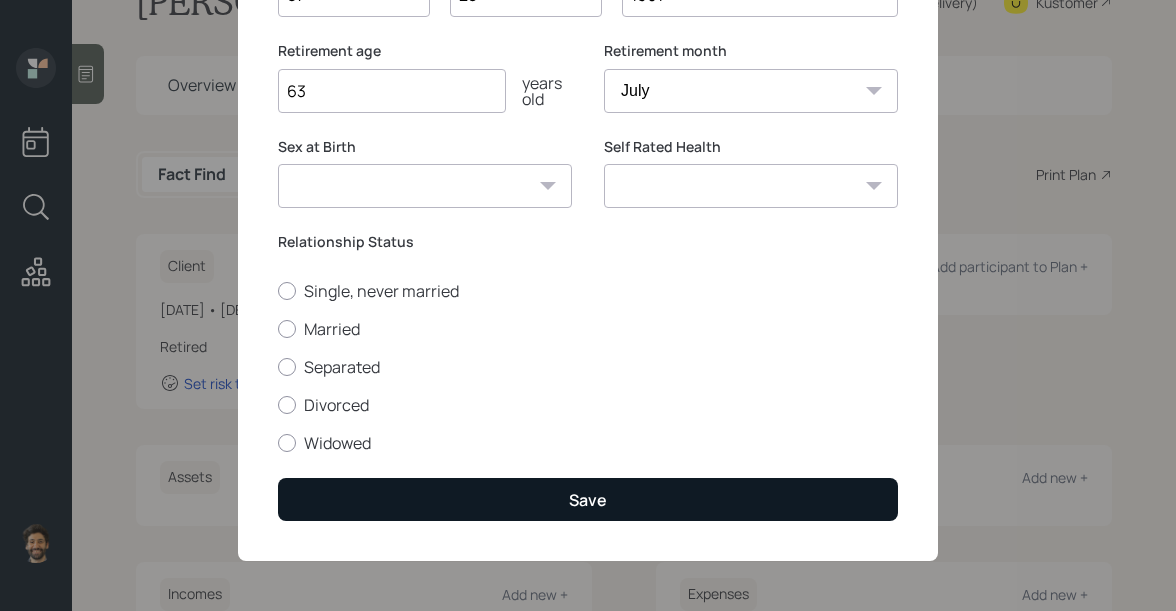 type on "63" 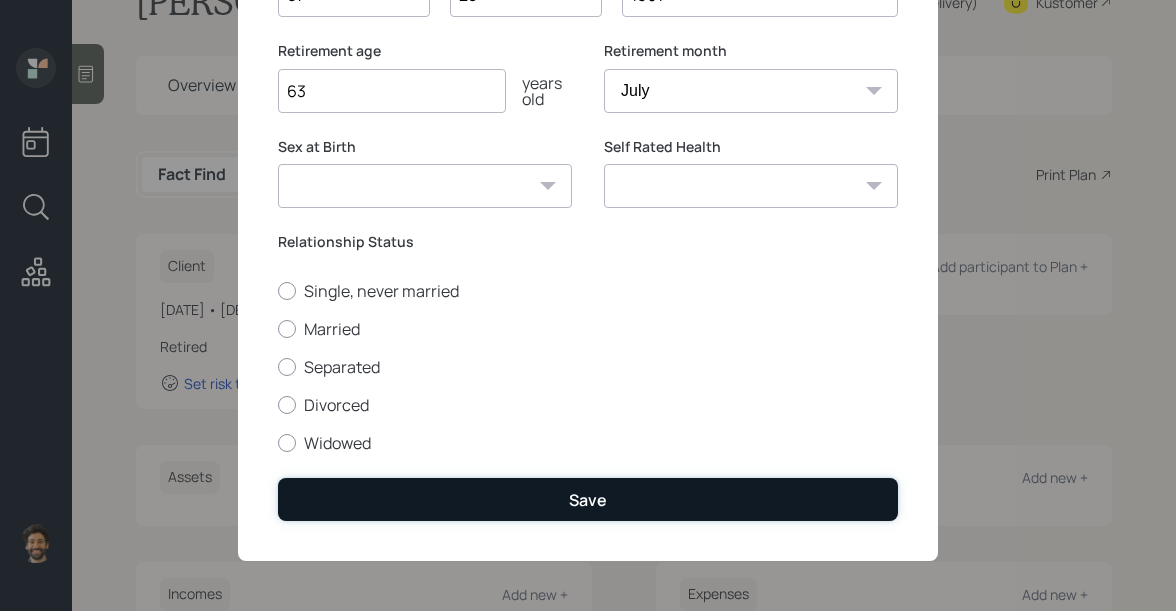 click on "Save" at bounding box center [588, 499] 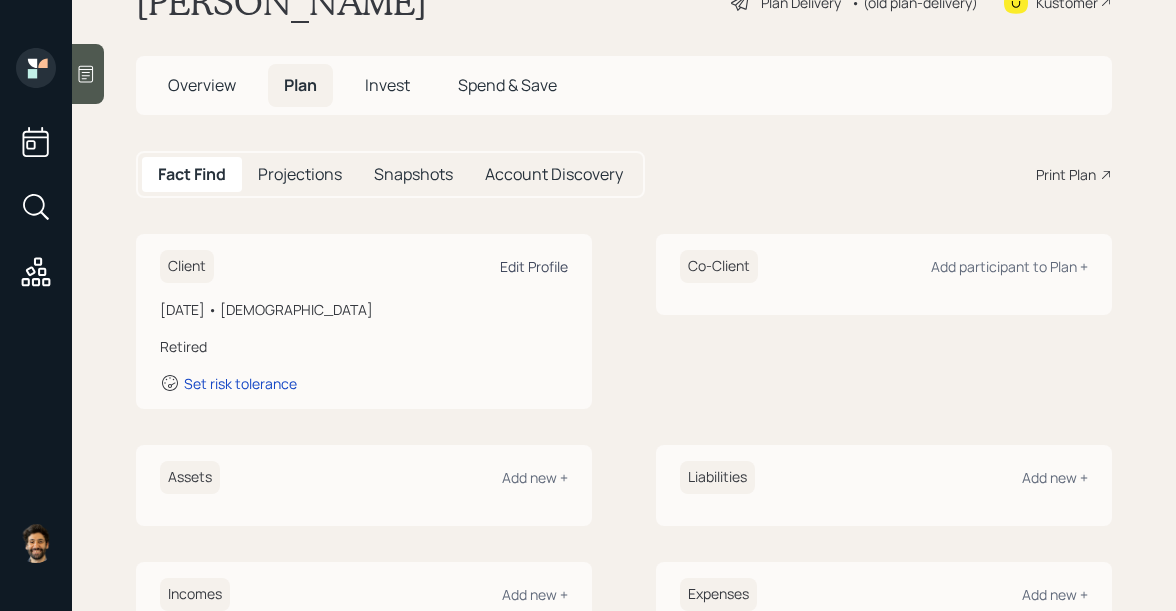 click on "Edit Profile" at bounding box center (534, 266) 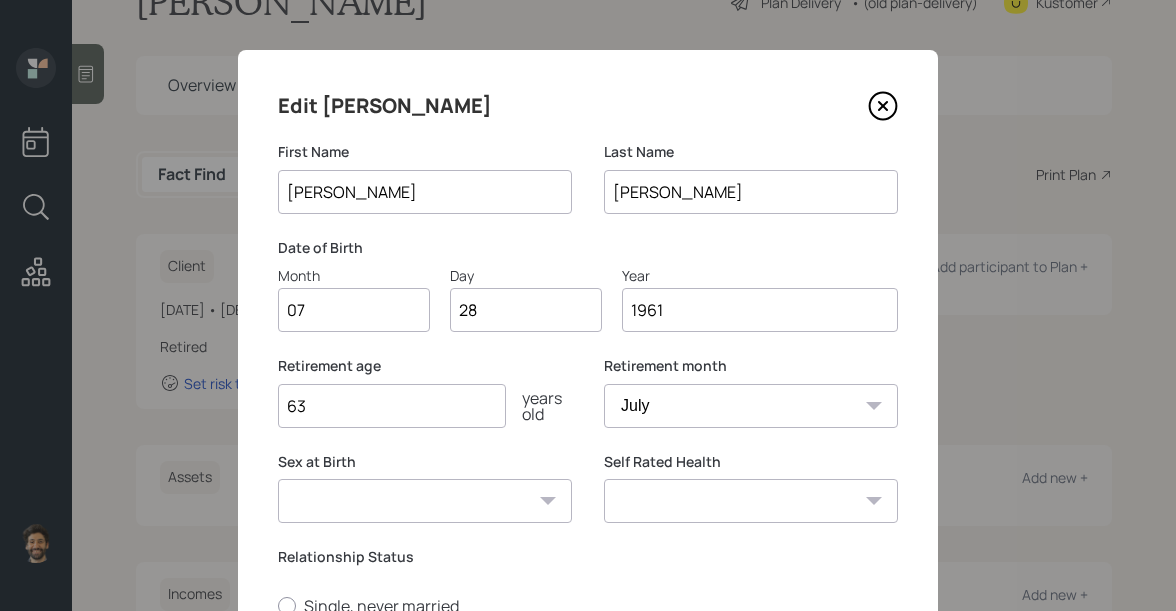 click on "63" at bounding box center [392, 406] 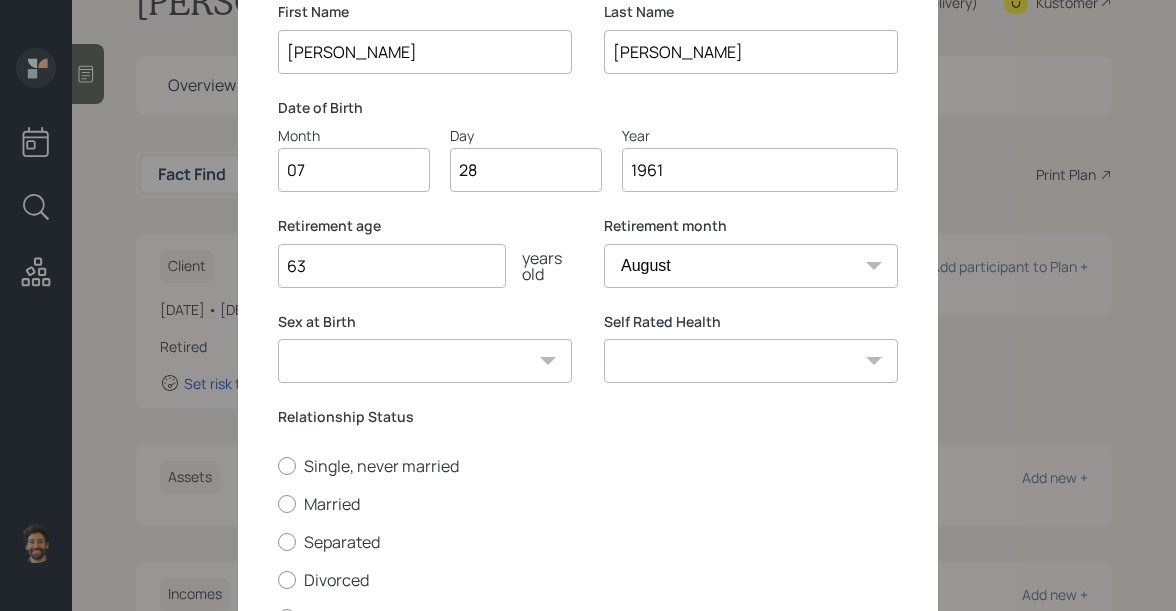 scroll, scrollTop: 315, scrollLeft: 0, axis: vertical 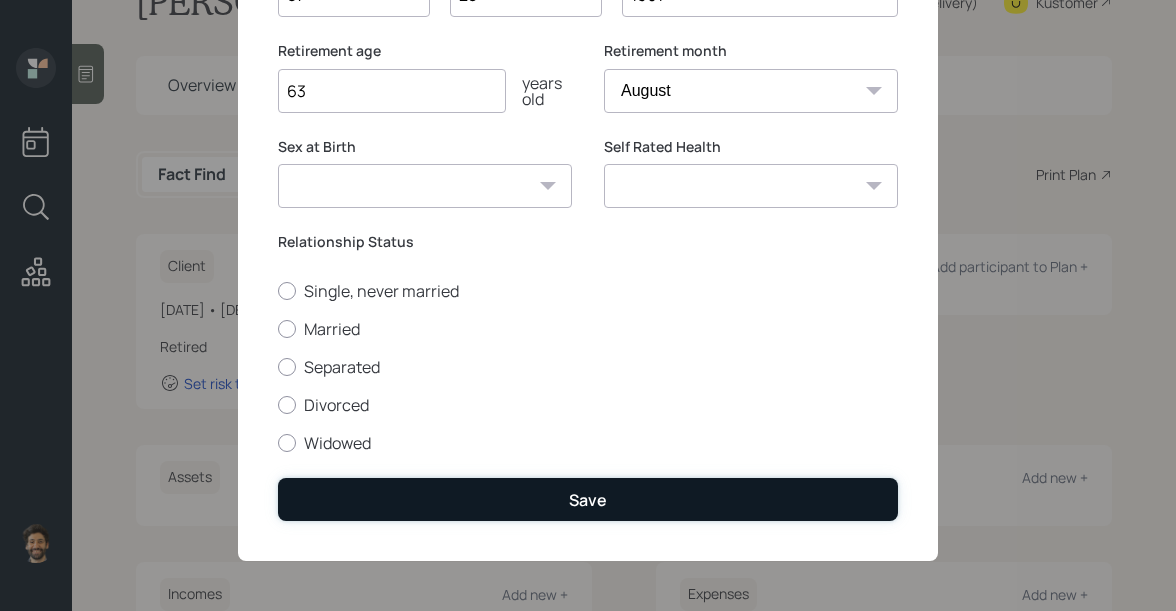 click on "Save" at bounding box center [588, 499] 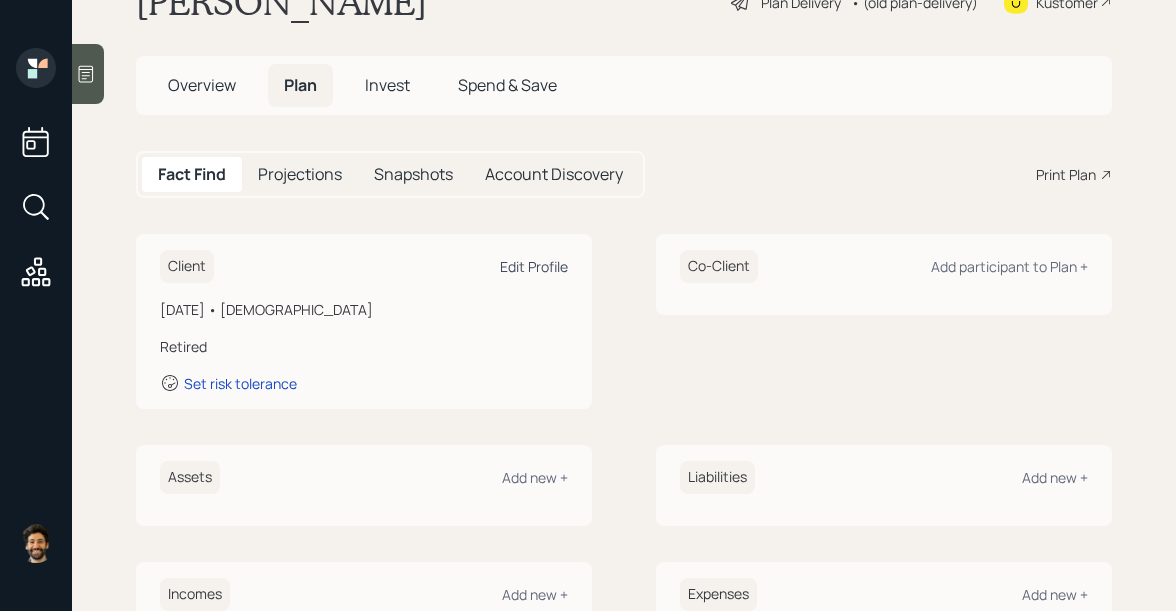 click on "Edit Profile" at bounding box center (534, 266) 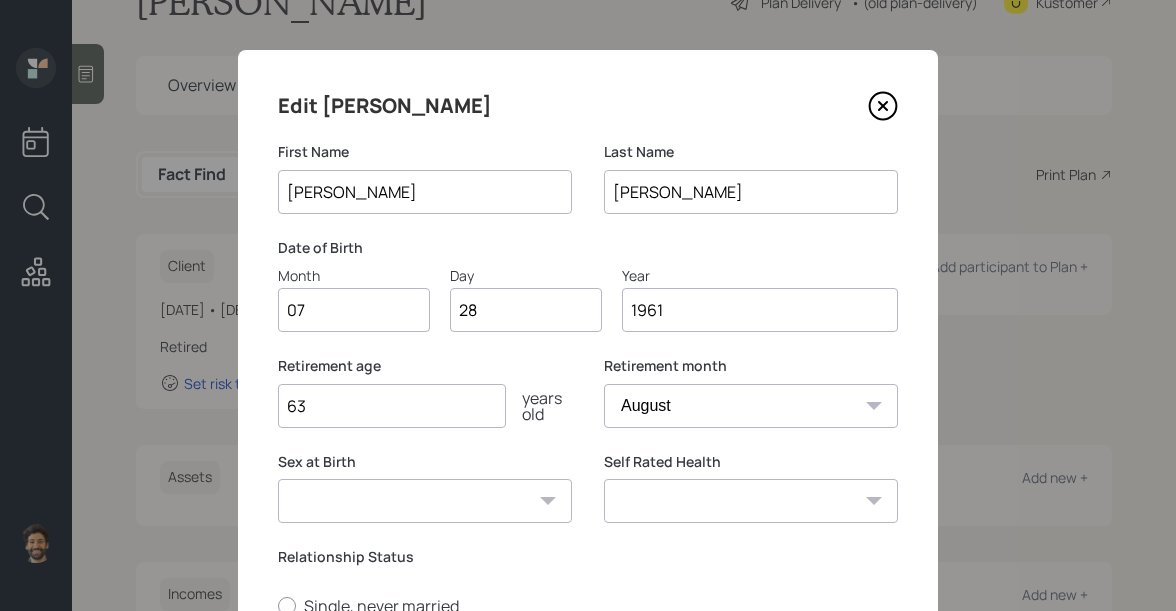 click on "63" at bounding box center (392, 406) 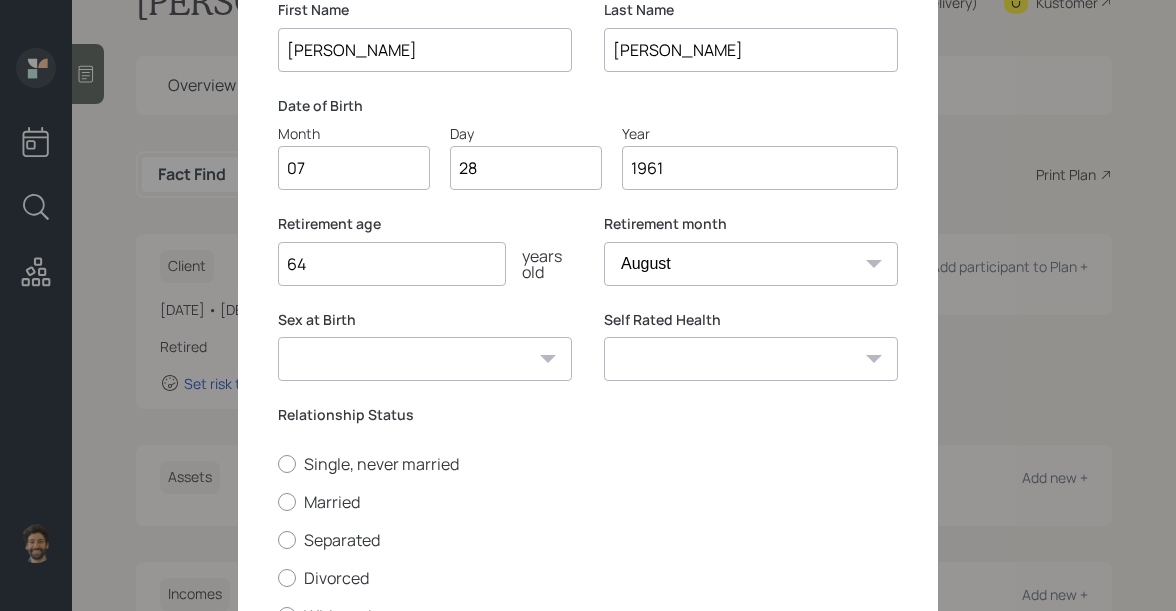 scroll, scrollTop: 236, scrollLeft: 0, axis: vertical 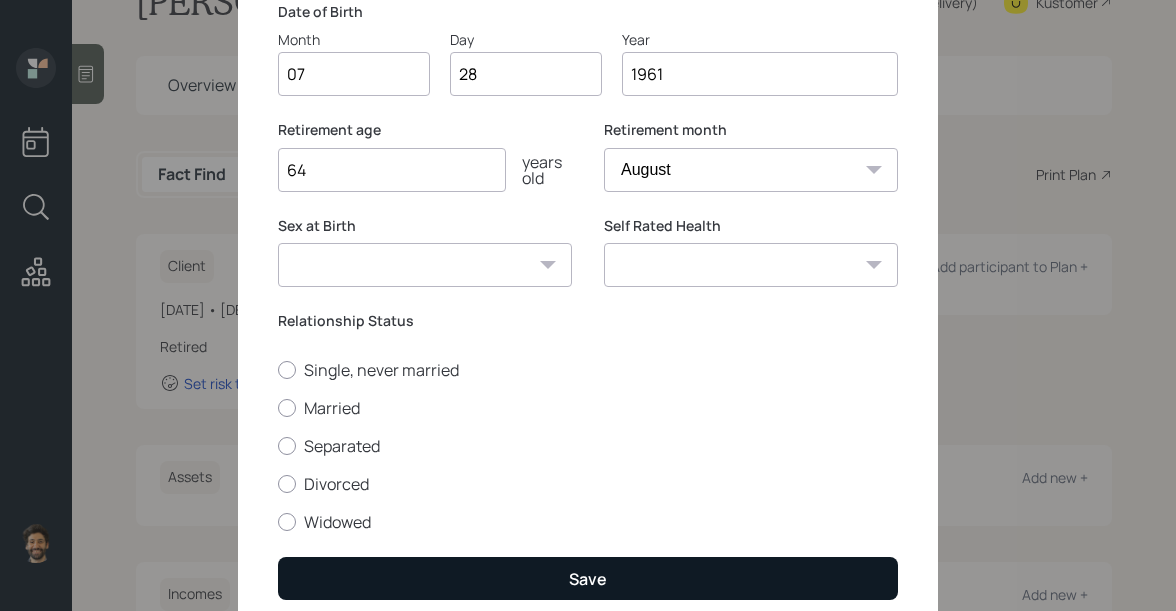 type on "64" 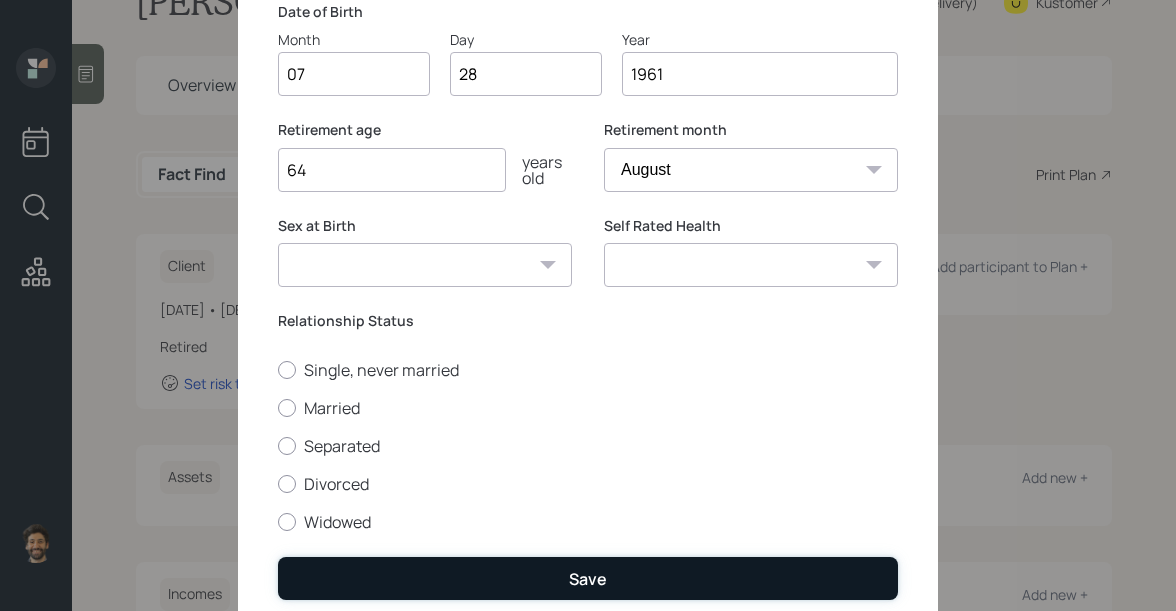 click on "Save" at bounding box center [588, 578] 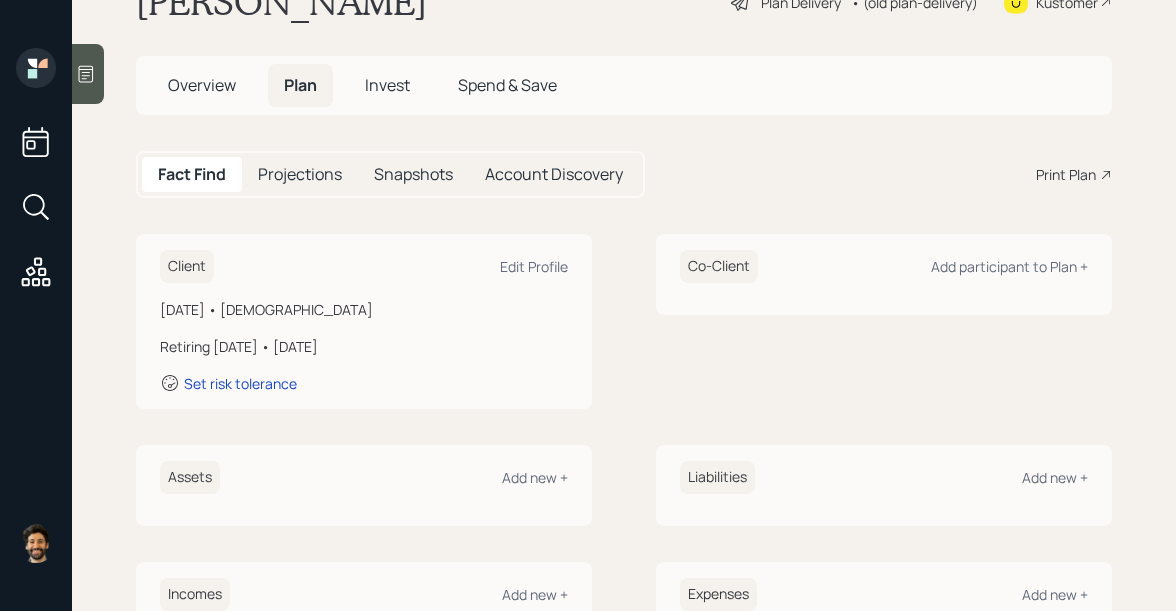 drag, startPoint x: 288, startPoint y: 346, endPoint x: 375, endPoint y: 346, distance: 87 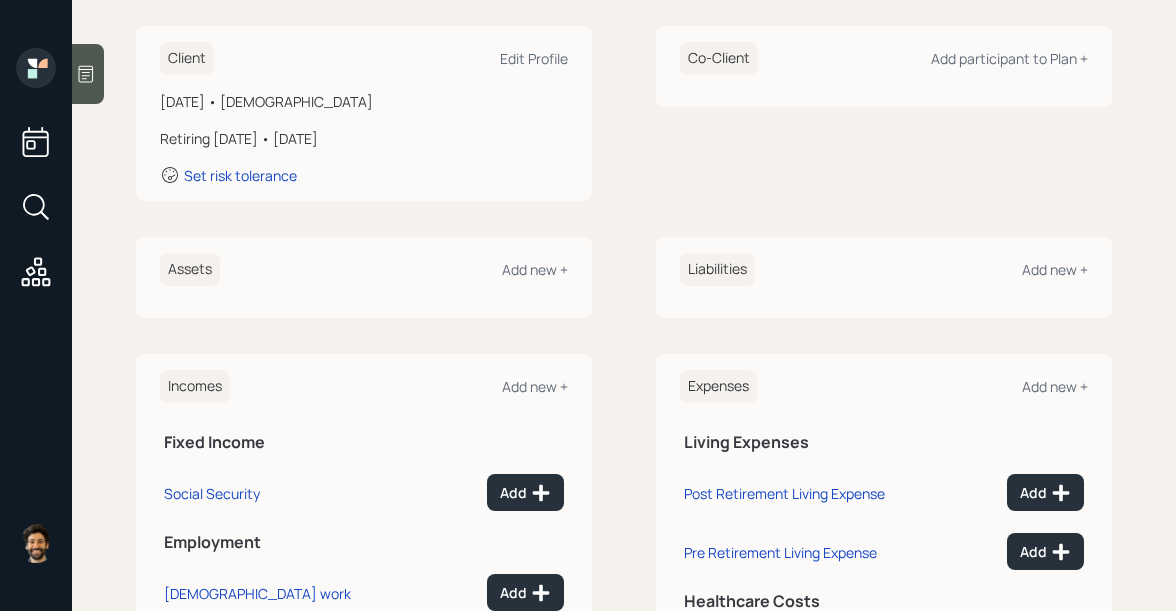 scroll, scrollTop: 406, scrollLeft: 0, axis: vertical 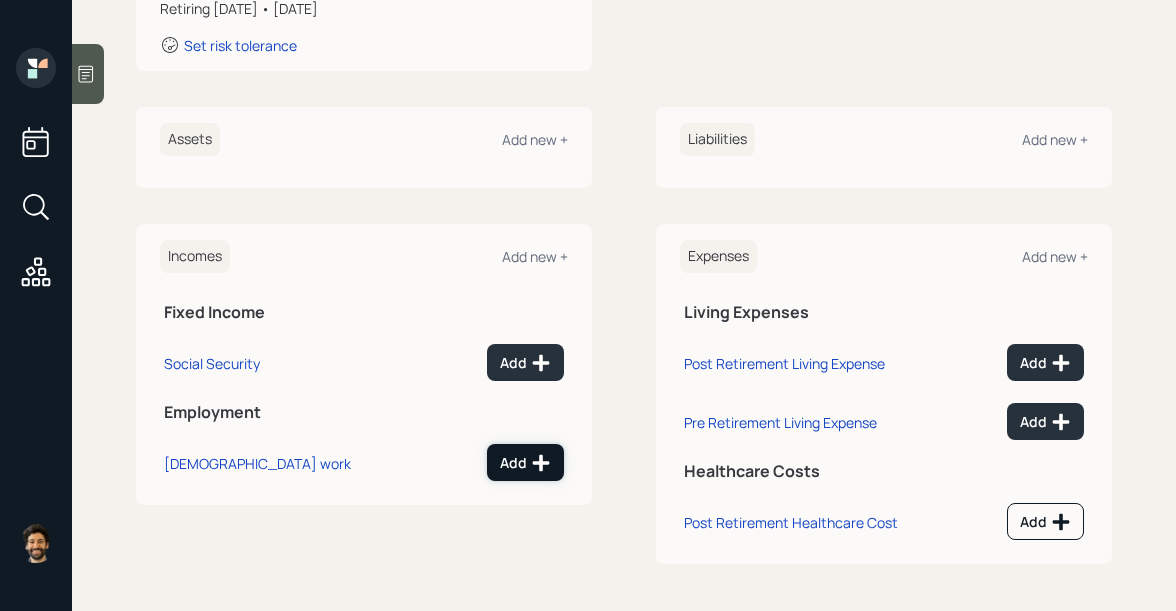 click on "Add" at bounding box center (525, 463) 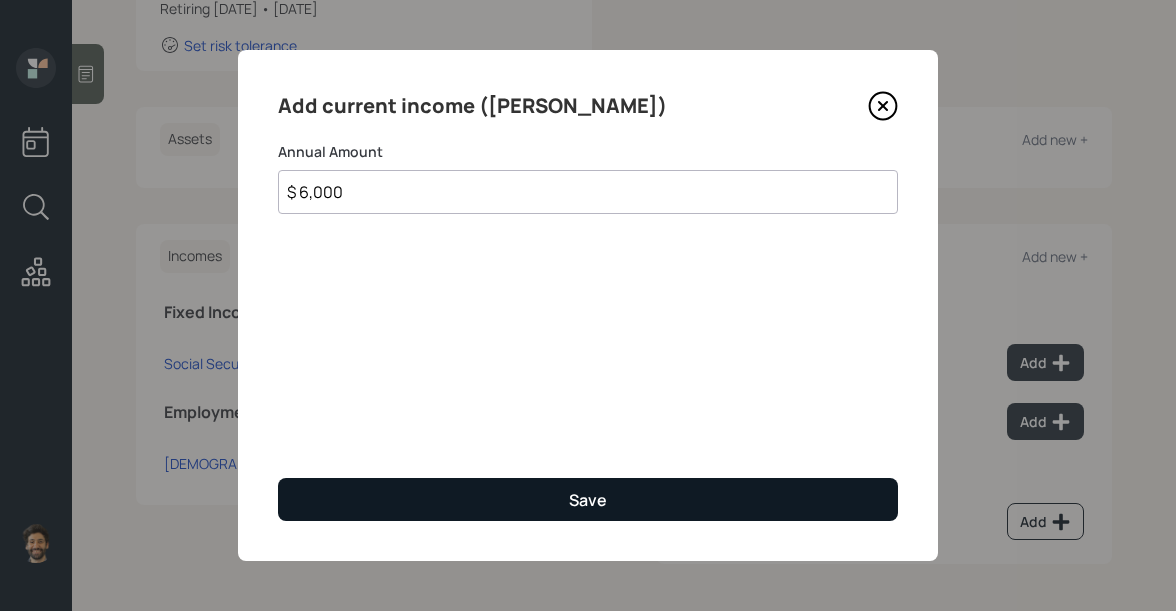 type on "$ 6,000" 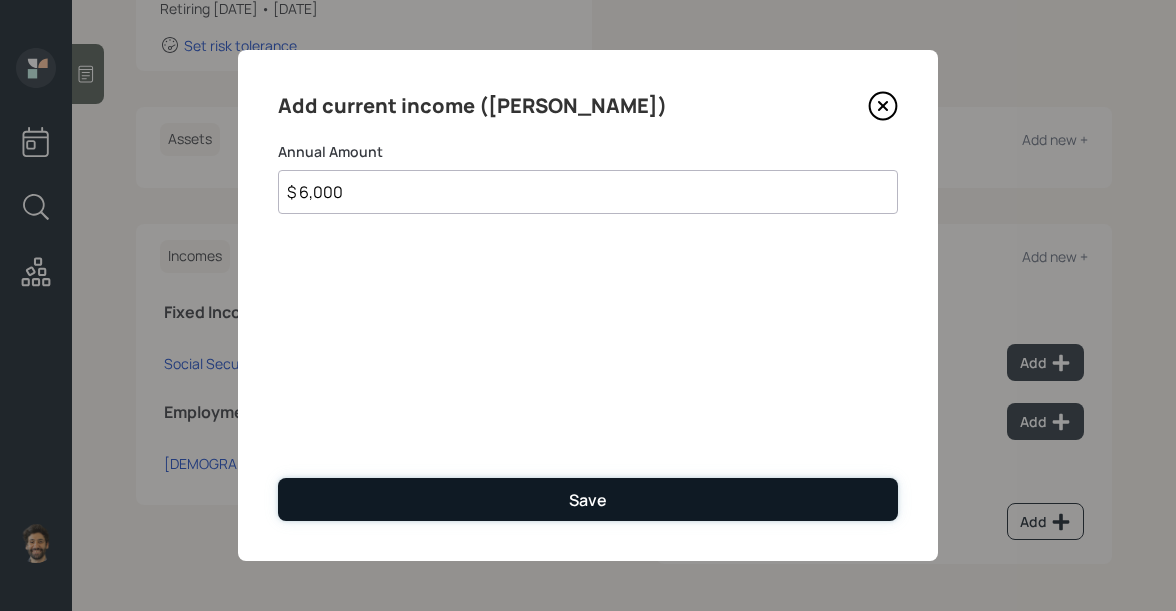 click on "Save" at bounding box center [588, 499] 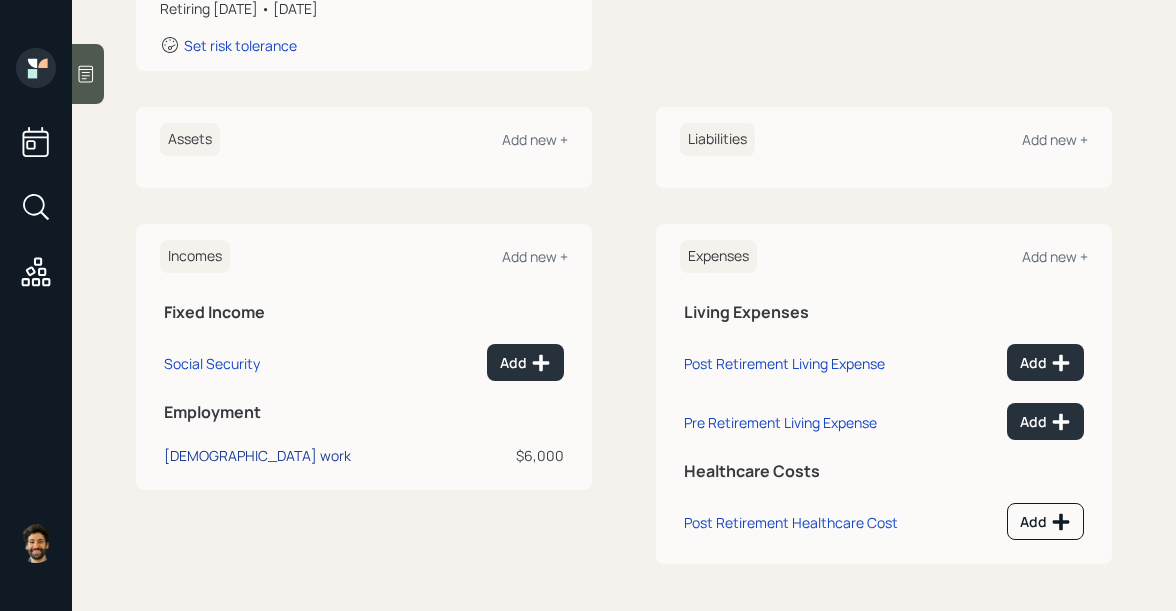 click on "[DEMOGRAPHIC_DATA] work" at bounding box center [257, 455] 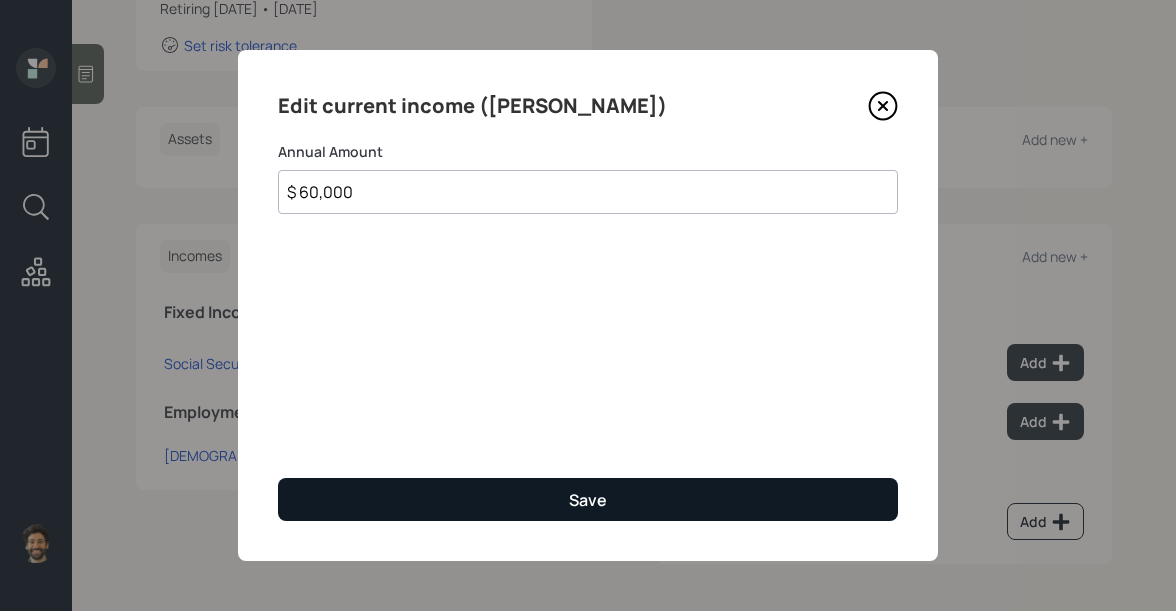 type on "$ 60,000" 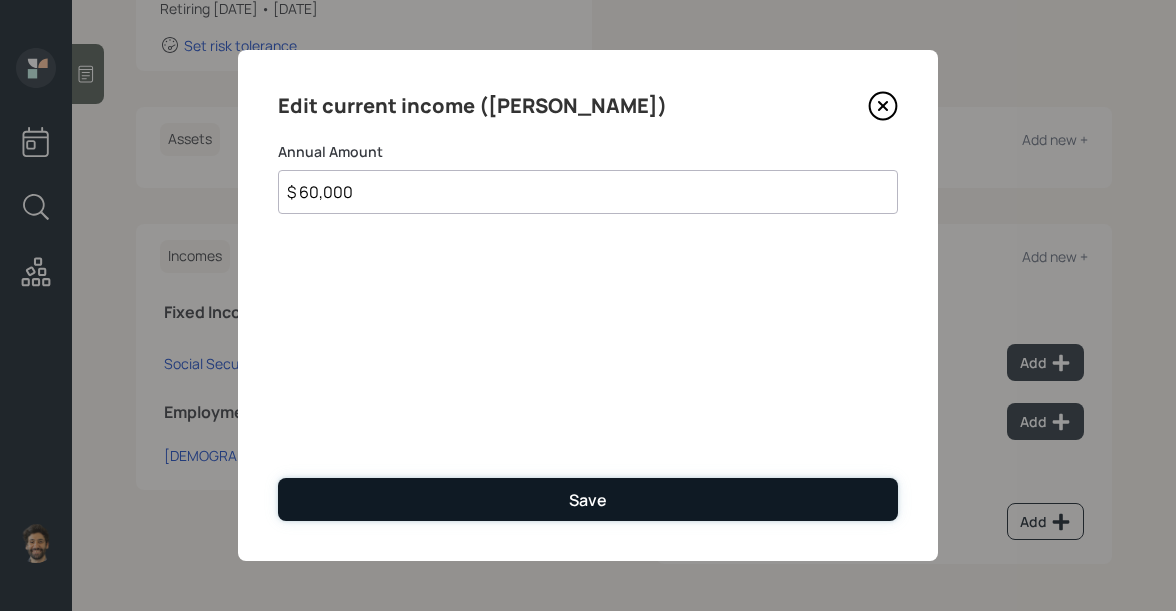 click on "Save" at bounding box center (588, 499) 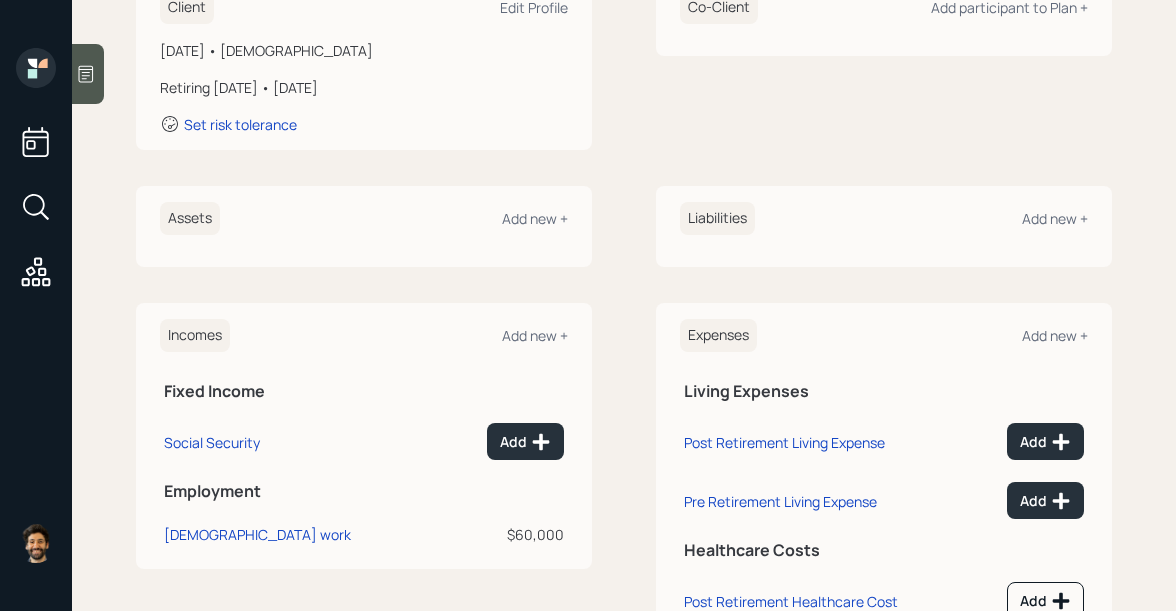 scroll, scrollTop: 334, scrollLeft: 0, axis: vertical 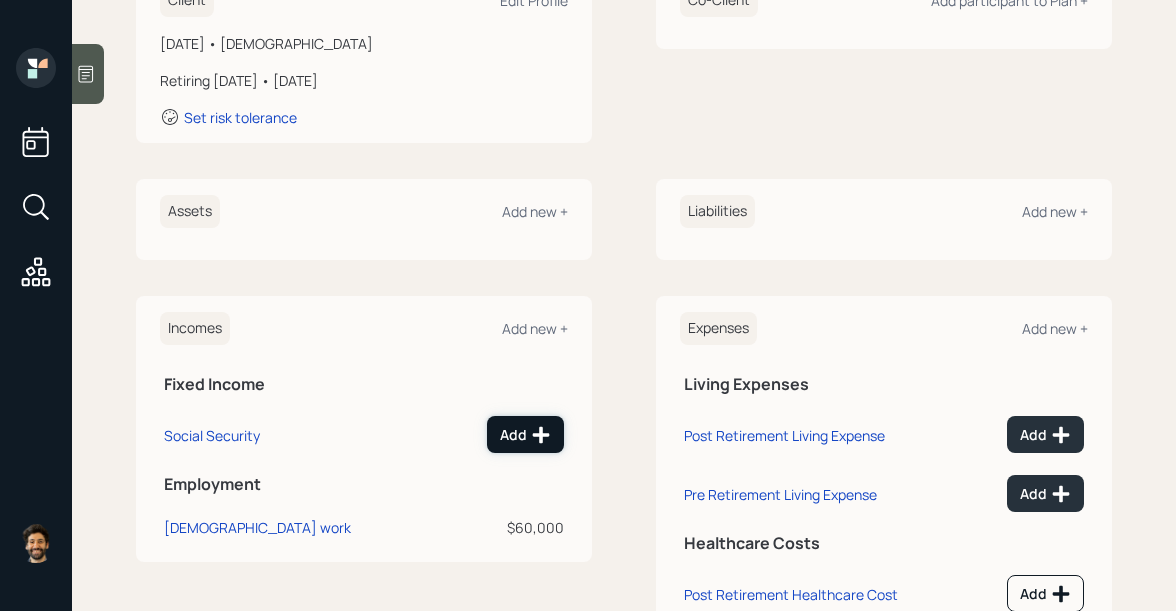 click on "Add" at bounding box center [525, 435] 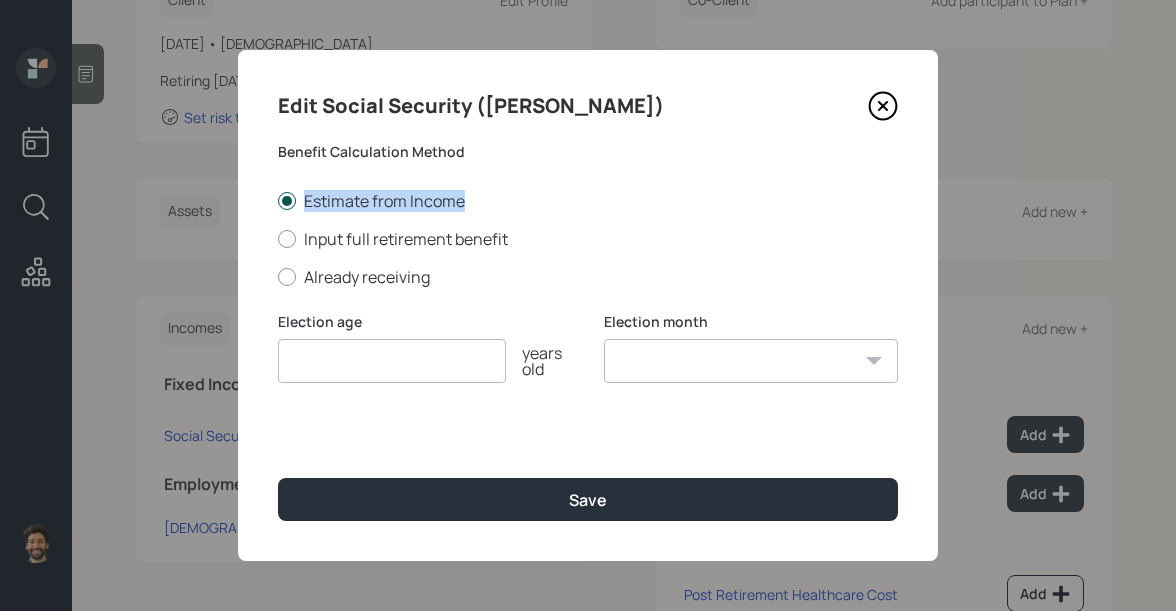 drag, startPoint x: 305, startPoint y: 204, endPoint x: 462, endPoint y: 200, distance: 157.05095 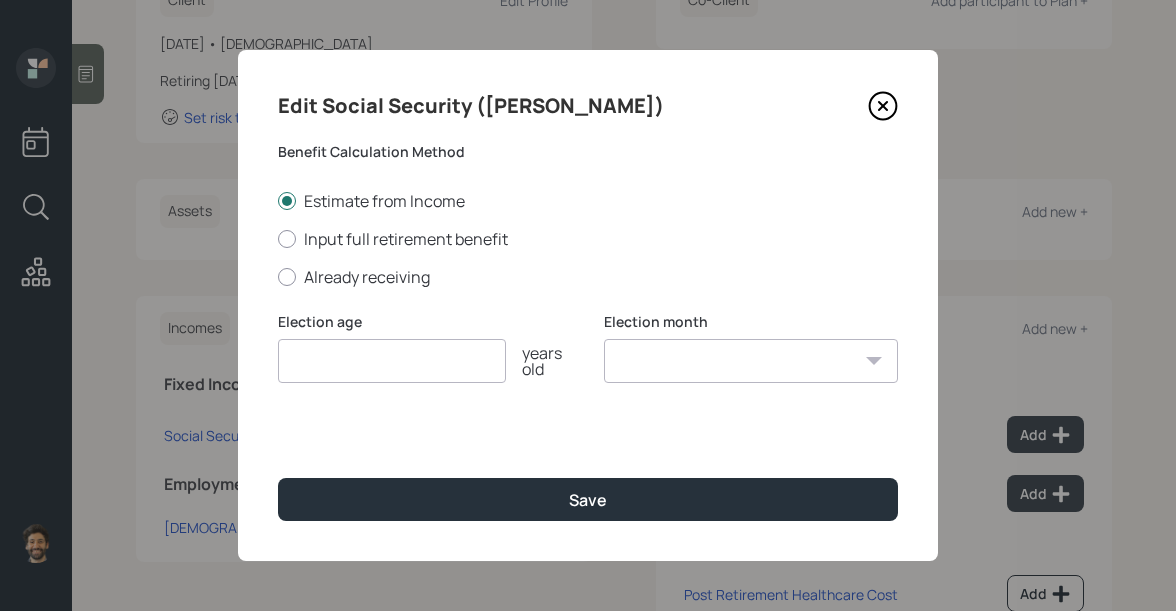 click at bounding box center [392, 361] 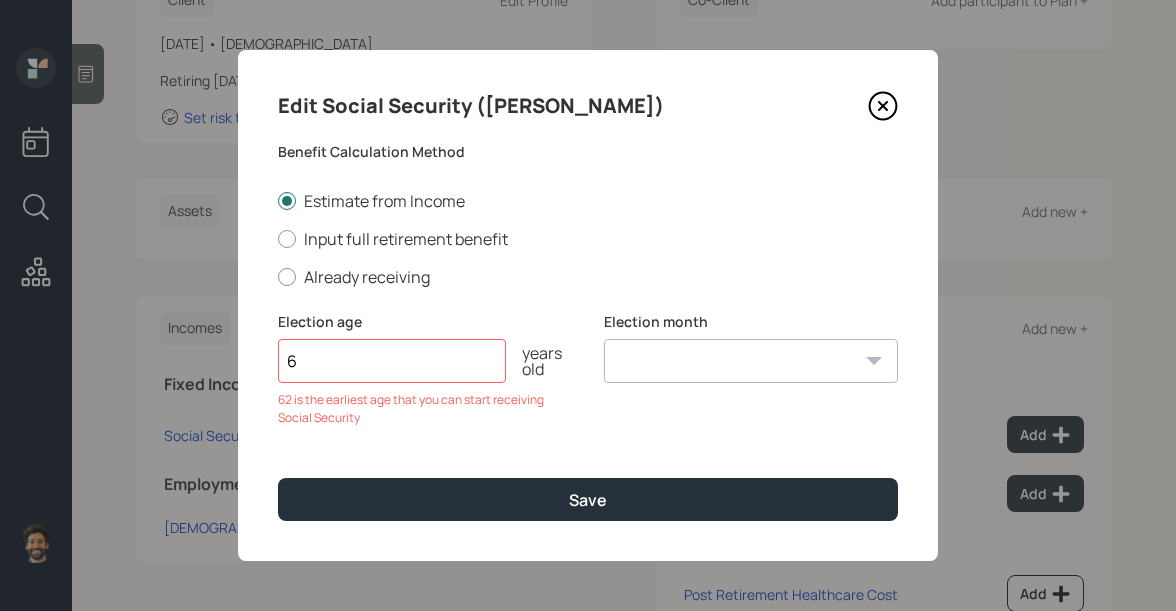 type on "6" 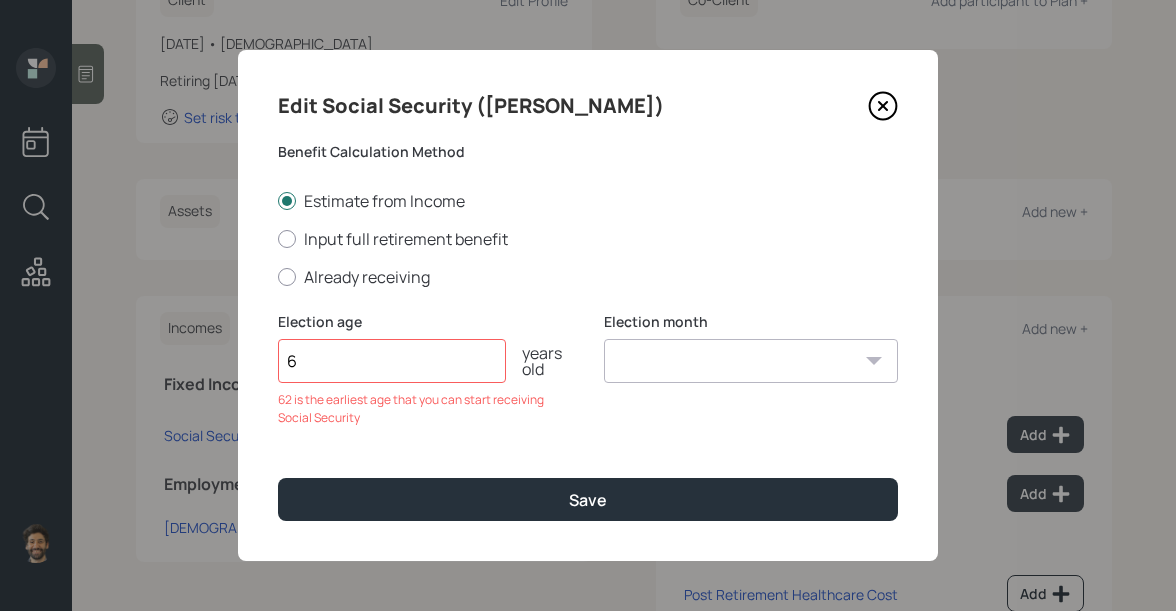 click on "January February March April May June July August September October November December" at bounding box center (751, 361) 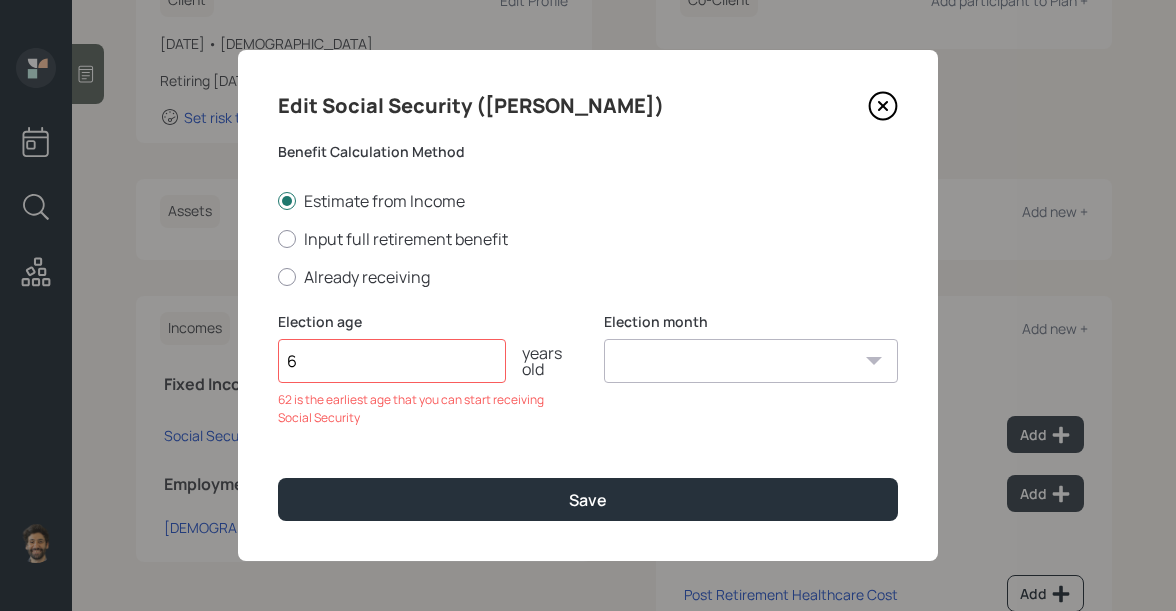 select on "12" 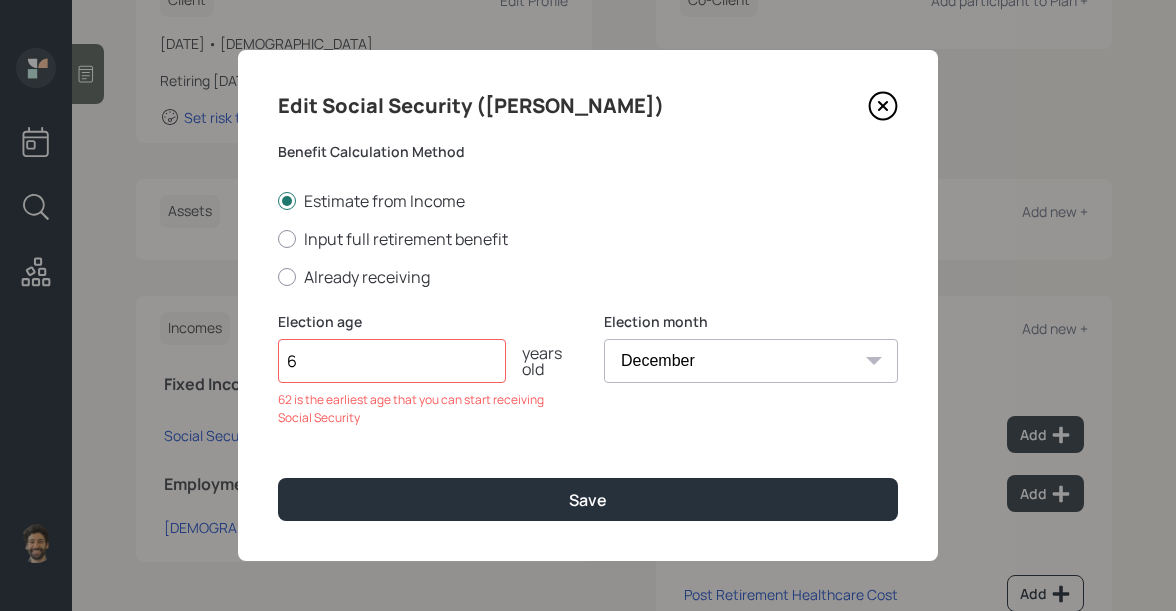 click on "6" at bounding box center [392, 361] 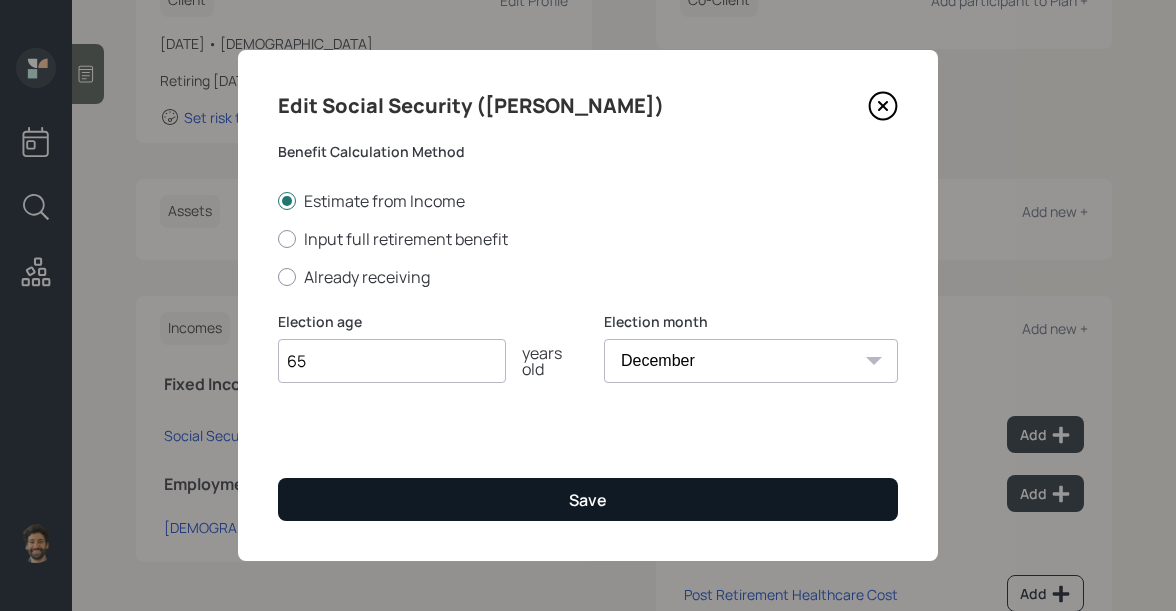 type on "65" 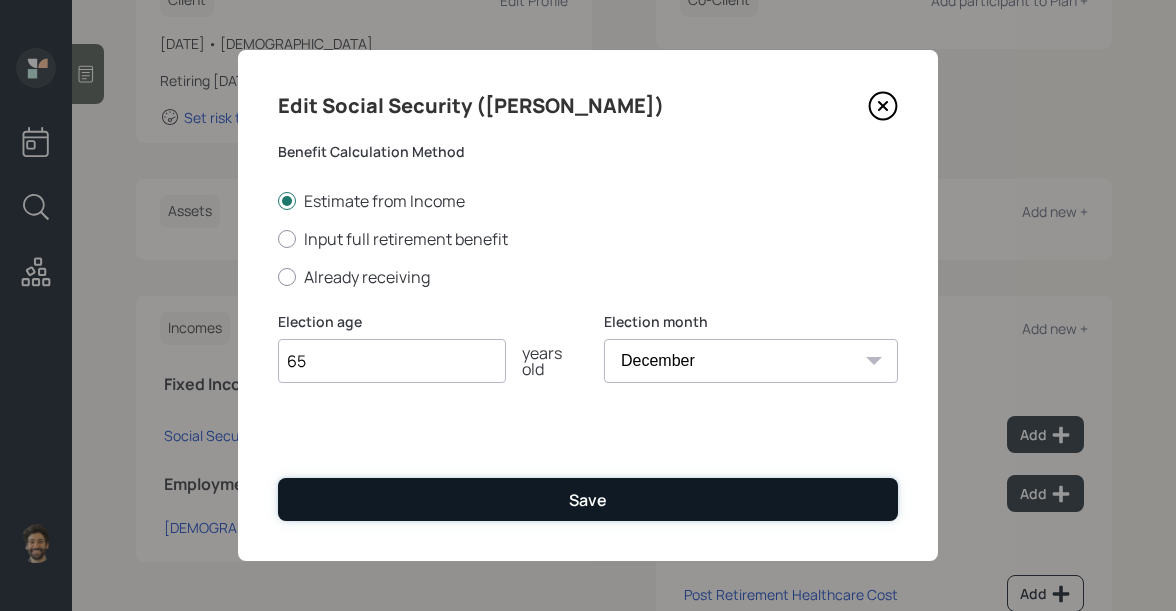 click on "Save" at bounding box center (588, 499) 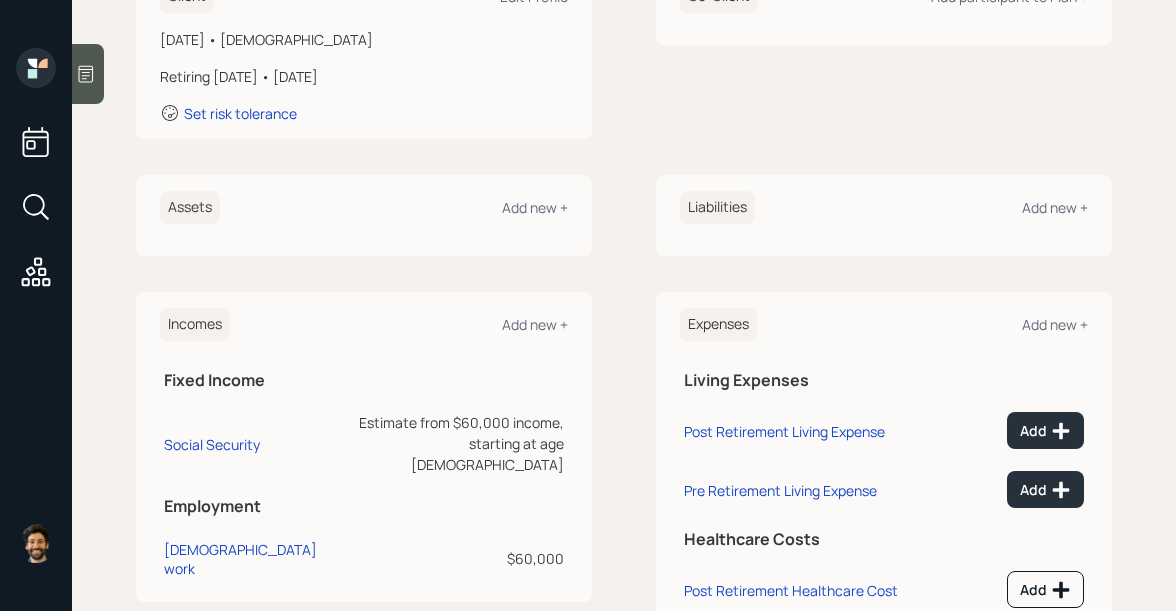 scroll, scrollTop: 0, scrollLeft: 0, axis: both 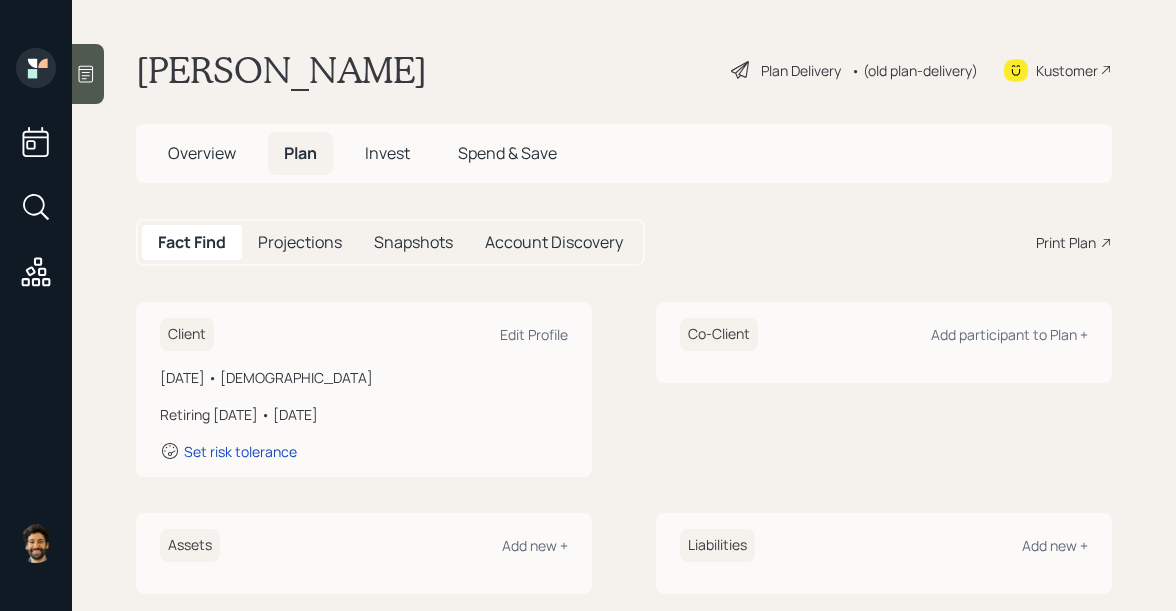 click on "Projections" at bounding box center [300, 242] 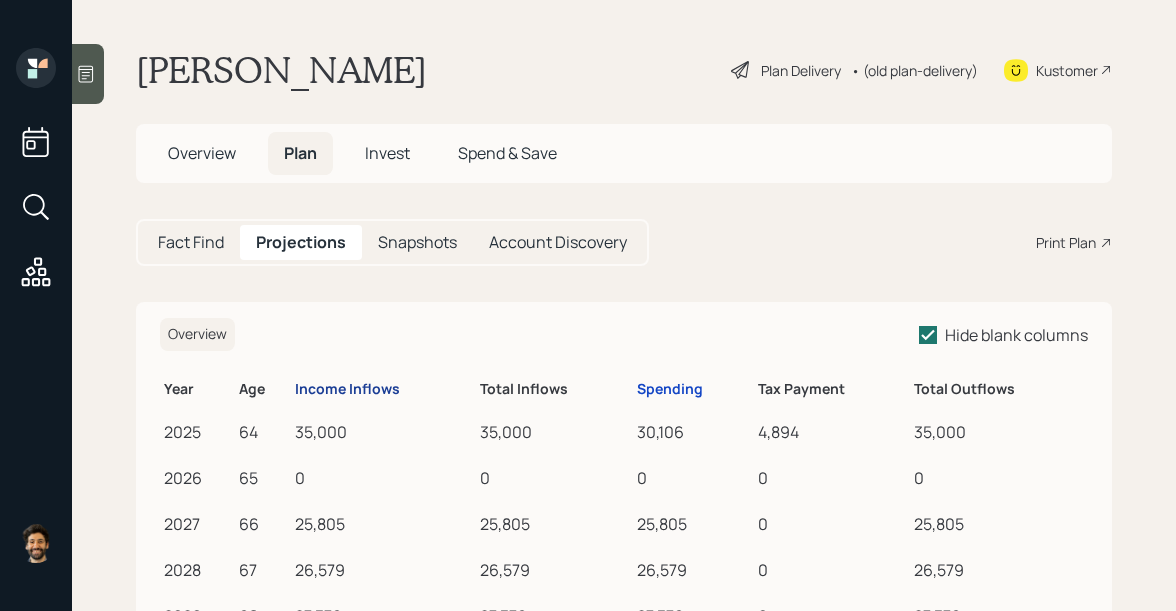 click on "Income Inflows" at bounding box center [347, 389] 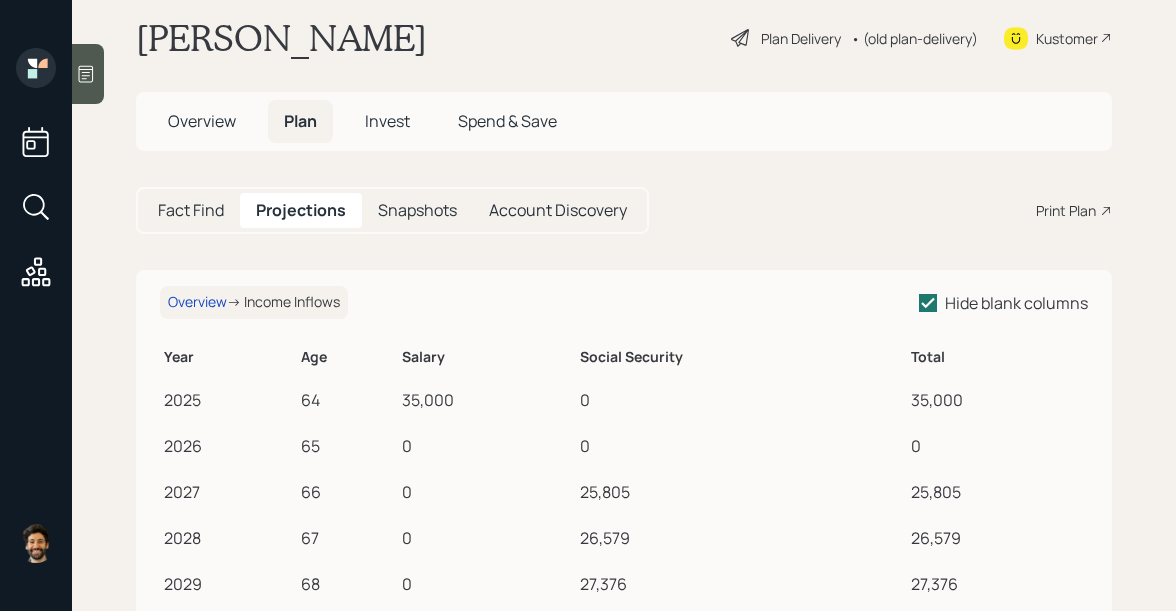 scroll, scrollTop: 45, scrollLeft: 0, axis: vertical 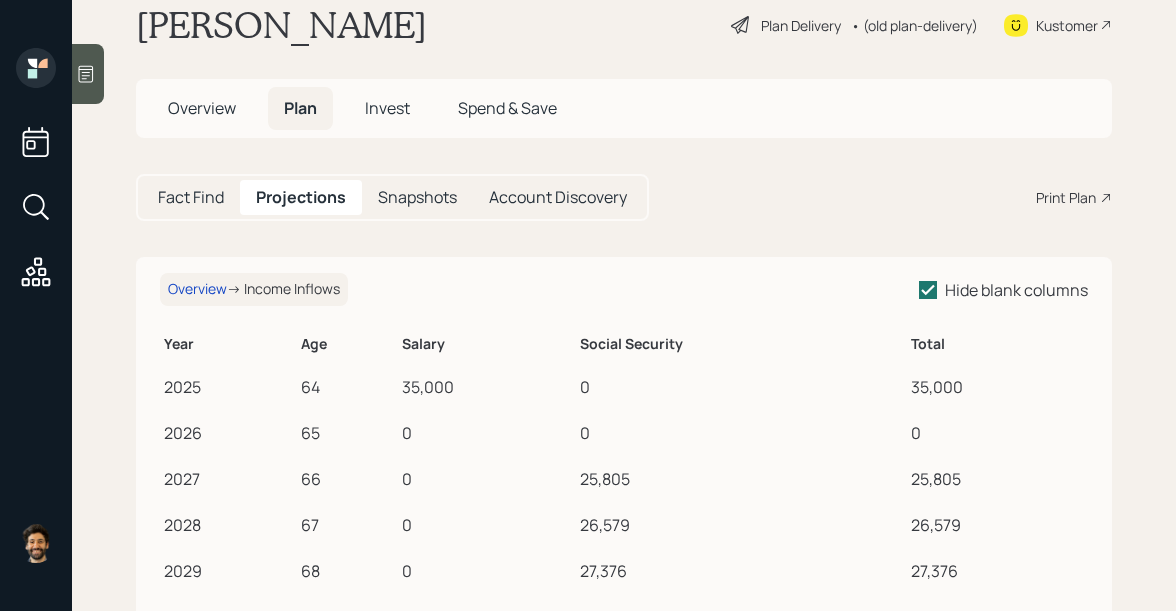 click on "Fact Find" at bounding box center [191, 197] 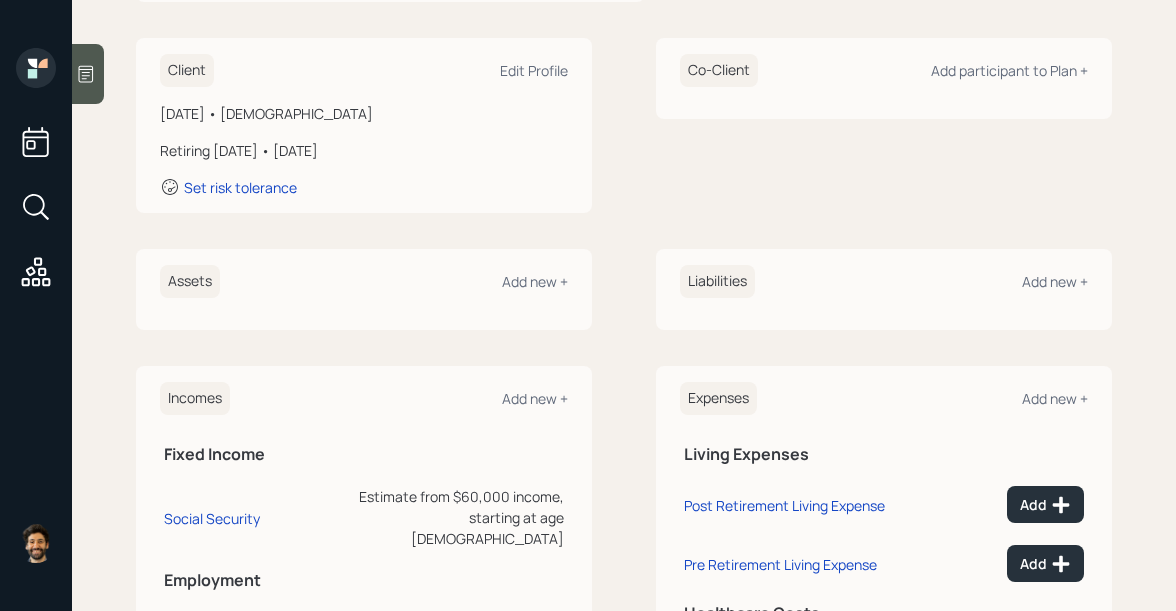 scroll, scrollTop: 406, scrollLeft: 0, axis: vertical 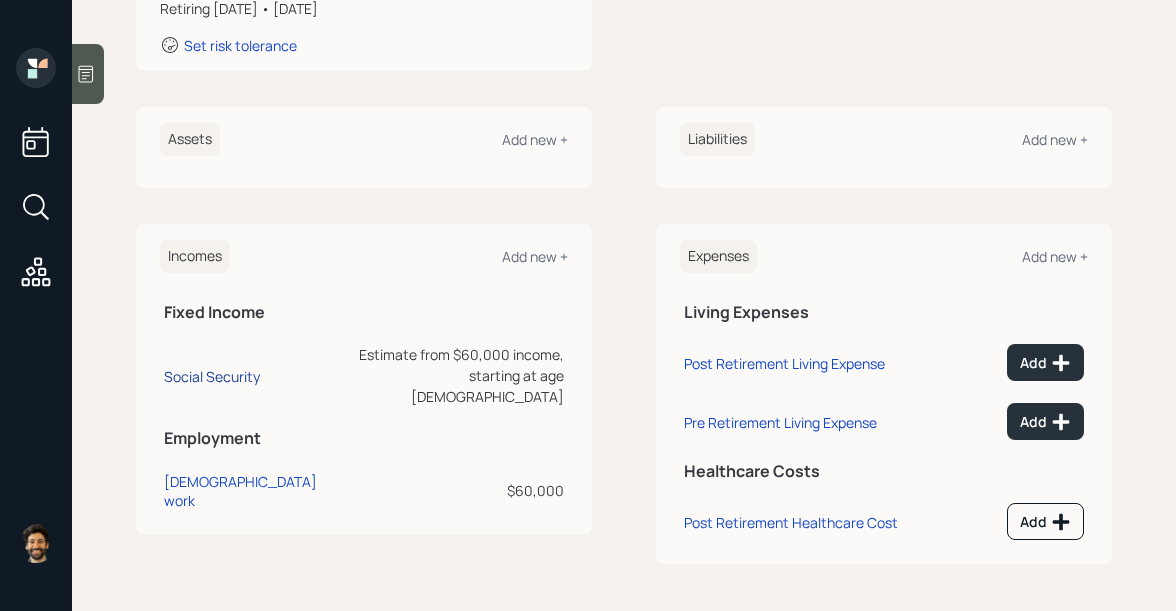 click on "Social Security" at bounding box center (212, 376) 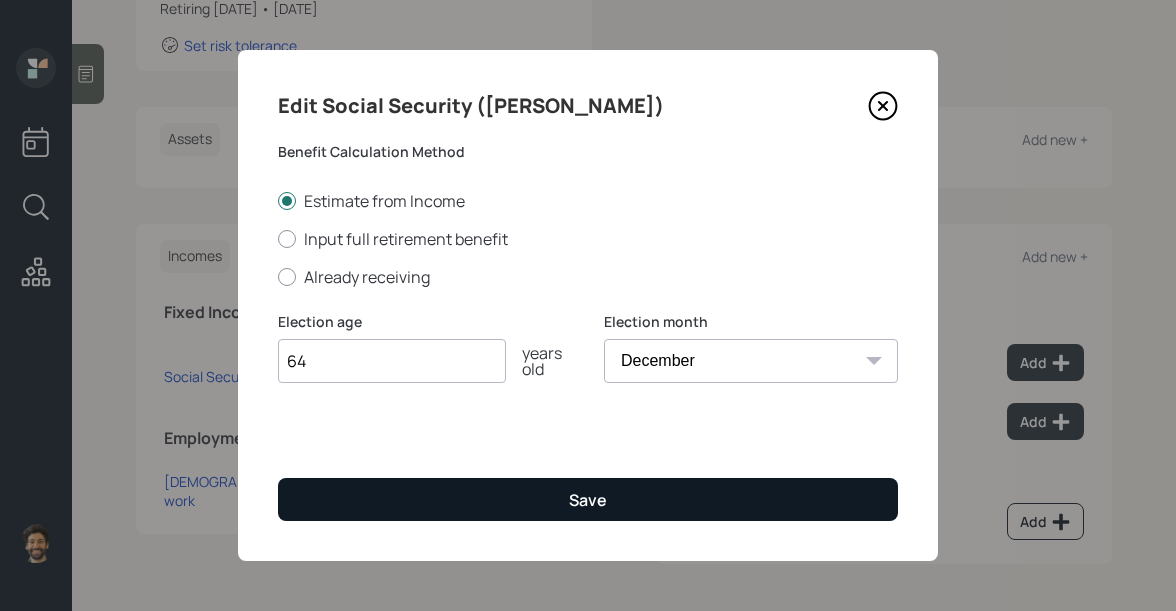 type on "64" 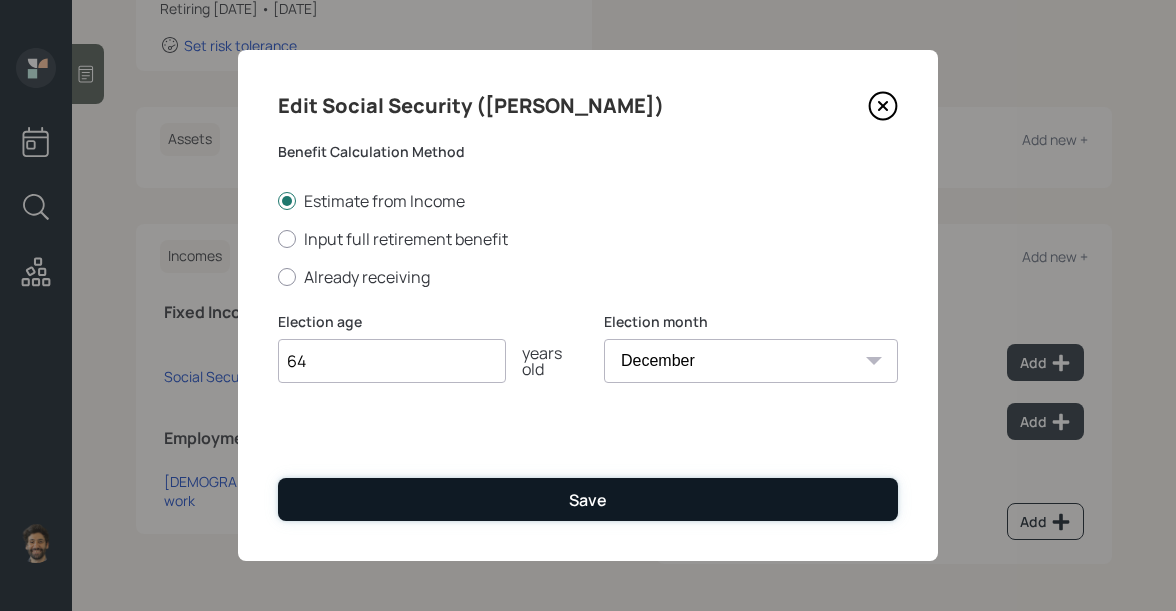 click on "Save" at bounding box center (588, 499) 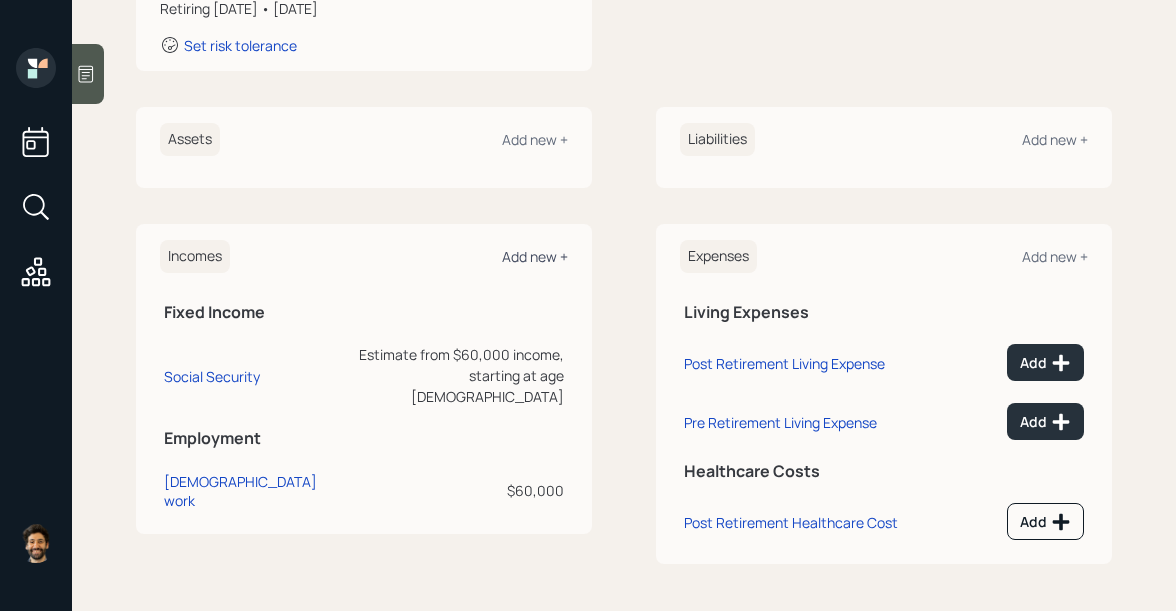 click on "Add new +" at bounding box center (535, 256) 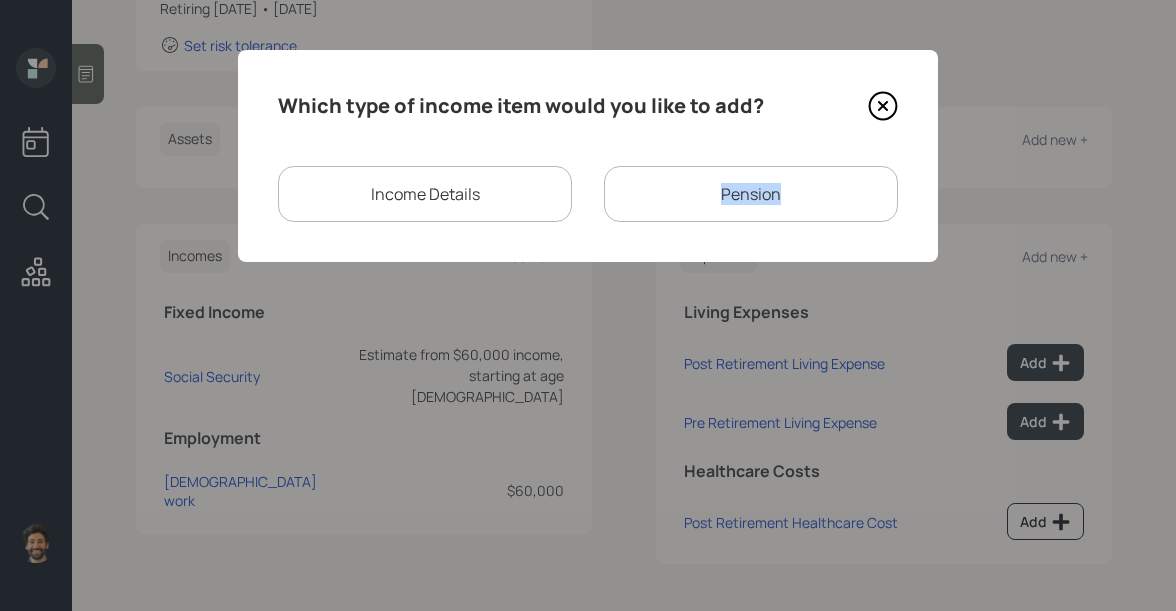 drag, startPoint x: 792, startPoint y: 186, endPoint x: 513, endPoint y: 294, distance: 299.17386 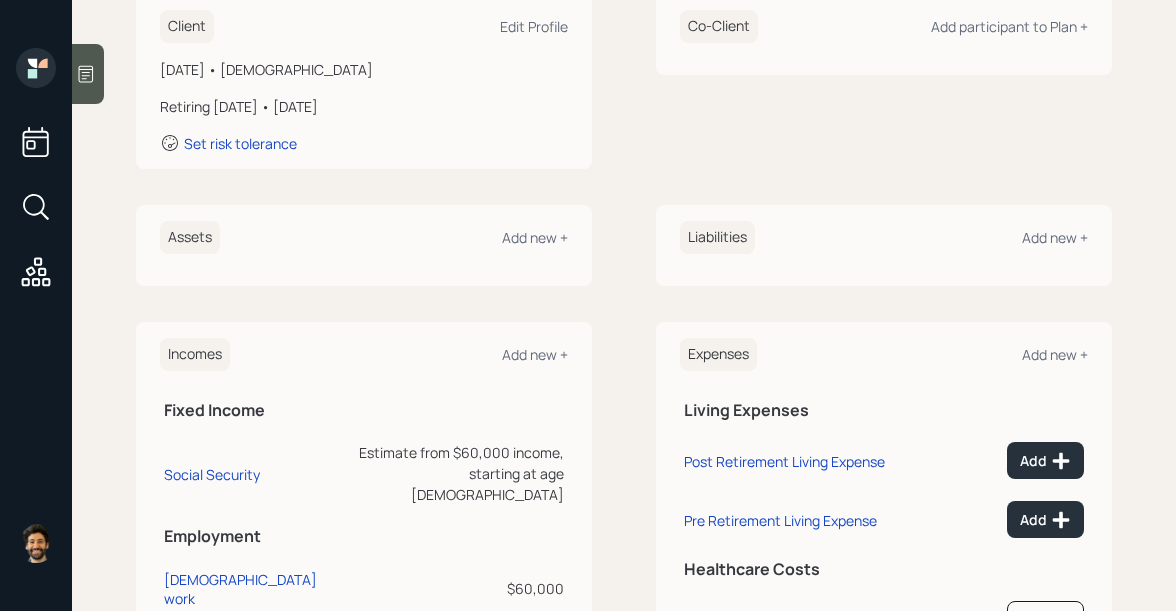 scroll, scrollTop: 240, scrollLeft: 0, axis: vertical 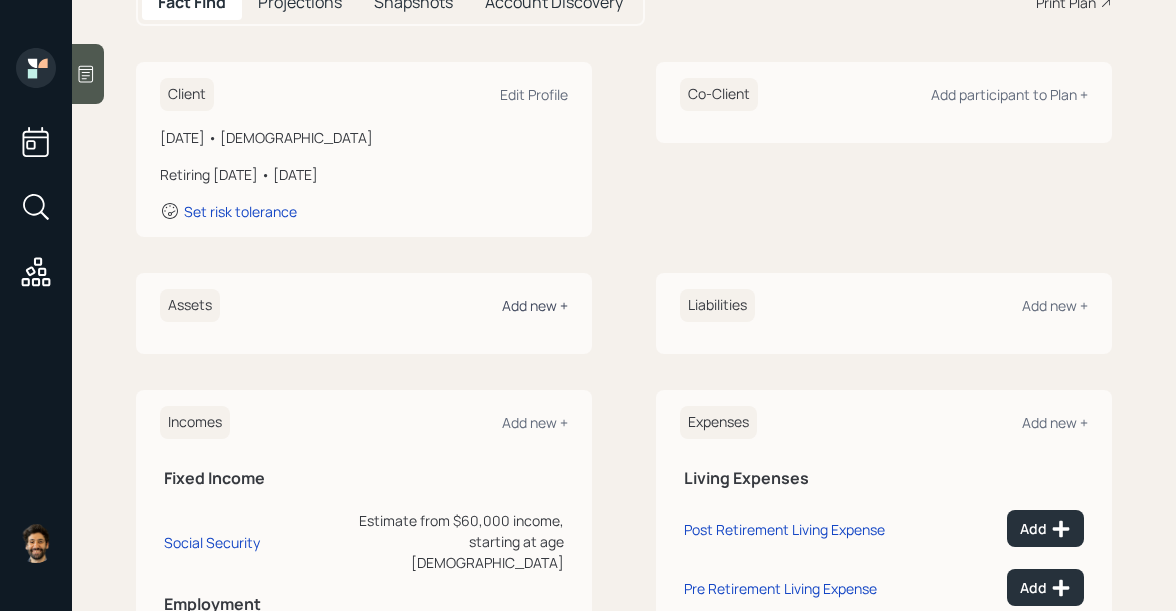 click on "Add new +" at bounding box center (535, 305) 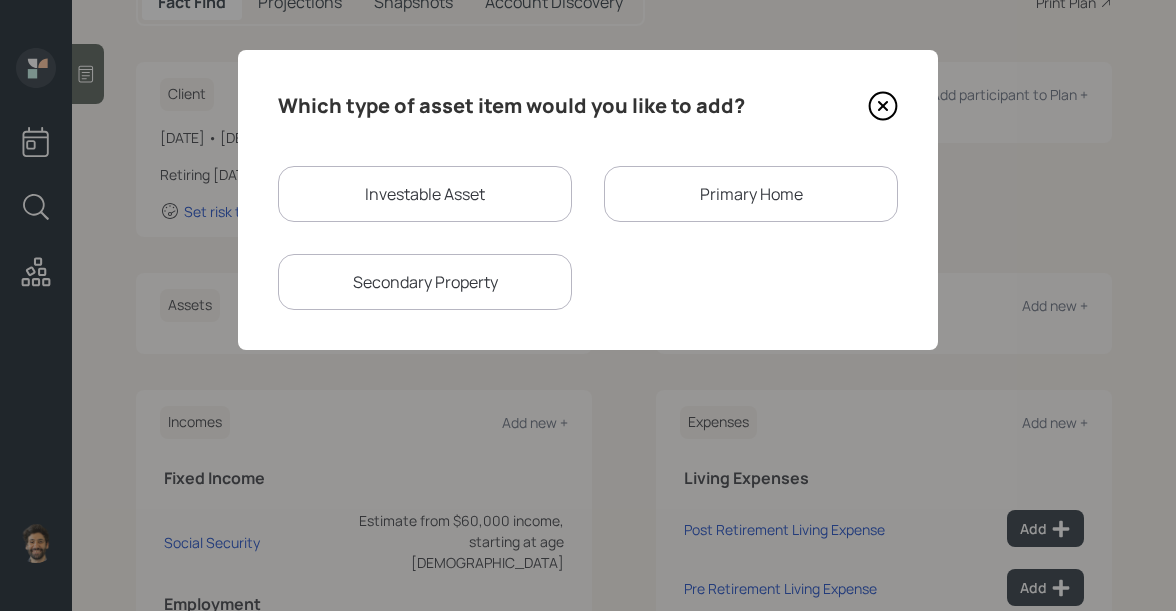 click on "Investable Asset" at bounding box center [425, 194] 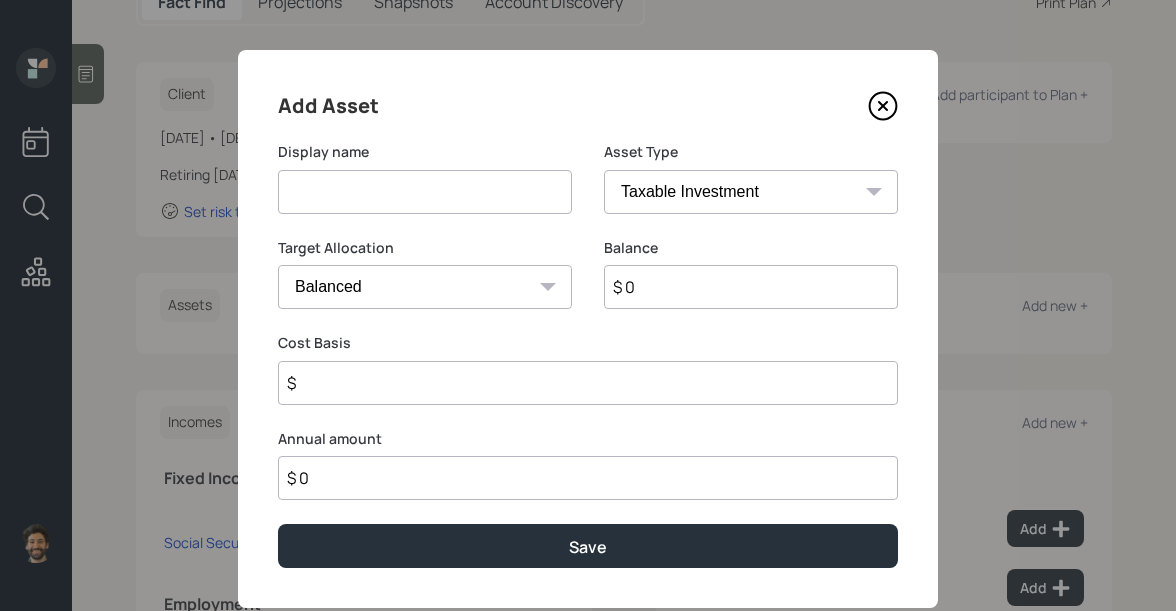 click on "SEP IRA IRA Roth IRA 401(k) Roth 401(k) 403(b) Roth 403(b) 457(b) Roth 457(b) Health Savings Account 529 Taxable Investment Checking / Savings Emergency Fund" at bounding box center [751, 192] 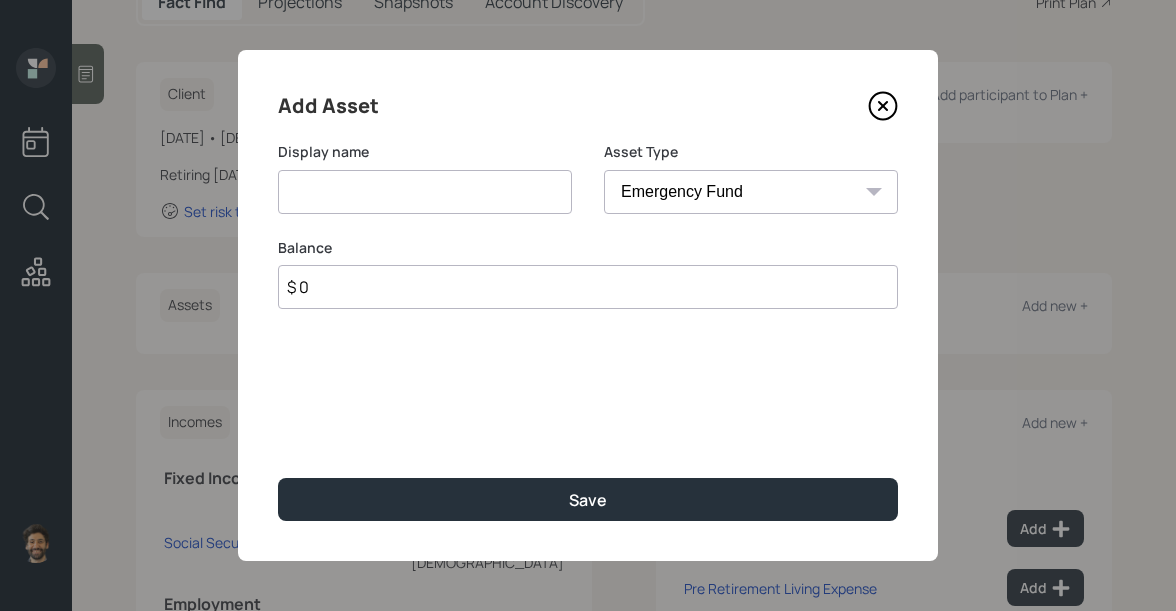 click at bounding box center (425, 192) 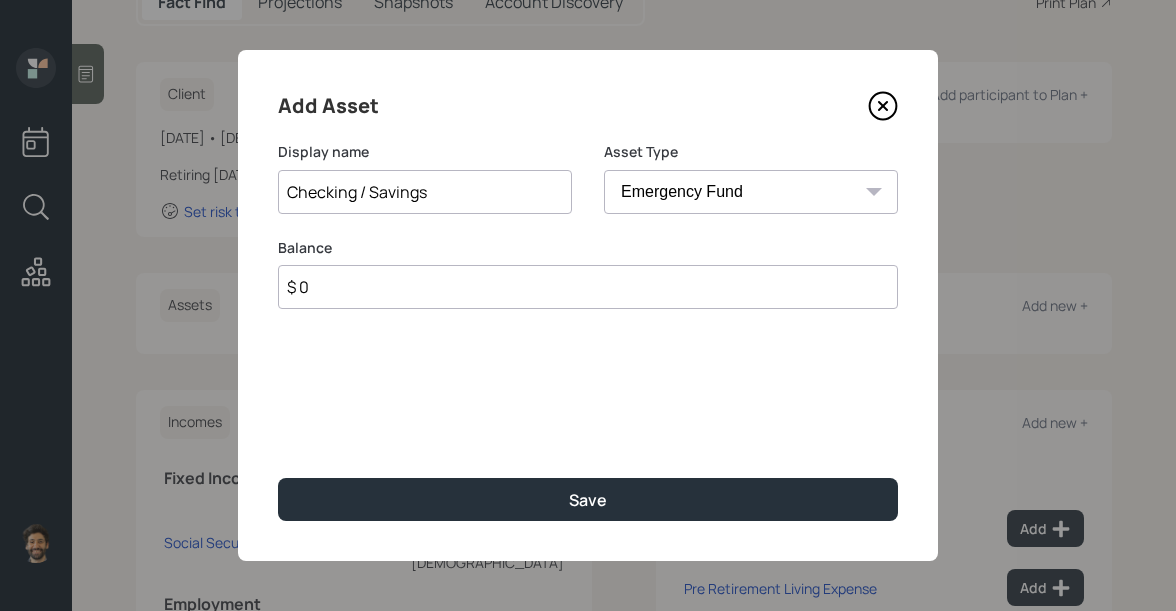 type on "Checking / Savings" 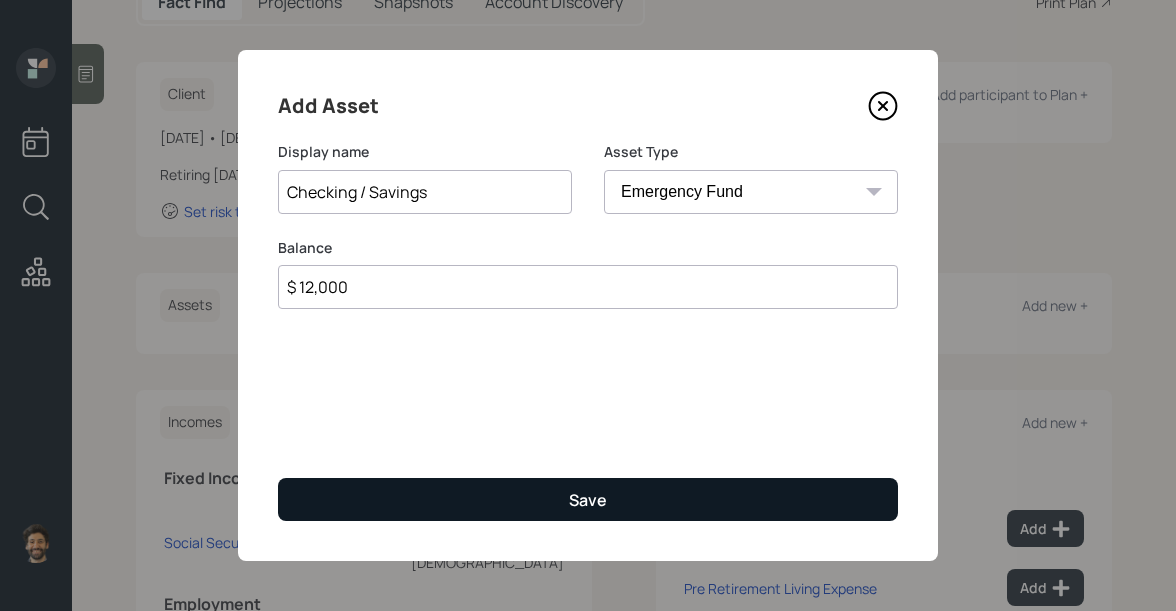 type on "$ 12,000" 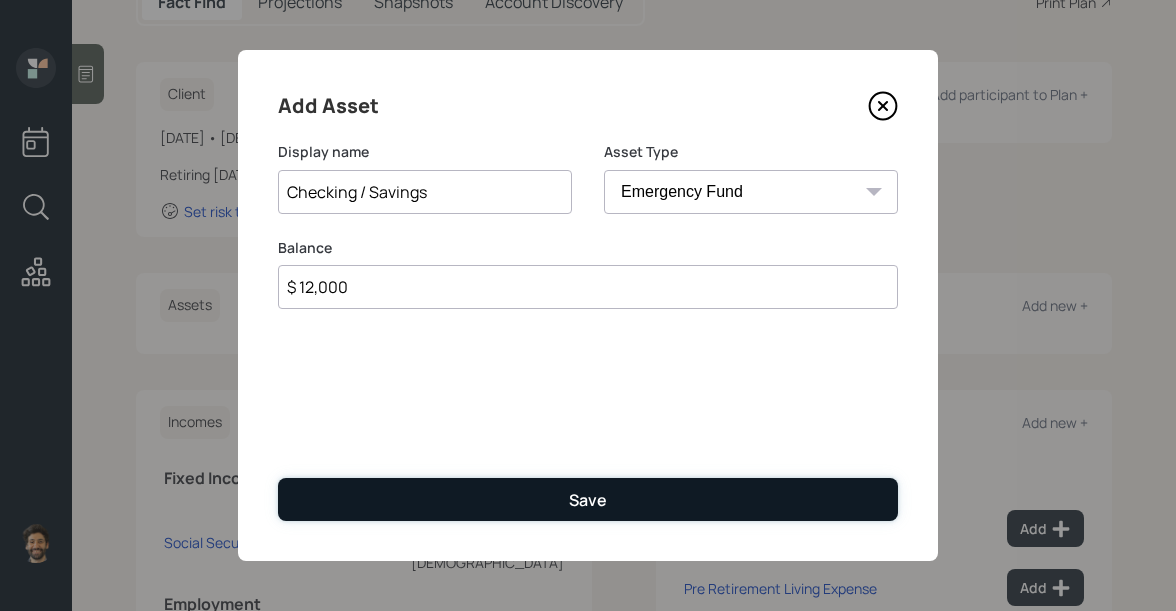 click on "Save" at bounding box center (588, 499) 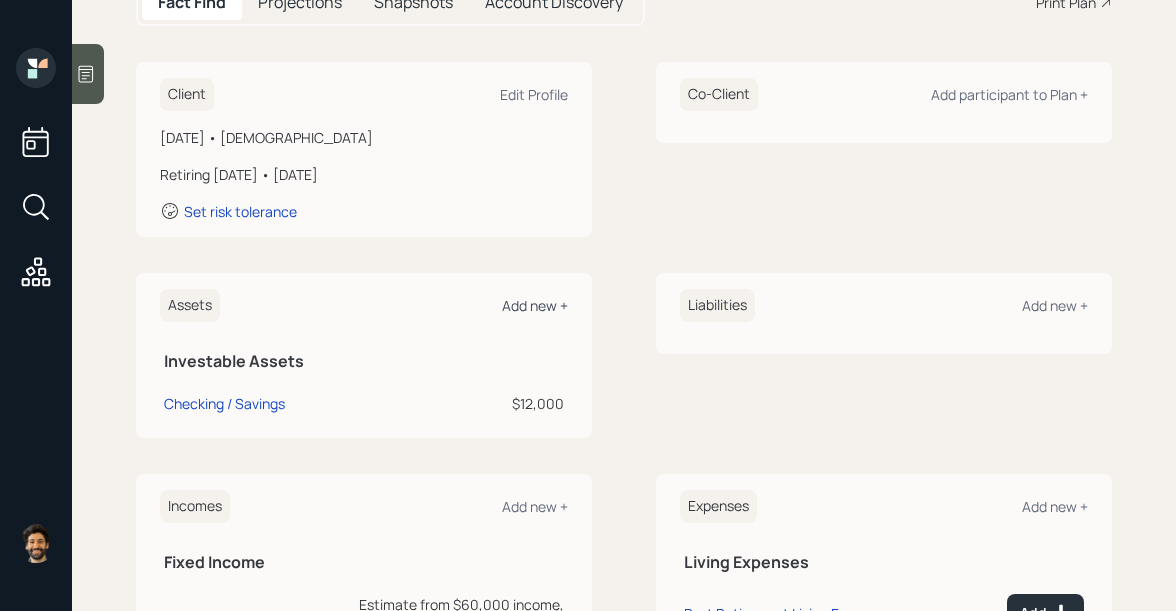 click on "Add new +" at bounding box center (535, 305) 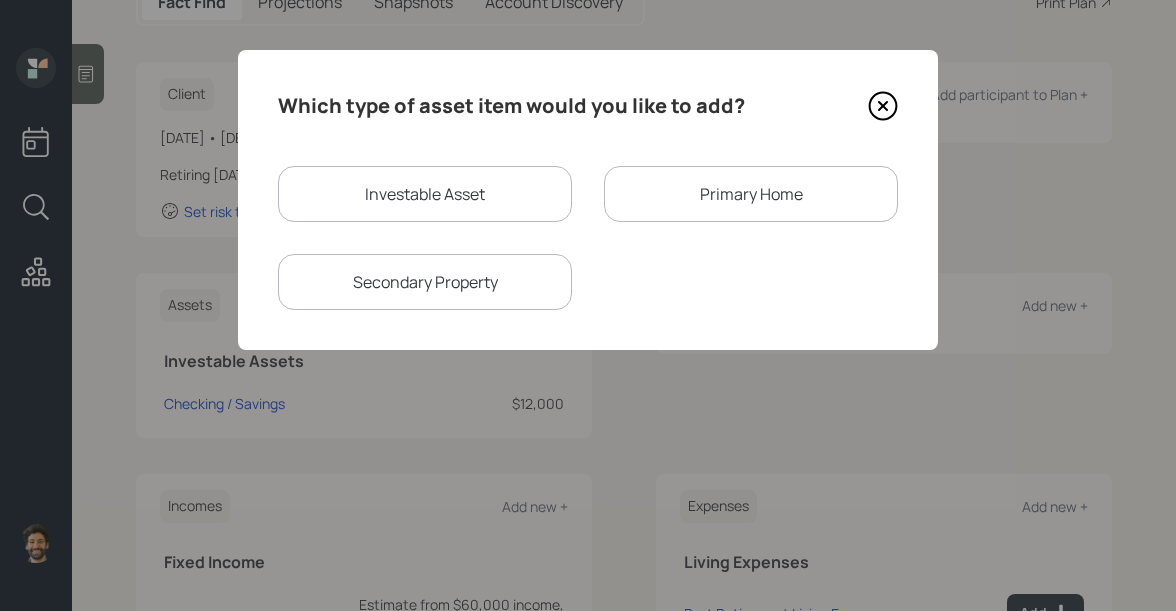 click on "Investable Asset" at bounding box center [425, 194] 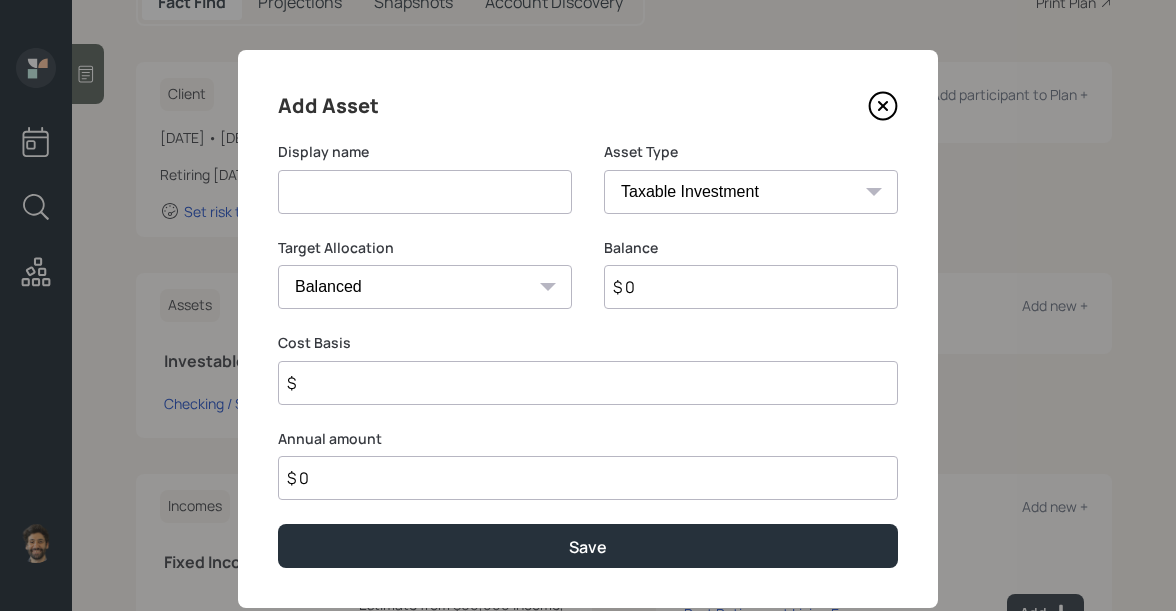 click on "SEP IRA IRA Roth IRA 401(k) Roth 401(k) 403(b) Roth 403(b) 457(b) Roth 457(b) Health Savings Account 529 Taxable Investment Checking / Savings Emergency Fund" at bounding box center (751, 192) 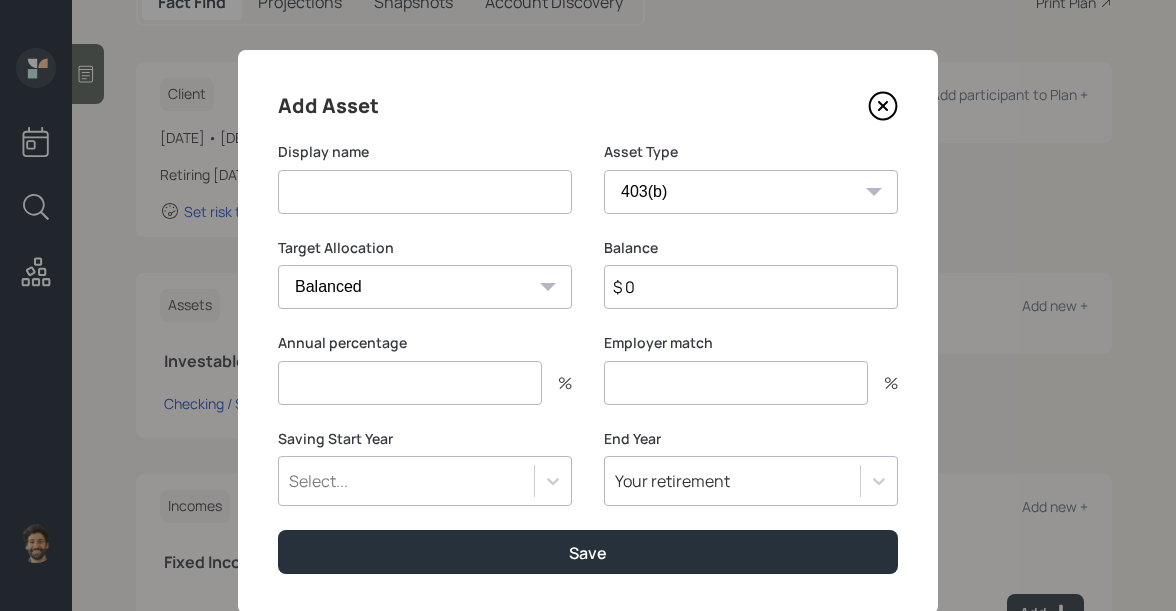 click at bounding box center (425, 192) 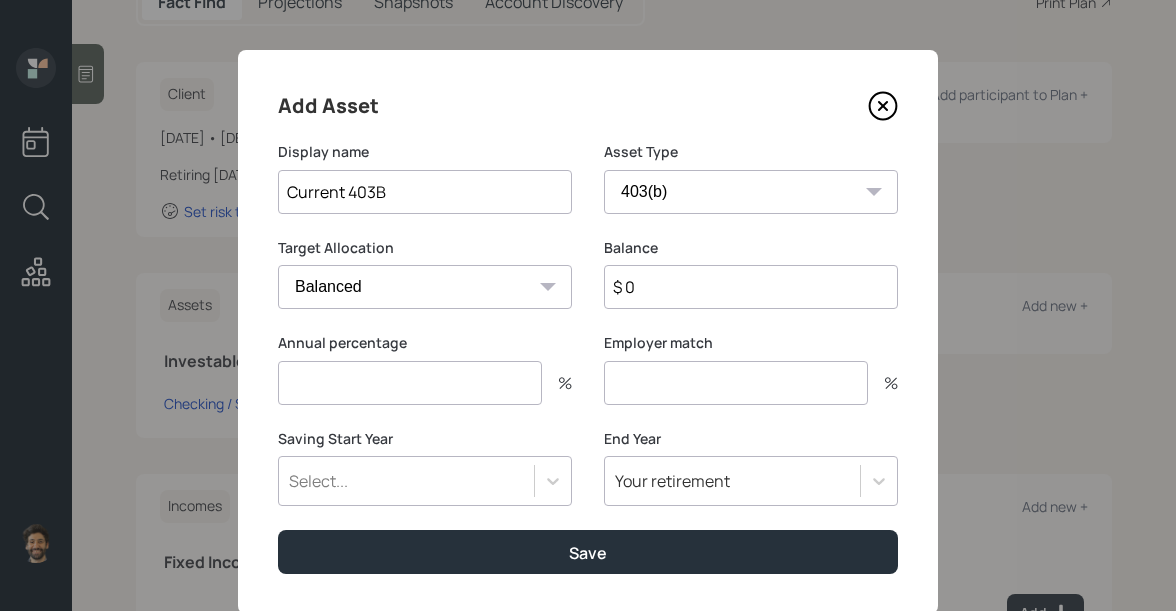type on "Current 403B" 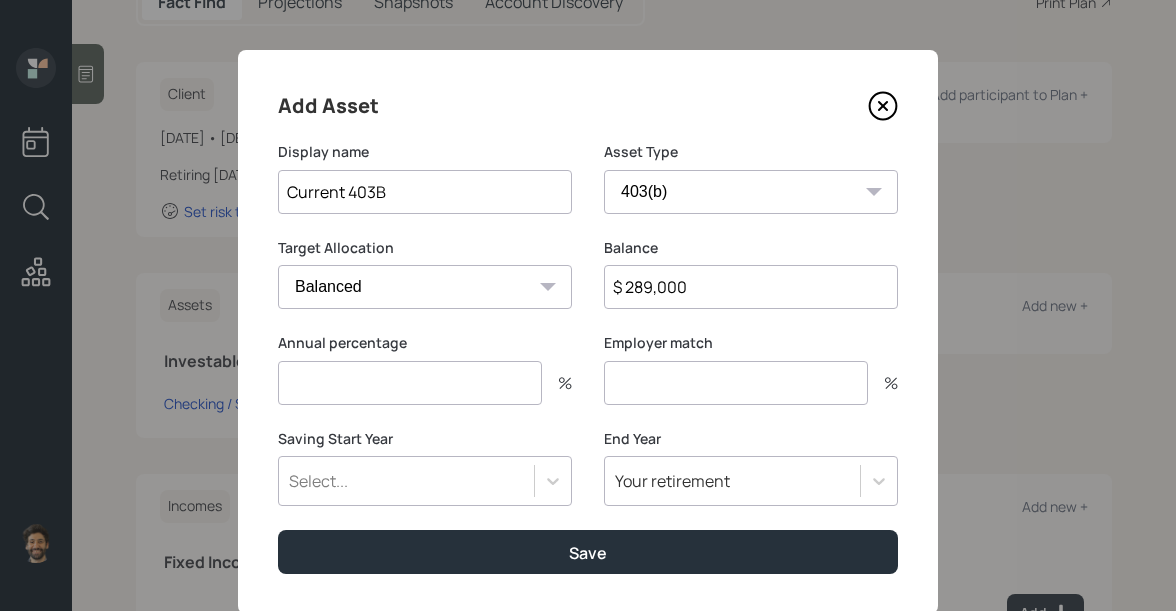 type on "$ 289,000" 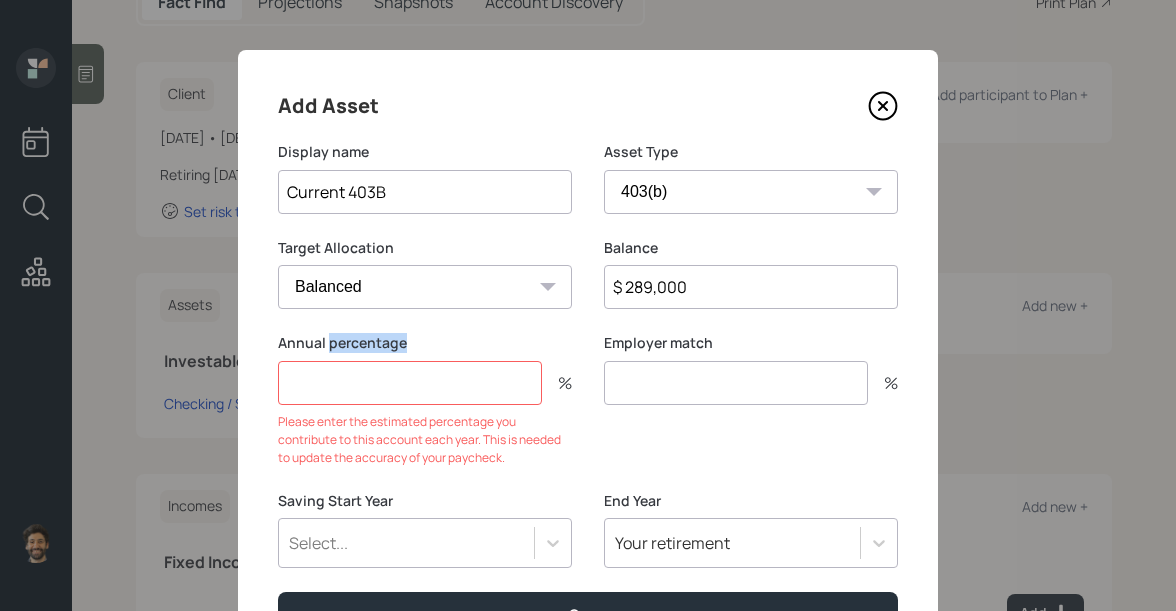 click on "Annual percentage" at bounding box center [425, 343] 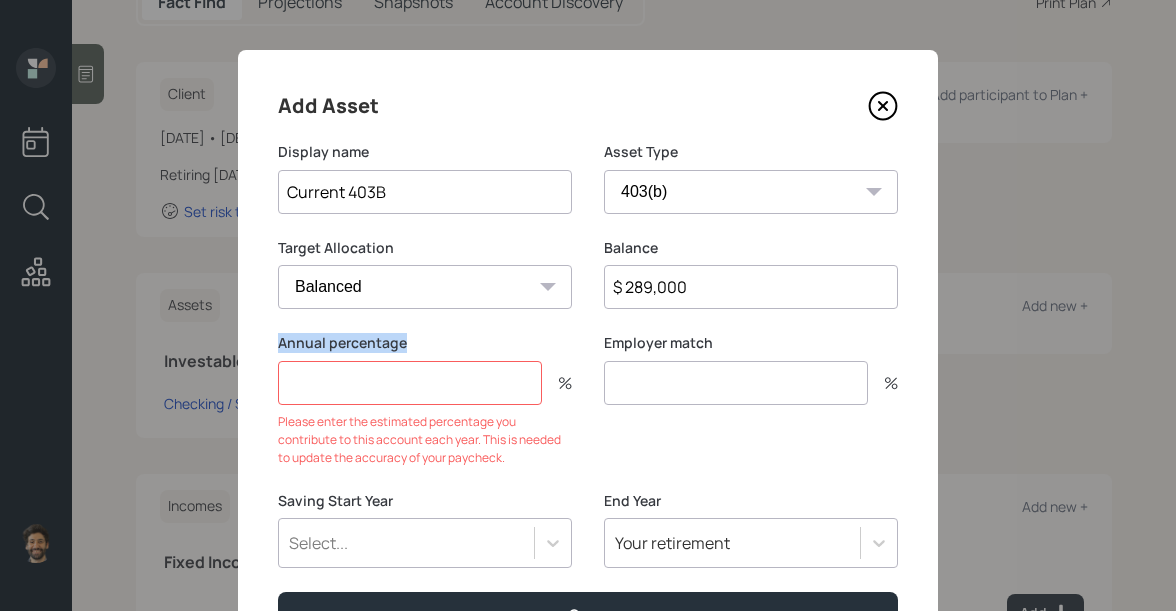 click on "Annual percentage" at bounding box center [425, 343] 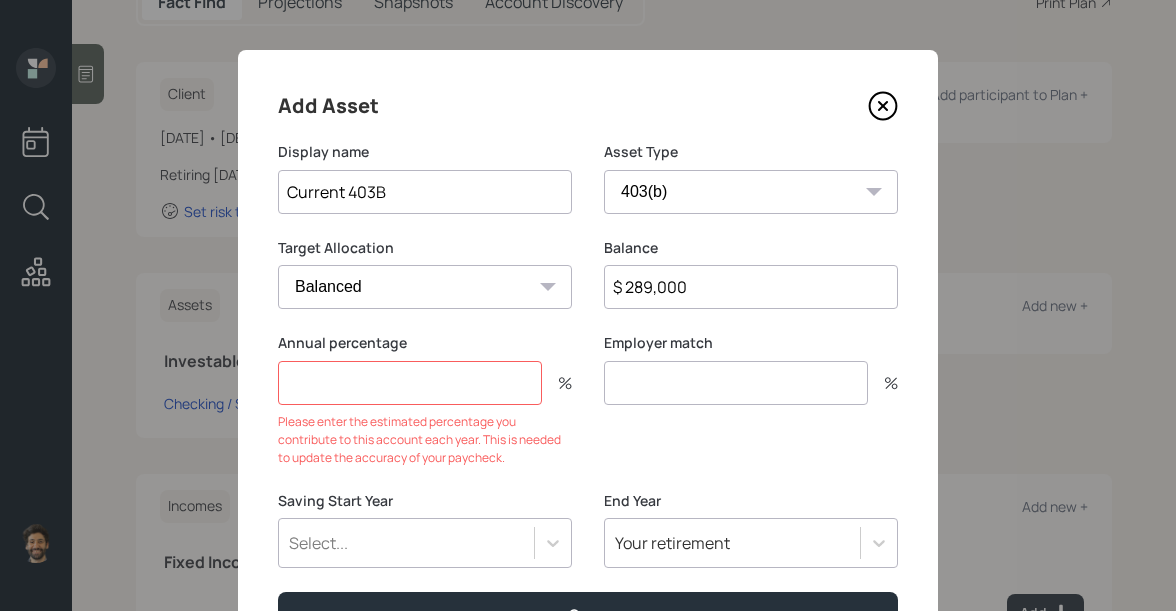 click on "Employer match" at bounding box center [751, 343] 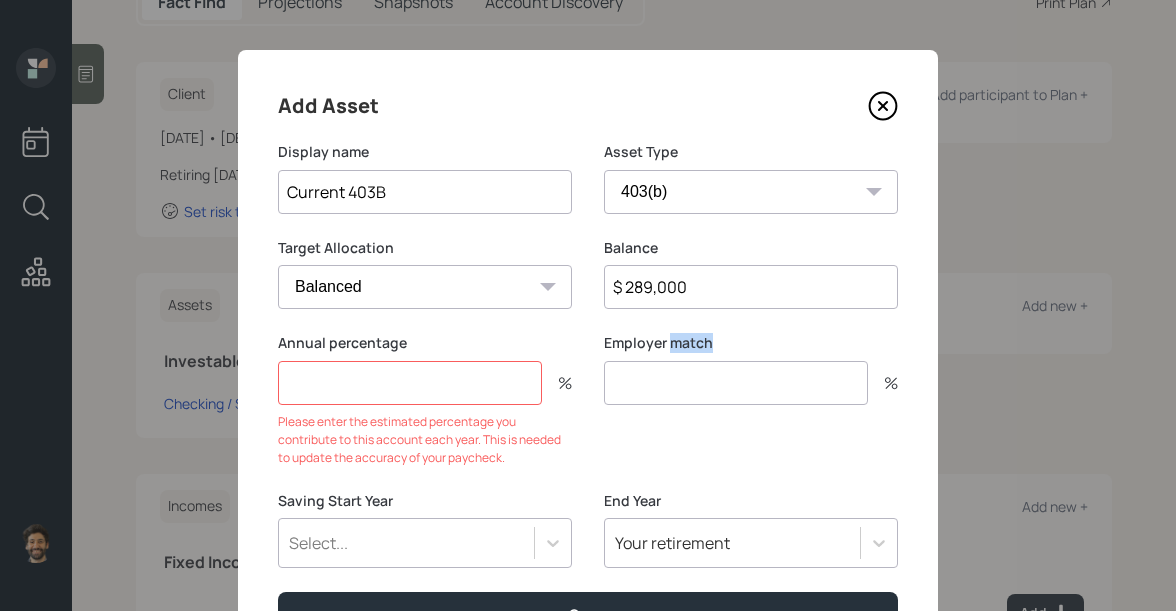 click on "Employer match" at bounding box center [751, 343] 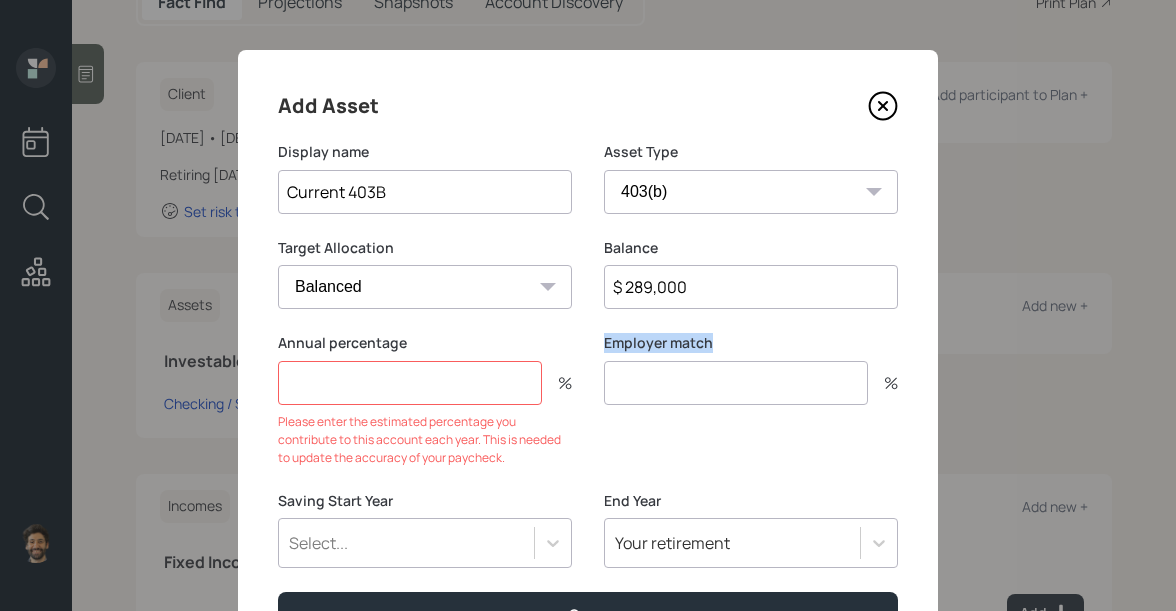 click on "Employer match" at bounding box center (751, 343) 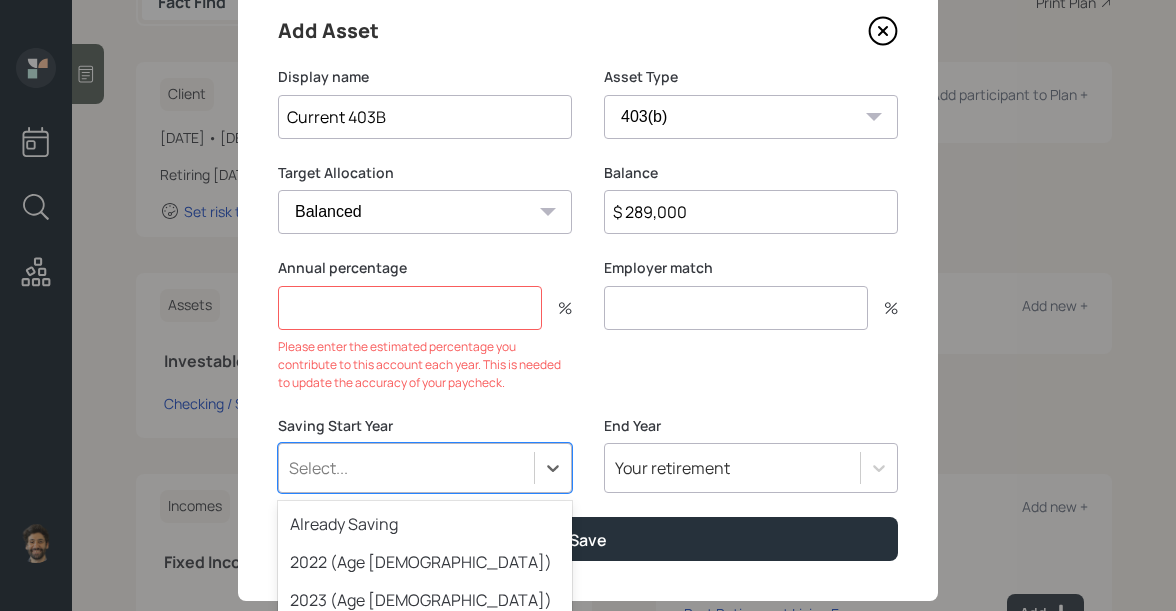 click on "option 2025 (Age 64) focused, 5 of 79. 79 results available. Use Up and Down to choose options, press Enter to select the currently focused option, press Escape to exit the menu, press Tab to select the option and exit the menu. Select... Already Saving 2022 (Age 61) 2023 (Age 62) 2024 (Age 63) 2025 (Age 64) 2026 (Age 65) 2027 (Age 66) 2028 (Age 67) 2029 (Age 68) 2030 (Age 69) 2031 (Age 70) 2032 (Age 71) 2033 (Age 72) 2034 (Age 73) 2035 (Age 74) 2036 (Age 75) 2037 (Age 76) 2038 (Age 77) 2039 (Age 78) 2040 (Age 79) 2041 (Age 80) 2042 (Age 81) 2043 (Age 82) 2044 (Age 83) 2045 (Age 84) 2046 (Age 85) 2047 (Age 86) 2048 (Age 87) 2049 (Age 88) 2050 (Age 89) 2051 (Age 90) 2052 (Age 91) 2053 (Age 92) 2054 (Age 93) 2055 (Age 94) 2056 (Age 95) 2057 (Age 96) 2058 (Age 97) 2059 (Age 98) 2060 (Age 99) 2061 (Age 100) 2062 (Age 101) 2063 (Age 102) 2064 (Age 103) 2065 (Age 104) 2066 (Age 105) 2067 (Age 106) 2068 (Age 107) 2069 (Age 108) 2070 (Age 109) 2071 (Age 110) 2072 (Age 111) 2073 (Age 112) 2074 (Age 113) 2075 (Age 114)" at bounding box center [425, 468] 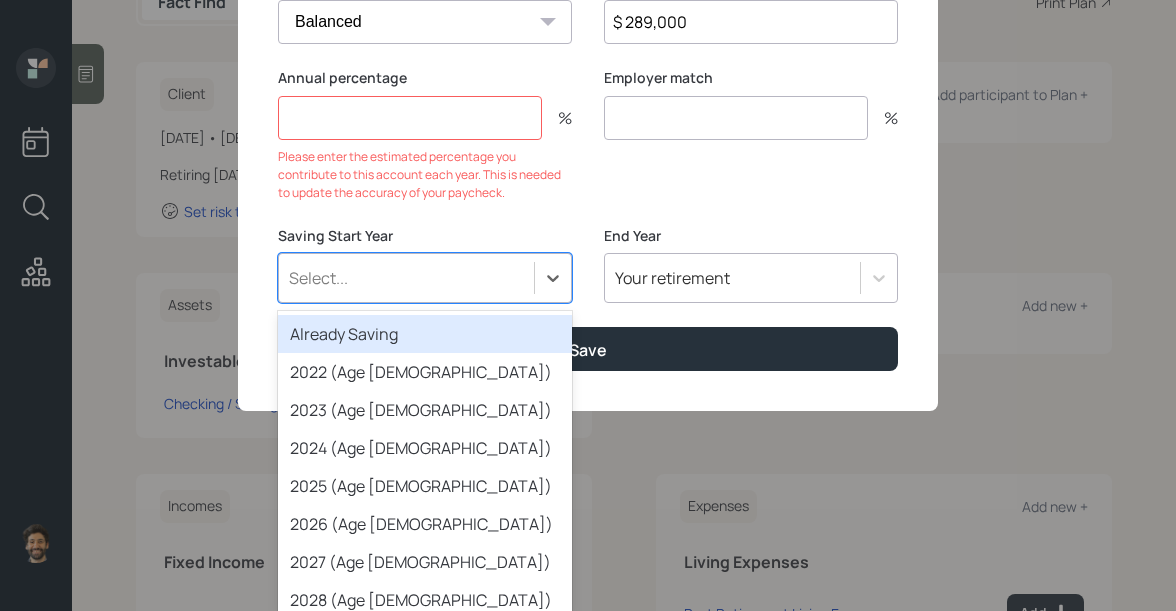 click on "Already Saving" at bounding box center [425, 334] 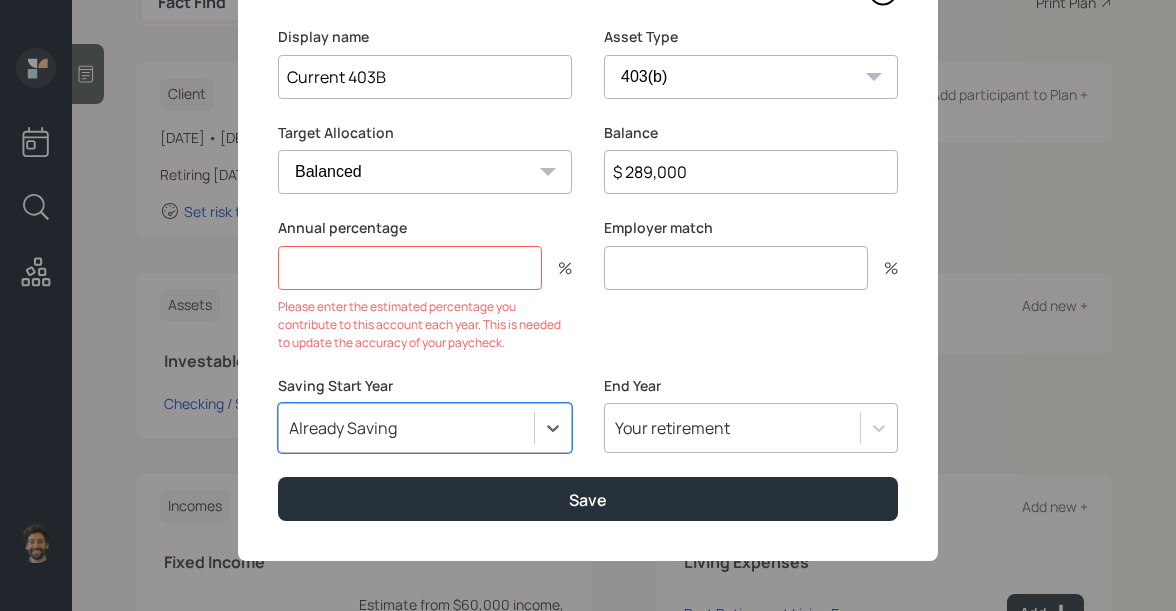 click at bounding box center [410, 268] 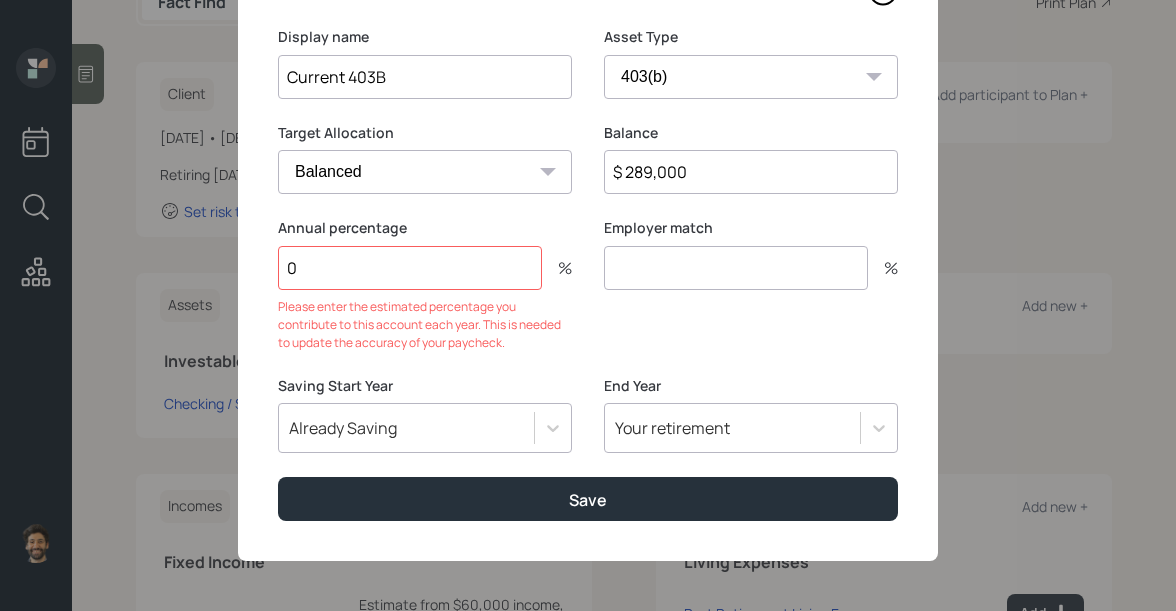 scroll, scrollTop: 0, scrollLeft: 0, axis: both 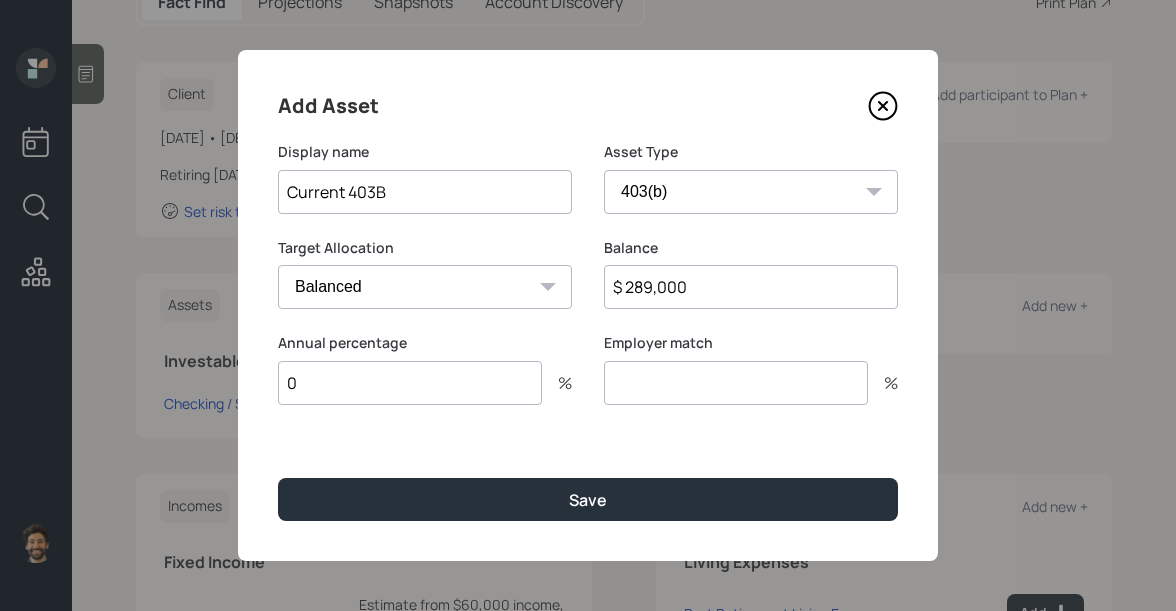 type on "0" 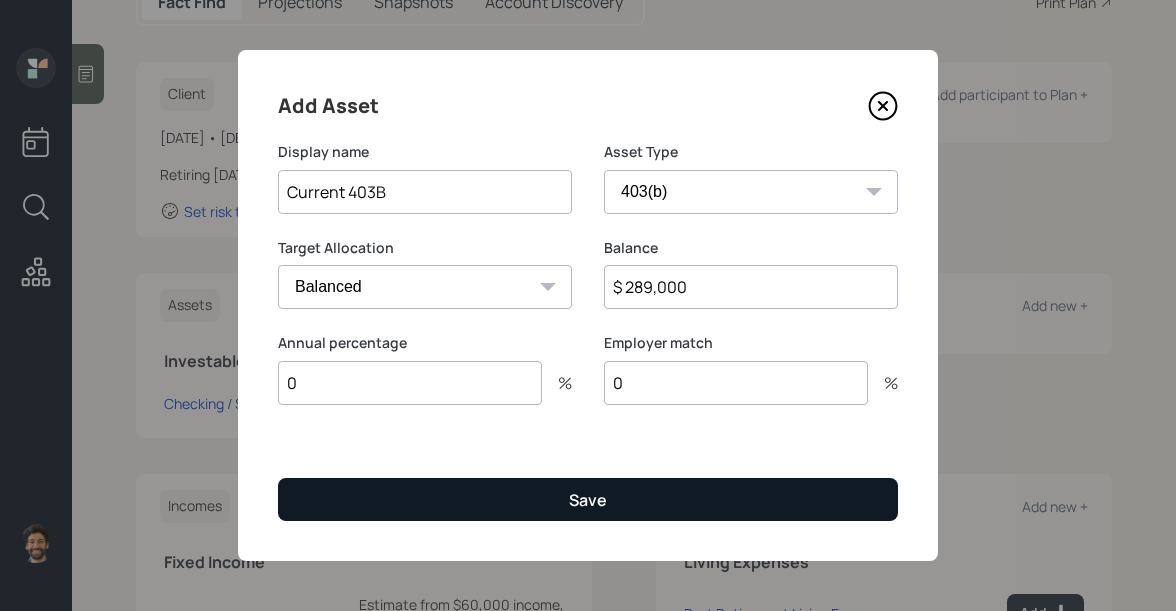 type on "0" 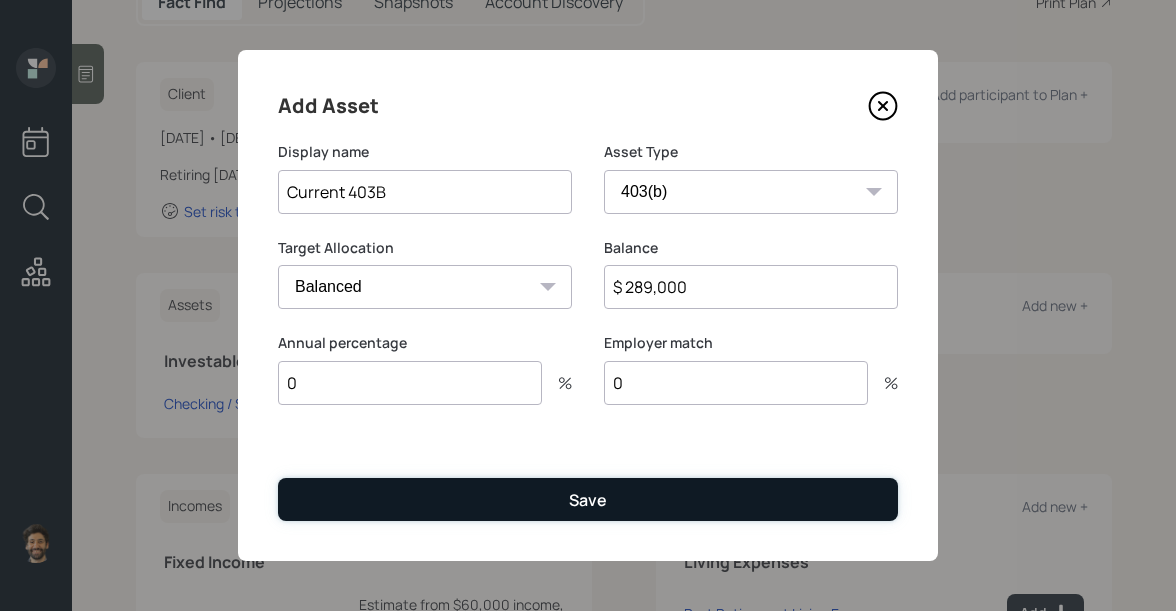 click on "Save" at bounding box center [588, 499] 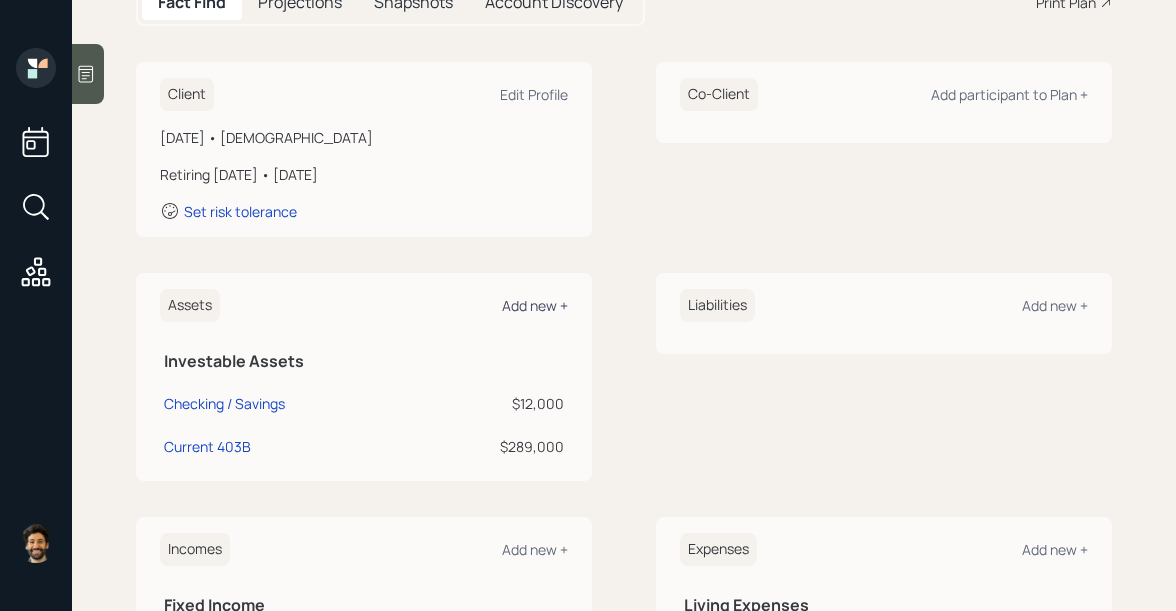 click on "Add new +" at bounding box center [535, 305] 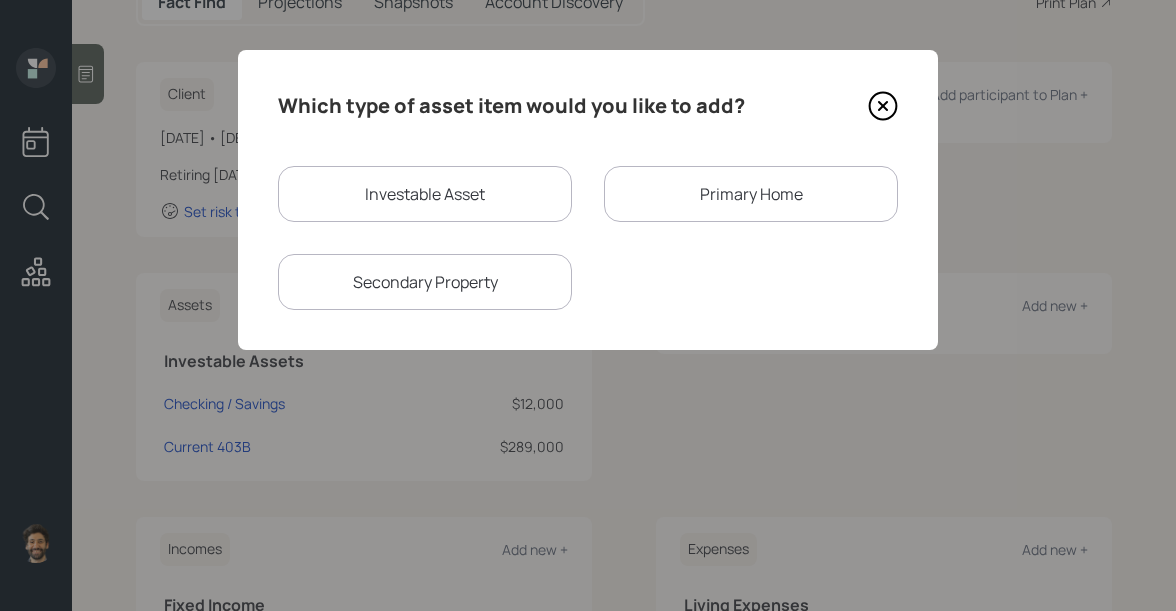 click on "Investable Asset" at bounding box center [425, 194] 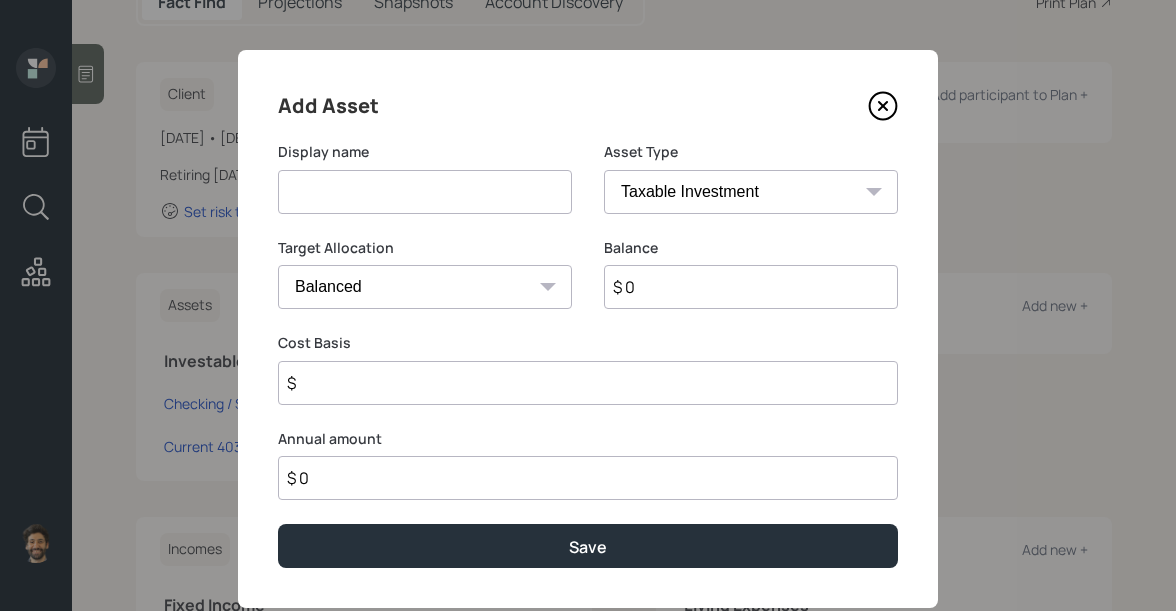 click at bounding box center (425, 192) 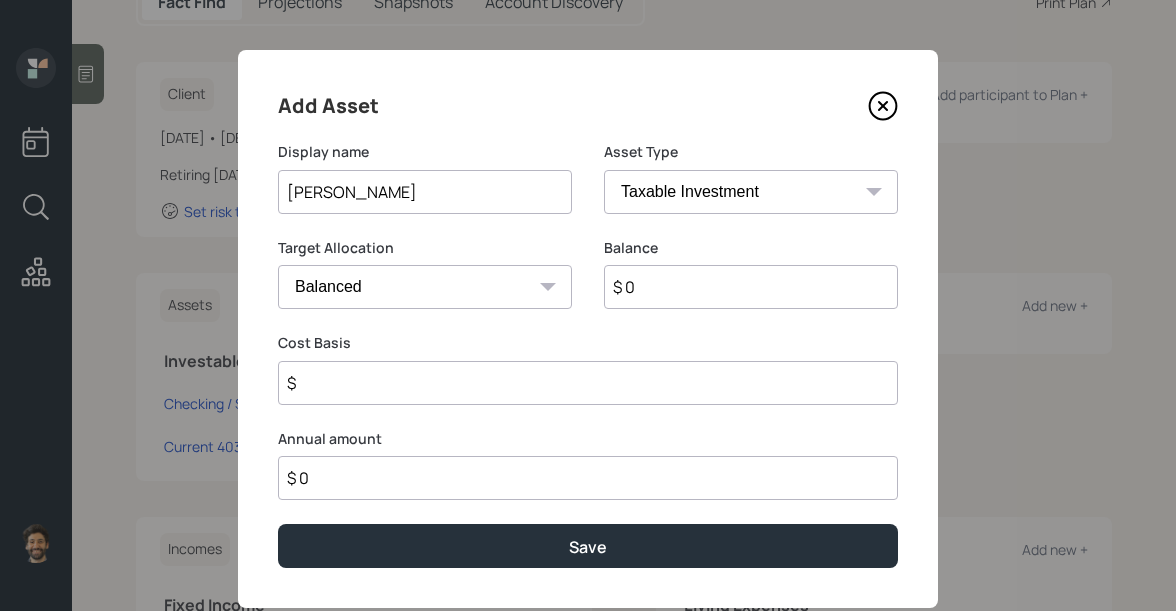 type on "[PERSON_NAME]" 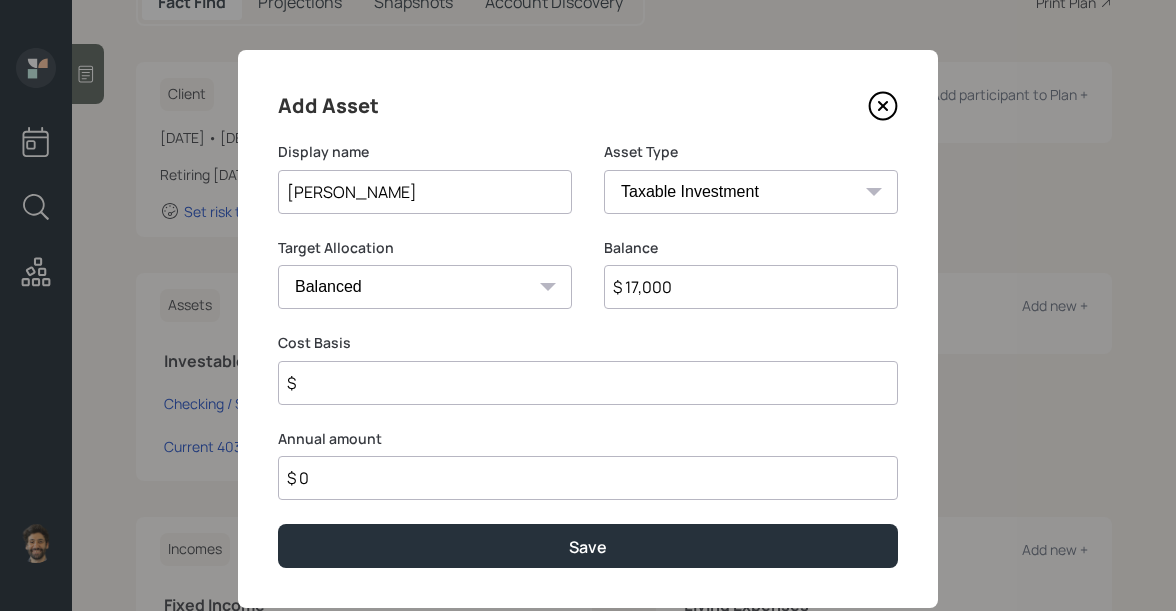 type on "$ 17,000" 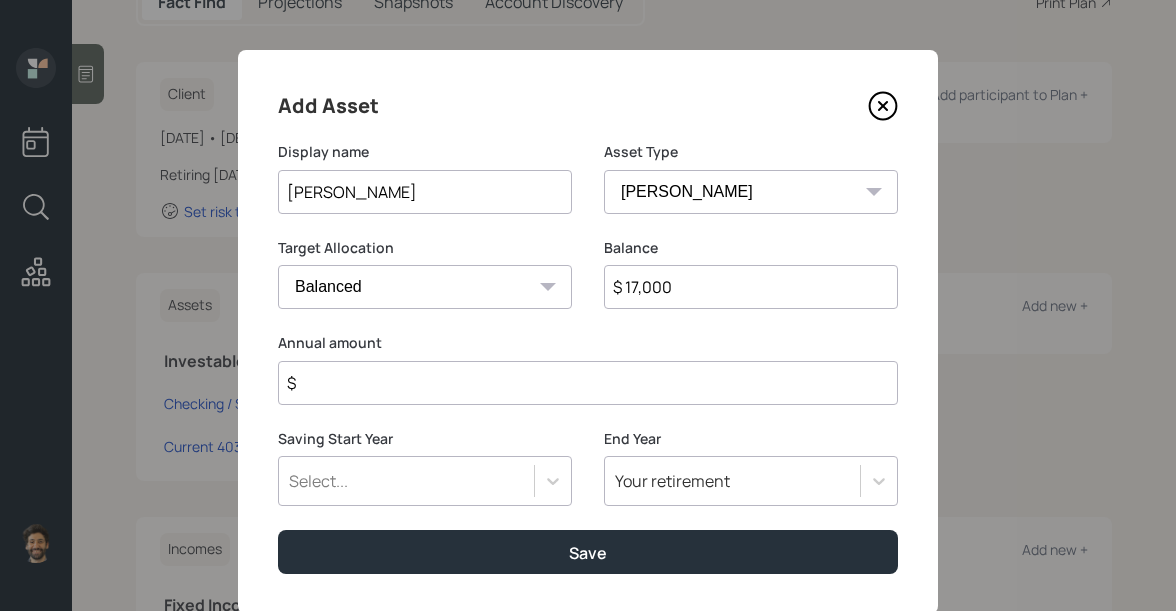 click on "$" at bounding box center [588, 383] 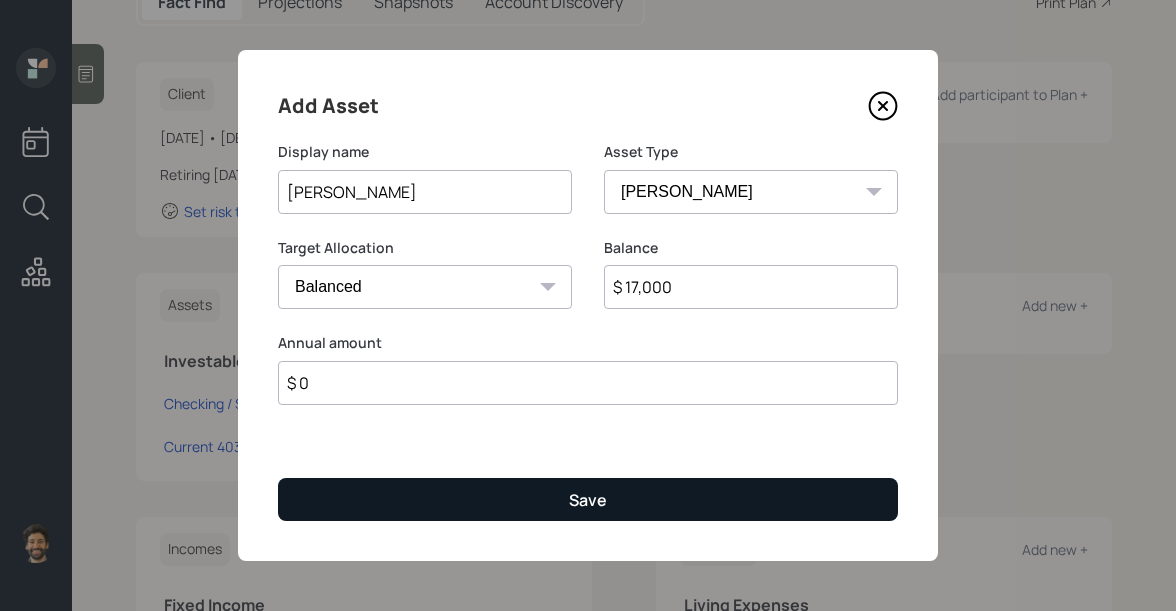 type on "$ 0" 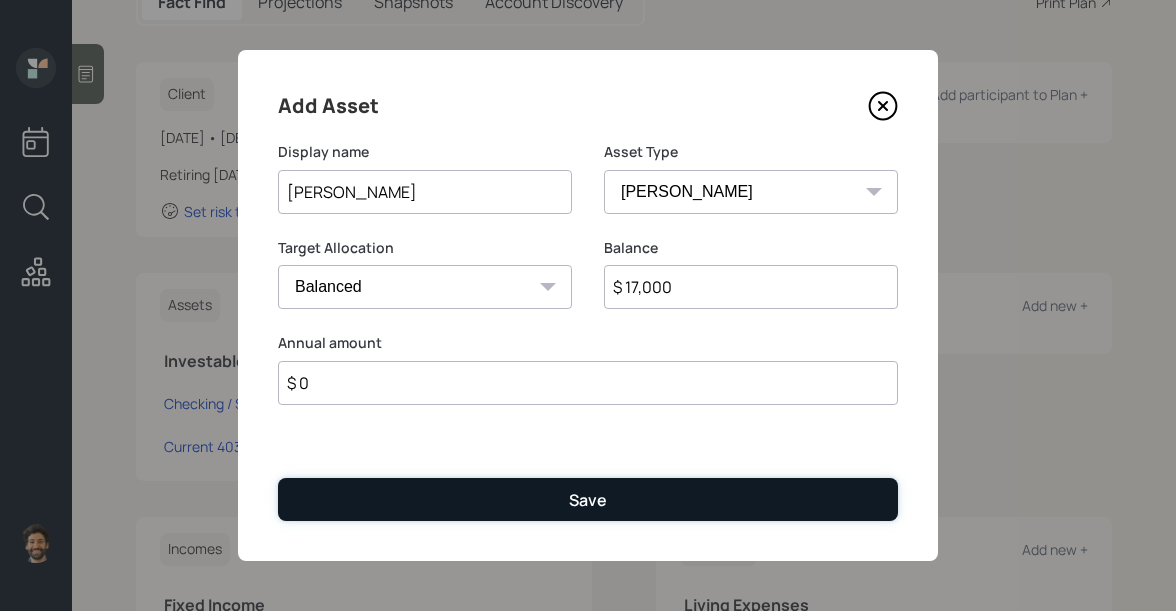 click on "Save" at bounding box center [588, 499] 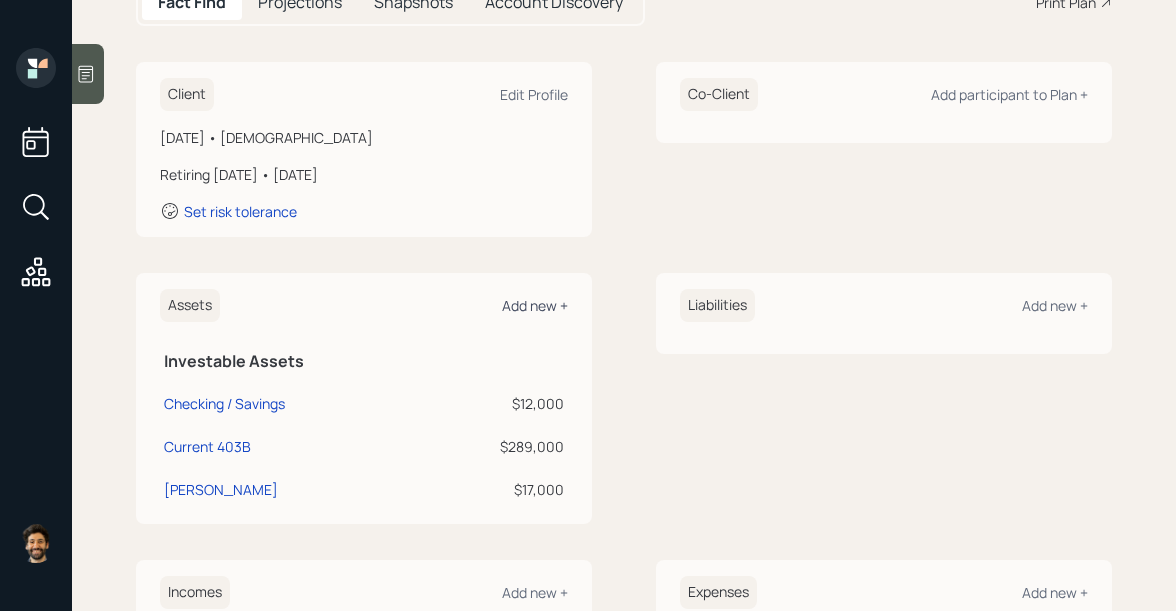 click on "Add new +" at bounding box center [535, 305] 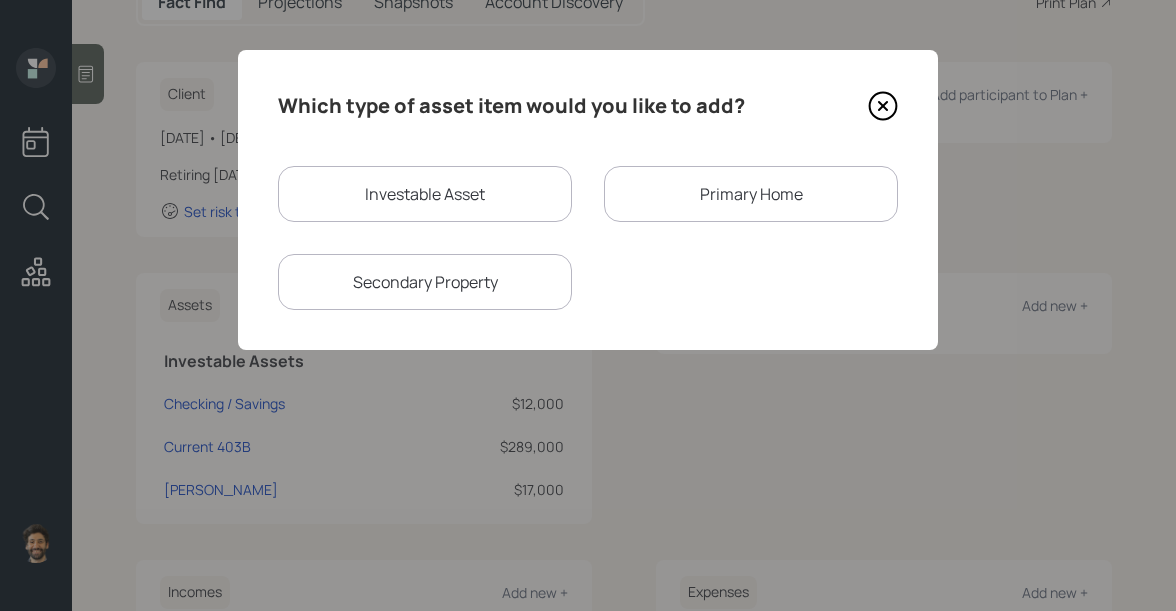 click on "Investable Asset" at bounding box center (425, 194) 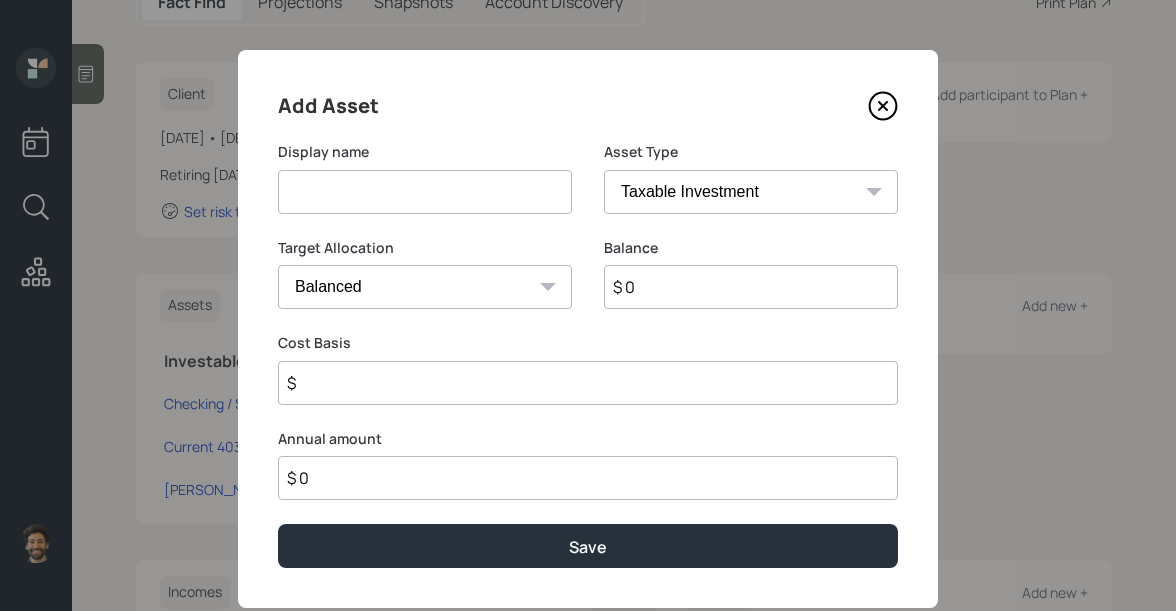 click at bounding box center [425, 192] 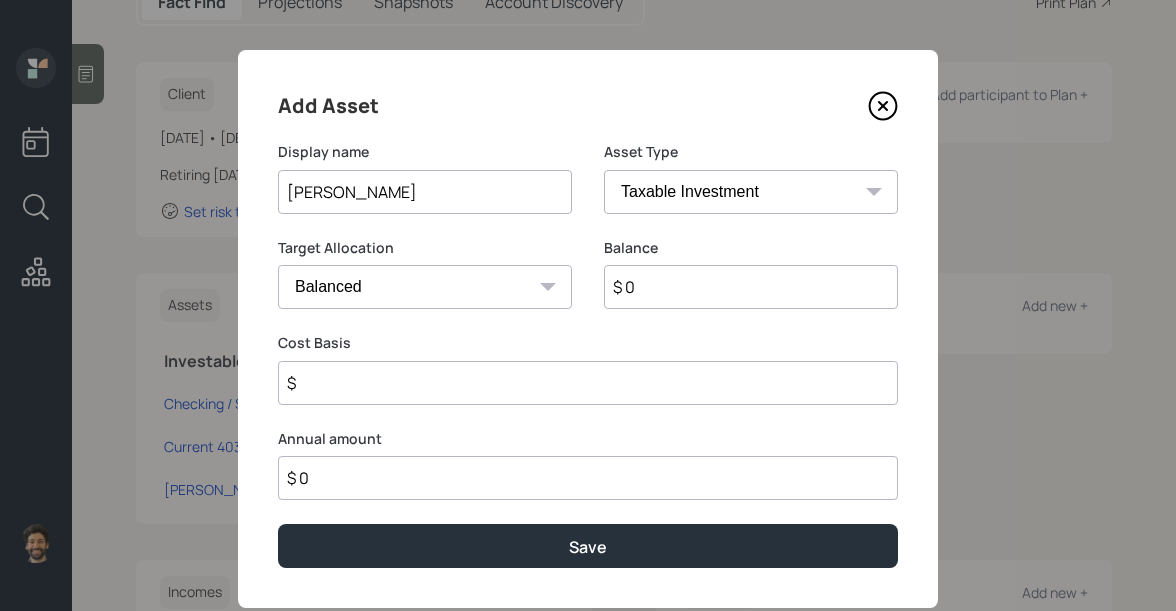 type on "[PERSON_NAME]" 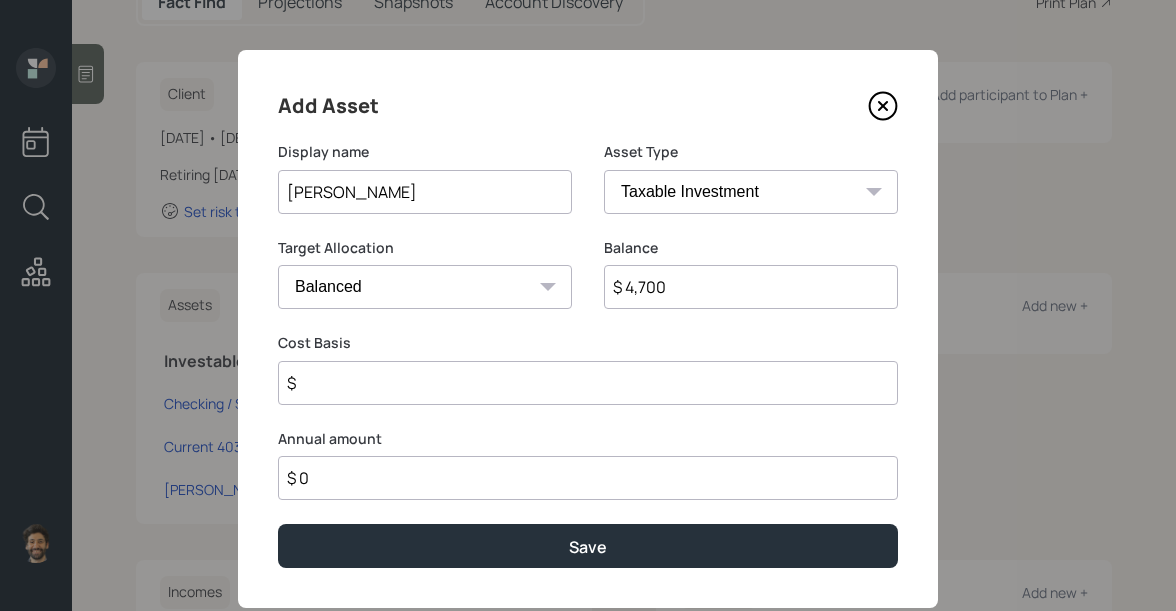 type on "$ 4,700" 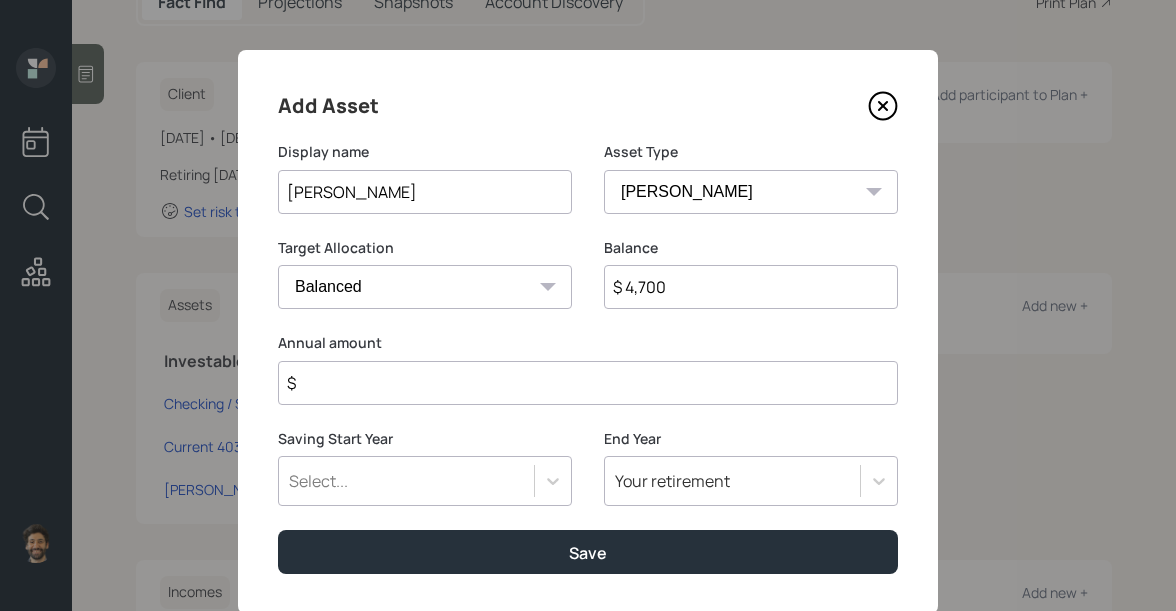 click on "$" at bounding box center [588, 383] 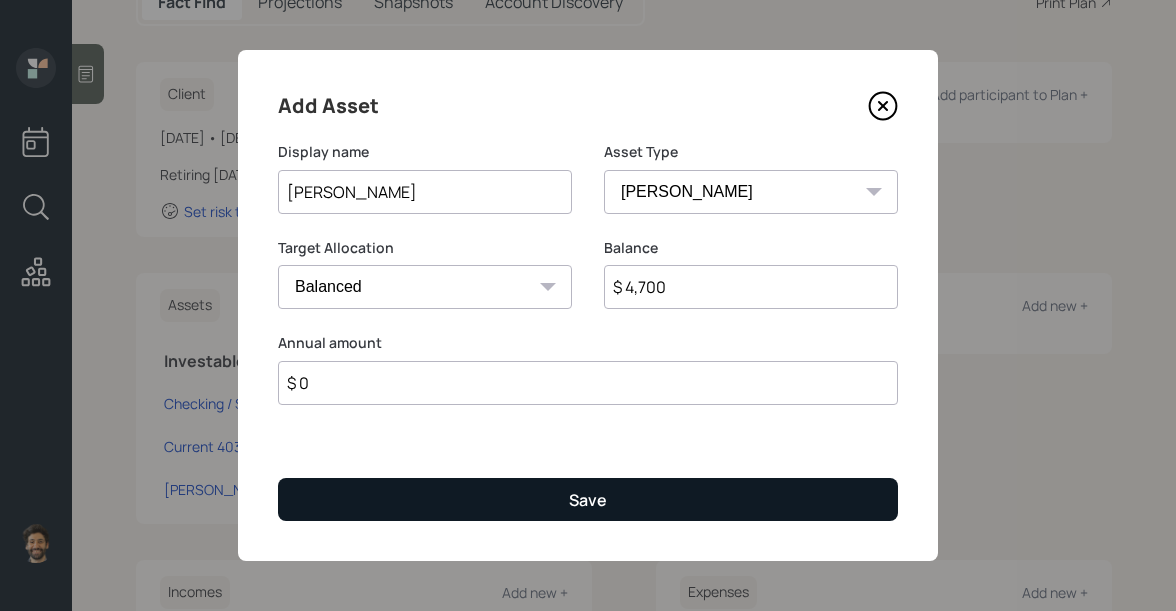 type on "$ 0" 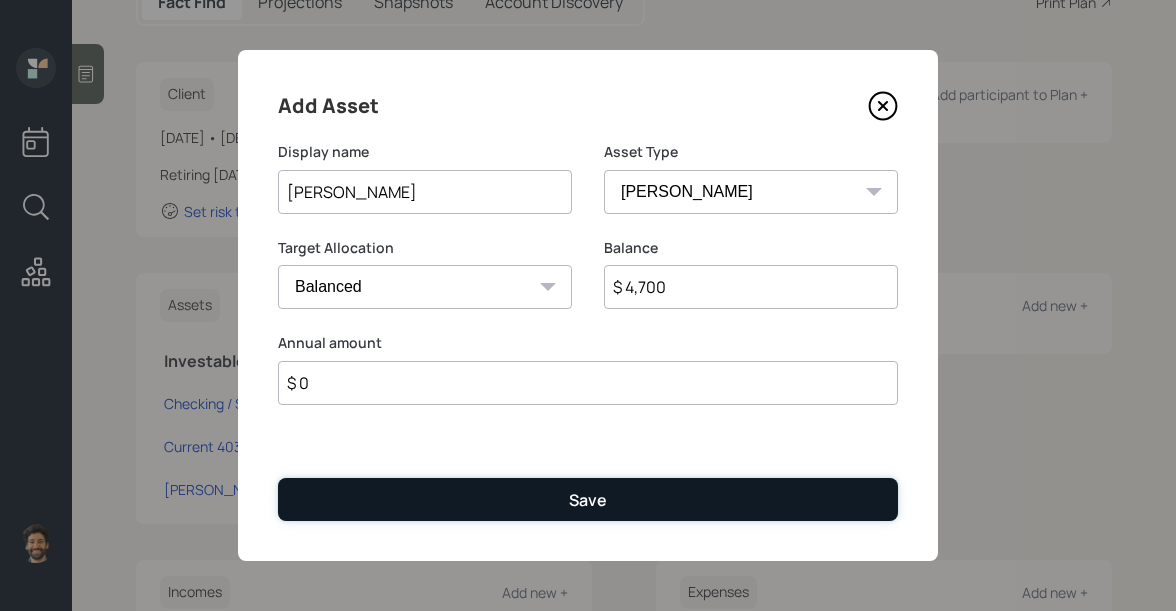 click on "Save" at bounding box center (588, 499) 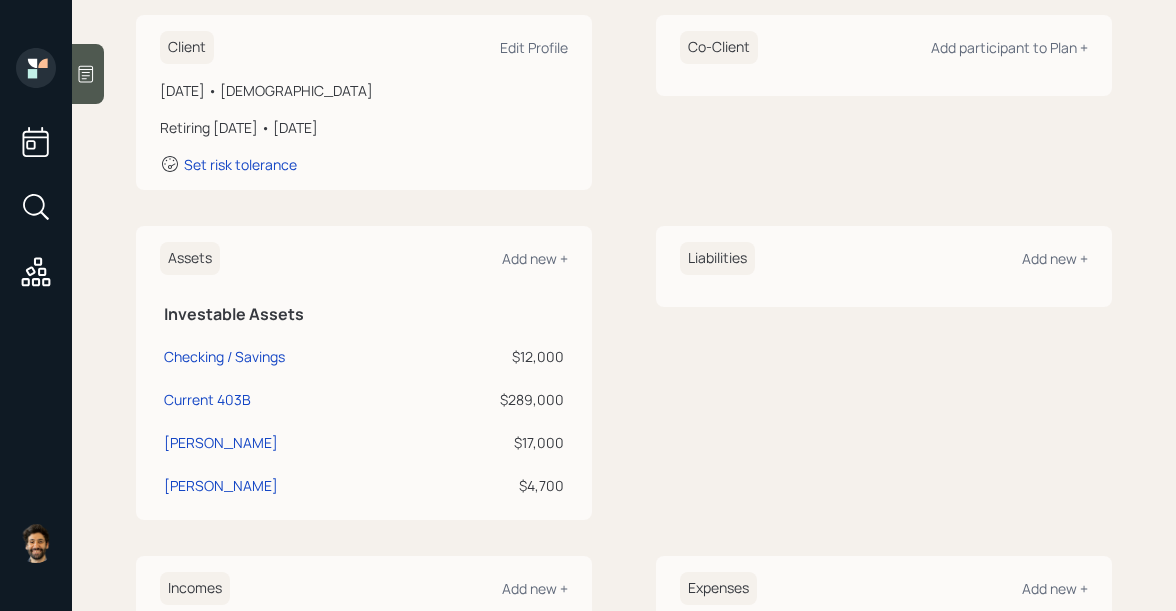 scroll, scrollTop: 286, scrollLeft: 0, axis: vertical 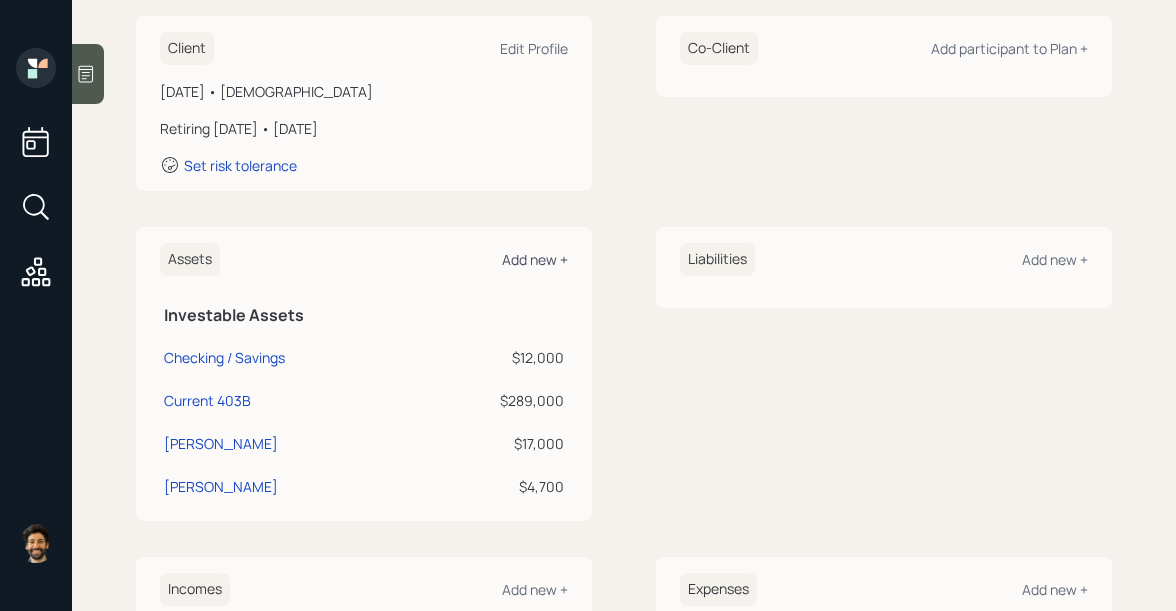 click on "Add new +" at bounding box center (535, 259) 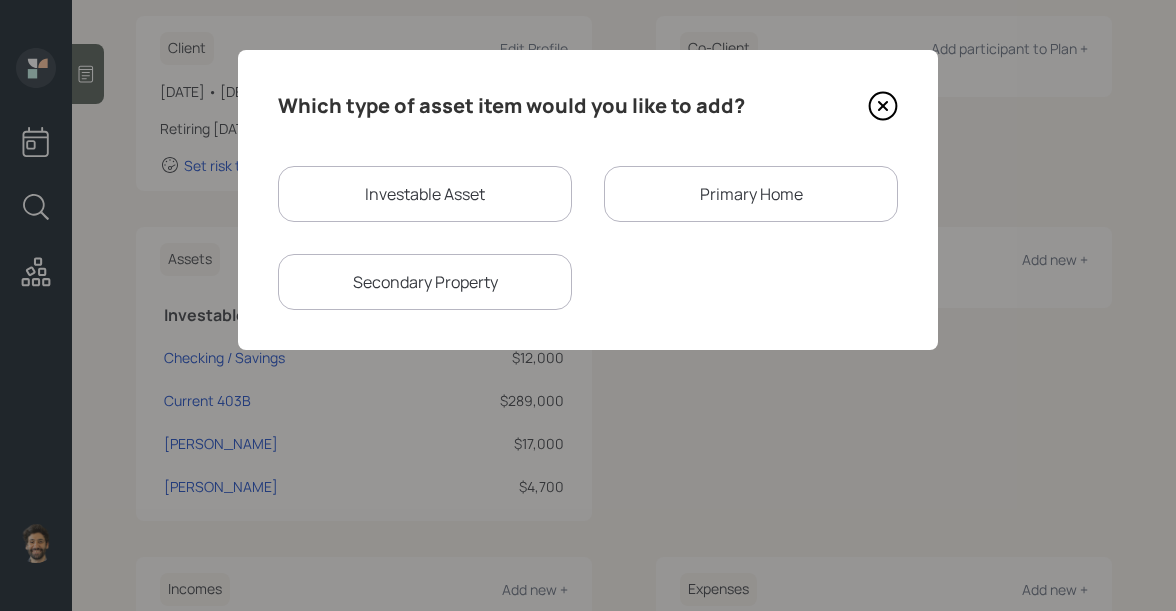 click on "Investable Asset" at bounding box center (425, 194) 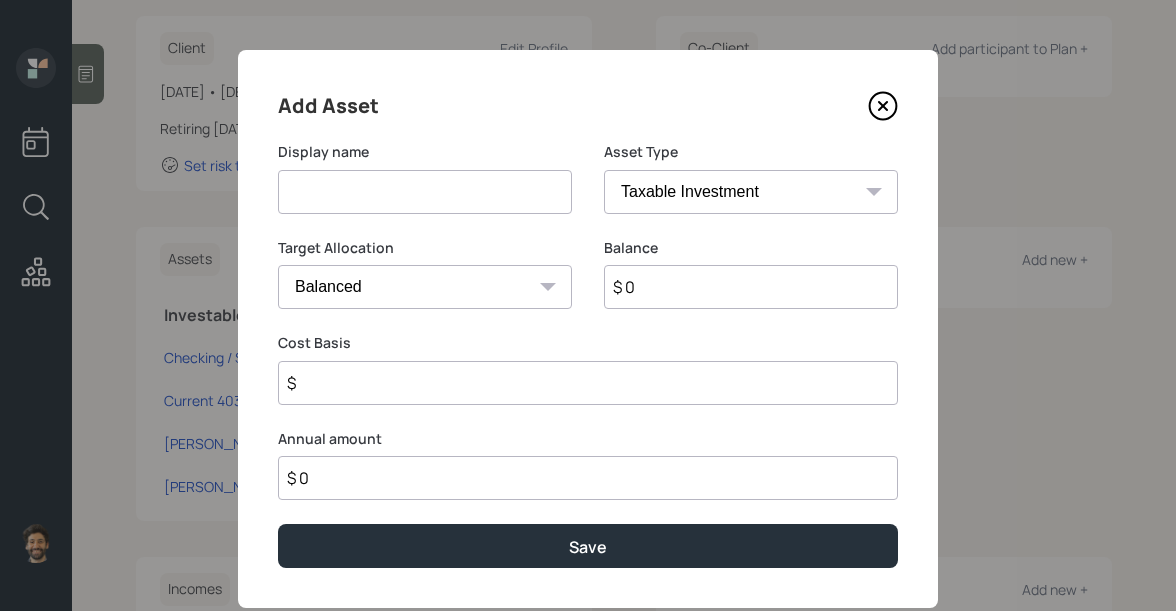 click at bounding box center [425, 192] 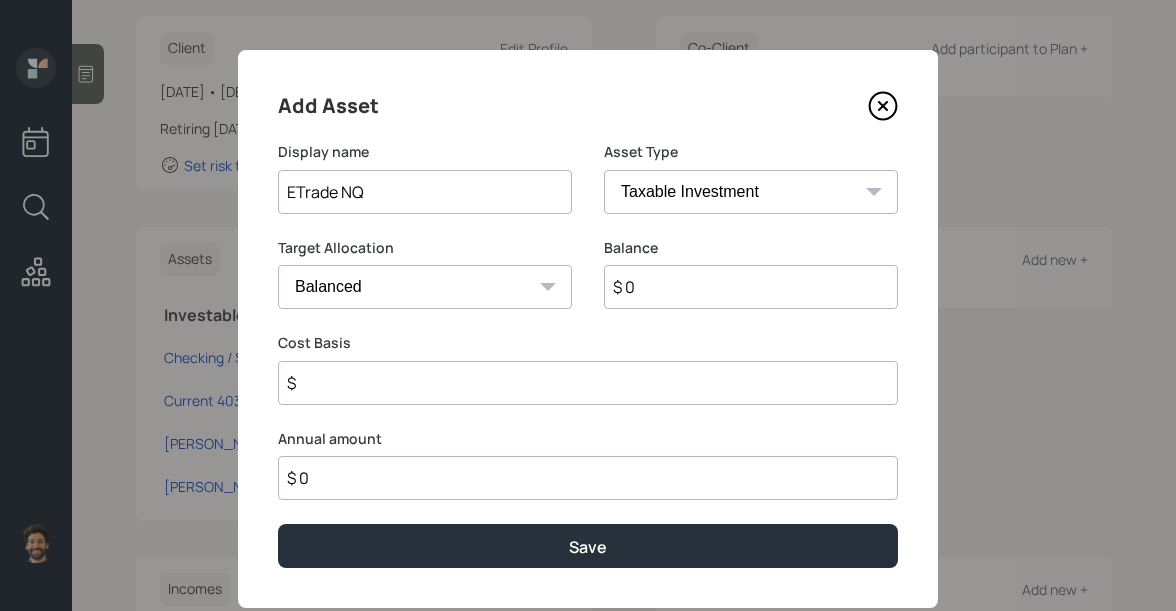 type on "ETrade NQ" 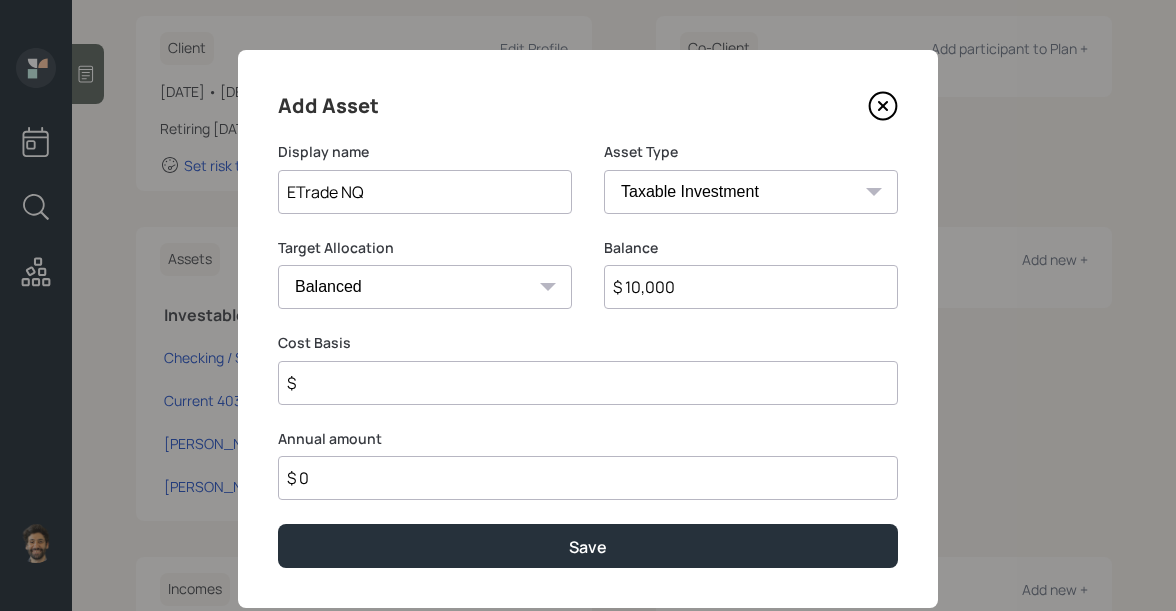 type on "$ 10,000" 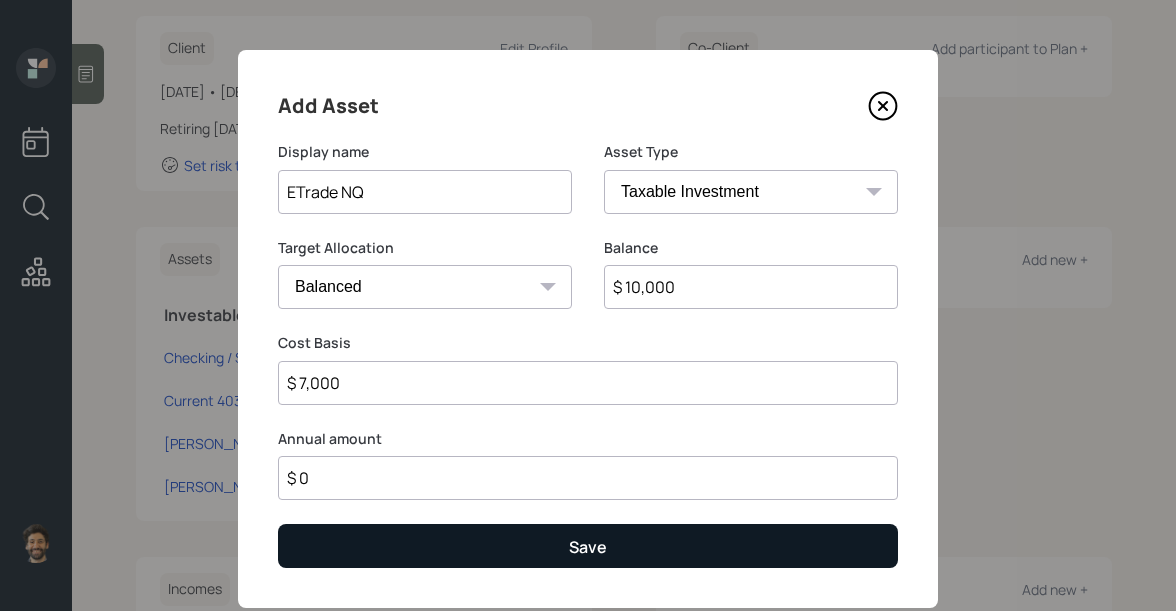 type on "$ 7,000" 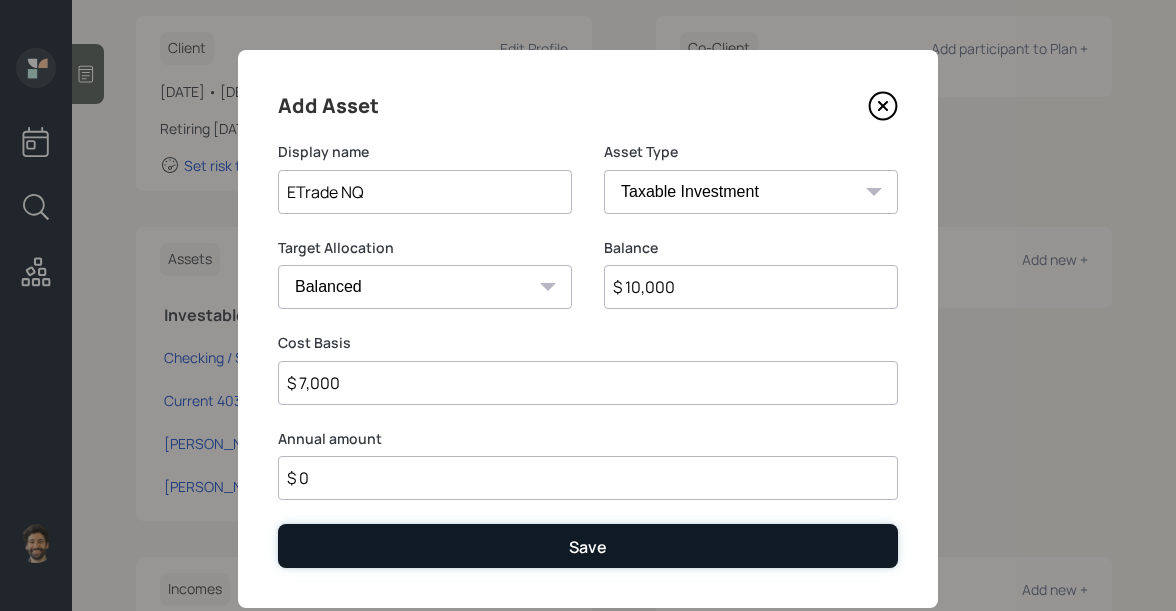 click on "Save" at bounding box center (588, 545) 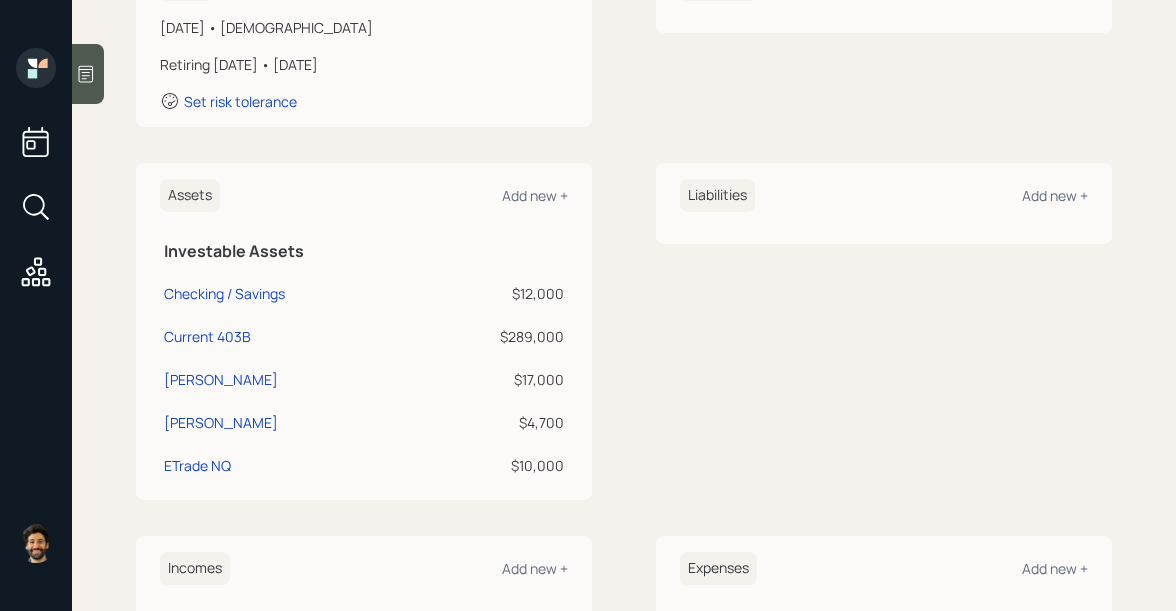 scroll, scrollTop: 352, scrollLeft: 0, axis: vertical 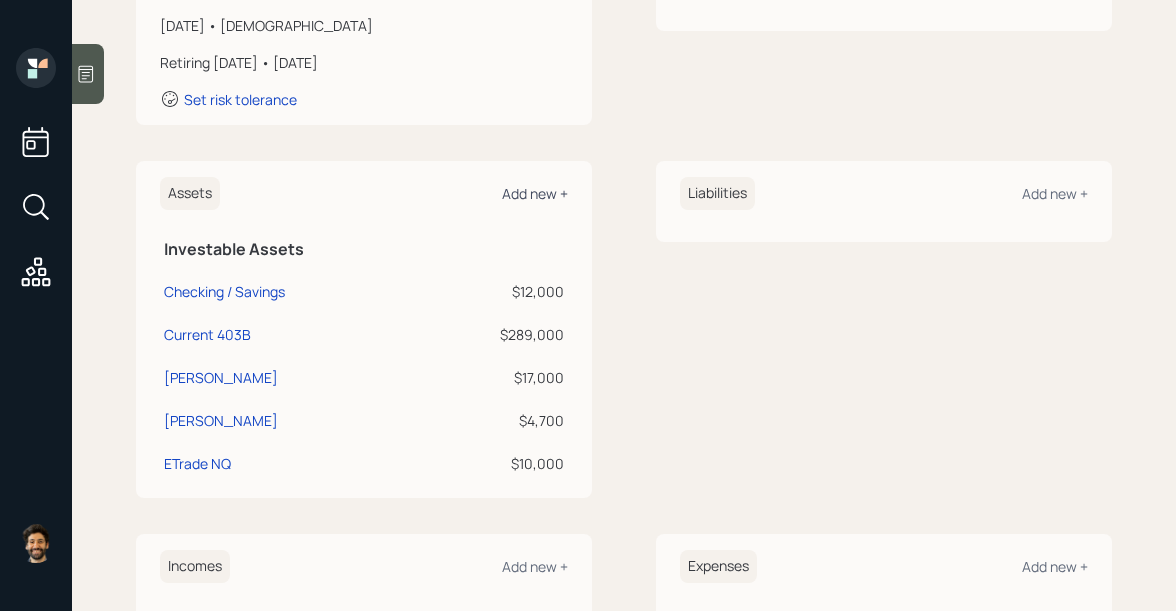 click on "Add new +" at bounding box center (535, 193) 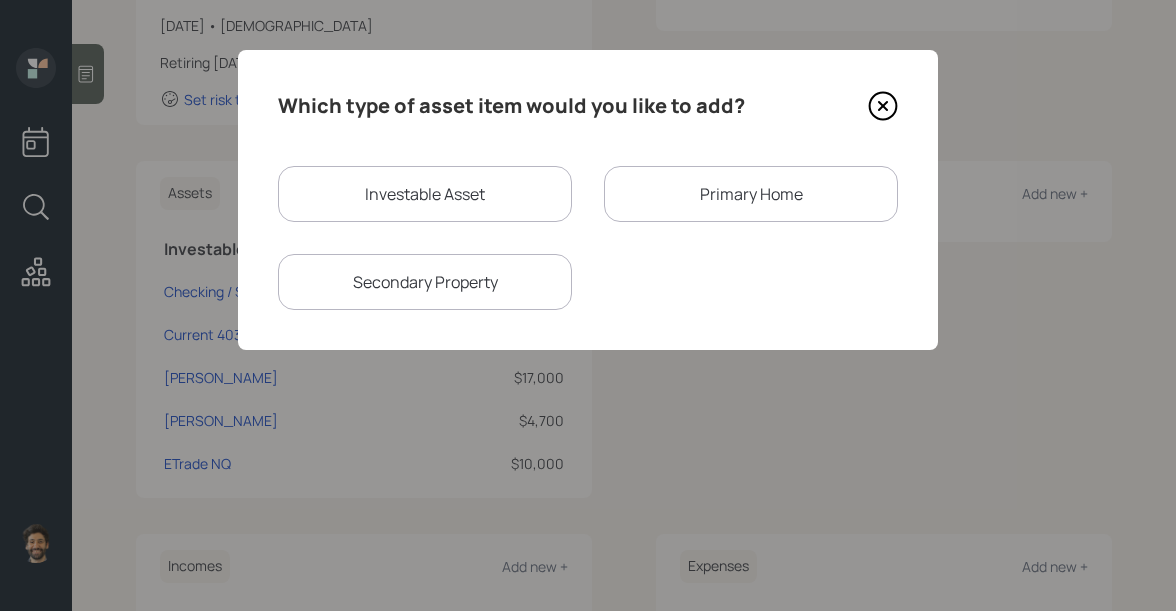 click on "Investable Asset" at bounding box center [425, 194] 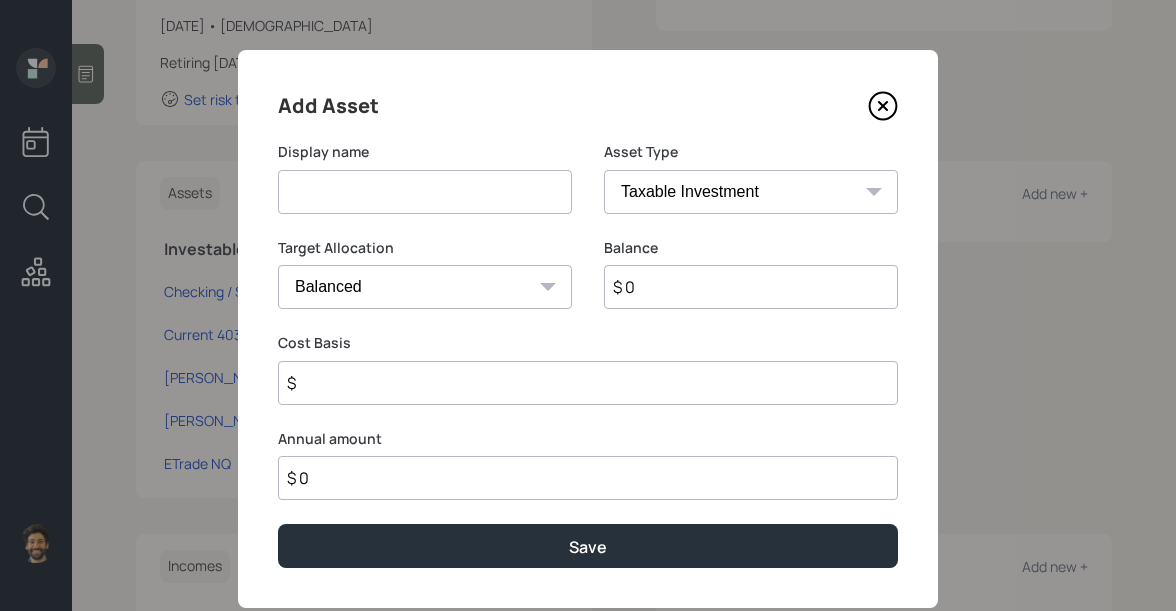 click at bounding box center [425, 192] 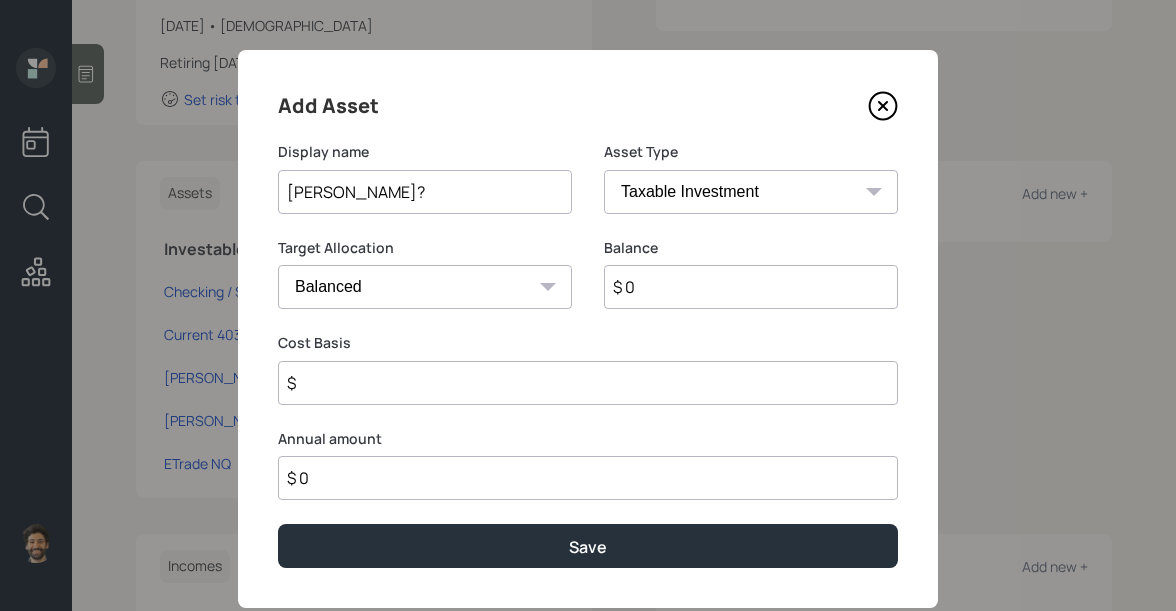 type on "[PERSON_NAME]?" 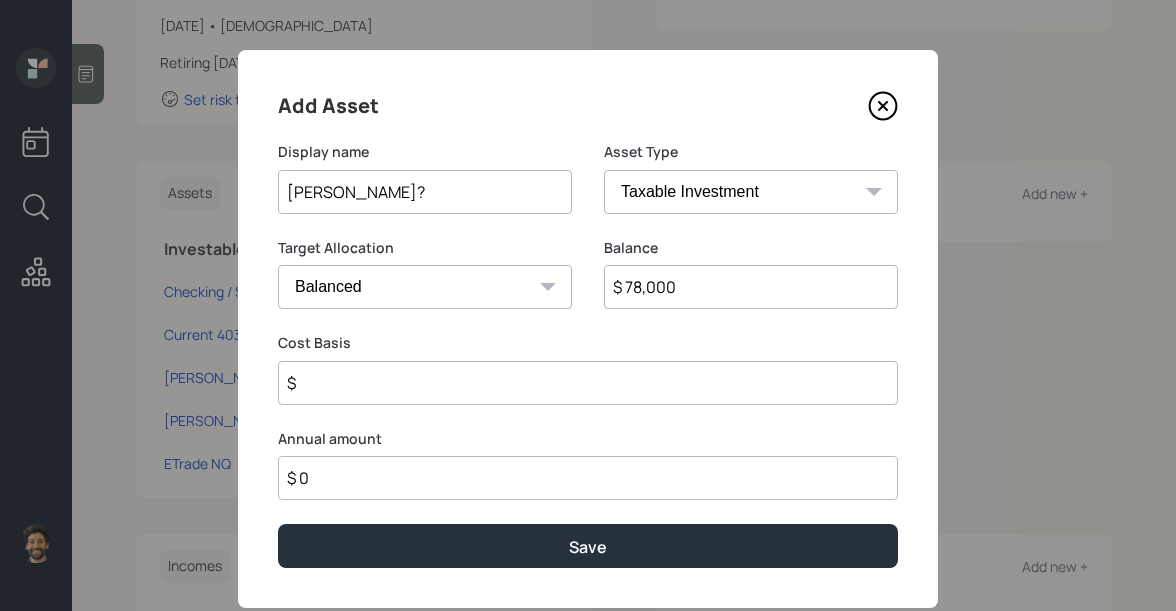 type on "$ 78,000" 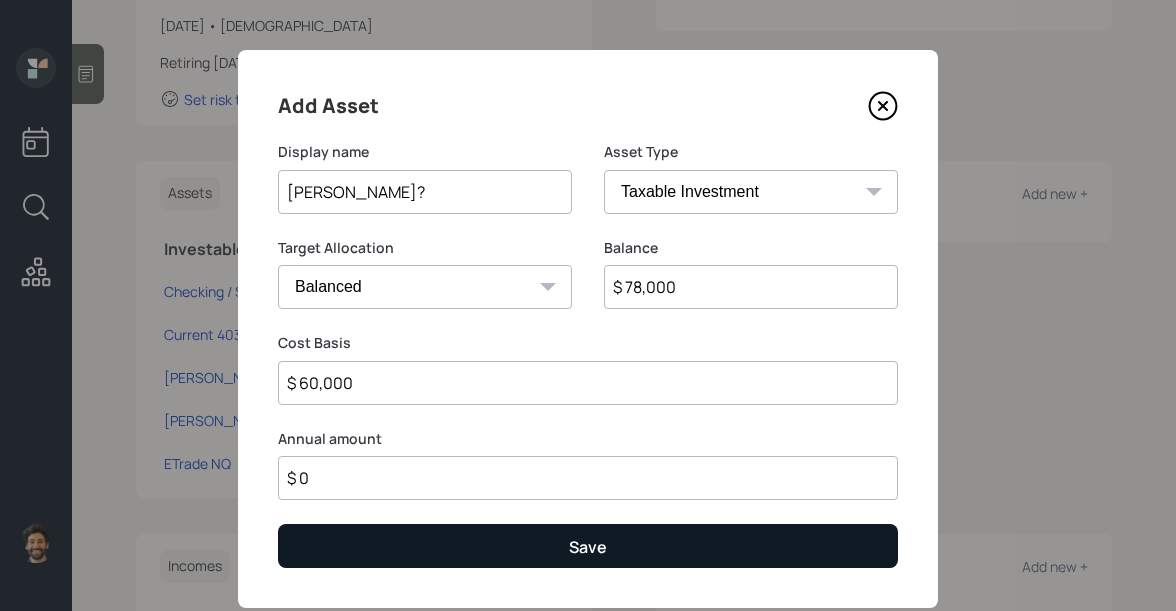 type on "$ 60,000" 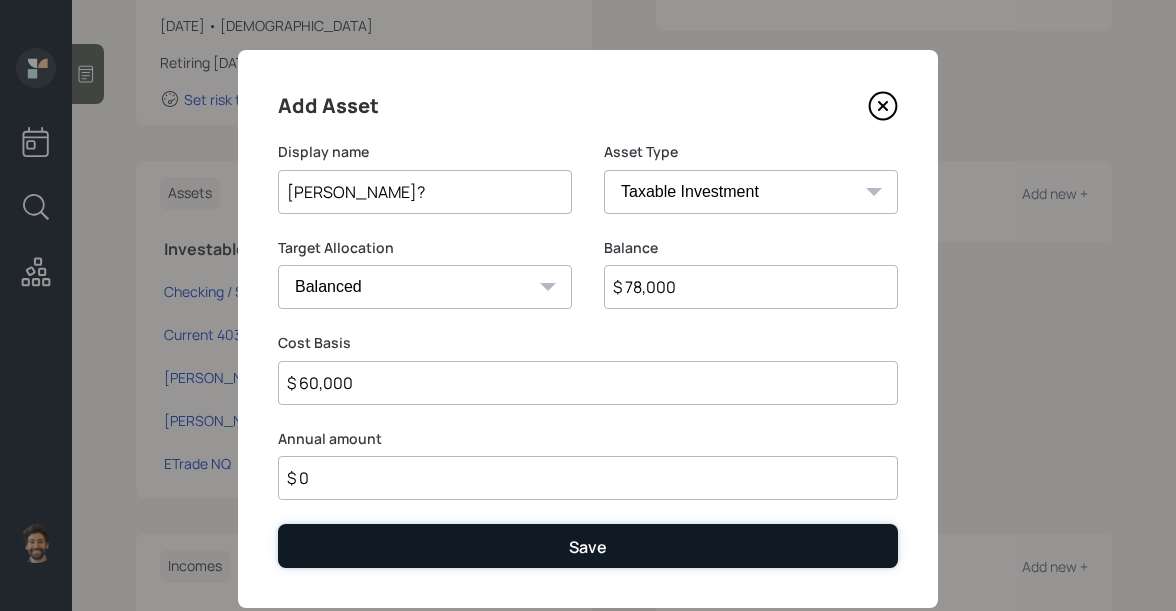 click on "Save" at bounding box center (588, 545) 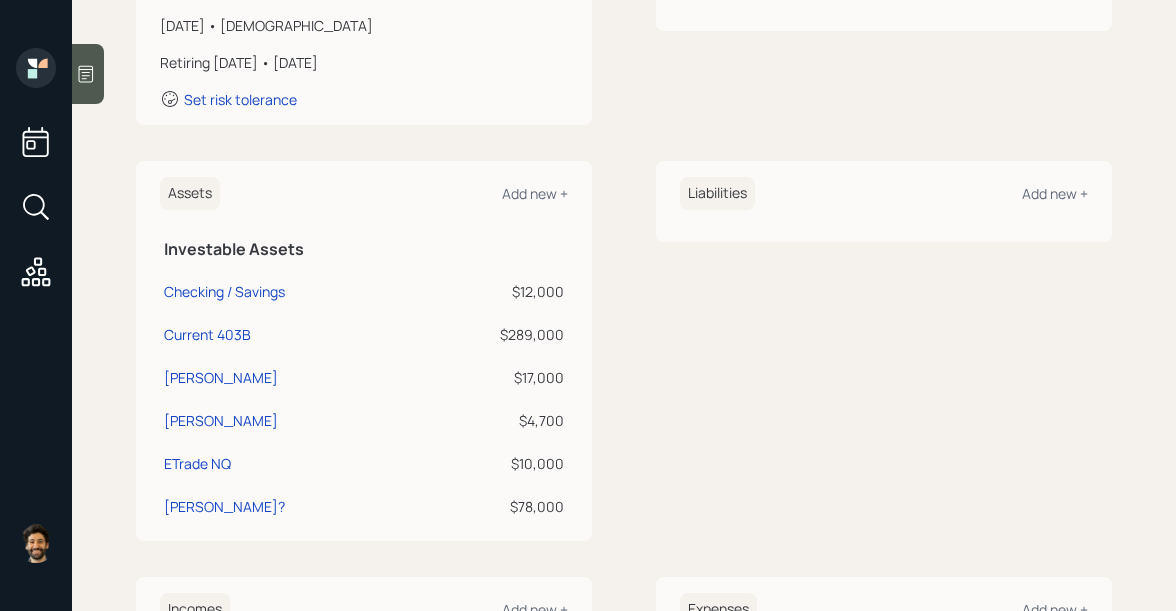 scroll, scrollTop: 370, scrollLeft: 0, axis: vertical 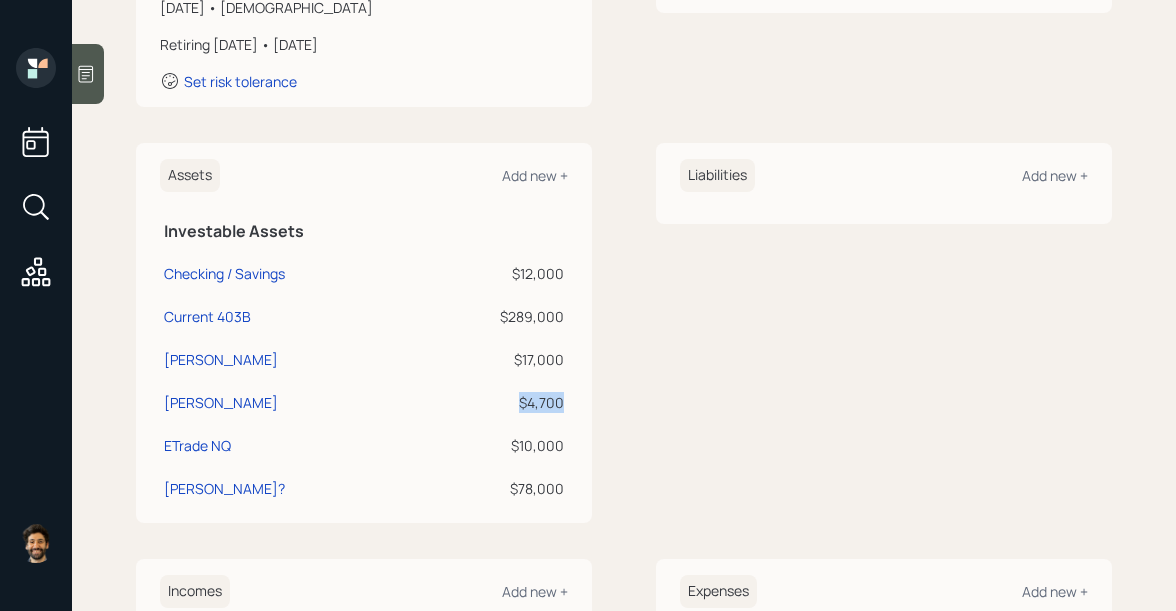 drag, startPoint x: 560, startPoint y: 401, endPoint x: 513, endPoint y: 402, distance: 47.010635 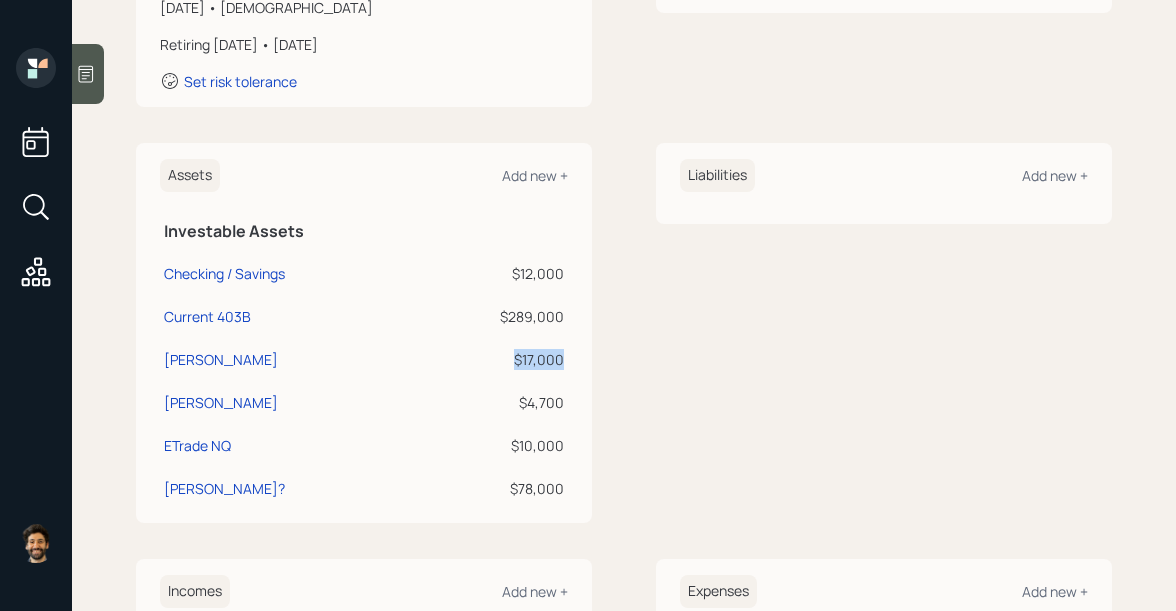drag, startPoint x: 561, startPoint y: 359, endPoint x: 516, endPoint y: 359, distance: 45 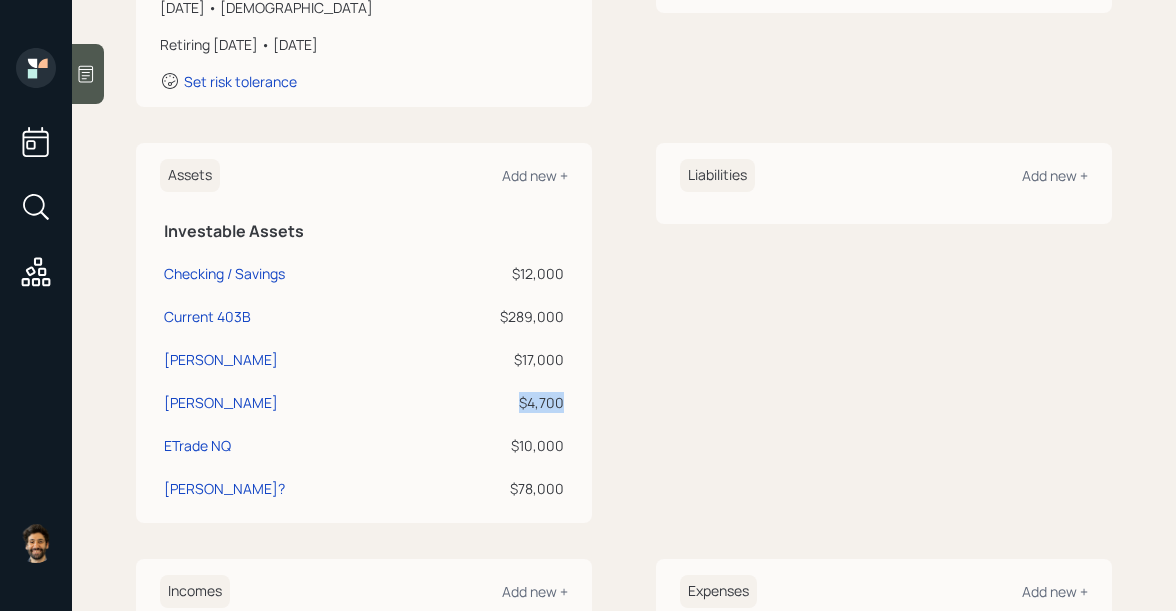 drag, startPoint x: 565, startPoint y: 407, endPoint x: 506, endPoint y: 409, distance: 59.03389 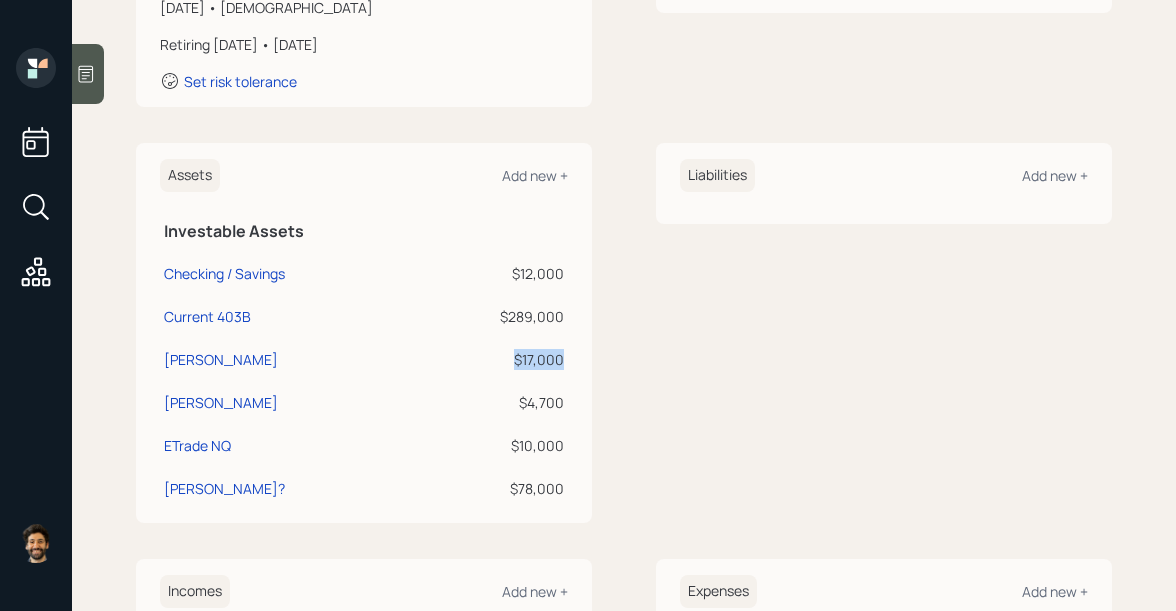 drag, startPoint x: 564, startPoint y: 359, endPoint x: 501, endPoint y: 359, distance: 63 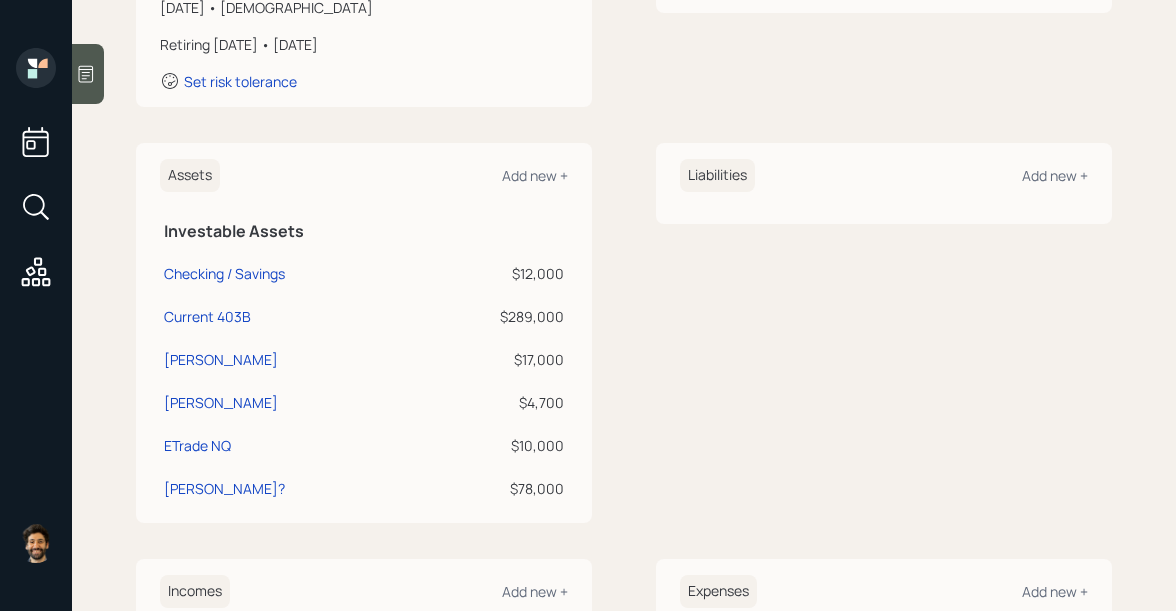click on "$4,700" at bounding box center (495, 402) 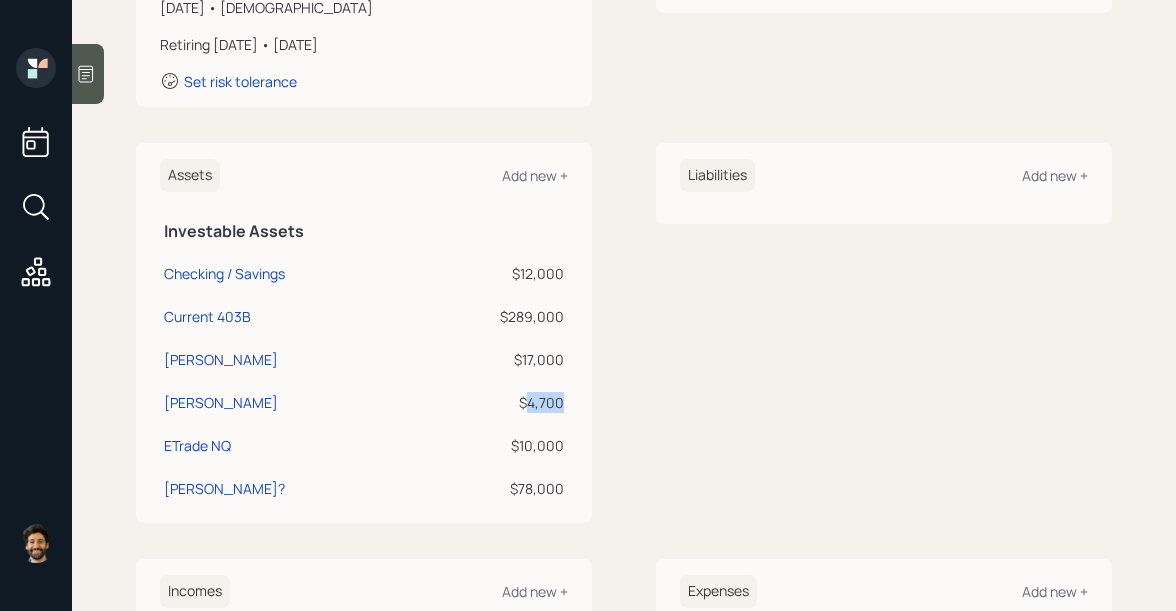 click on "$4,700" at bounding box center (495, 402) 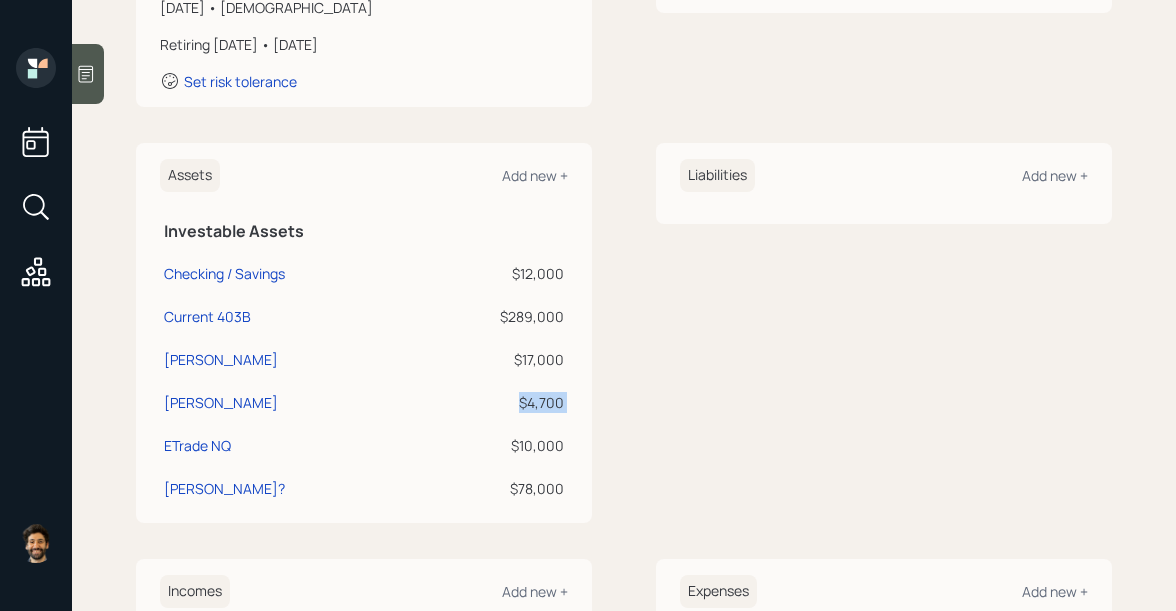 click on "$4,700" at bounding box center [495, 402] 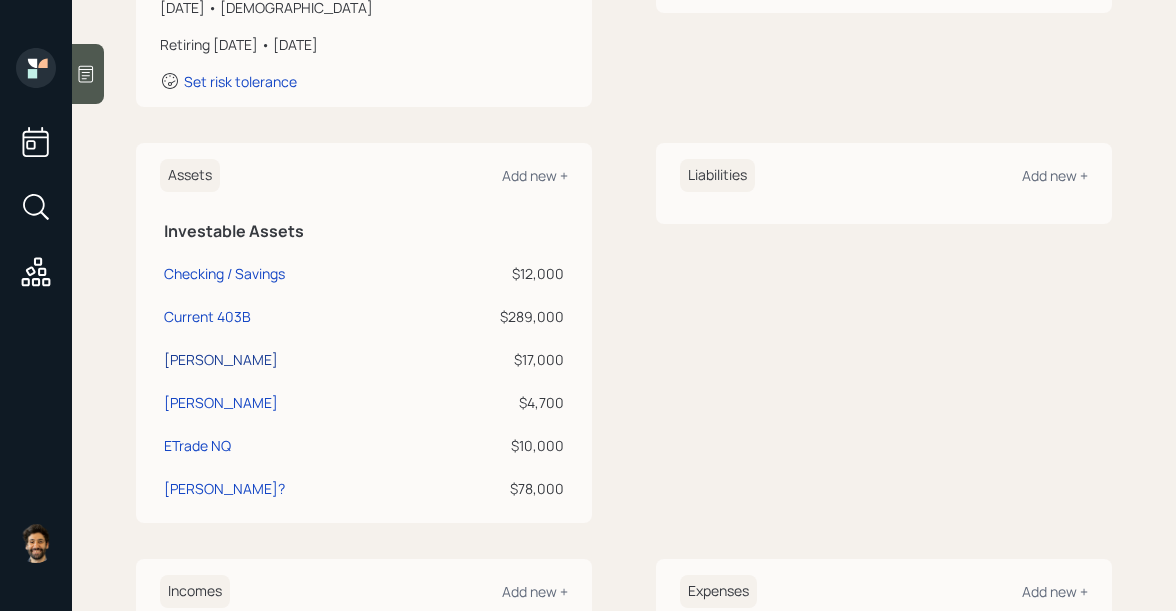 click on "[PERSON_NAME]" at bounding box center [221, 359] 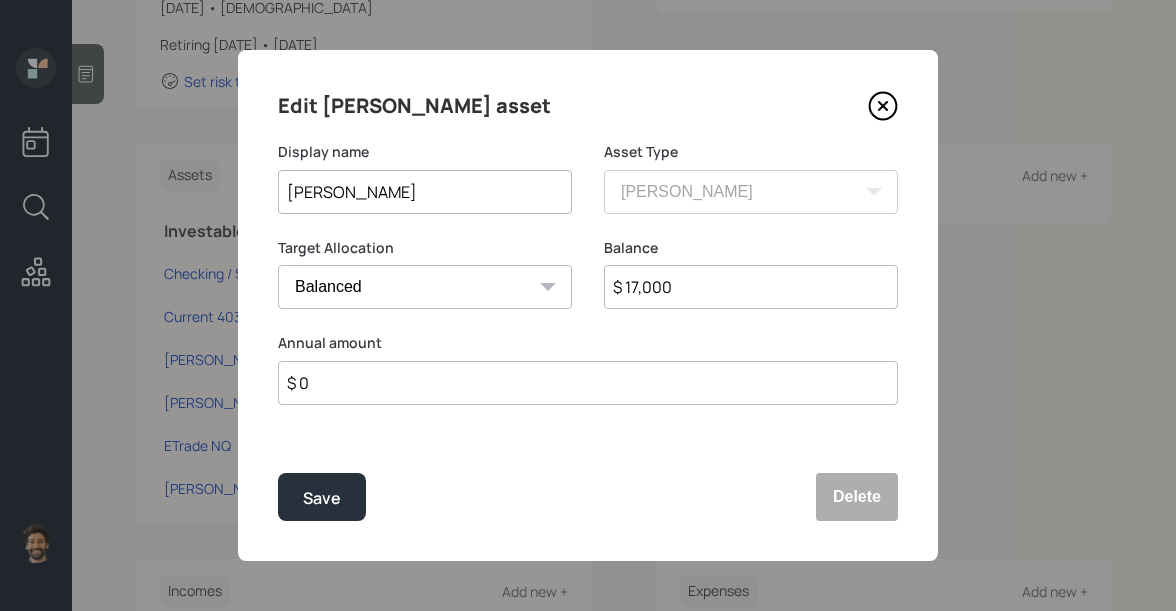 click on "[PERSON_NAME]" at bounding box center [425, 192] 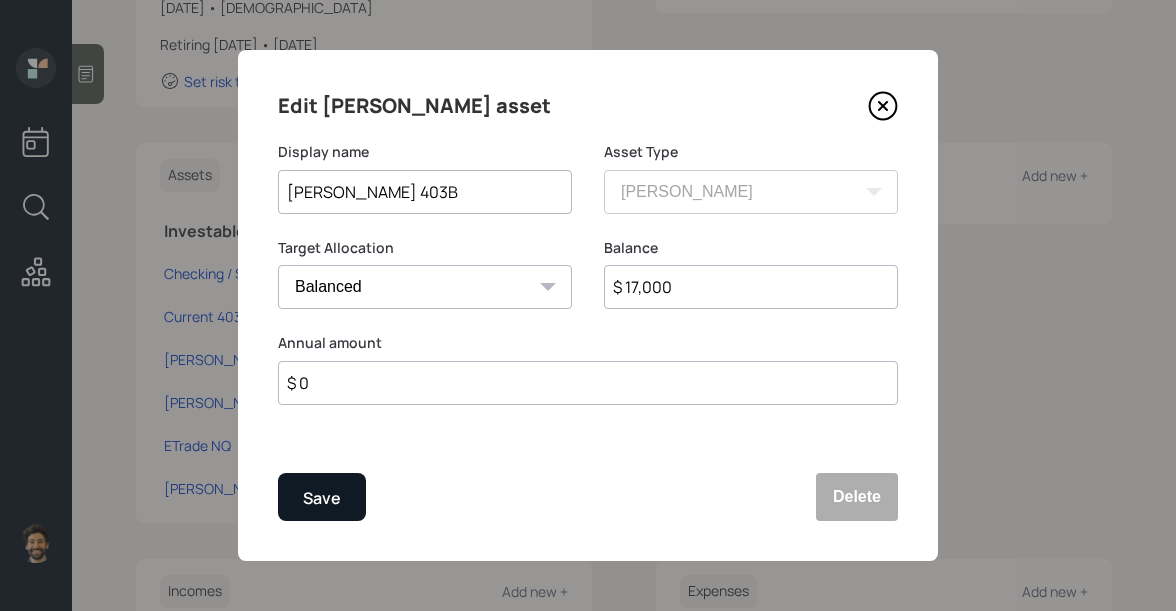 type on "[PERSON_NAME] 403B" 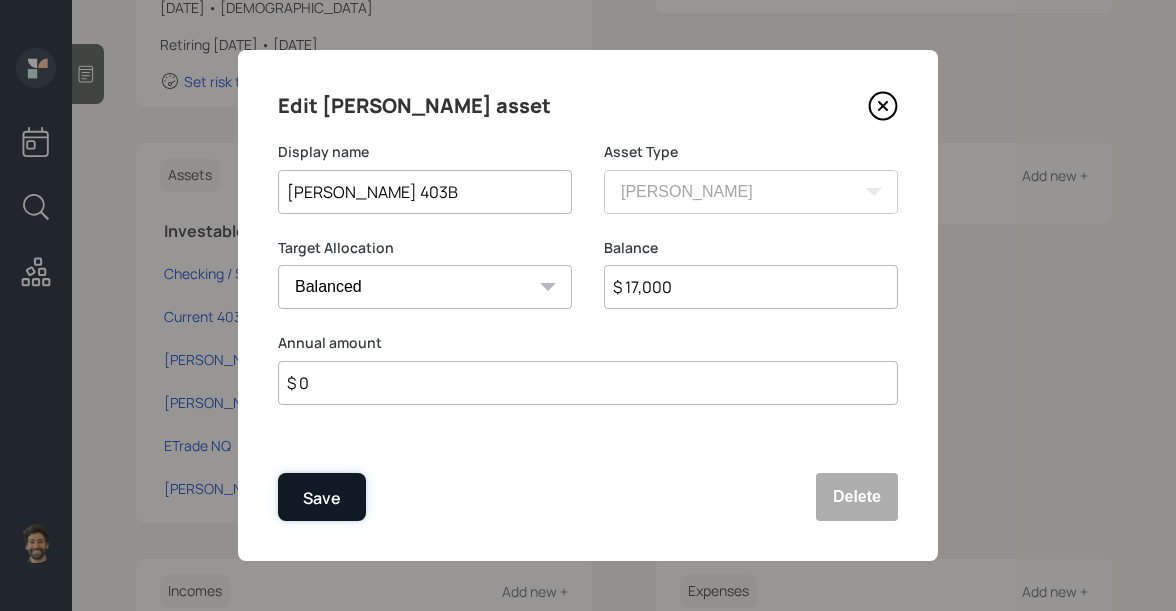 click on "Save" at bounding box center (322, 497) 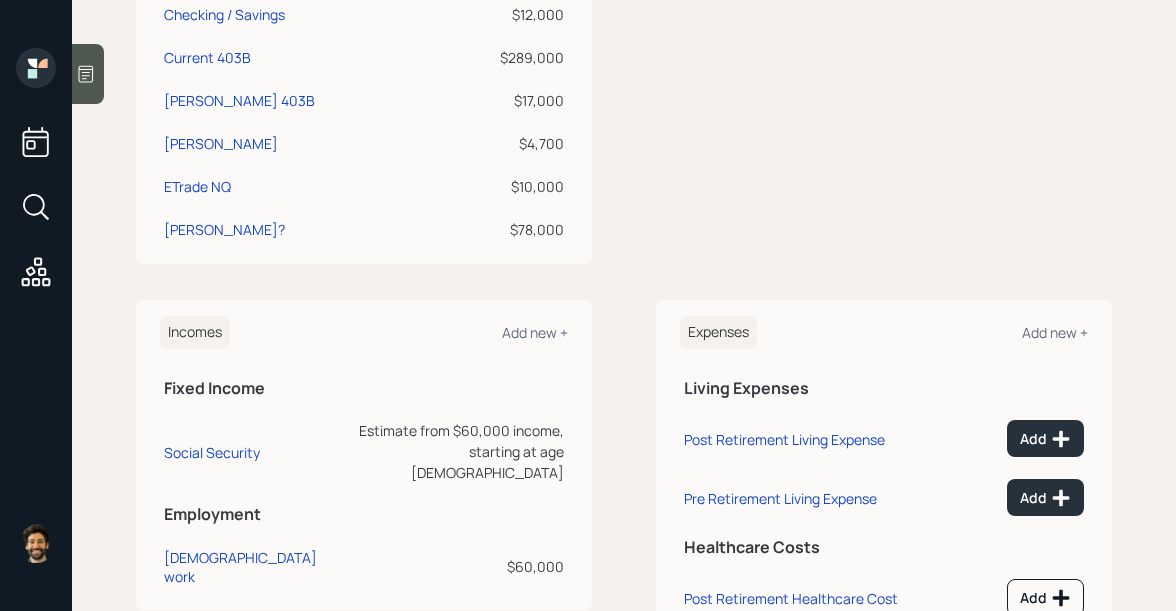scroll, scrollTop: 705, scrollLeft: 0, axis: vertical 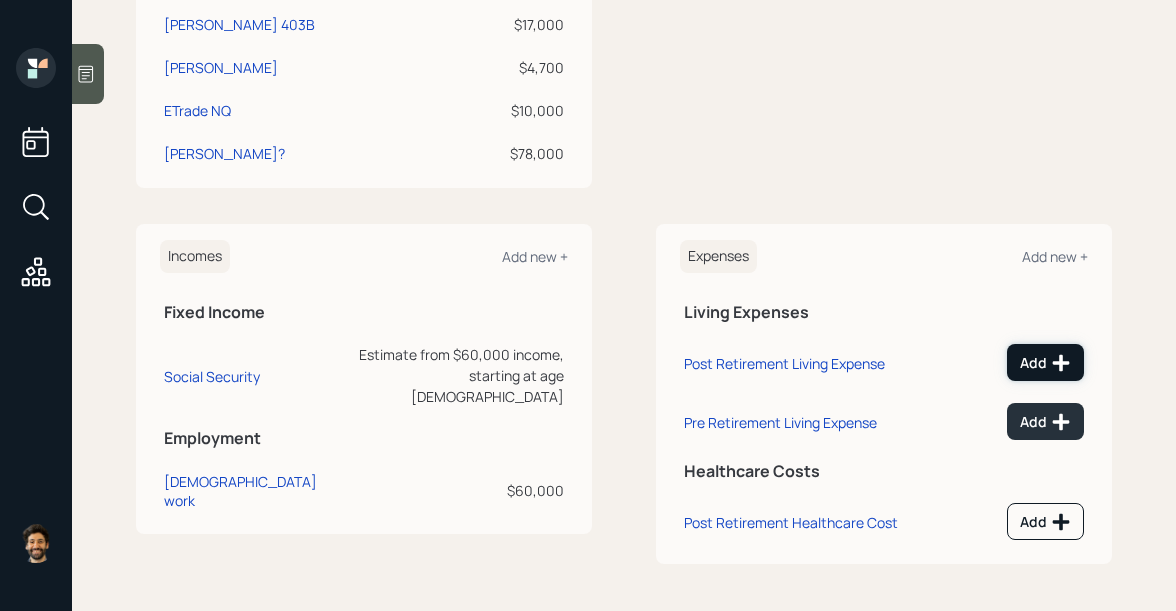 click on "Add" at bounding box center [1045, 362] 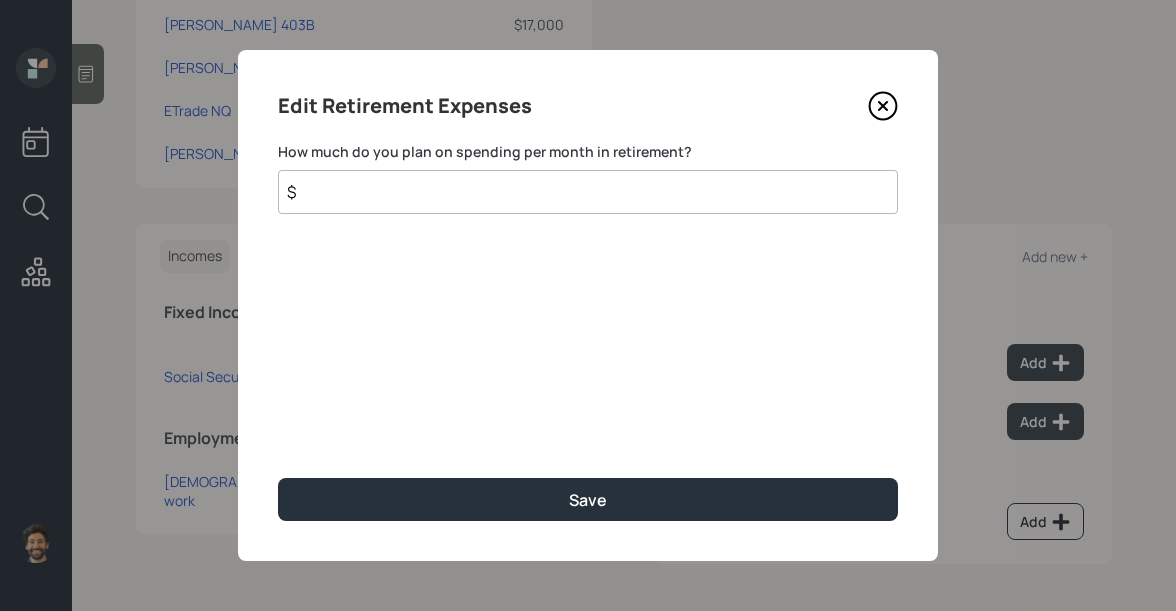 click on "$" at bounding box center [588, 192] 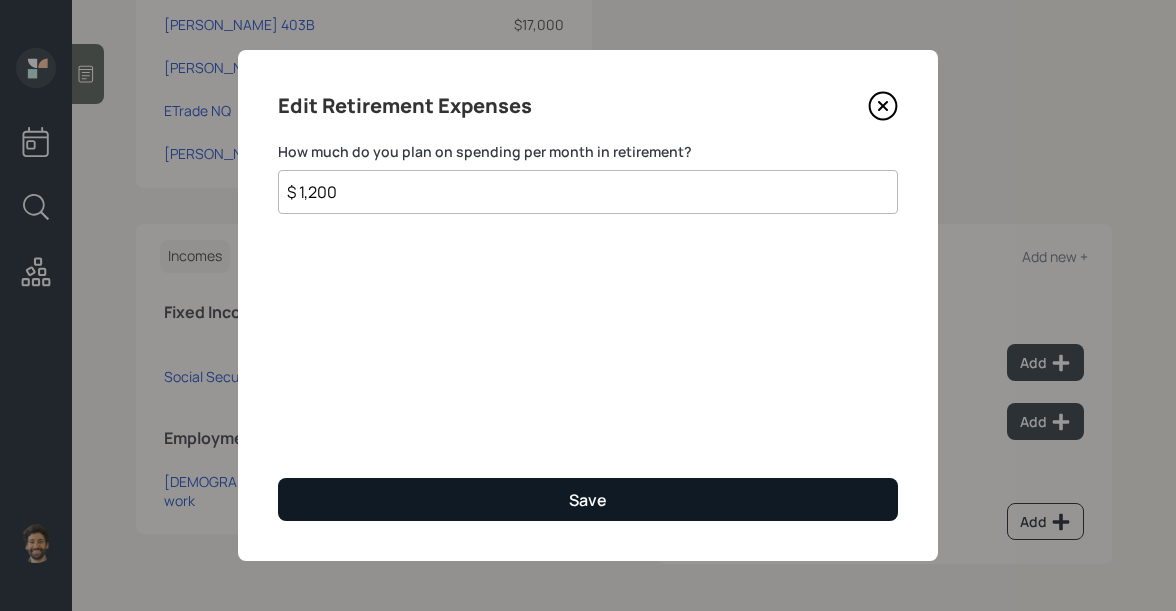 type on "$ 1,200" 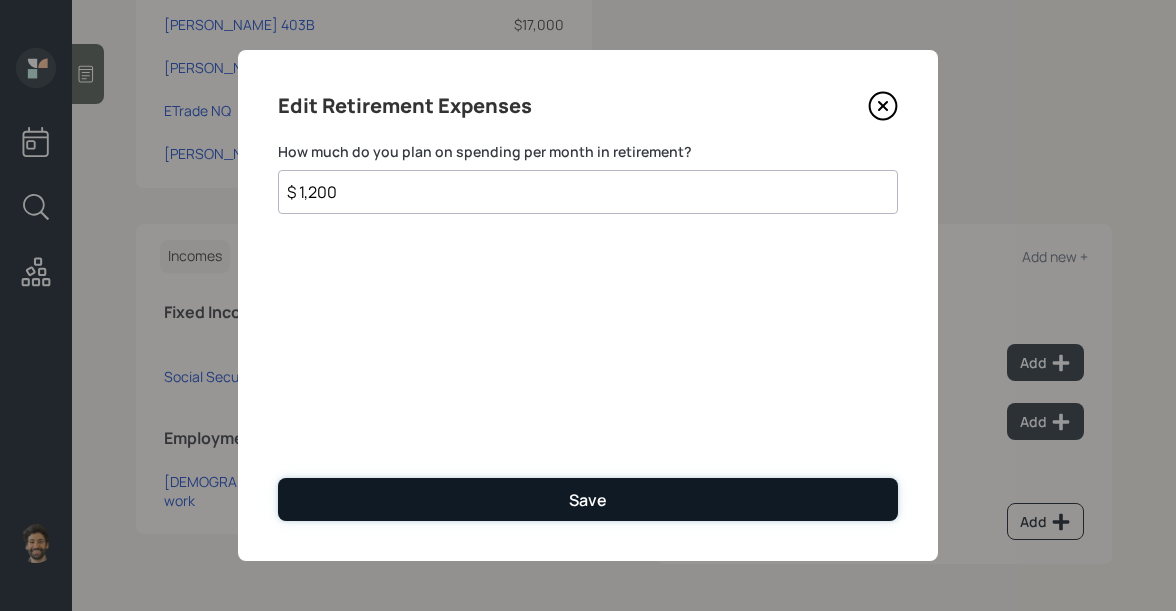 click on "Save" at bounding box center [588, 499] 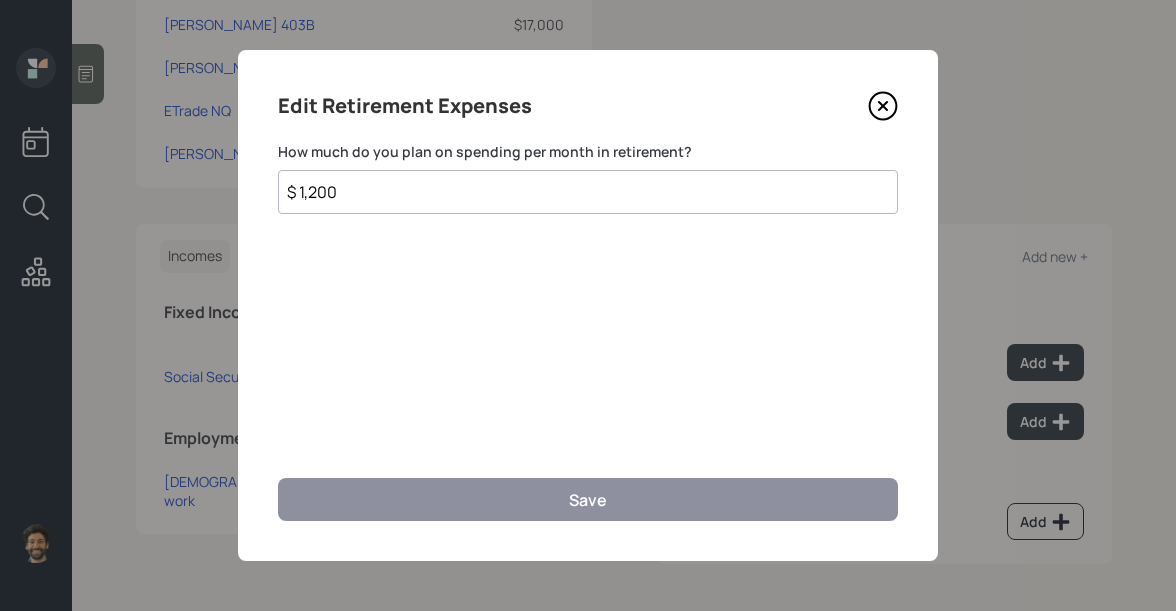 scroll, scrollTop: 690, scrollLeft: 0, axis: vertical 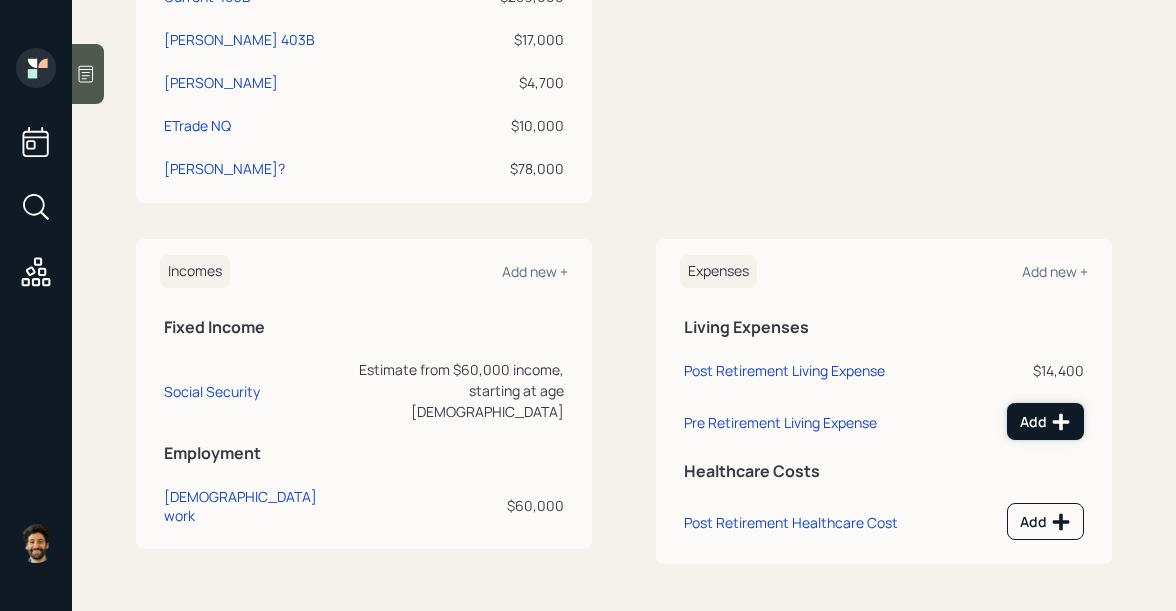click on "Add" at bounding box center (1045, 422) 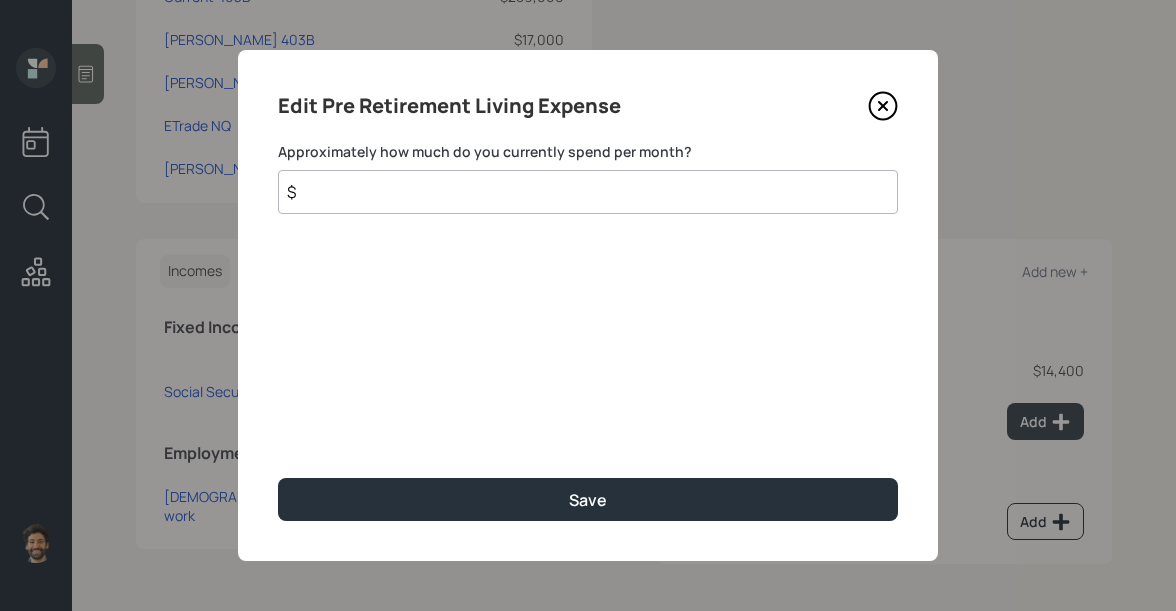 click on "$" at bounding box center (588, 192) 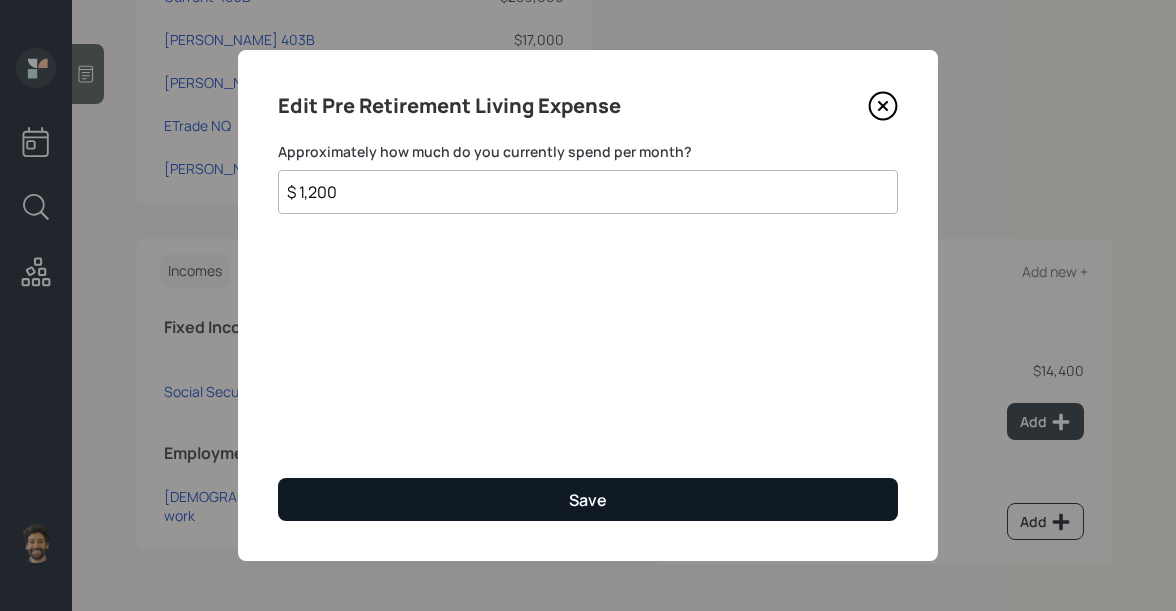 type on "$ 1,200" 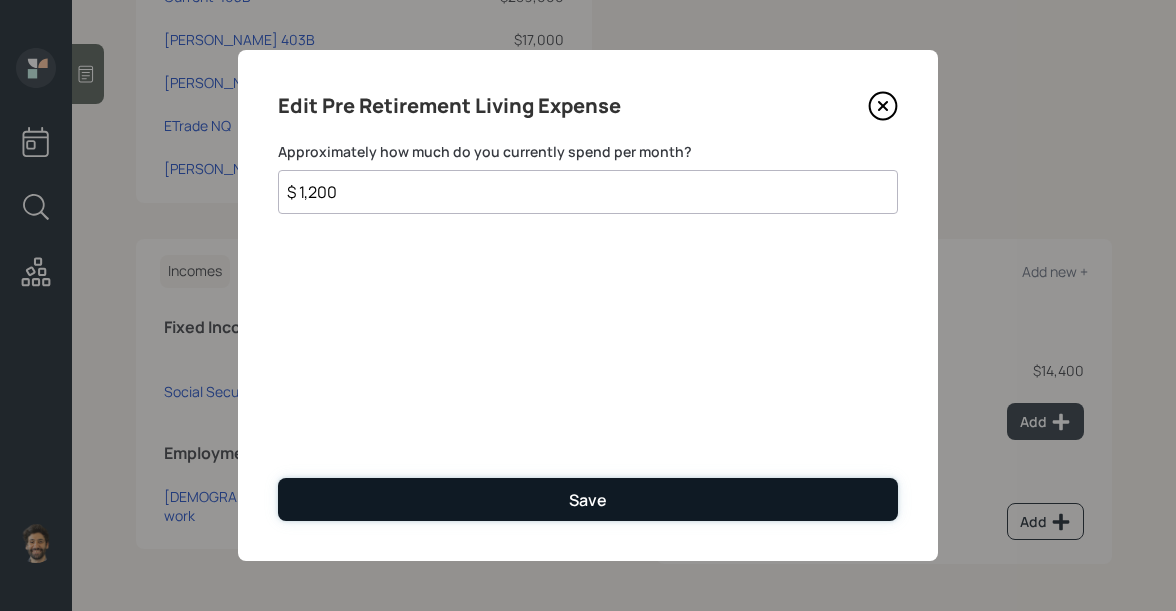 click on "Save" at bounding box center [588, 499] 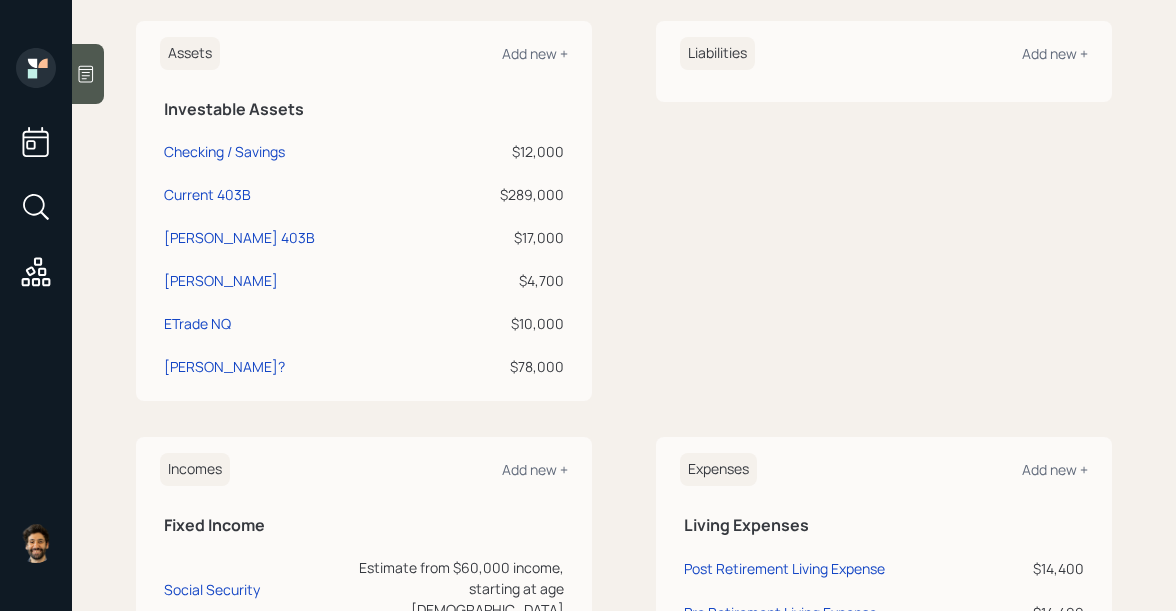 scroll, scrollTop: 297, scrollLeft: 0, axis: vertical 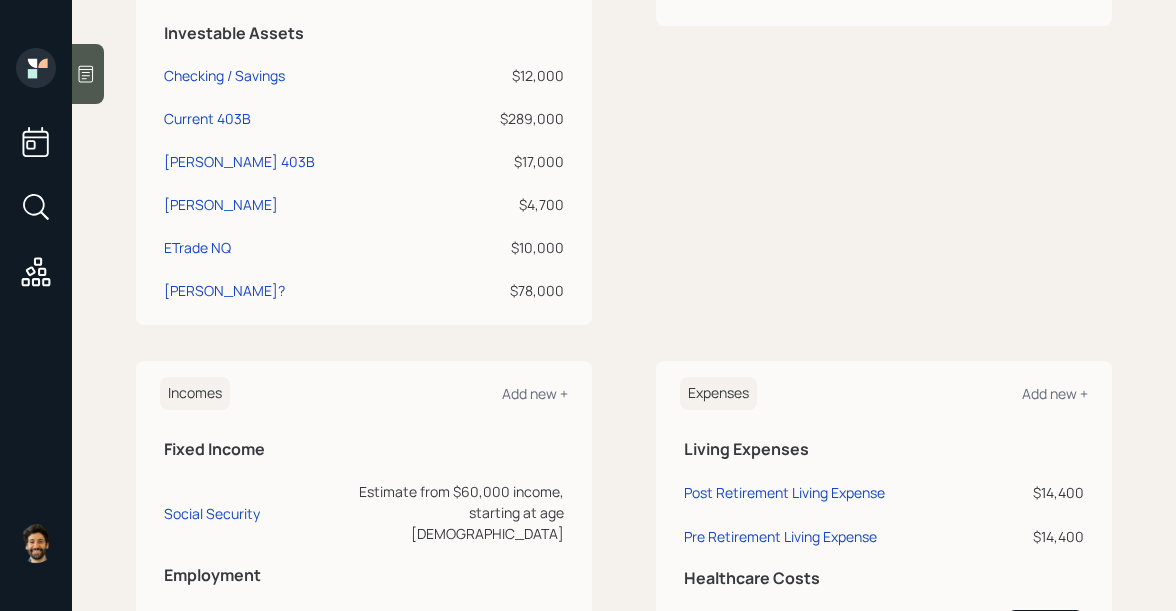 click on "Liabilities Add new +" at bounding box center (884, 135) 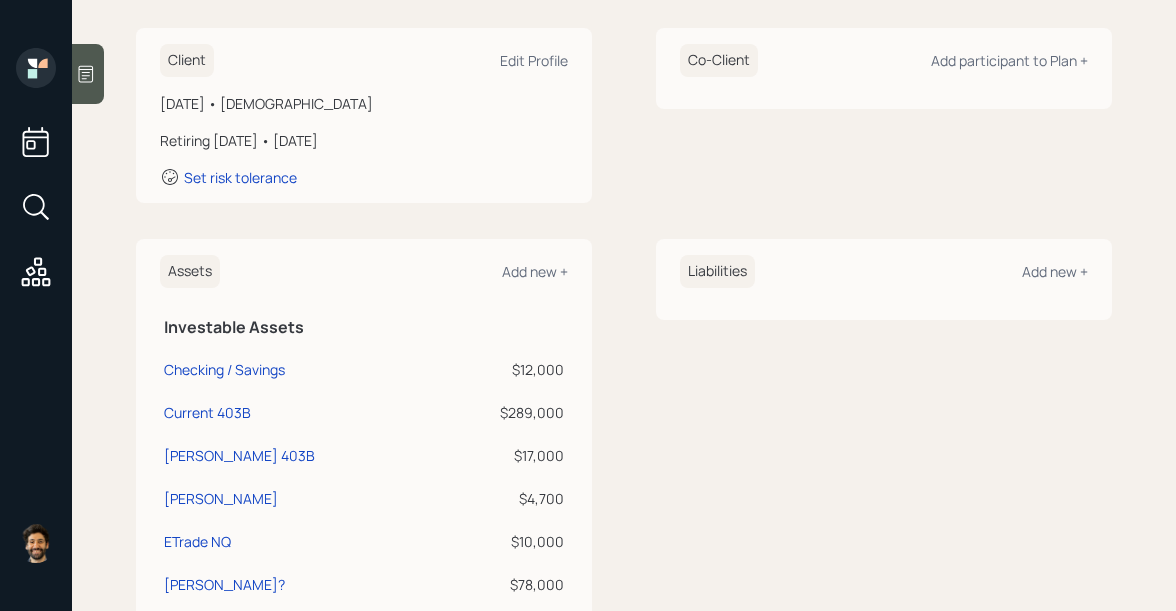 scroll, scrollTop: 256, scrollLeft: 0, axis: vertical 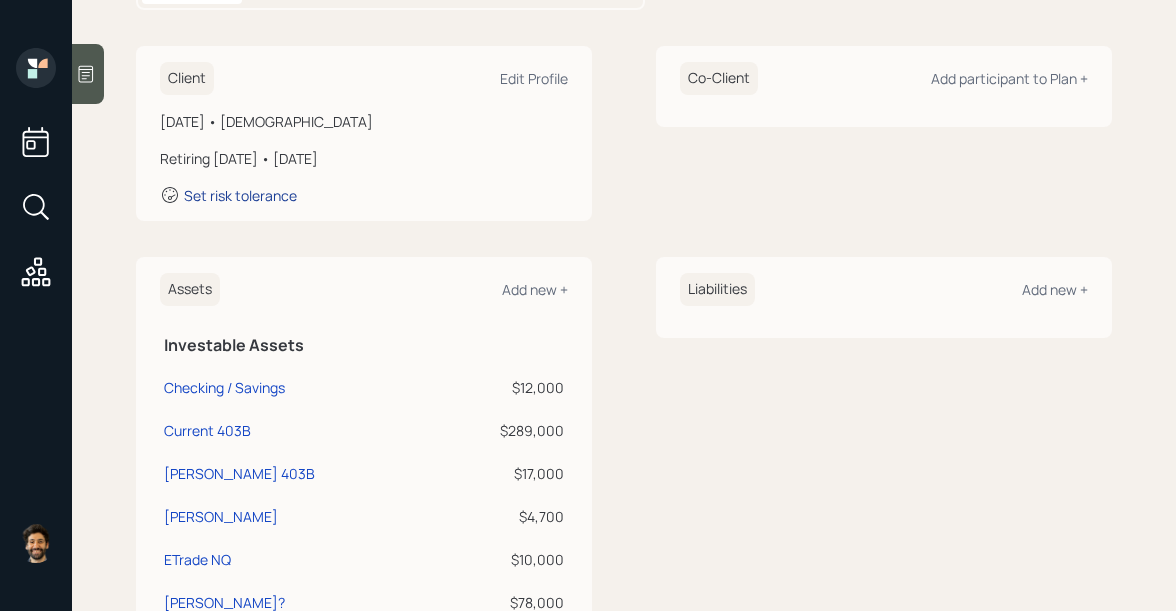 click on "Set risk tolerance" at bounding box center [240, 195] 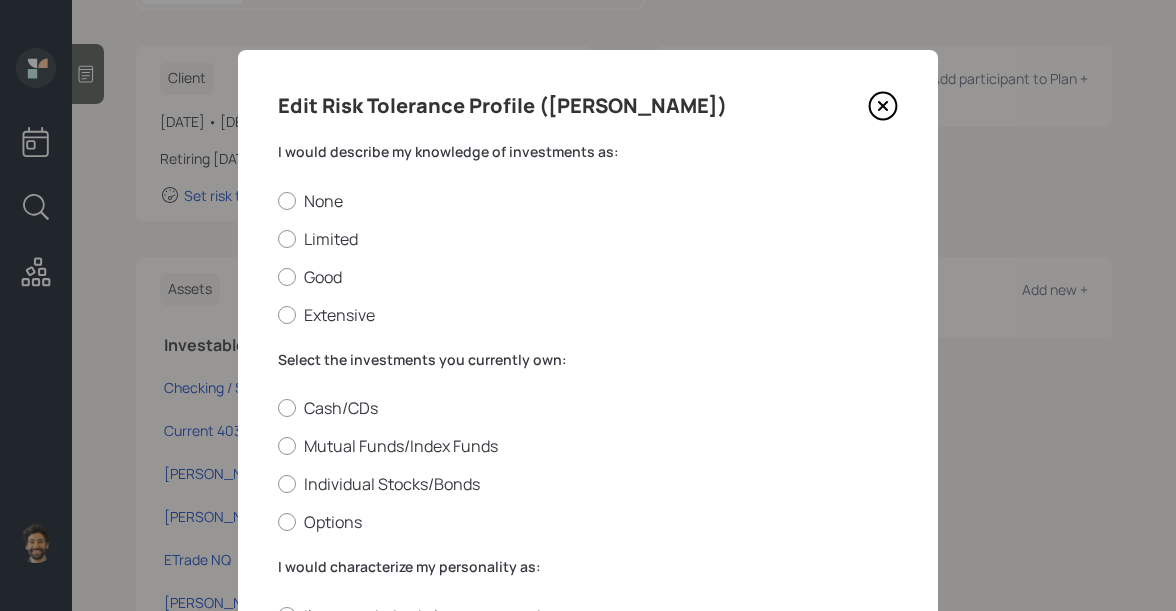 click on "I would describe my knowledge of investments as:" at bounding box center [588, 152] 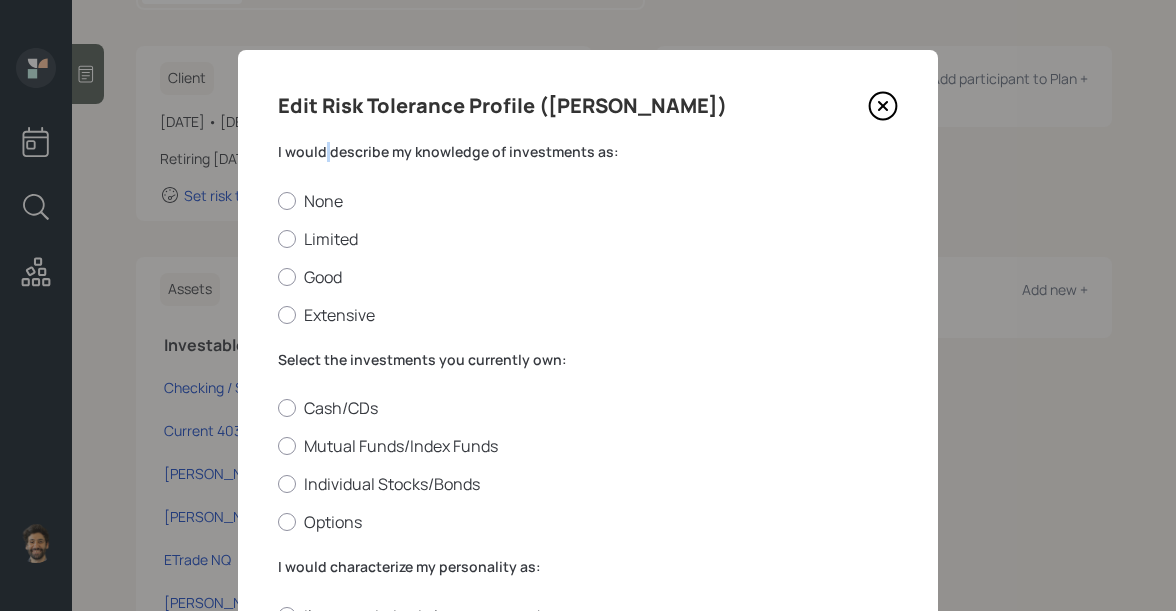 click on "I would describe my knowledge of investments as:" at bounding box center [588, 152] 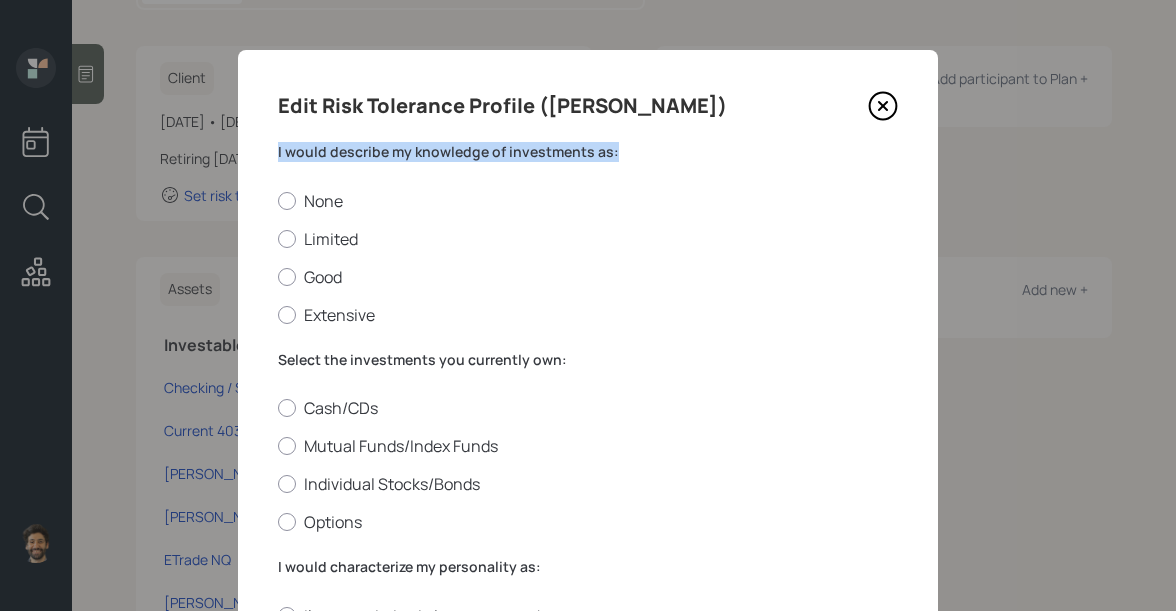 click on "I would describe my knowledge of investments as:" at bounding box center (588, 152) 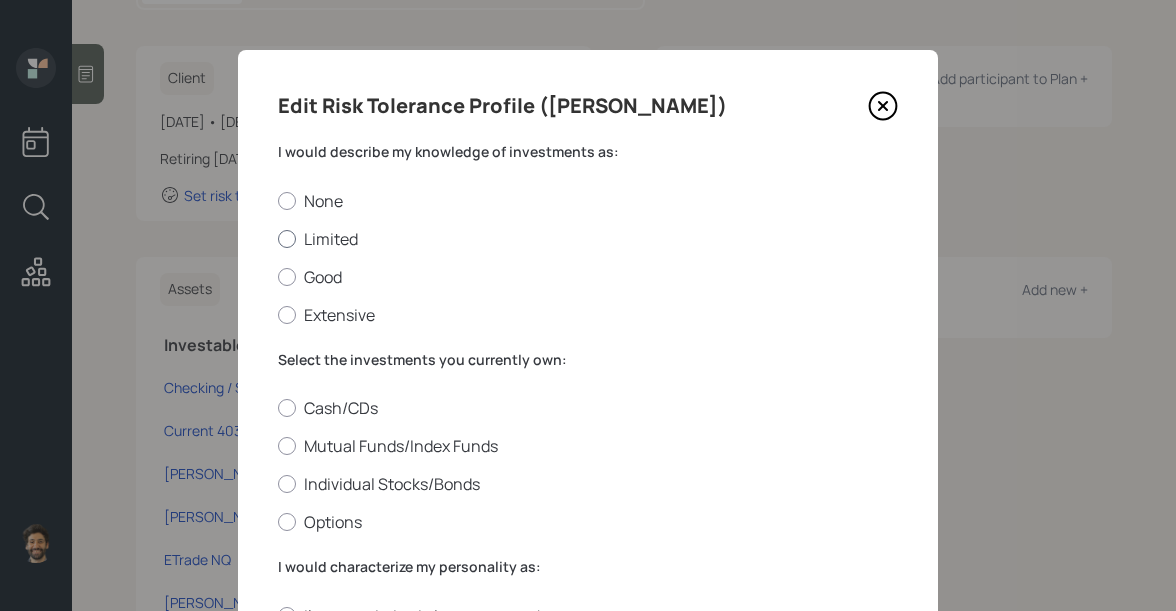 click on "Limited" at bounding box center (588, 239) 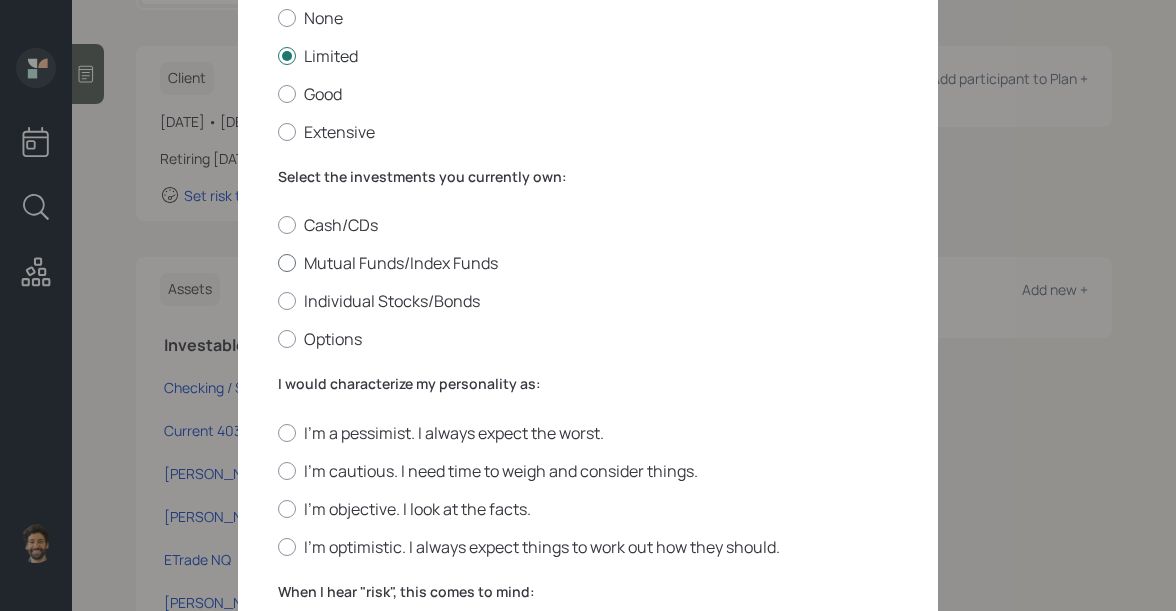 click on "Mutual Funds/Index Funds" at bounding box center [588, 263] 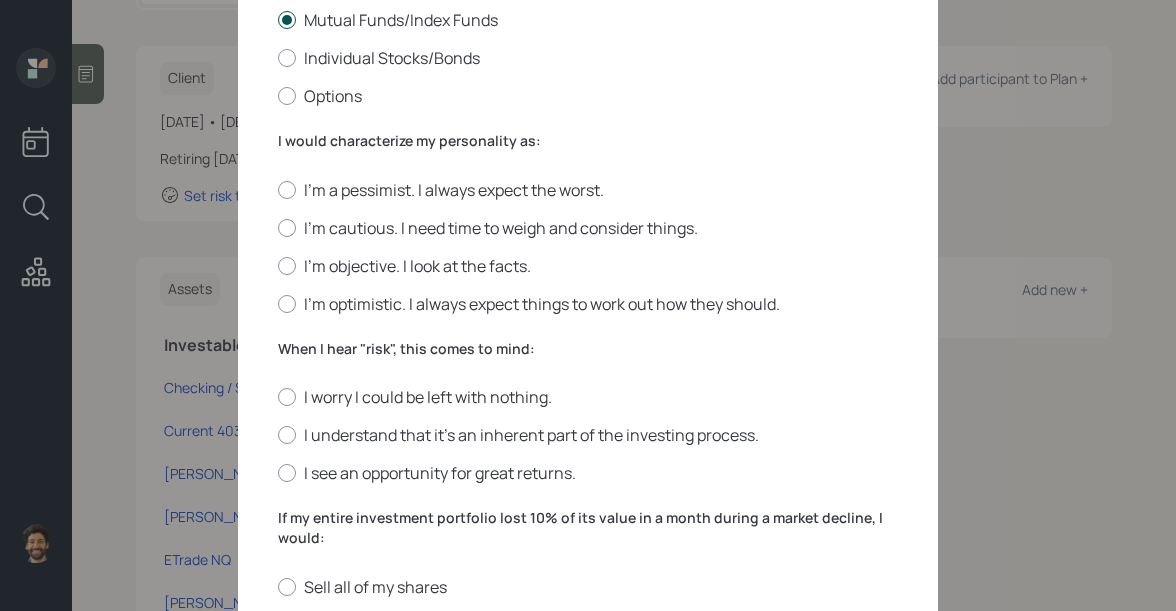 scroll, scrollTop: 468, scrollLeft: 0, axis: vertical 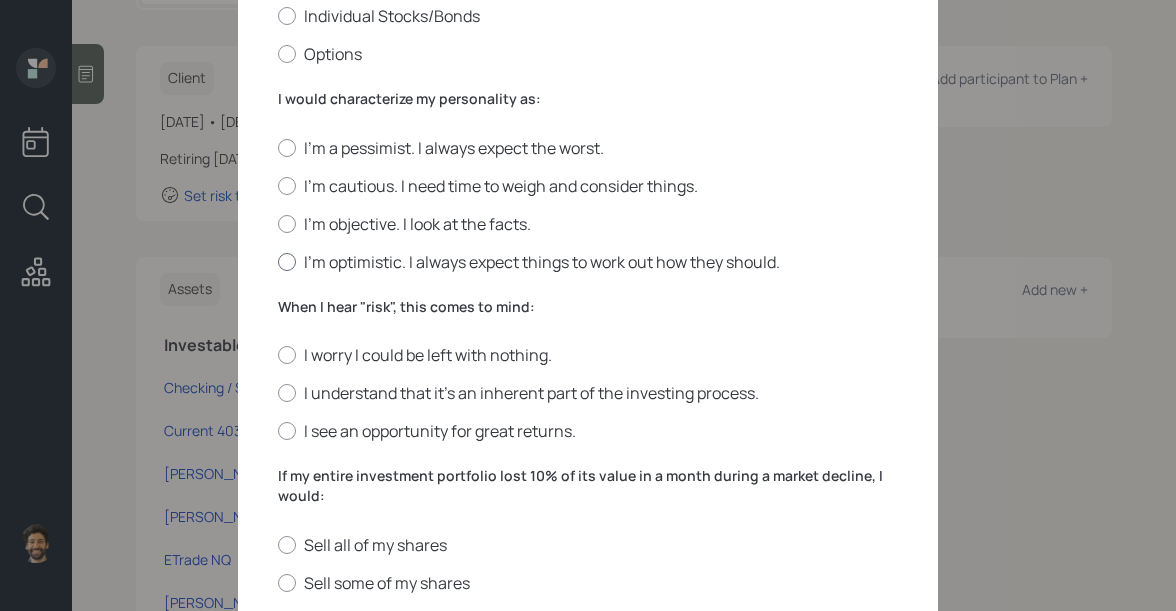 click on "I'm optimistic. I always expect things to work out how they should." at bounding box center (588, 262) 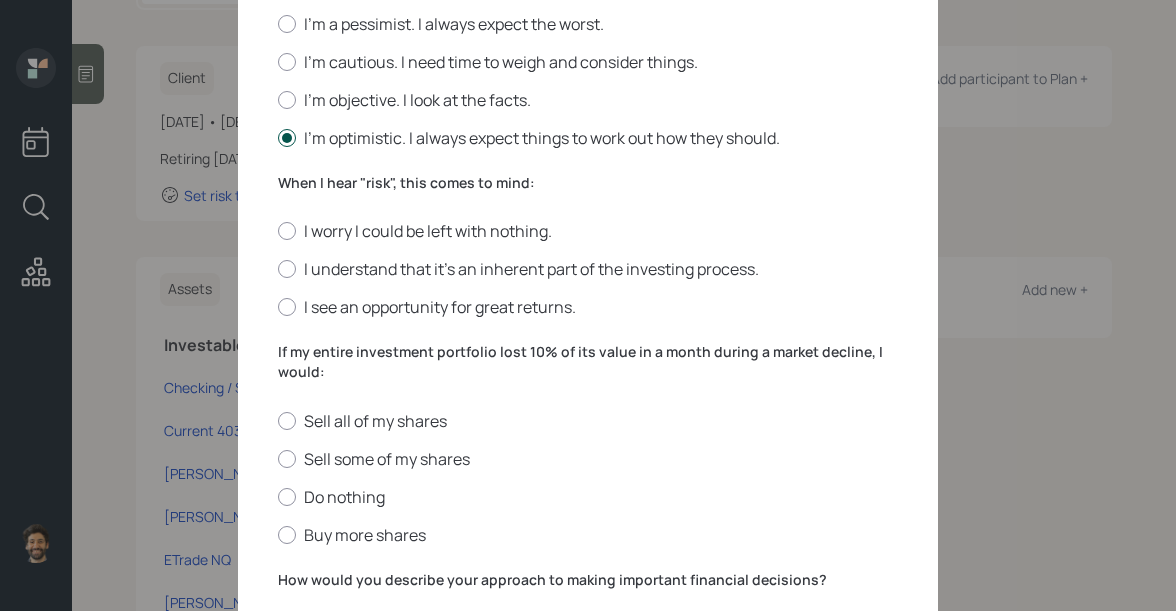 scroll, scrollTop: 632, scrollLeft: 0, axis: vertical 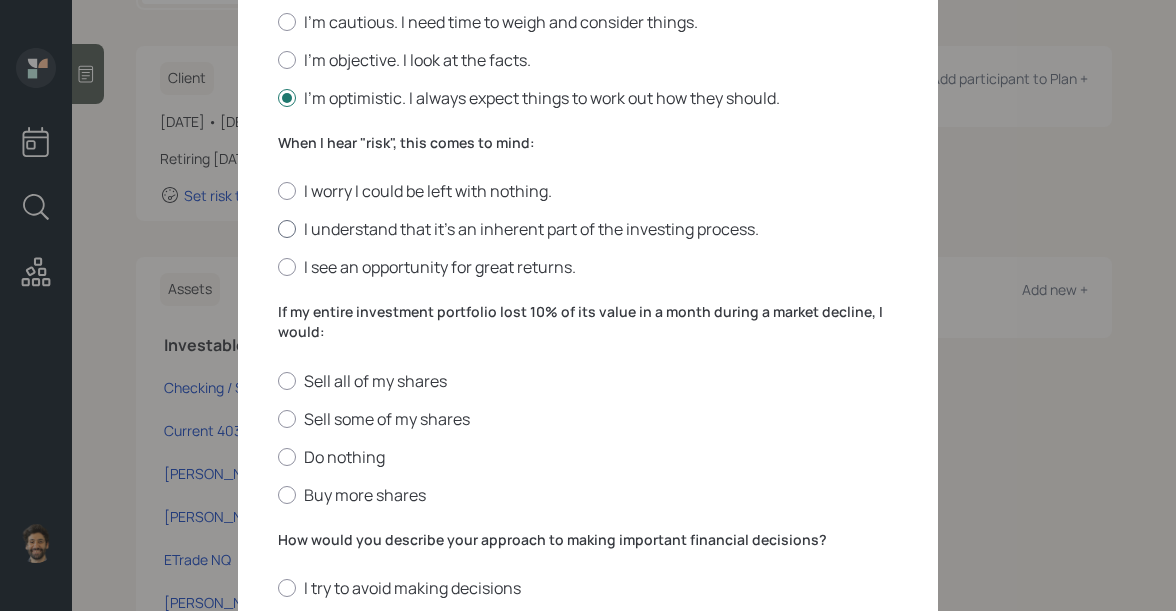 click on "I understand that it’s an inherent part of the investing process." at bounding box center [588, 229] 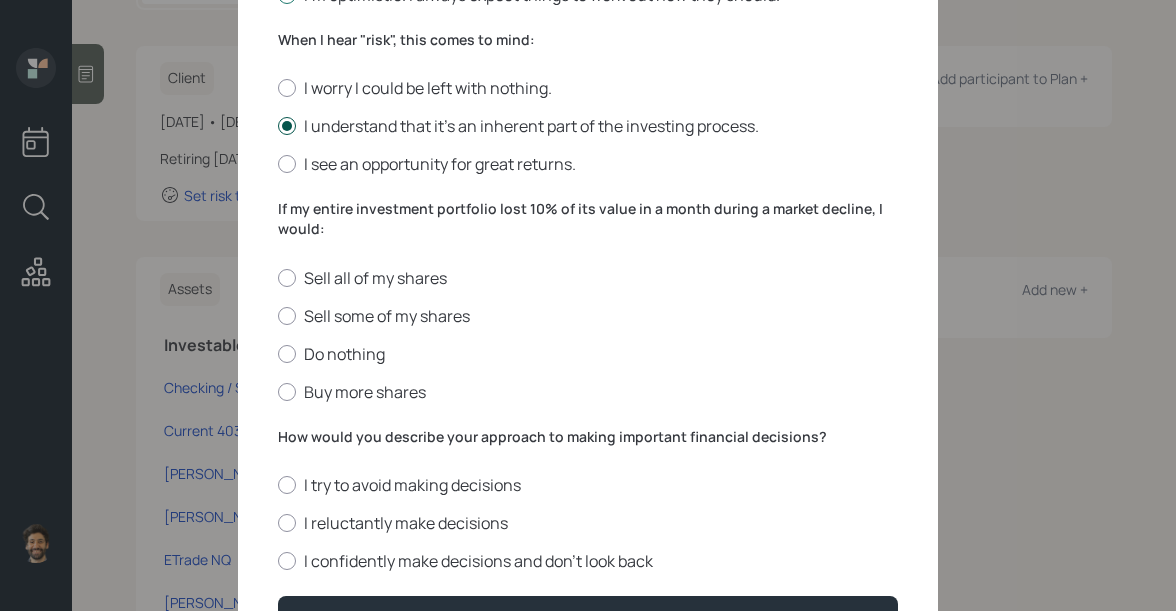 scroll, scrollTop: 750, scrollLeft: 0, axis: vertical 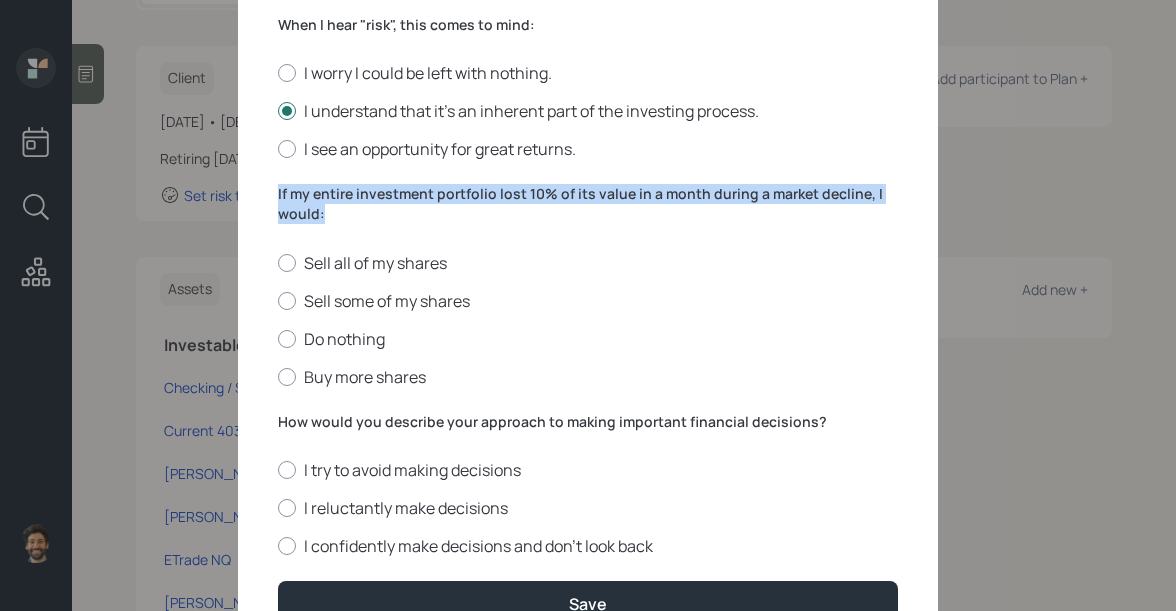 drag, startPoint x: 335, startPoint y: 215, endPoint x: 253, endPoint y: 194, distance: 84.646324 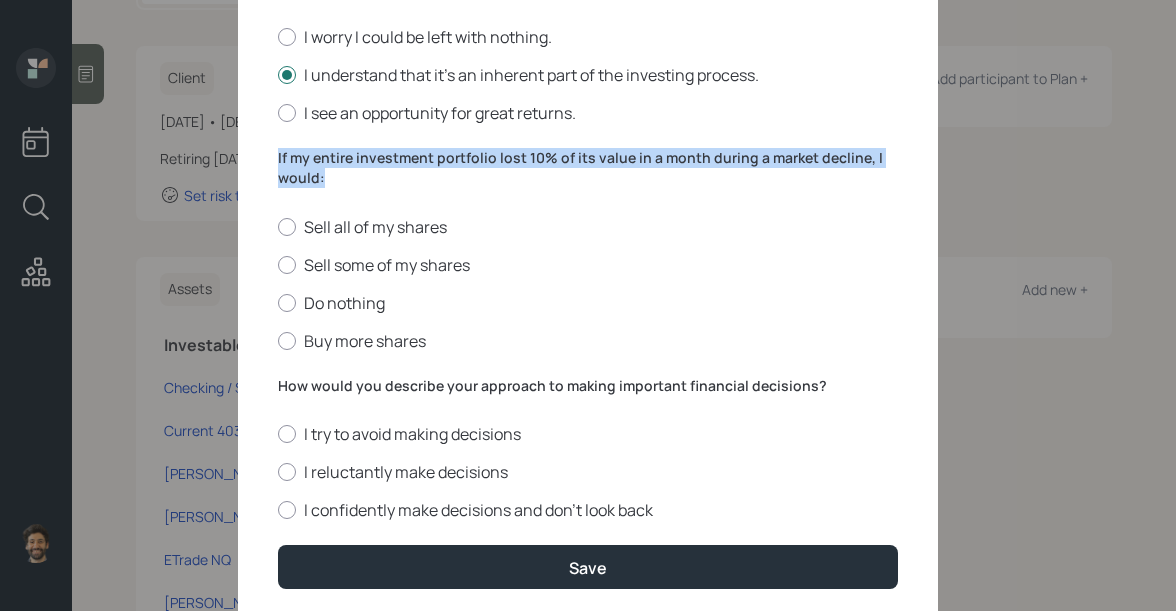 scroll, scrollTop: 785, scrollLeft: 0, axis: vertical 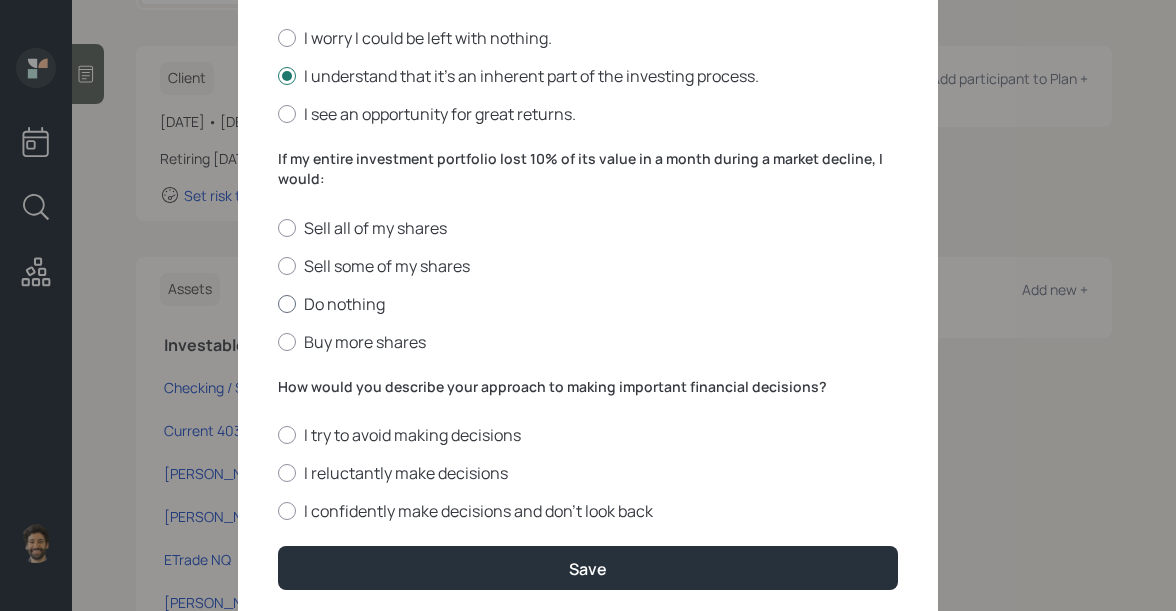 click on "Do nothing" at bounding box center (588, 304) 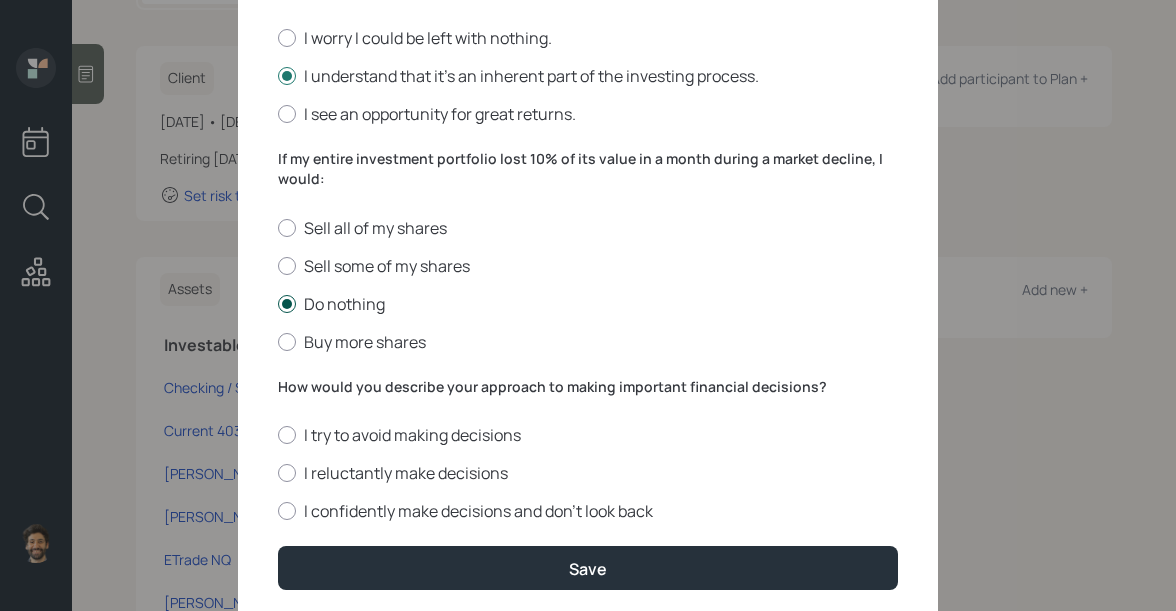 scroll, scrollTop: 854, scrollLeft: 0, axis: vertical 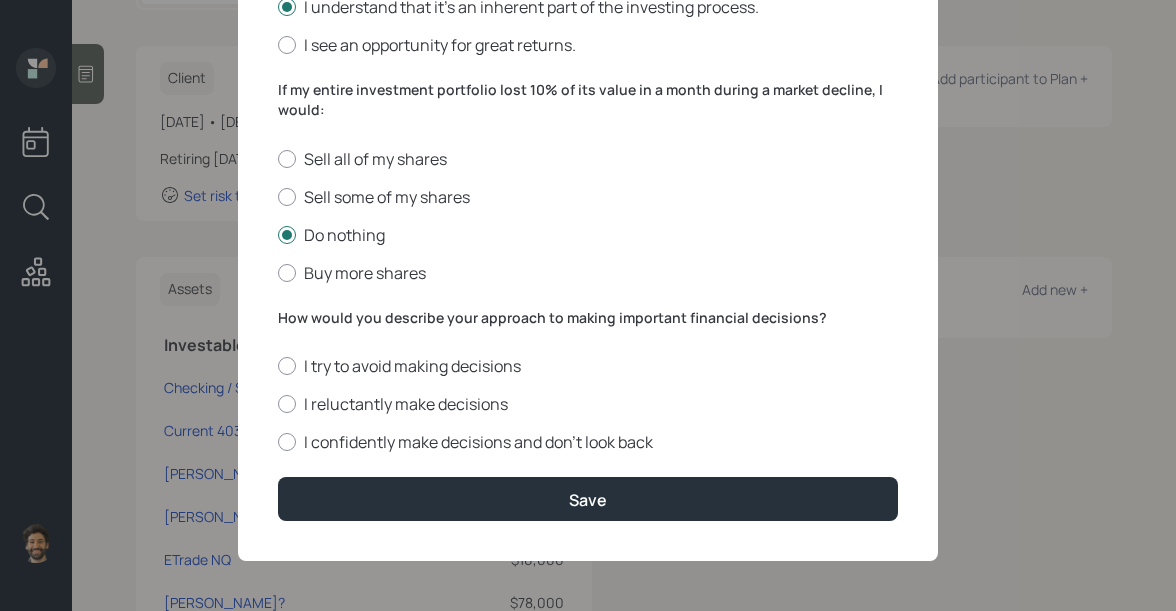 click on "How would you describe your approach to making important financial decisions?" at bounding box center [588, 318] 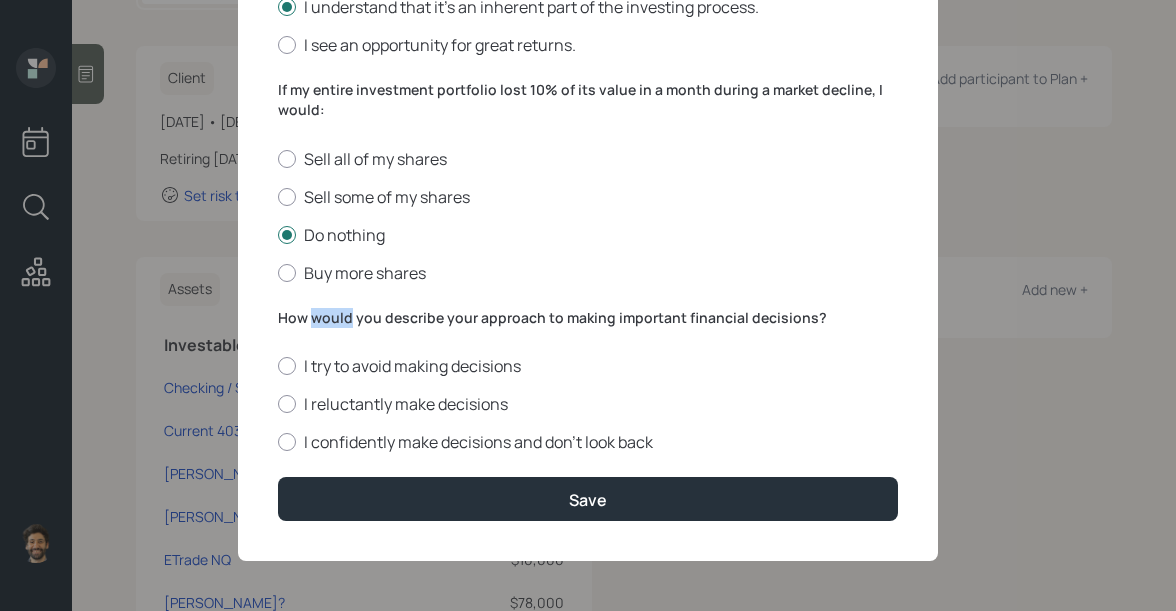 click on "How would you describe your approach to making important financial decisions?" at bounding box center (588, 318) 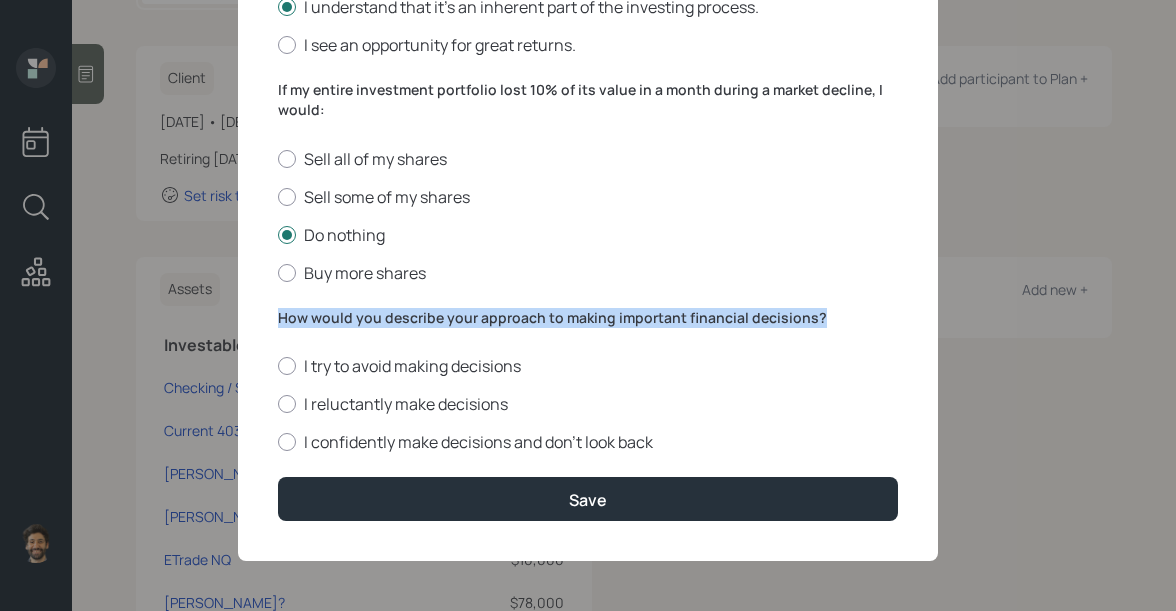click on "How would you describe your approach to making important financial decisions?" at bounding box center [588, 318] 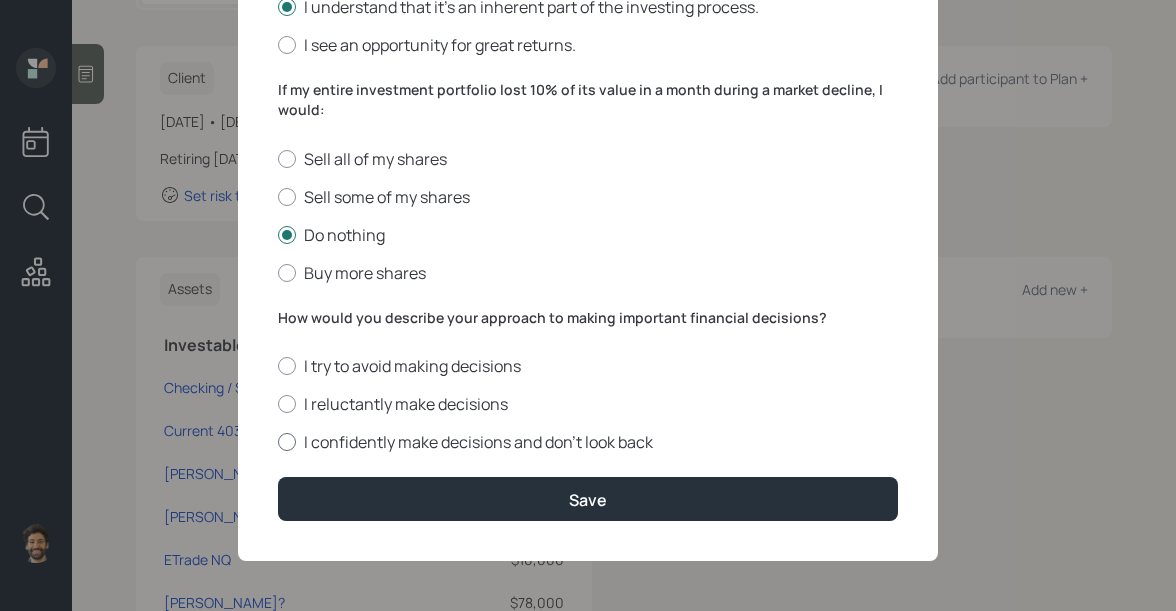 click on "I confidently make decisions and don’t look back" at bounding box center (588, 442) 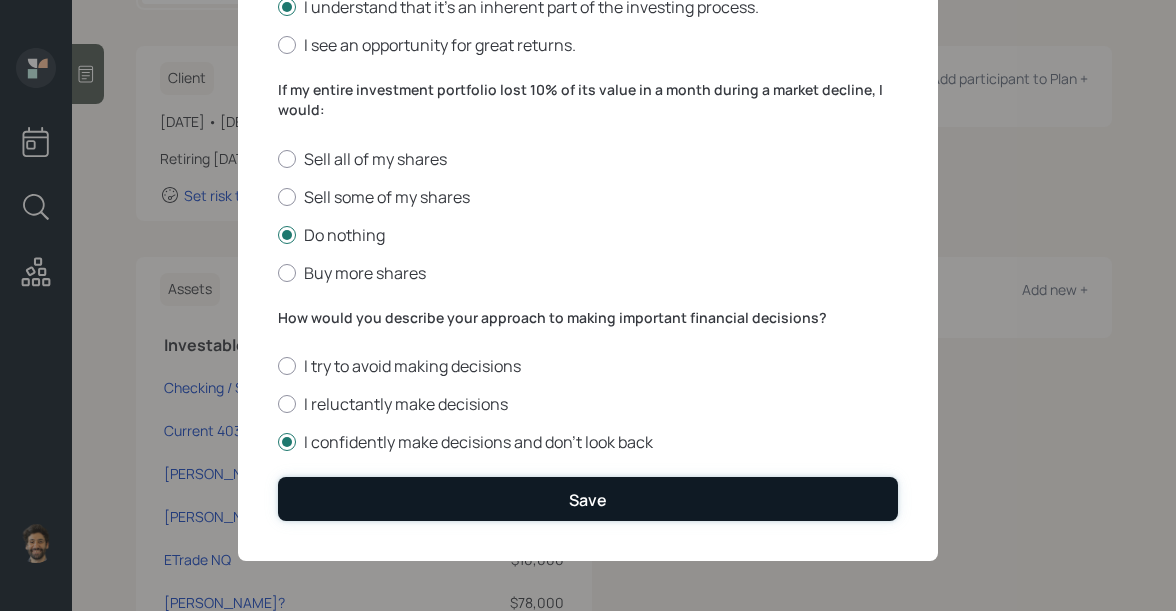 click on "Save" at bounding box center [588, 498] 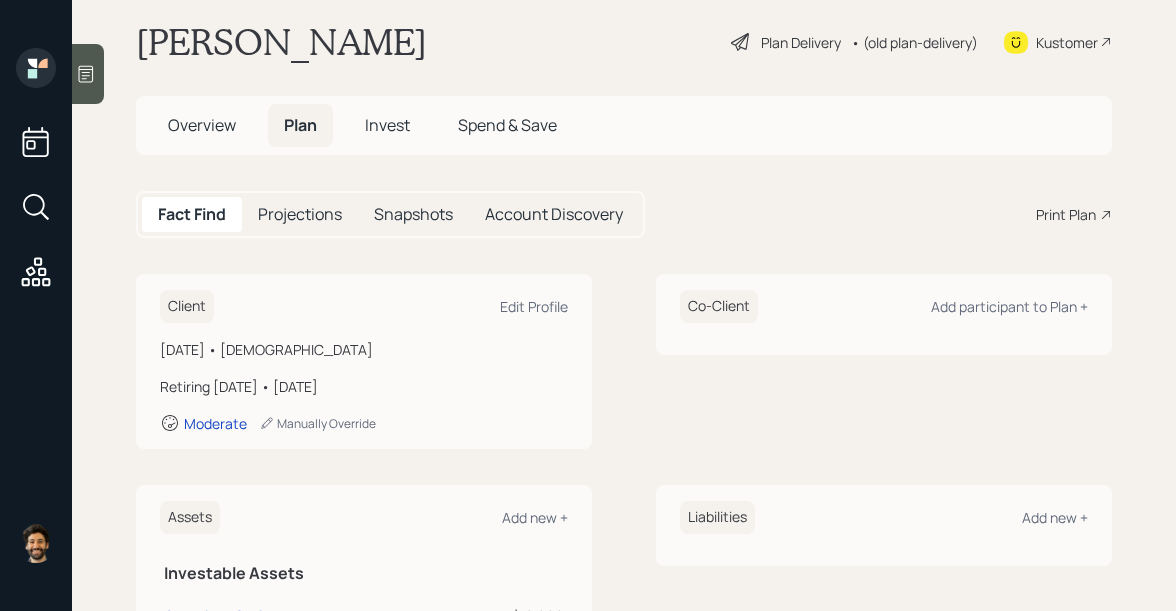 scroll, scrollTop: 0, scrollLeft: 0, axis: both 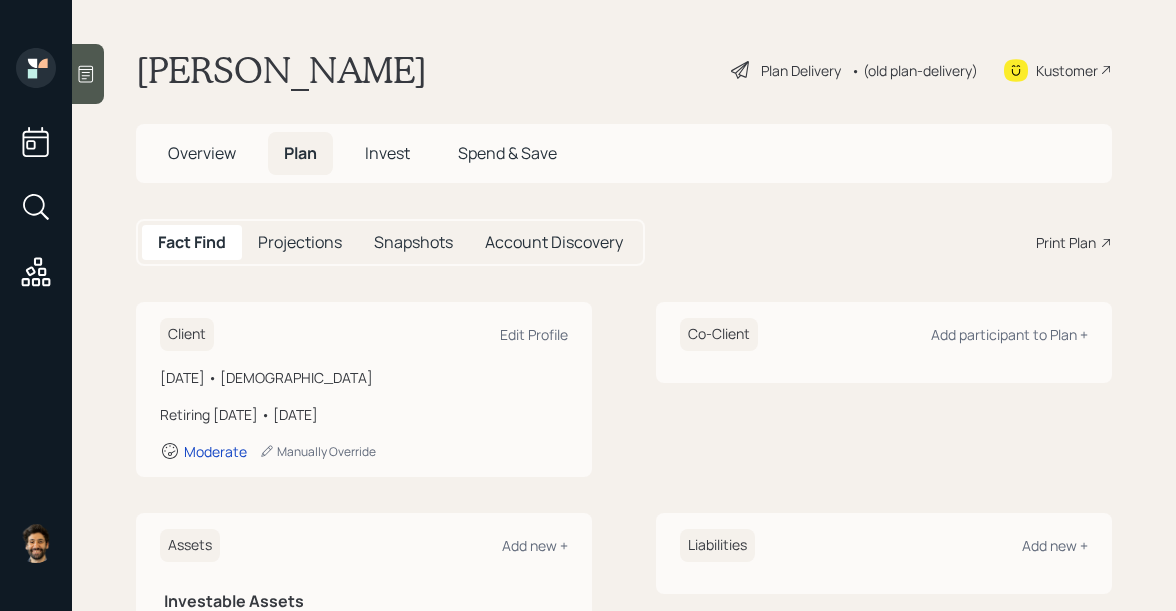 click on "Invest" at bounding box center (387, 153) 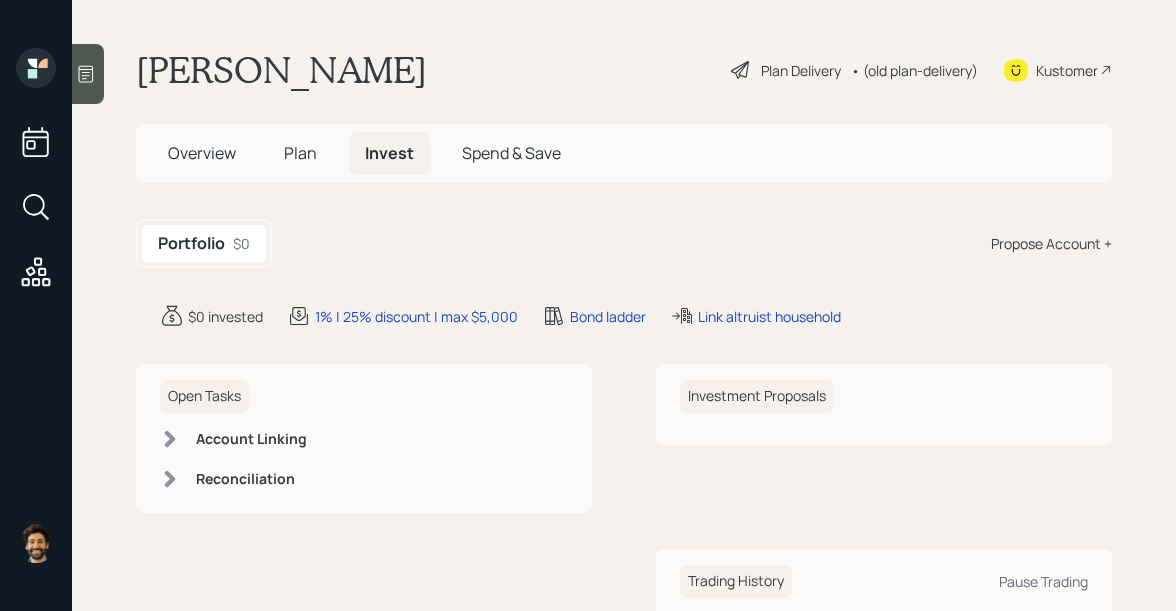 click on "Overview" at bounding box center [202, 153] 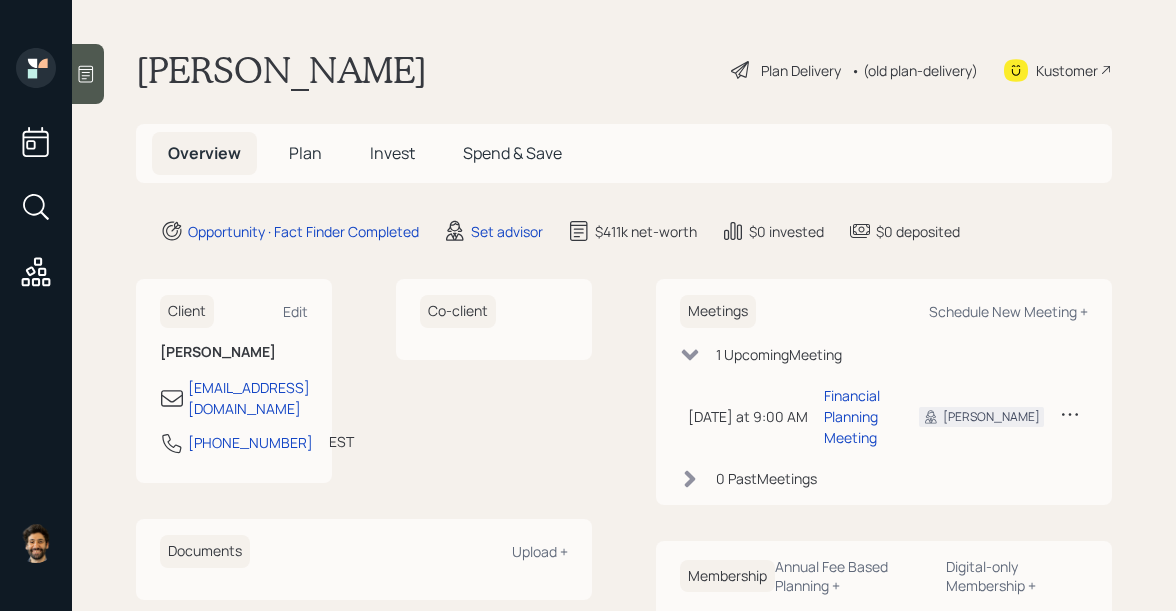 click on "Invest" at bounding box center (392, 153) 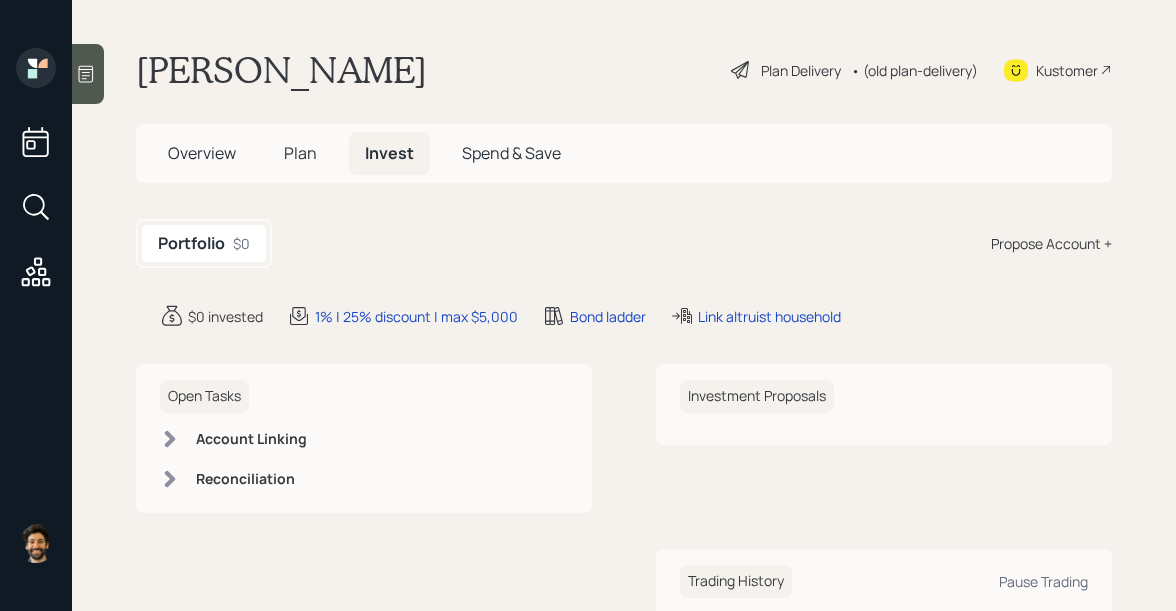 click on "Propose Account +" at bounding box center (1051, 243) 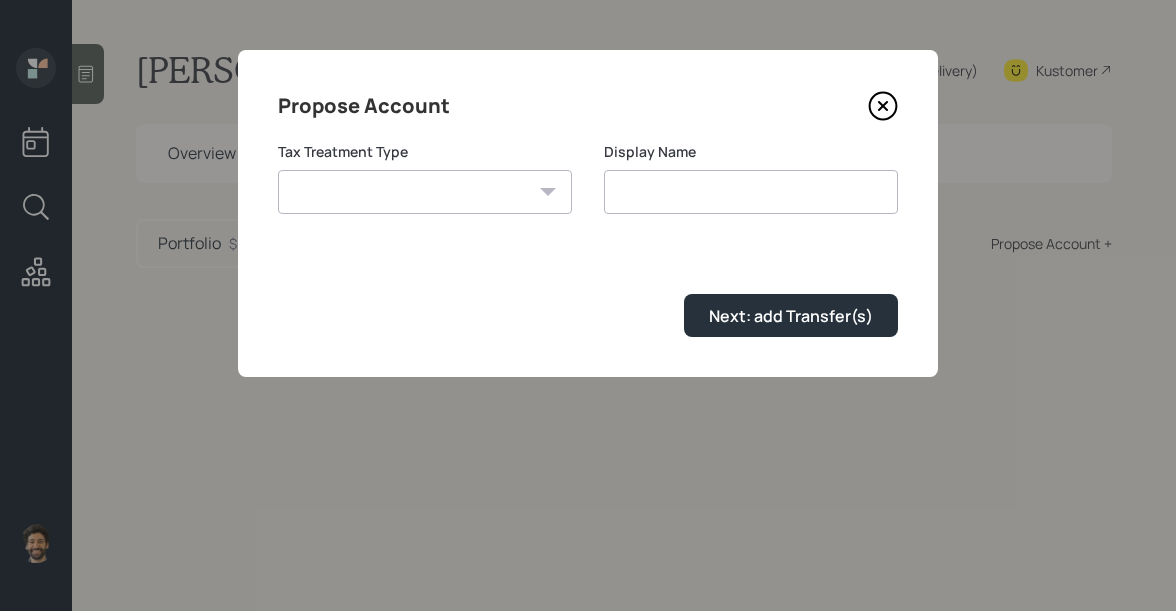 click on "Roth Taxable Traditional" at bounding box center [425, 192] 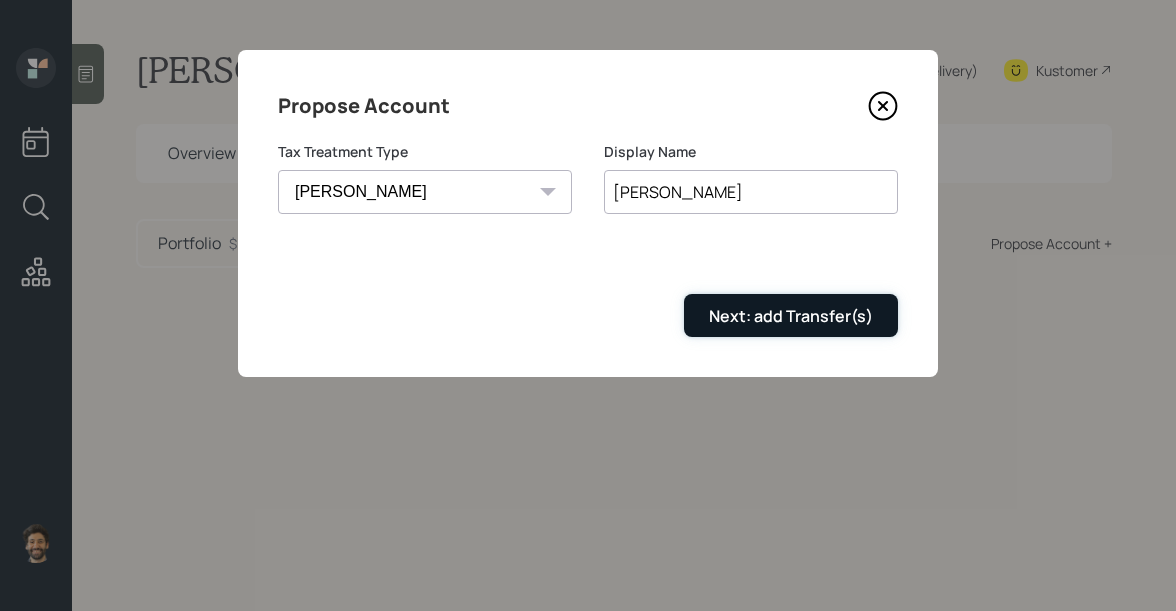 click on "Next: add Transfer(s)" at bounding box center (791, 316) 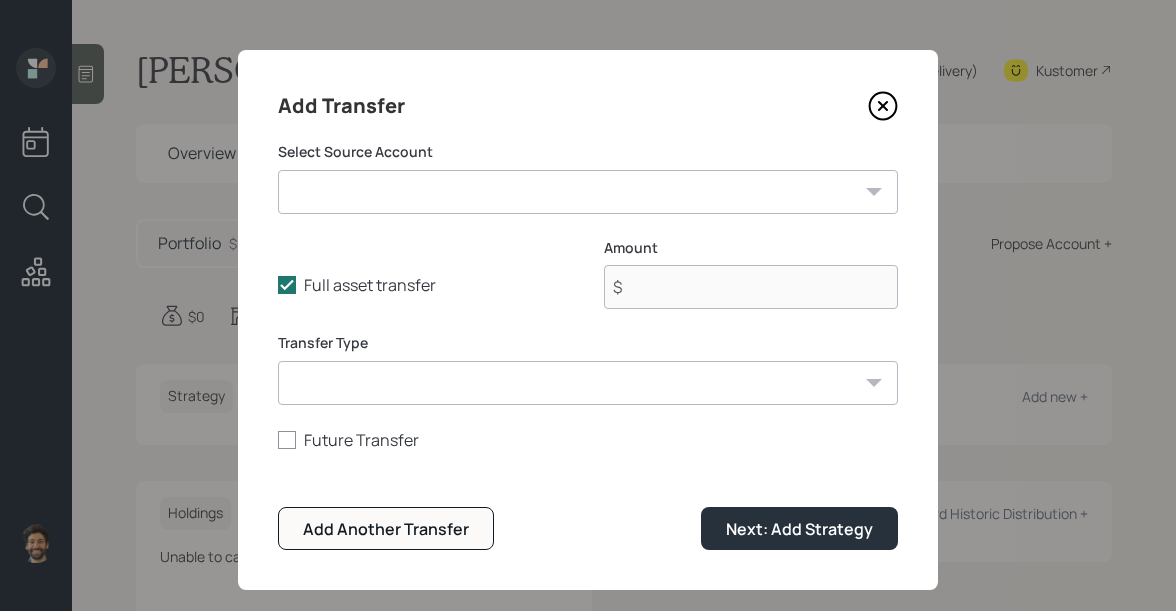 click on "Checking / Savings ($12,000 | Emergency Fund) Current 403B  ($289,000 | 403(b)) Roth 403B ($17,000 | Roth IRA) Roth IRA ($4,700 | Roth IRA) ETrade NQ ($10,000 | Taxable Investment) Maybe Annuity?  ($78,000 | Taxable Investment)" at bounding box center (588, 192) 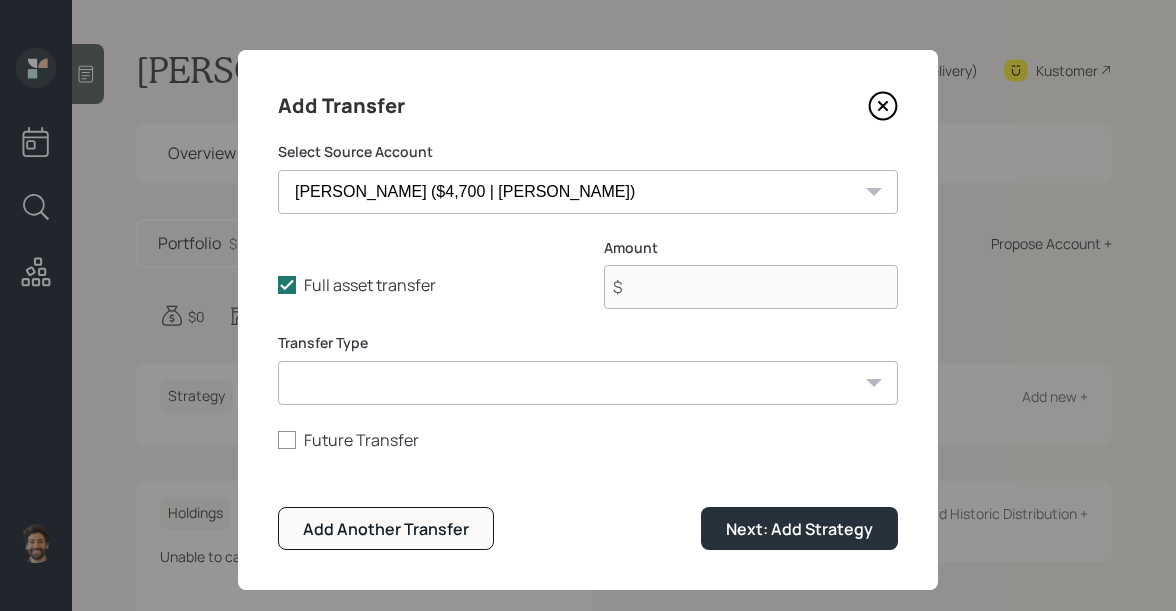 type on "$ 4,700" 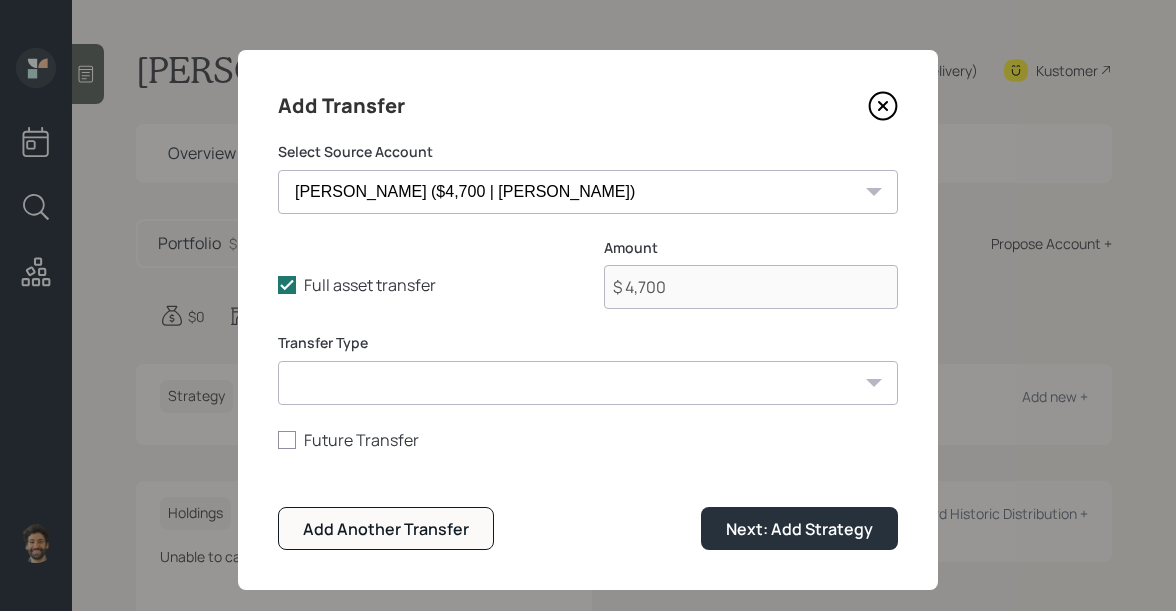 click on "ACAT Transfer Non ACAT Transfer Capitalize Rollover Rollover Deposit" at bounding box center [588, 383] 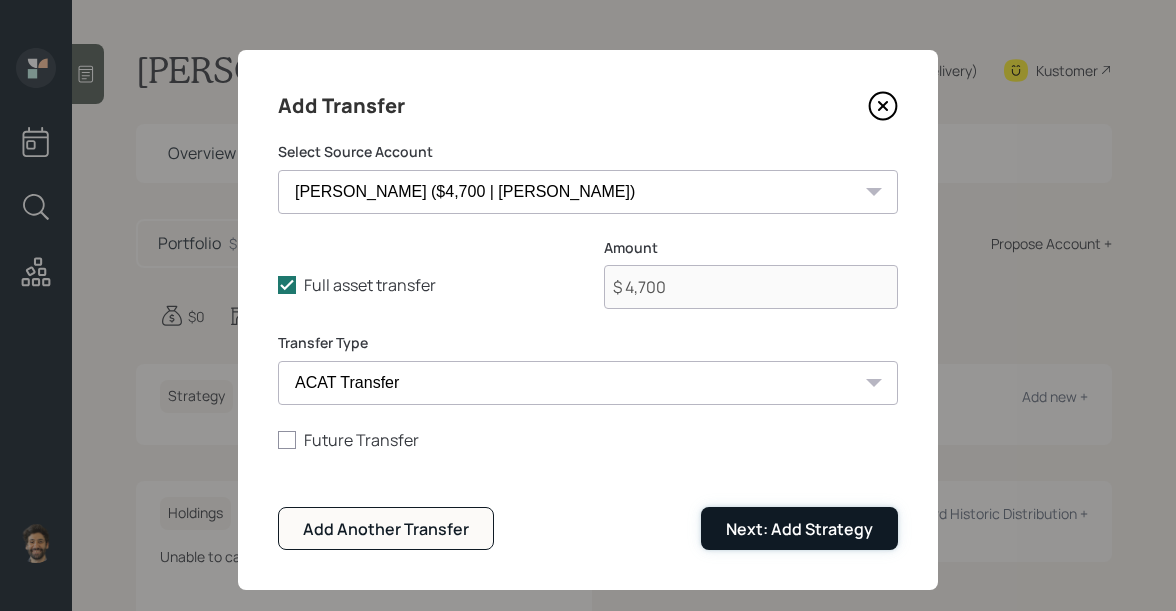 click on "Next: Add Strategy" at bounding box center [799, 529] 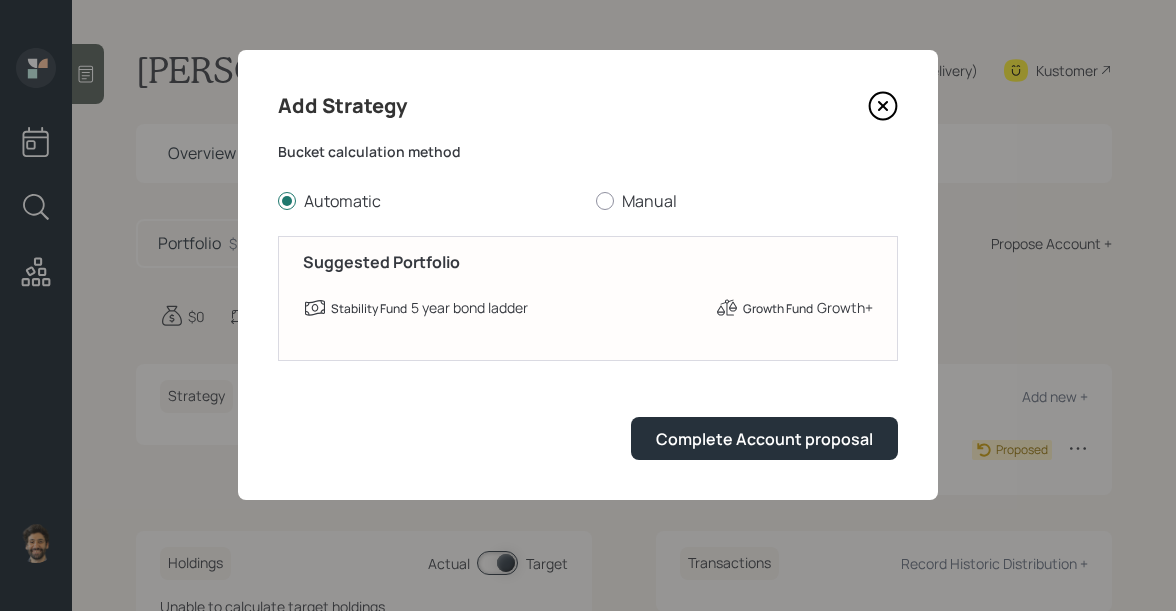 click on "Add Strategy Bucket calculation method Automatic Manual Suggested Portfolio Stability Fund 5 year bond ladder Growth Fund Growth+ Complete Account proposal" at bounding box center [588, 275] 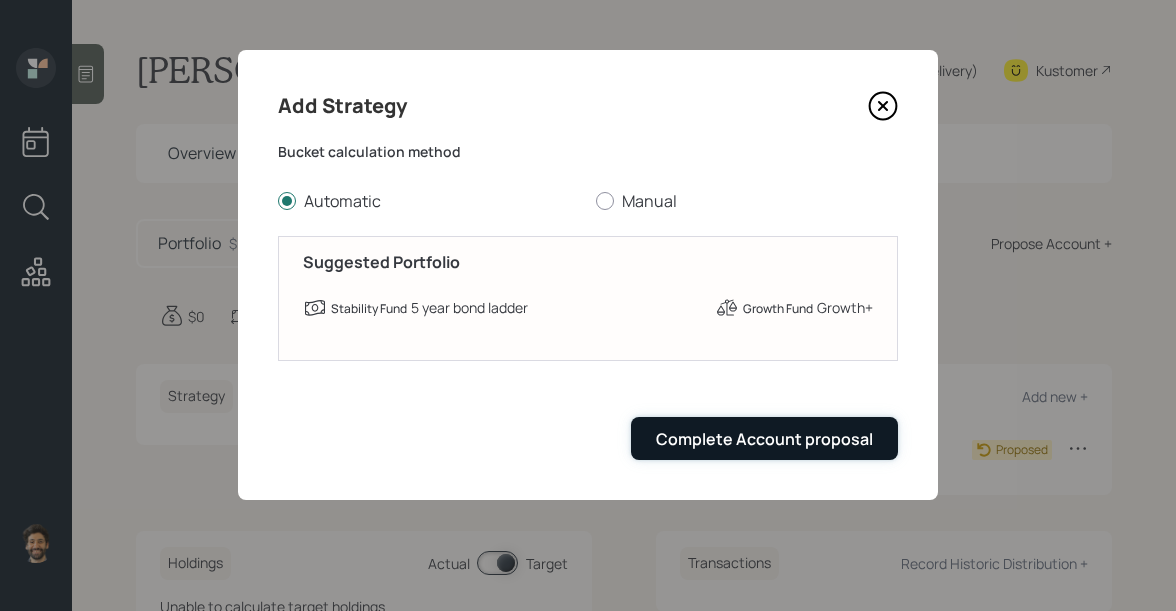 click on "Complete Account proposal" at bounding box center (764, 439) 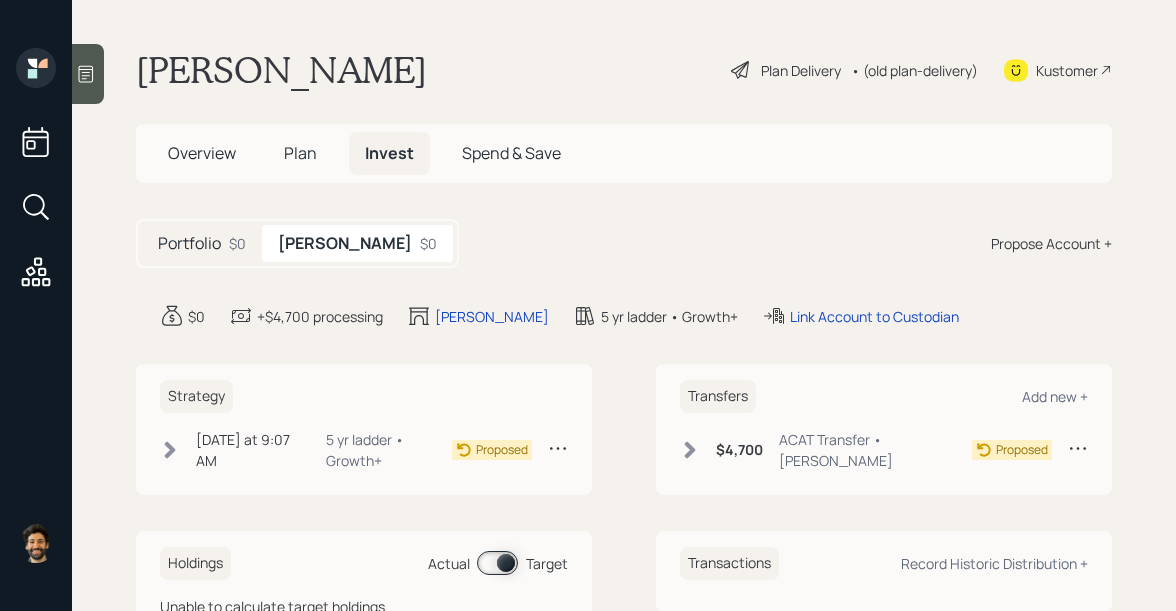 click on "Plan" at bounding box center [300, 153] 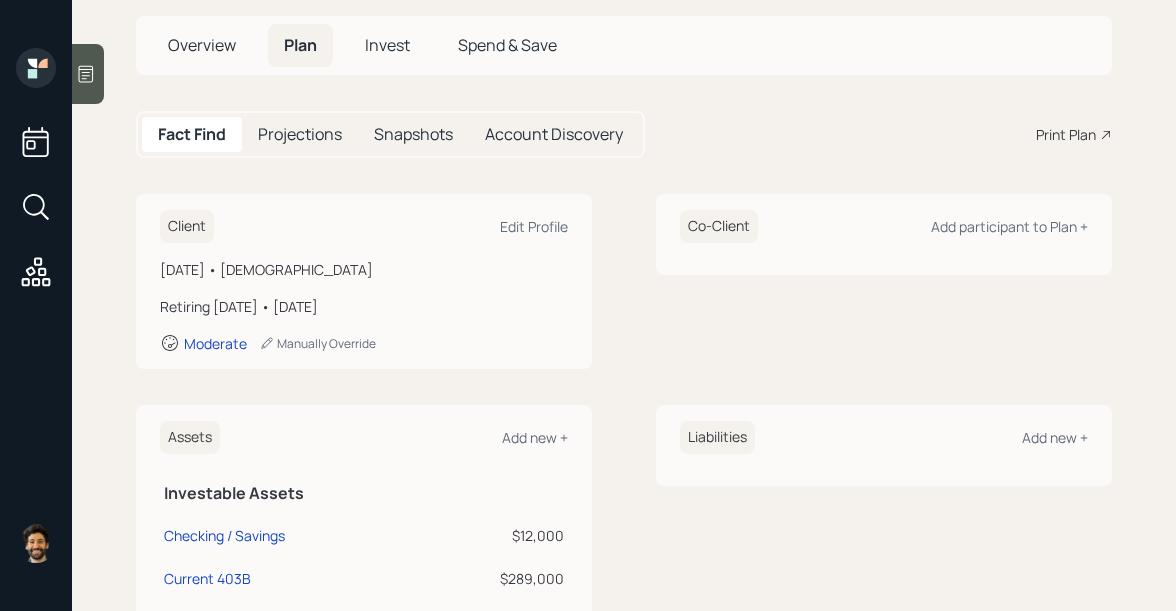 scroll, scrollTop: 105, scrollLeft: 0, axis: vertical 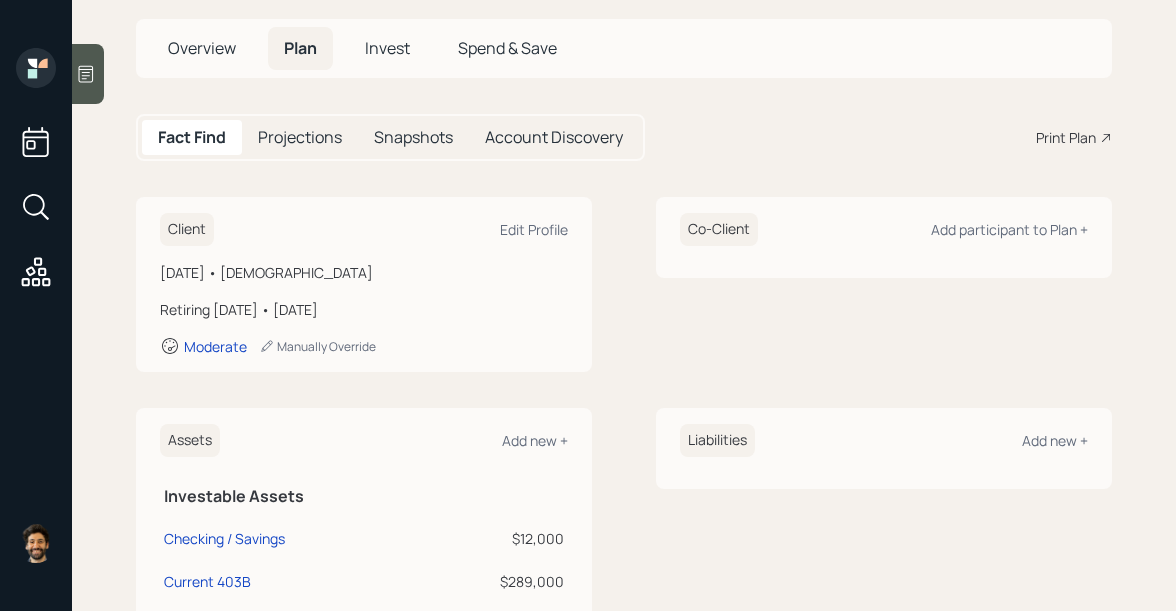 click on "Invest" at bounding box center [387, 48] 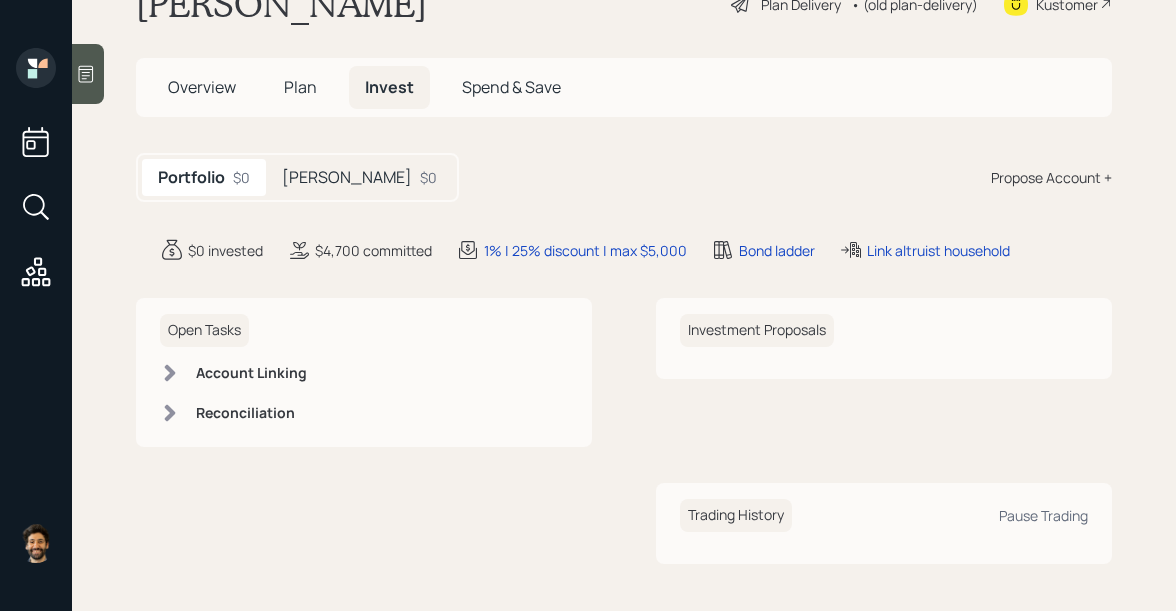 click on "Roth $0" at bounding box center [359, 177] 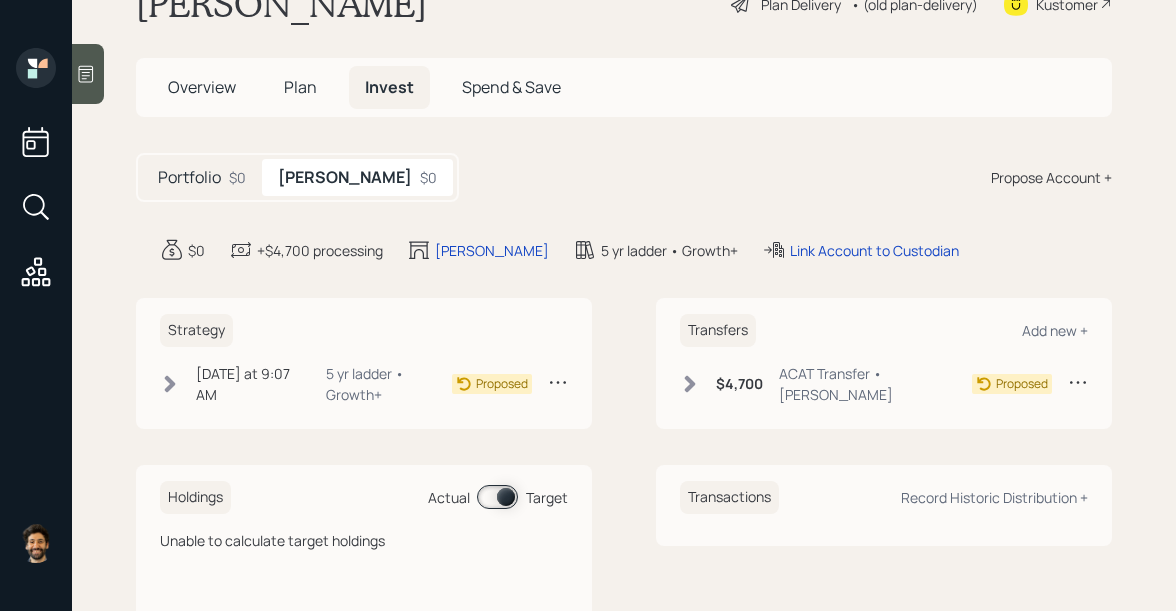 scroll, scrollTop: 105, scrollLeft: 0, axis: vertical 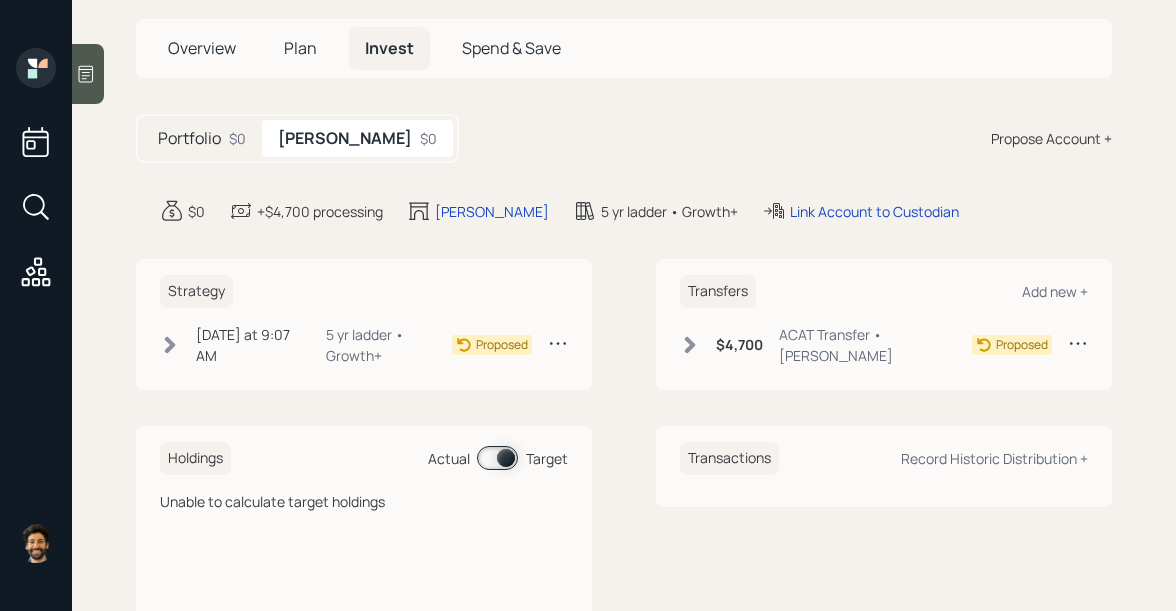click on "Rita Hart Plan Delivery • (old plan-delivery) Kustomer Overview Plan Invest Spend & Save Portfolio $0 Roth $0 Propose Account + $0 +$4,700 processing Roth 5 yr ladder • Growth+ Link Account to Custodian Strategy Today at 9:07 AM Monday, July 7, 2025 9:07 AM EDT 5 yr ladder • Growth+ Proposed Transfers Add new + $4,700 ACAT Transfer • Roth IRA Proposed Holdings Actual Target Unable to calculate target holdings Transactions Record Historic Distribution +" at bounding box center (624, 305) 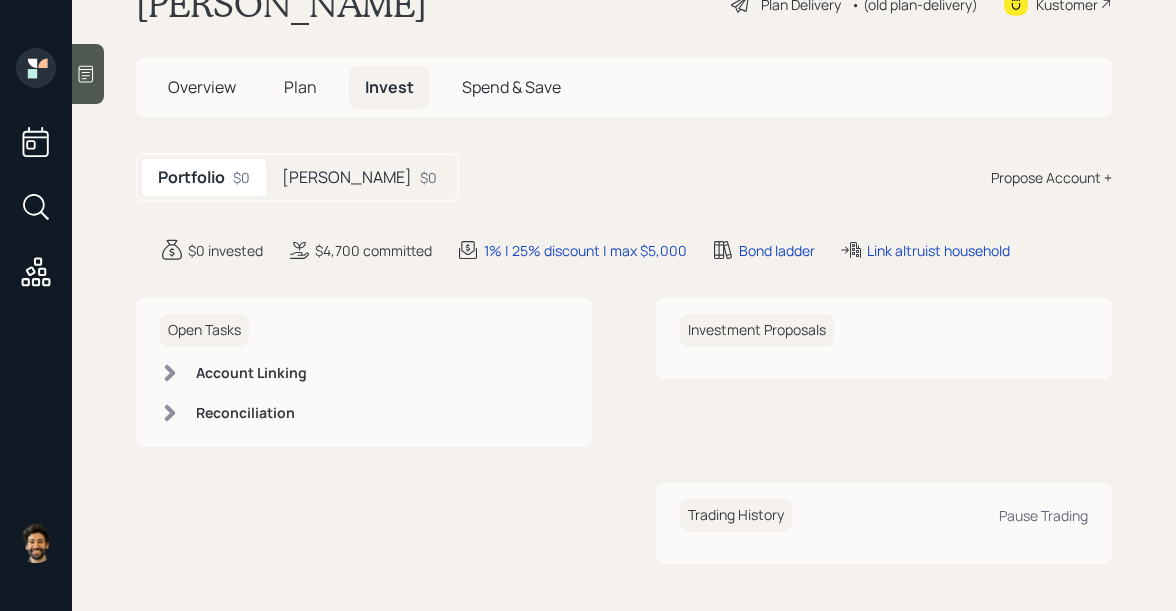 click on "$0" at bounding box center [428, 177] 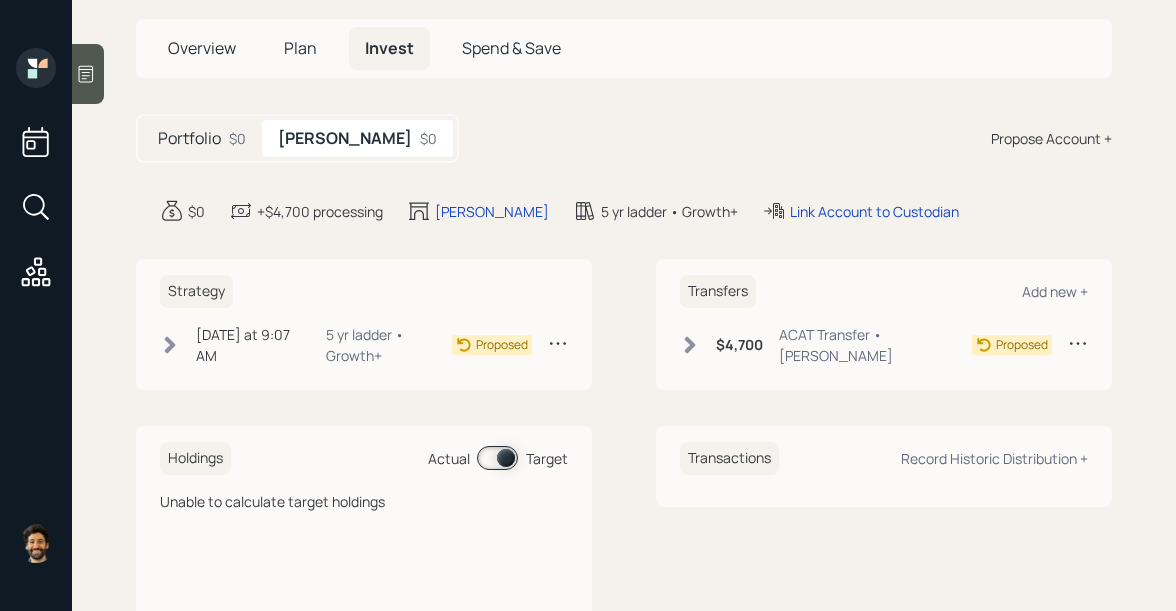 click on "Plan" at bounding box center (300, 48) 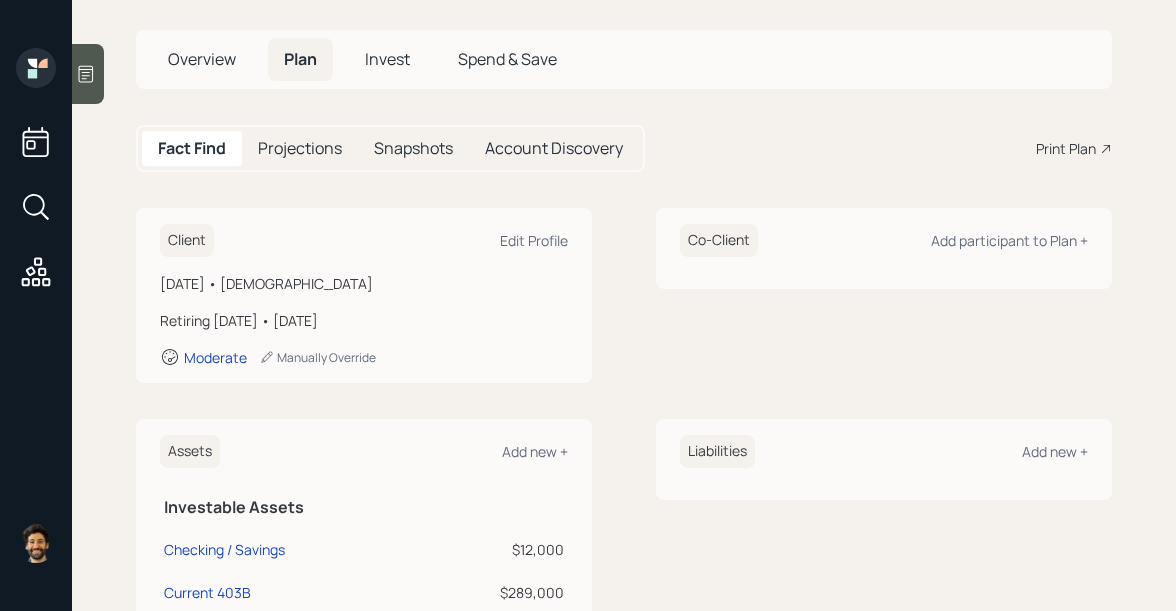 scroll, scrollTop: 92, scrollLeft: 0, axis: vertical 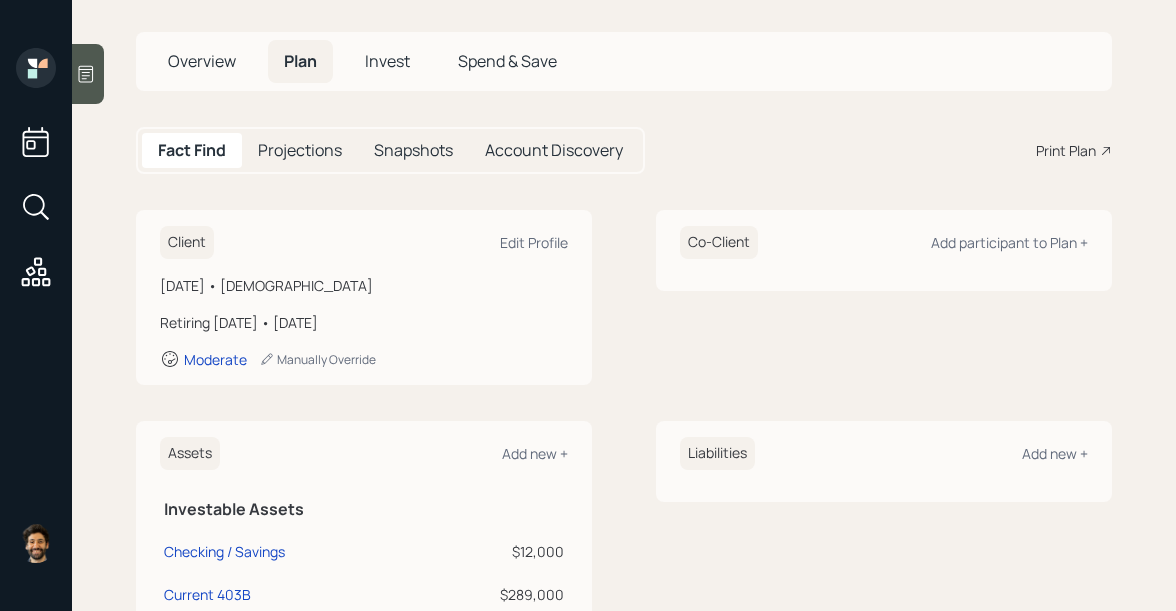 click on "Invest" at bounding box center [387, 61] 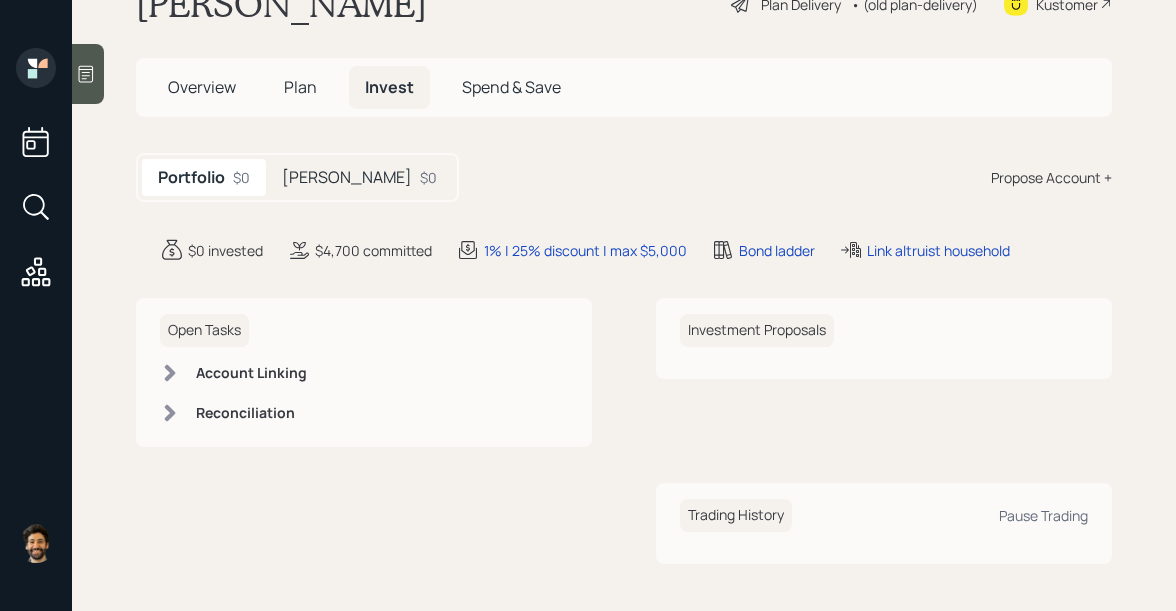 click on "Plan" at bounding box center (300, 87) 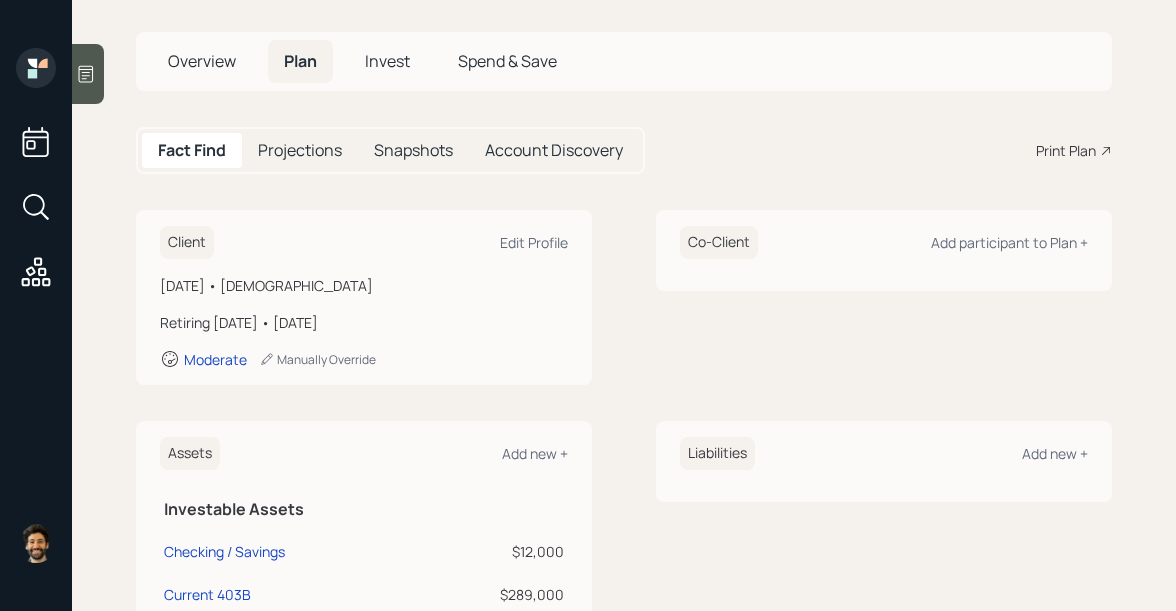 click on "Overview" at bounding box center [202, 61] 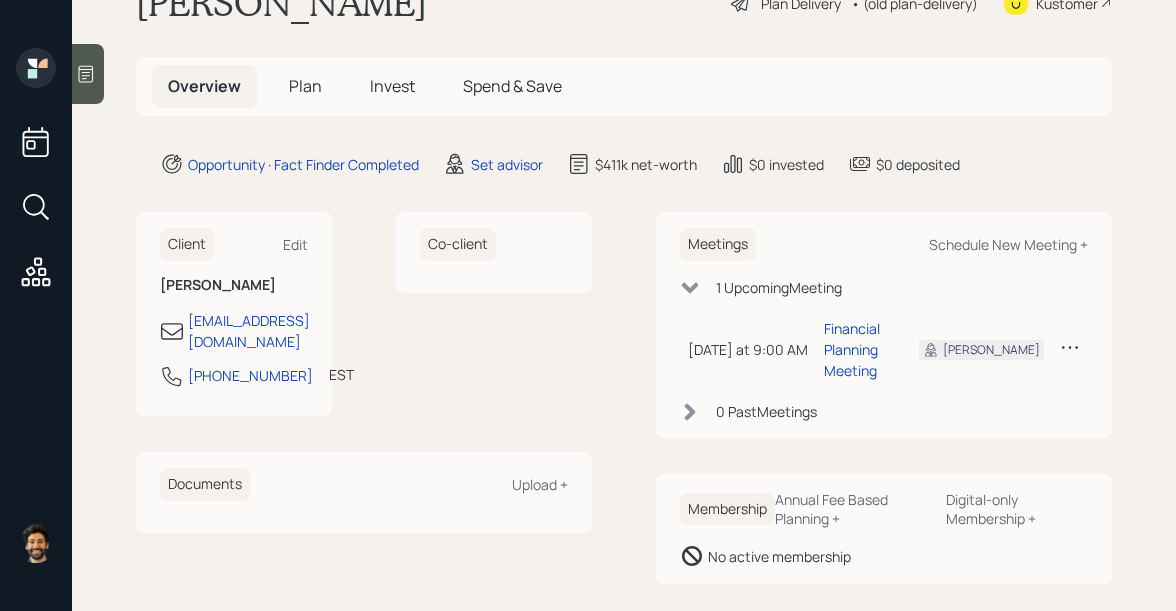 click on "Plan" at bounding box center [305, 86] 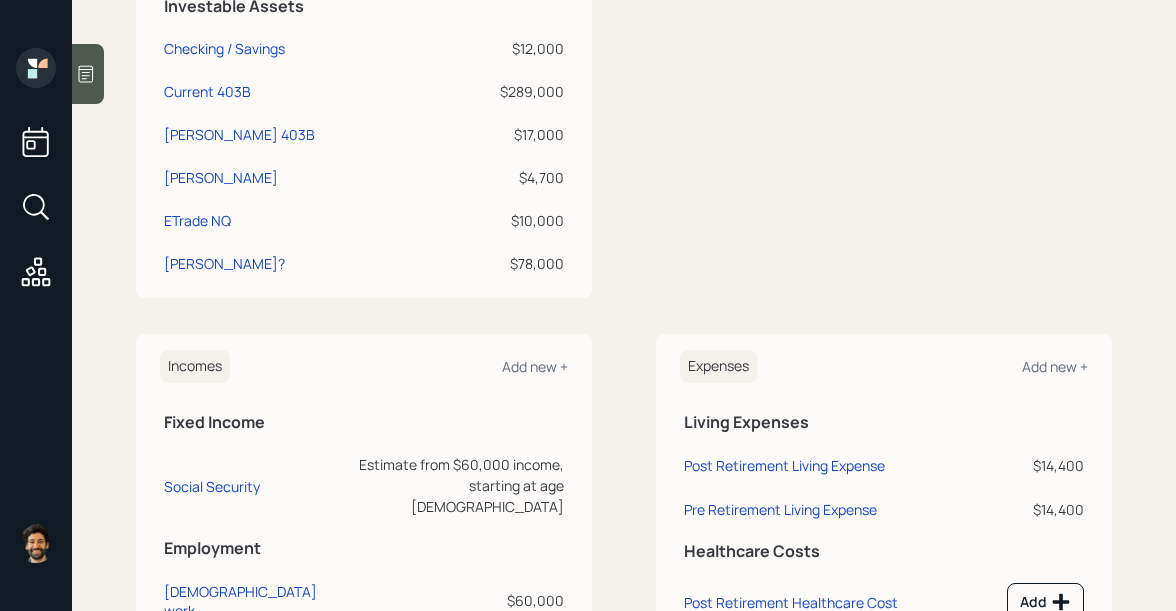scroll, scrollTop: 676, scrollLeft: 0, axis: vertical 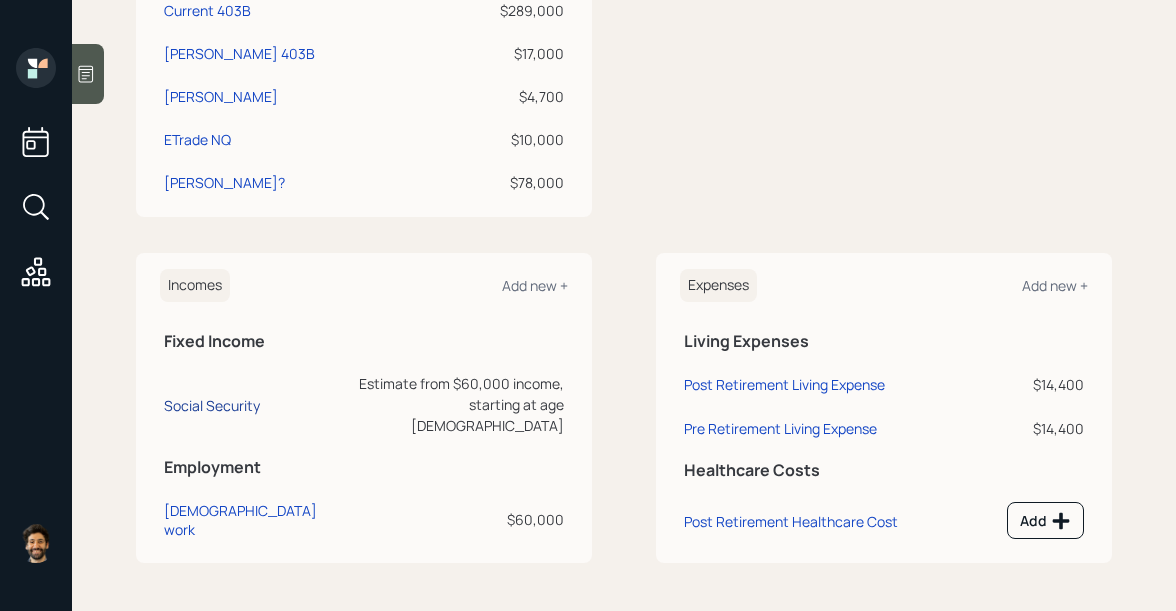 click on "Social Security" at bounding box center (212, 405) 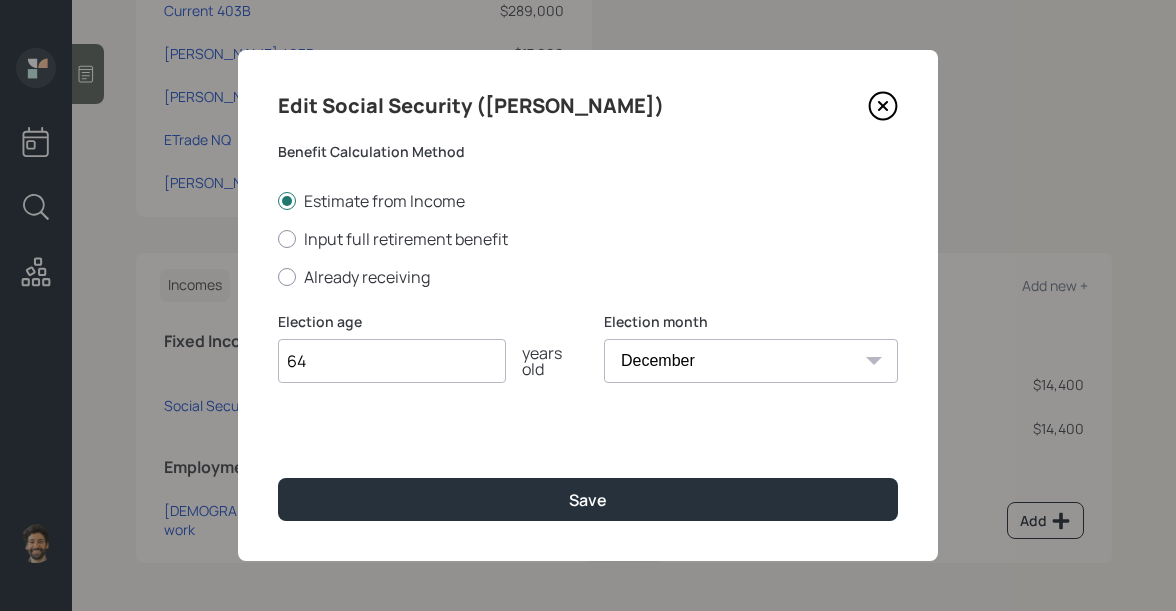 click on "64" at bounding box center [392, 361] 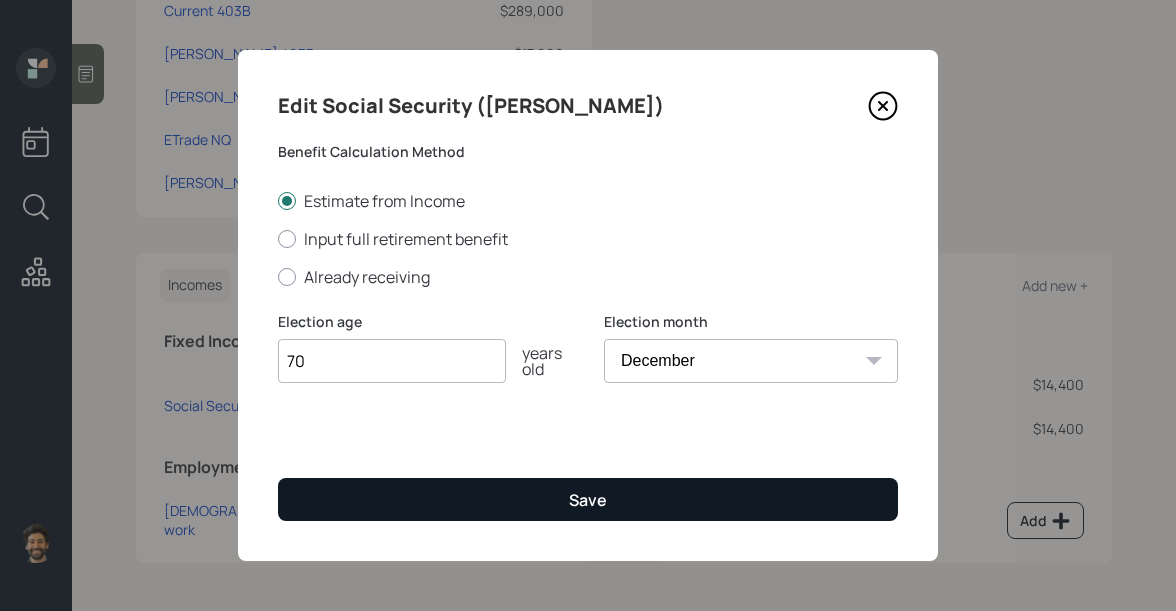 type on "70" 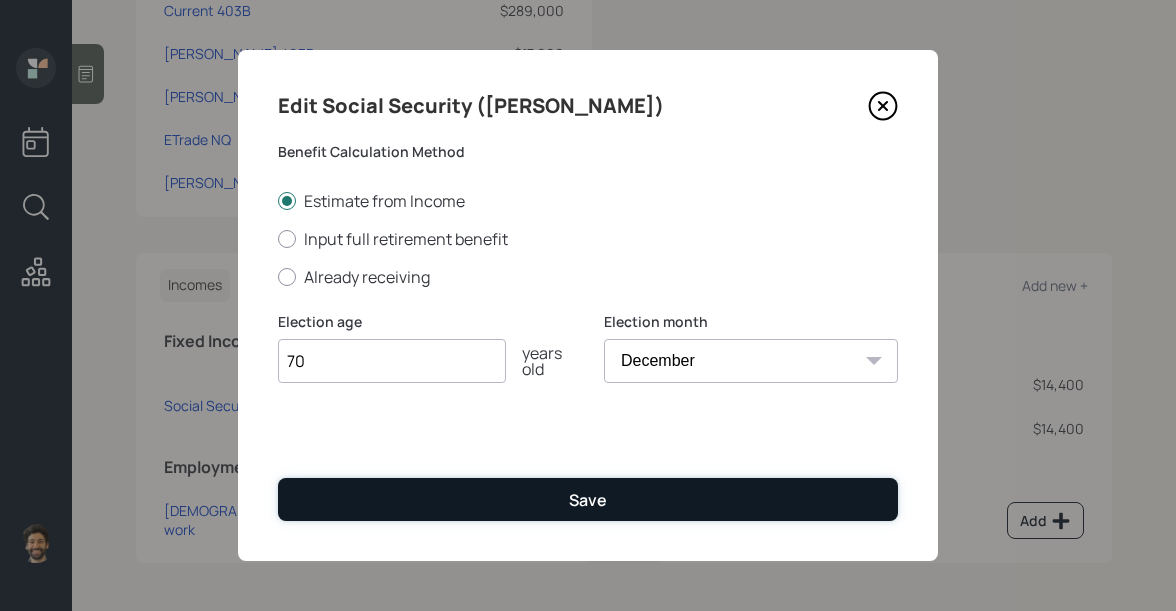 click on "Save" at bounding box center (588, 499) 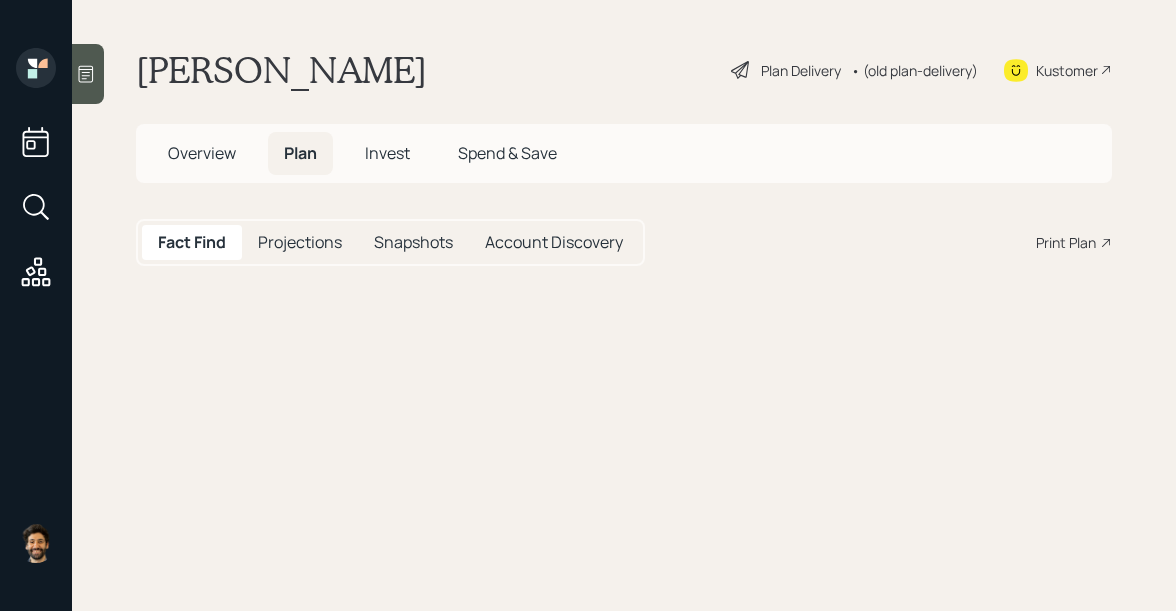 scroll, scrollTop: 0, scrollLeft: 0, axis: both 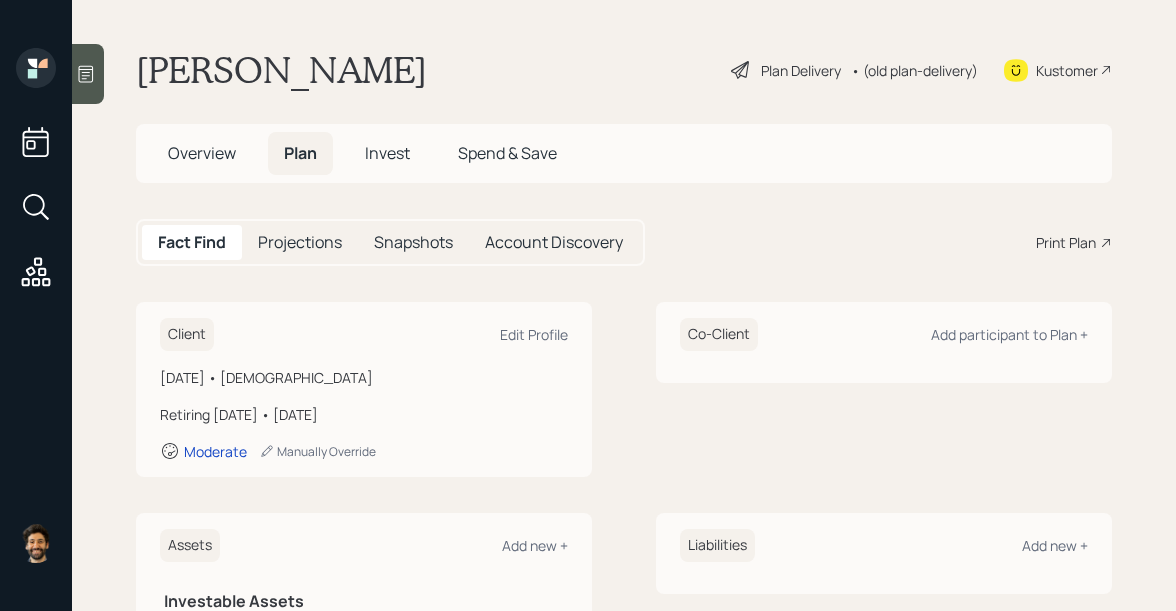 click on "• (old plan-delivery)" at bounding box center (914, 70) 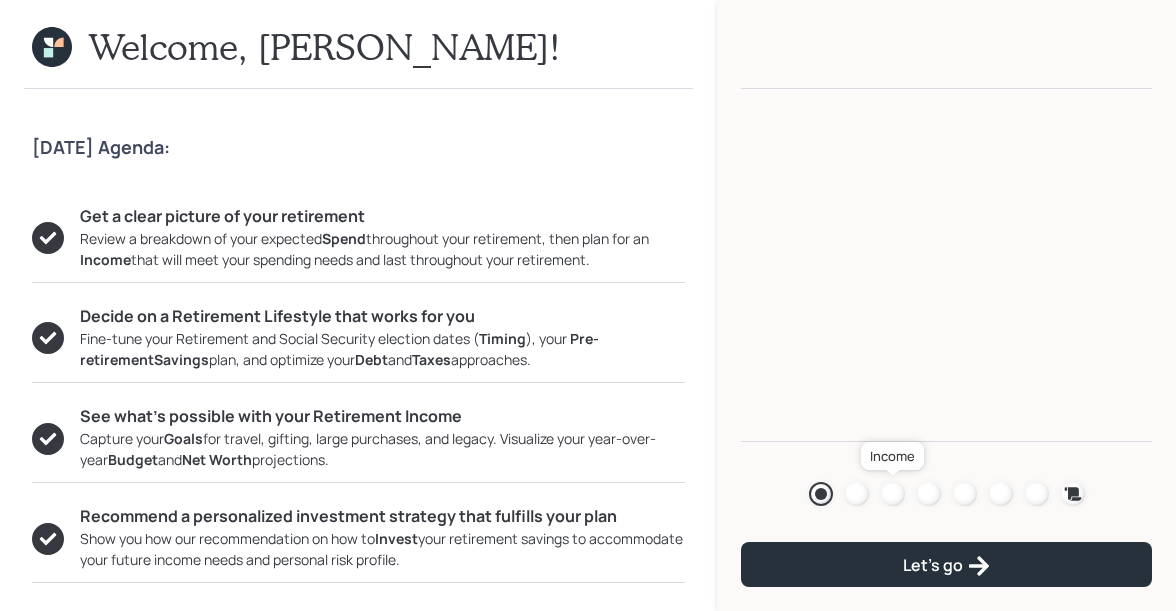 click at bounding box center (893, 494) 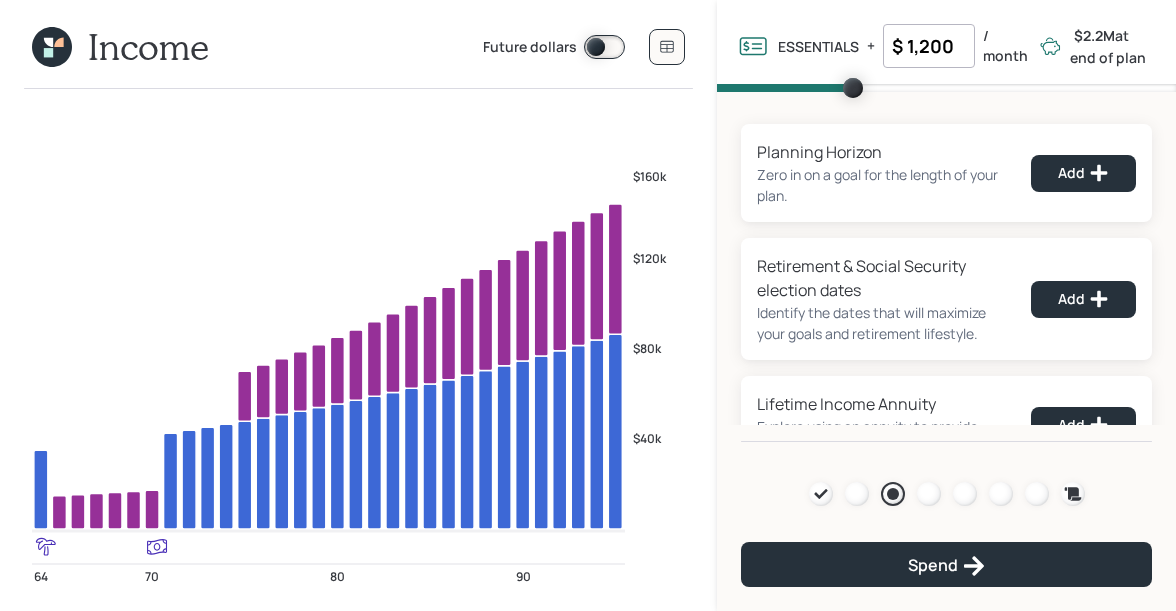 click 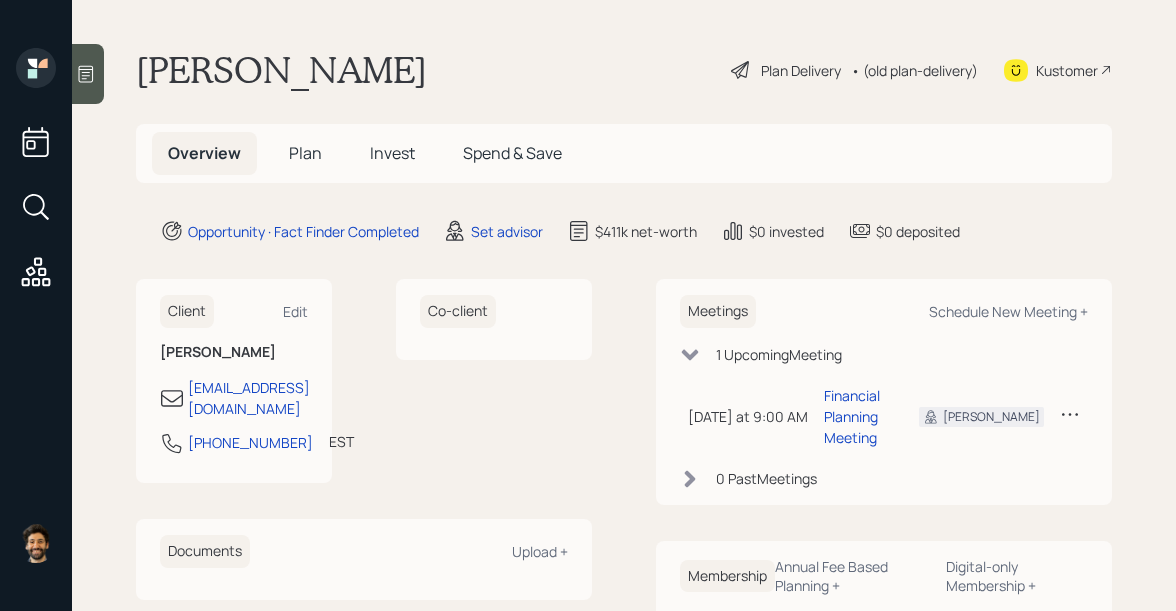 click on "Plan" at bounding box center (305, 153) 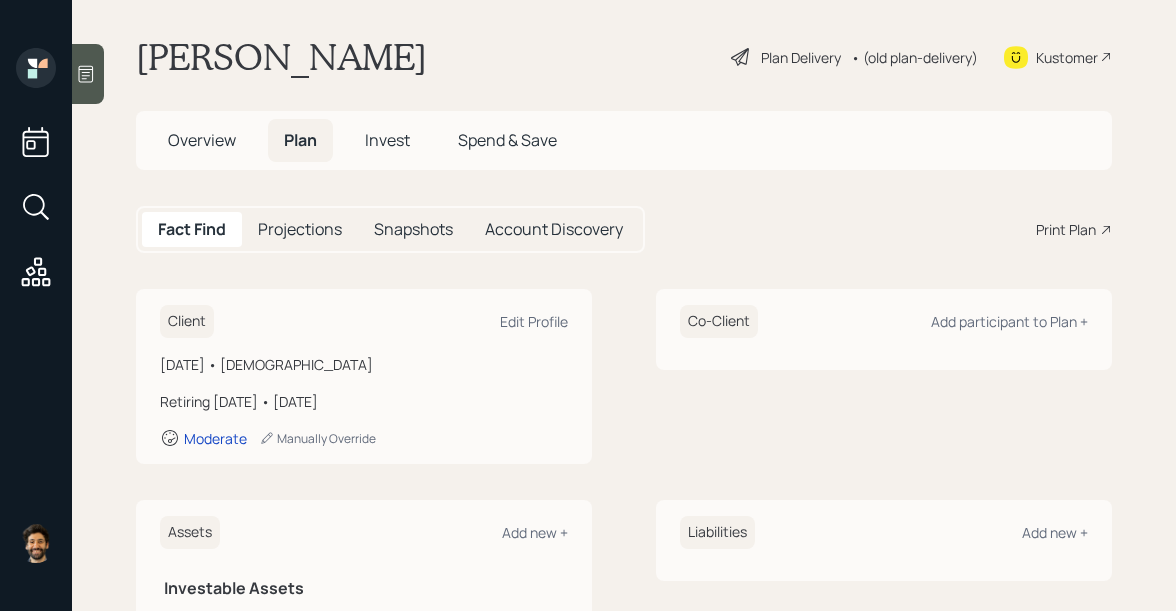 scroll, scrollTop: 0, scrollLeft: 0, axis: both 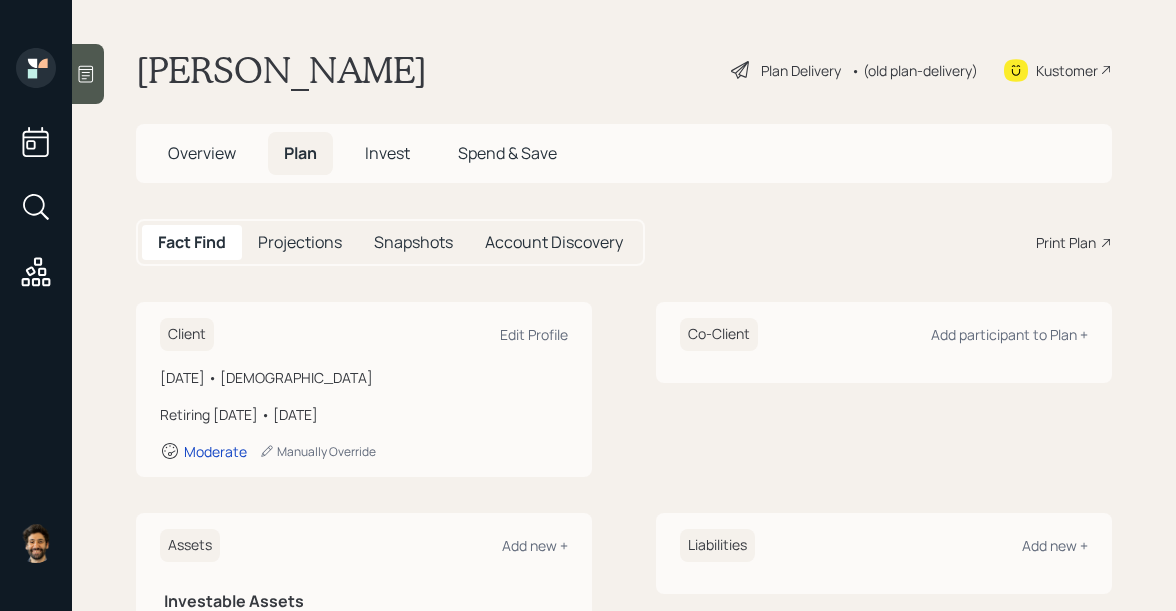 click on "• (old plan-delivery)" at bounding box center (914, 70) 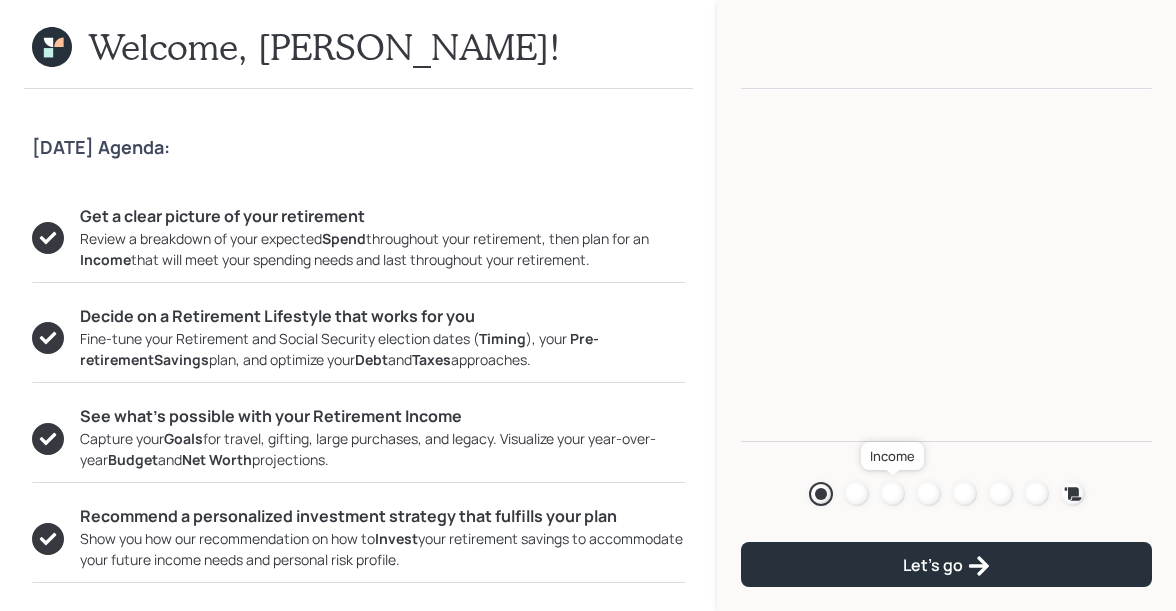 click at bounding box center [893, 494] 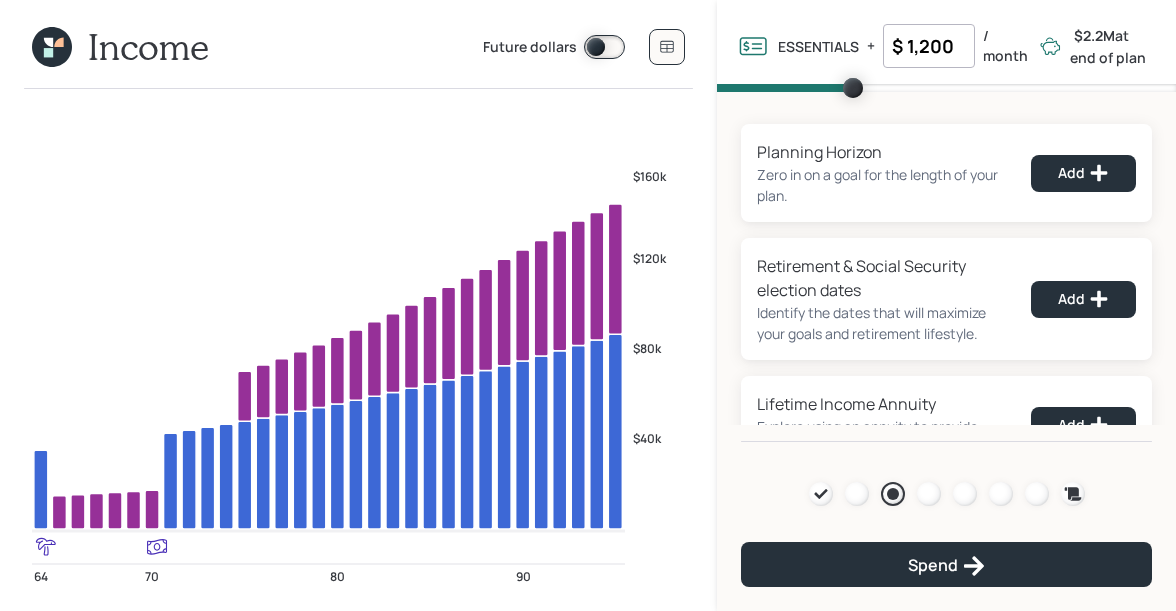 click 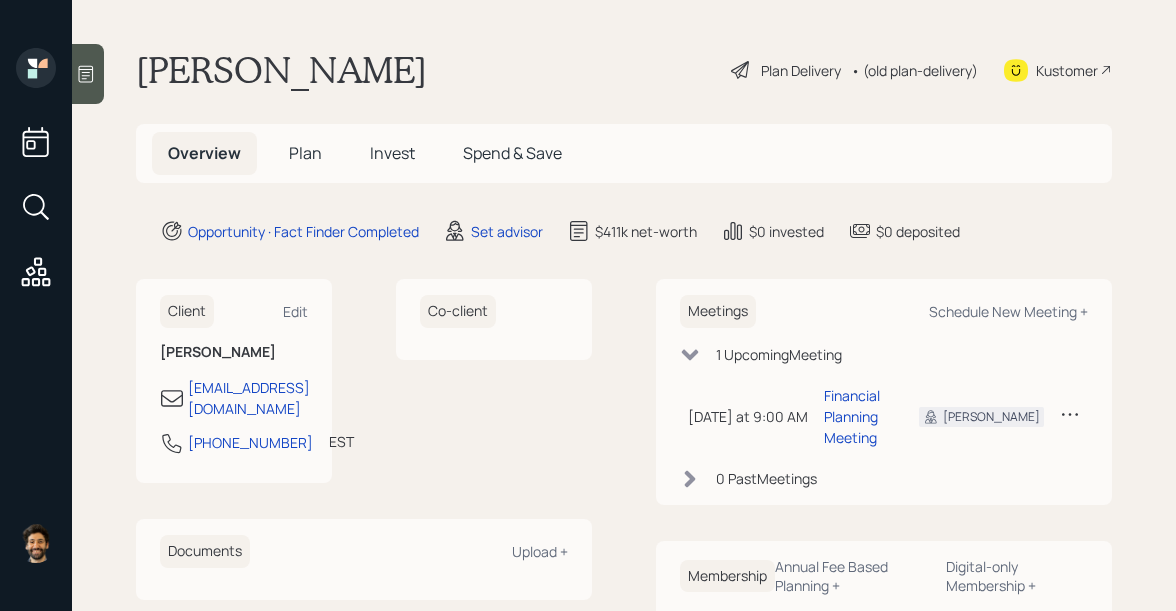 click on "Plan" at bounding box center [305, 153] 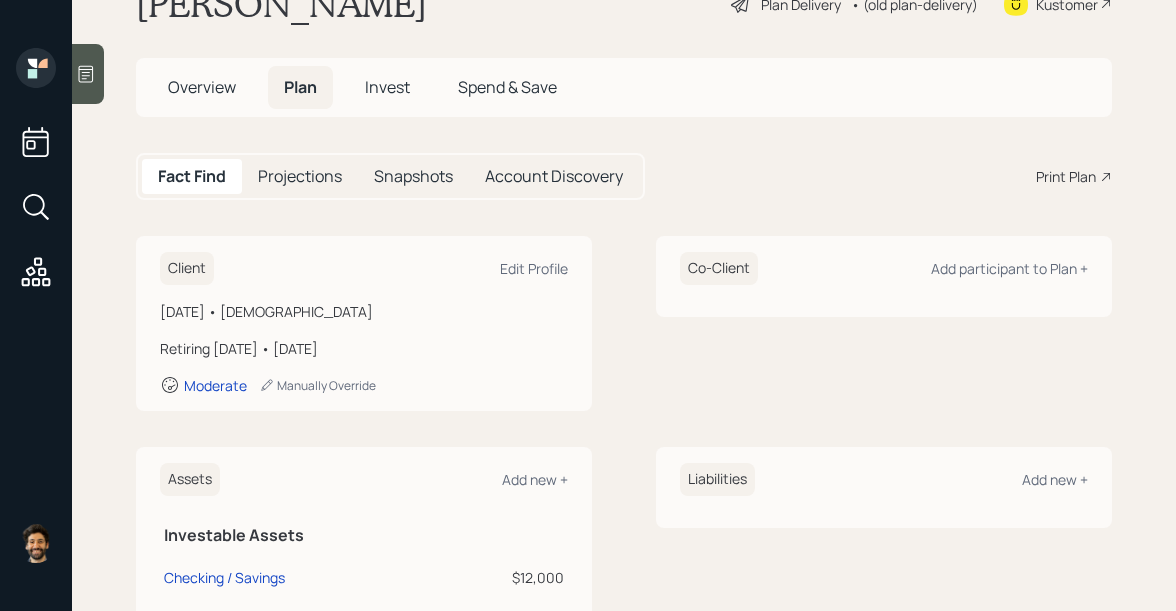 scroll, scrollTop: 0, scrollLeft: 0, axis: both 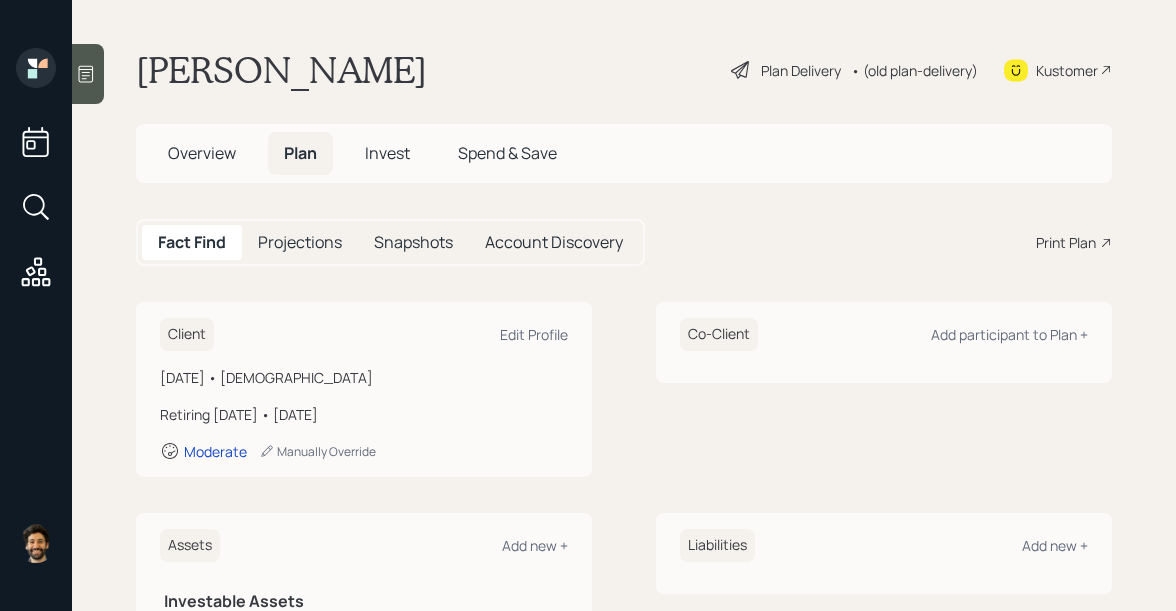 click on "• (old plan-delivery)" at bounding box center (914, 70) 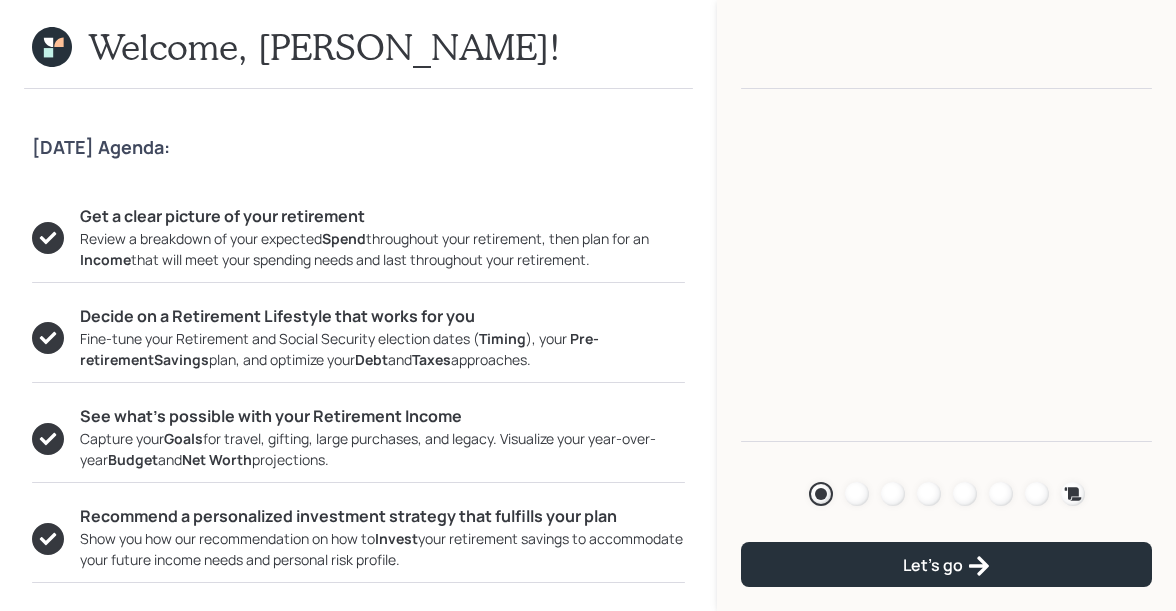 click 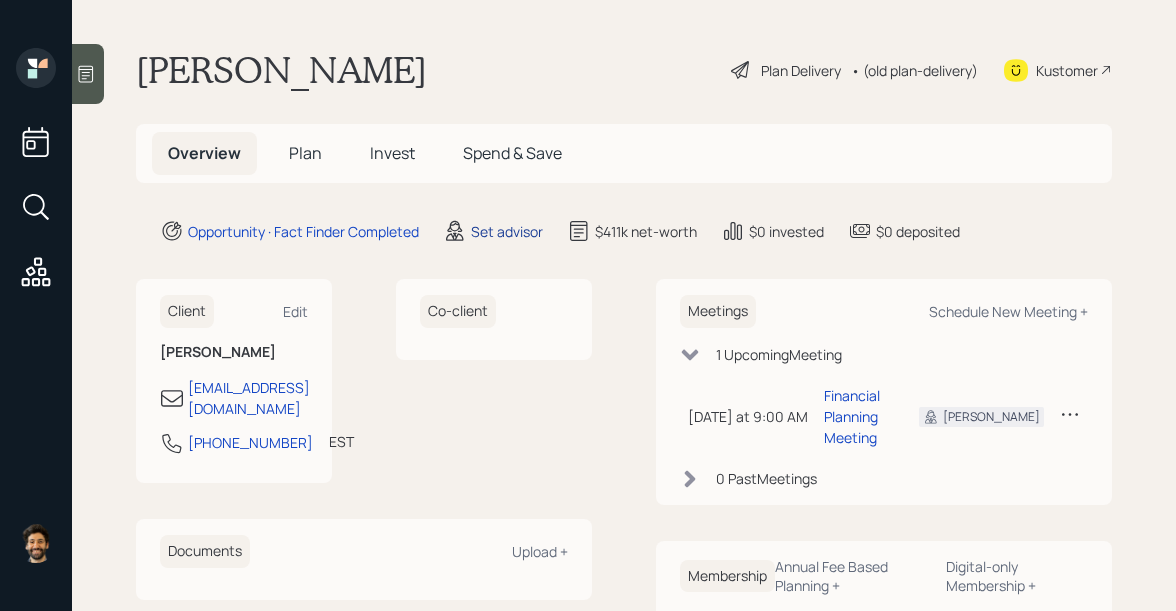 click on "Set advisor" at bounding box center [507, 231] 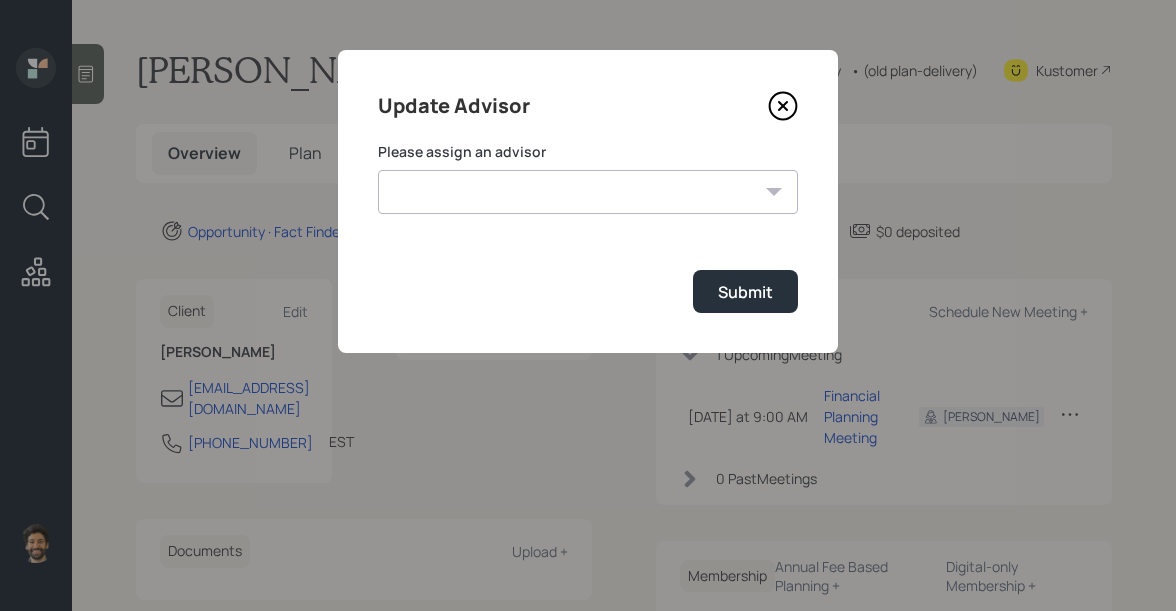 click on "Jonah Coleman Tyler End Michael Russo Treva Nostdahl Eric Schwartz James DiStasi Hunter Neumayer Sami Boghos Harrison Schaefer" at bounding box center (588, 192) 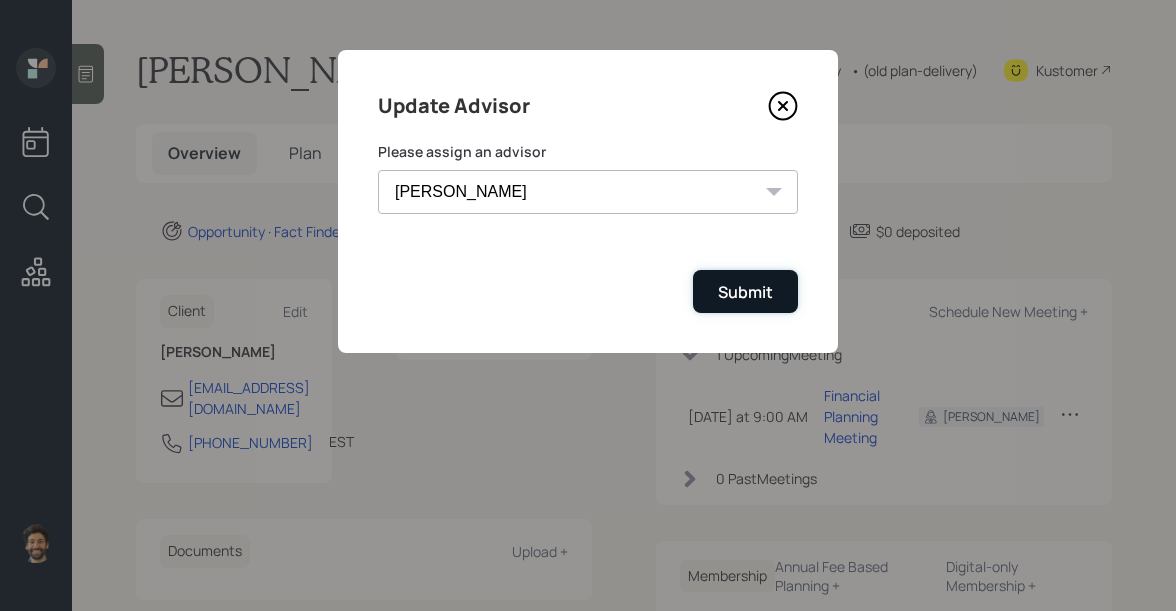 click on "Submit" at bounding box center (745, 292) 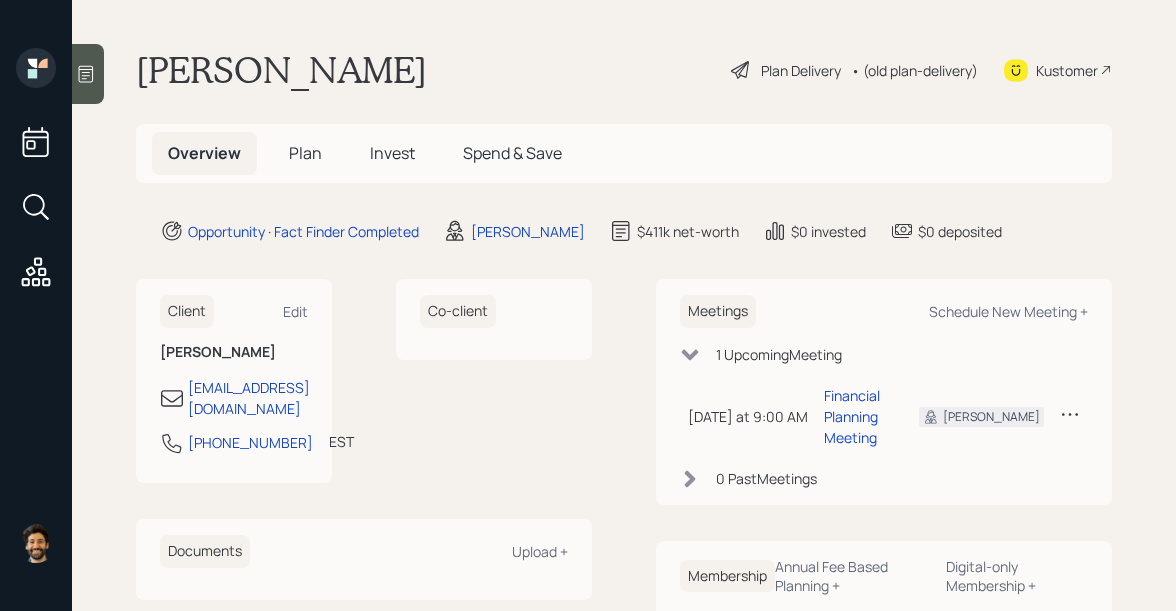 click on "• (old plan-delivery)" at bounding box center [914, 70] 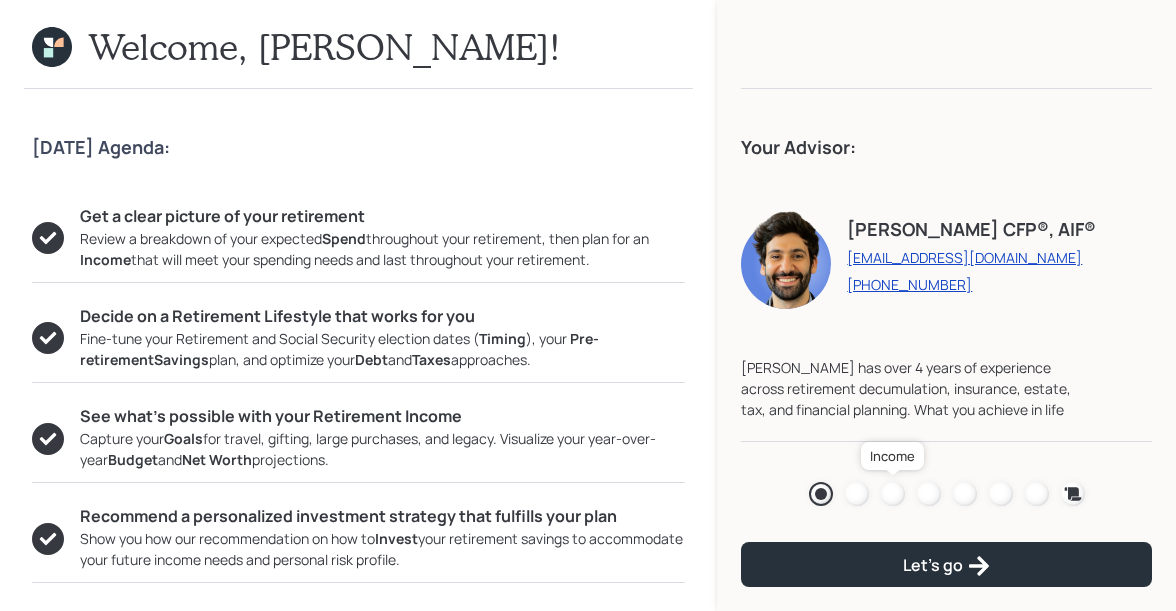 click at bounding box center [893, 494] 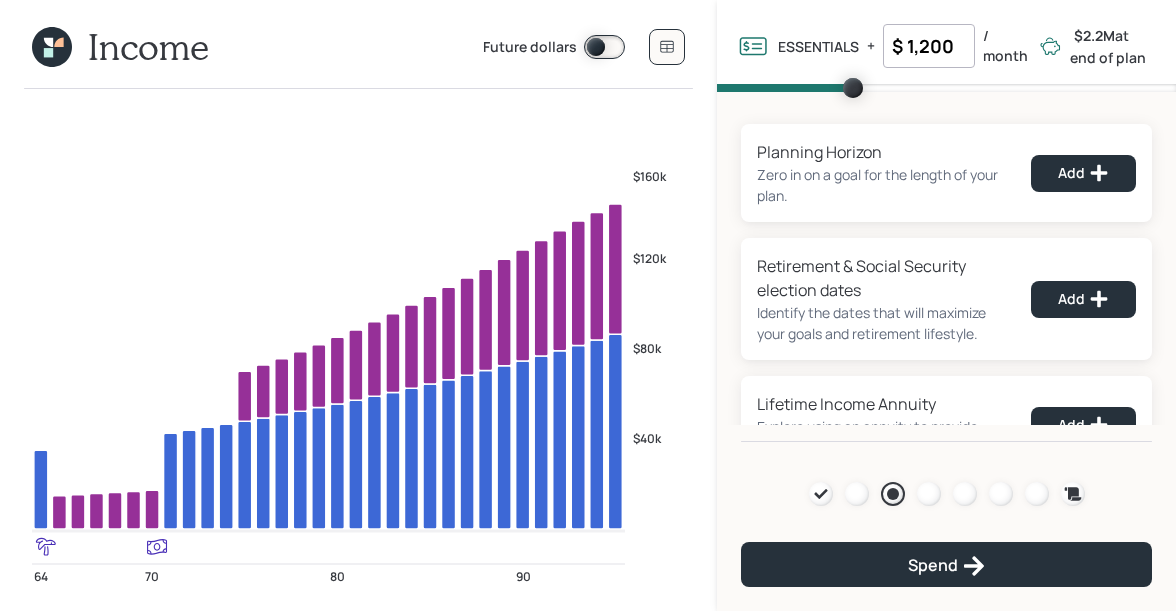 click 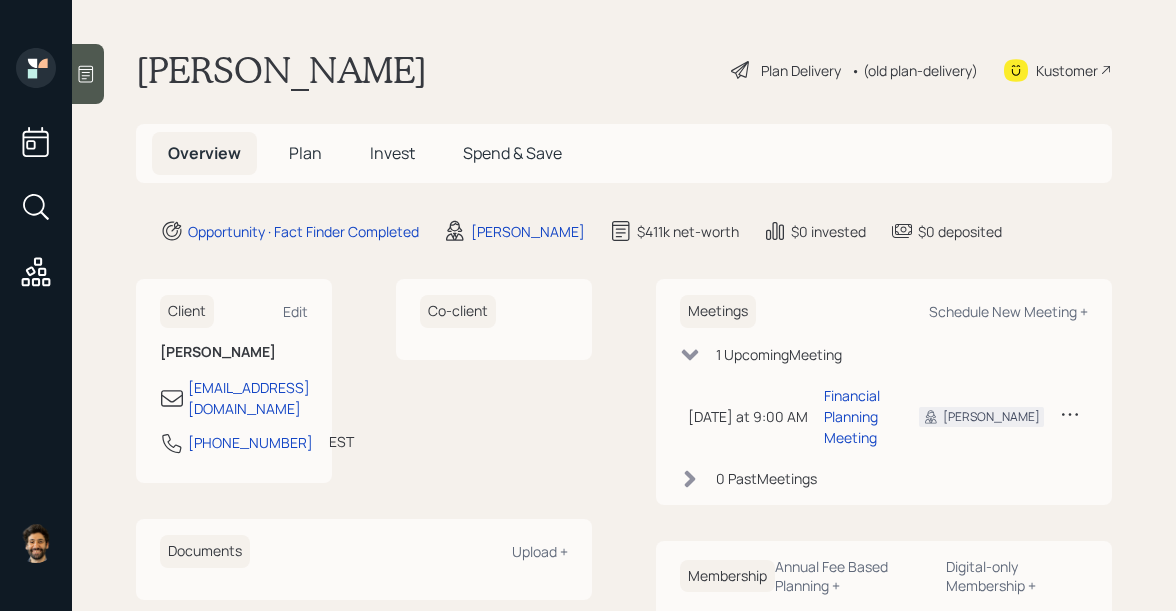 click on "Plan" at bounding box center [305, 153] 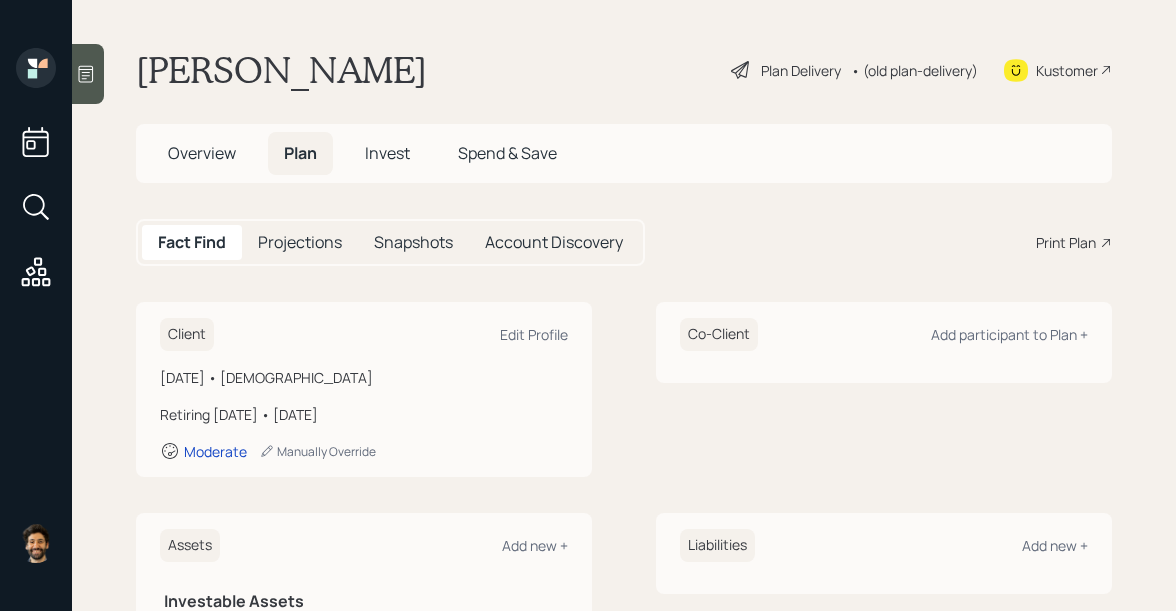 click on "Invest" at bounding box center (387, 153) 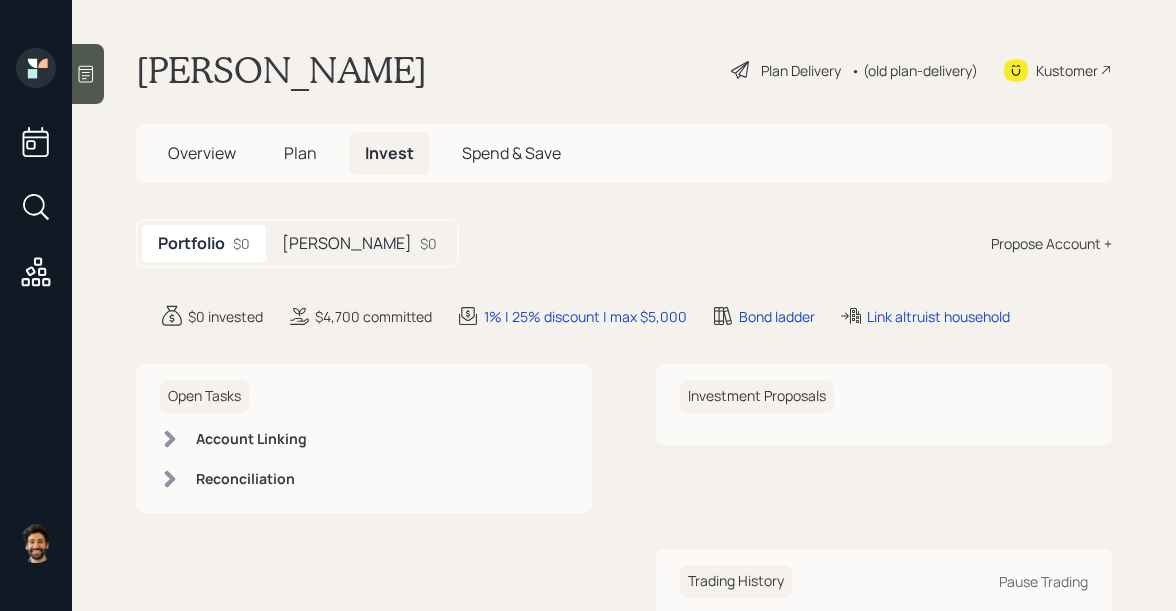 click on "• (old plan-delivery)" at bounding box center [914, 70] 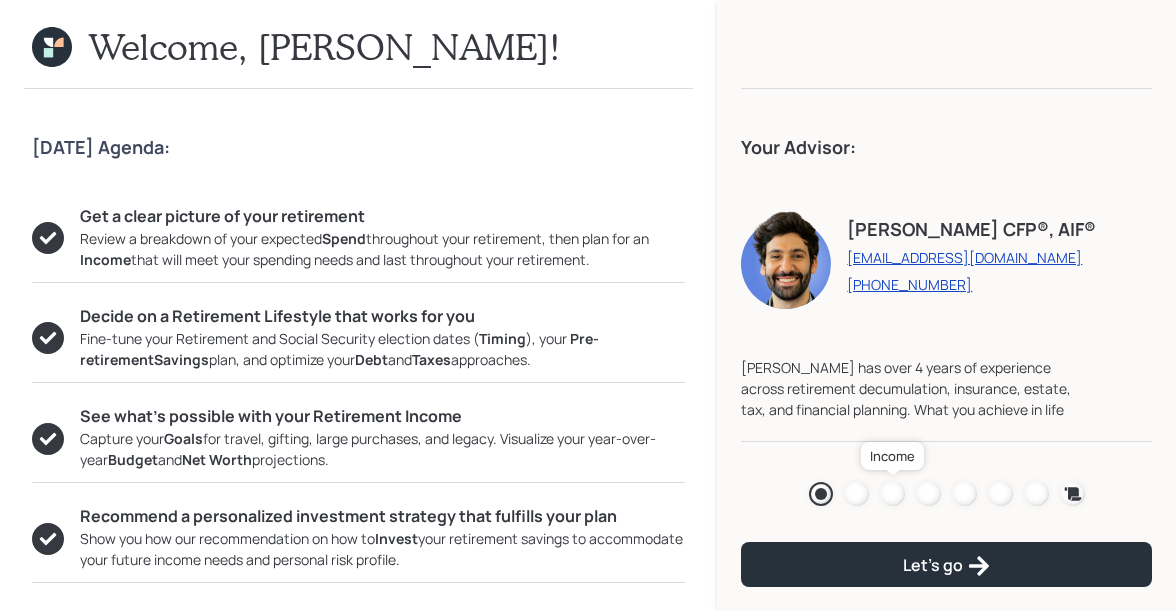 click at bounding box center (893, 494) 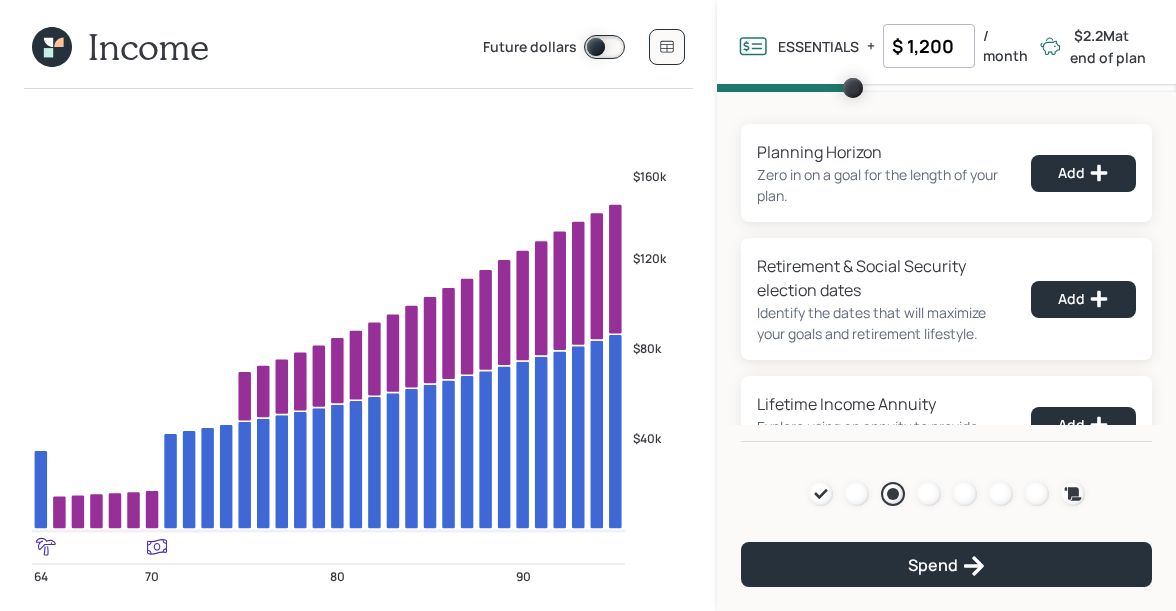 click 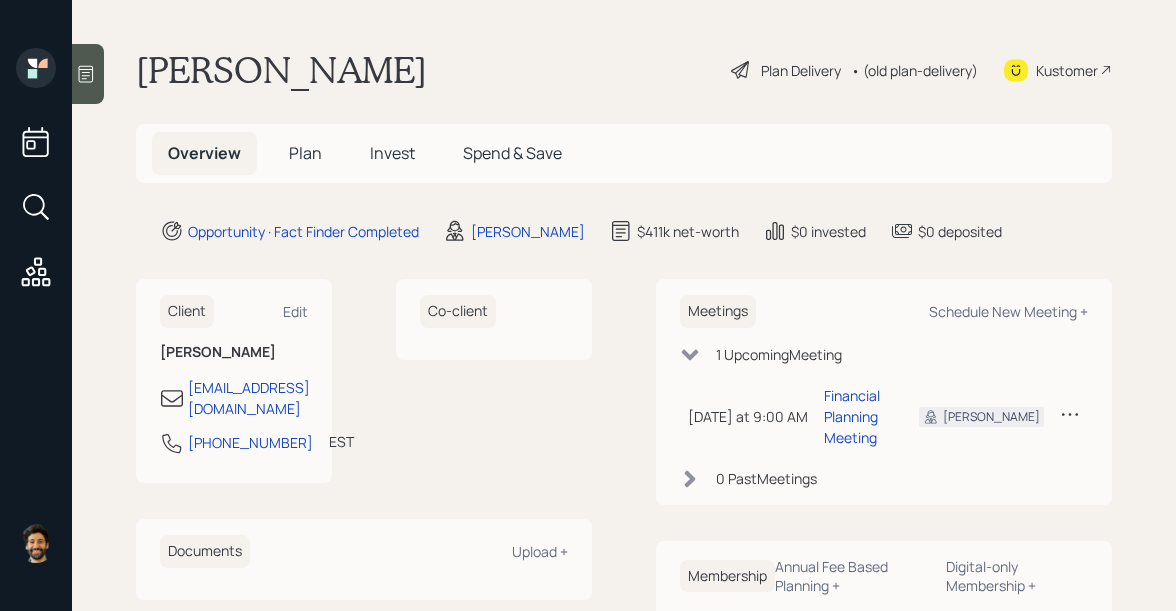 click on "Plan" at bounding box center (305, 153) 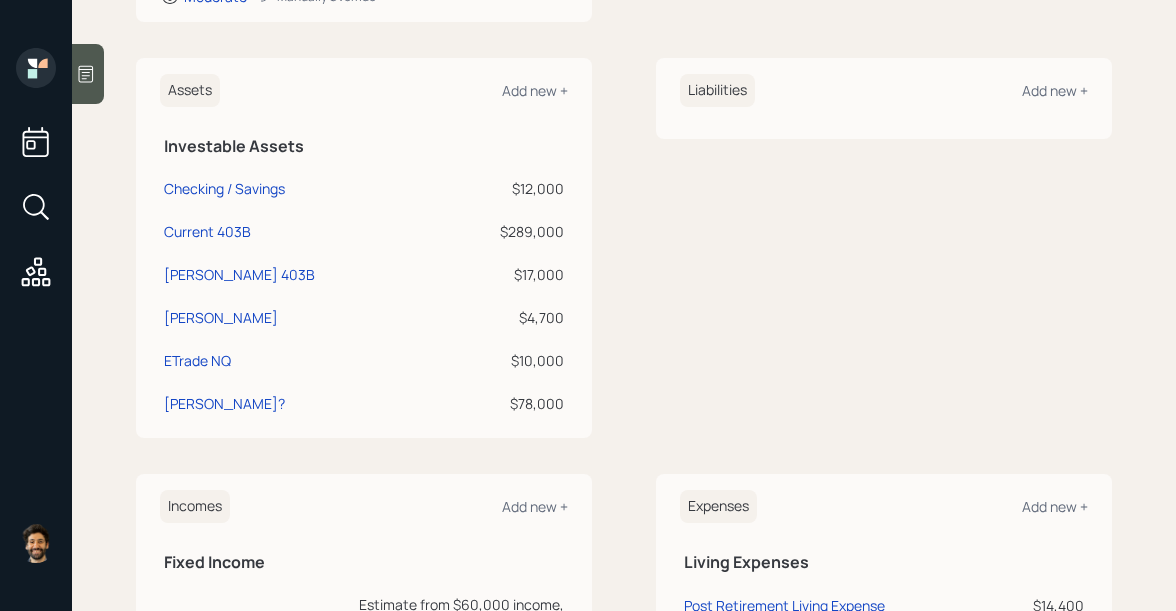 scroll, scrollTop: 445, scrollLeft: 0, axis: vertical 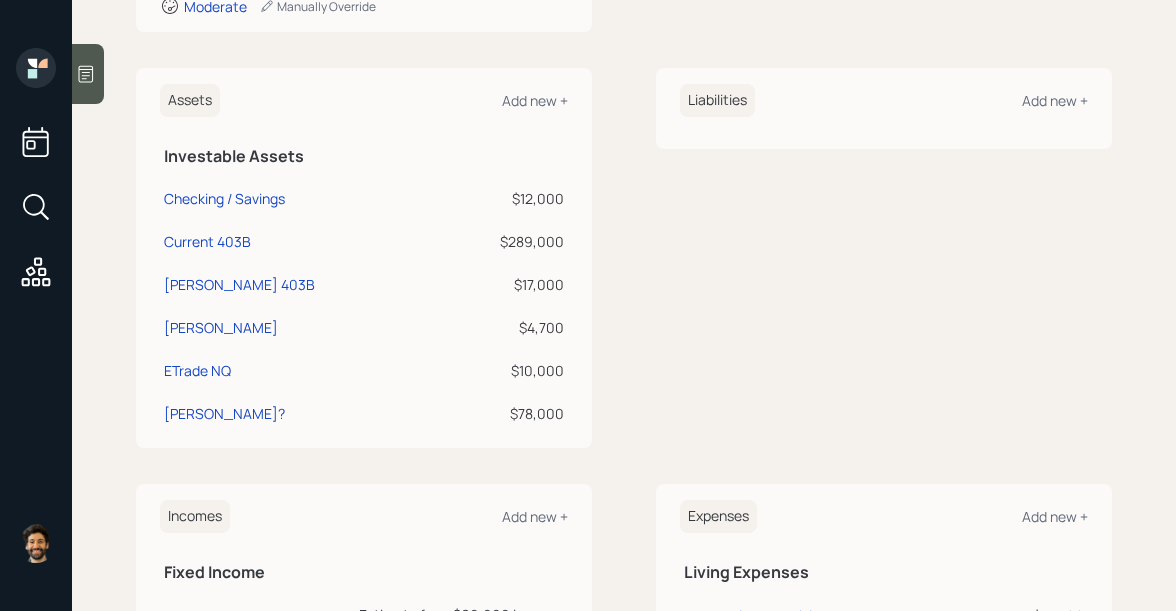 click 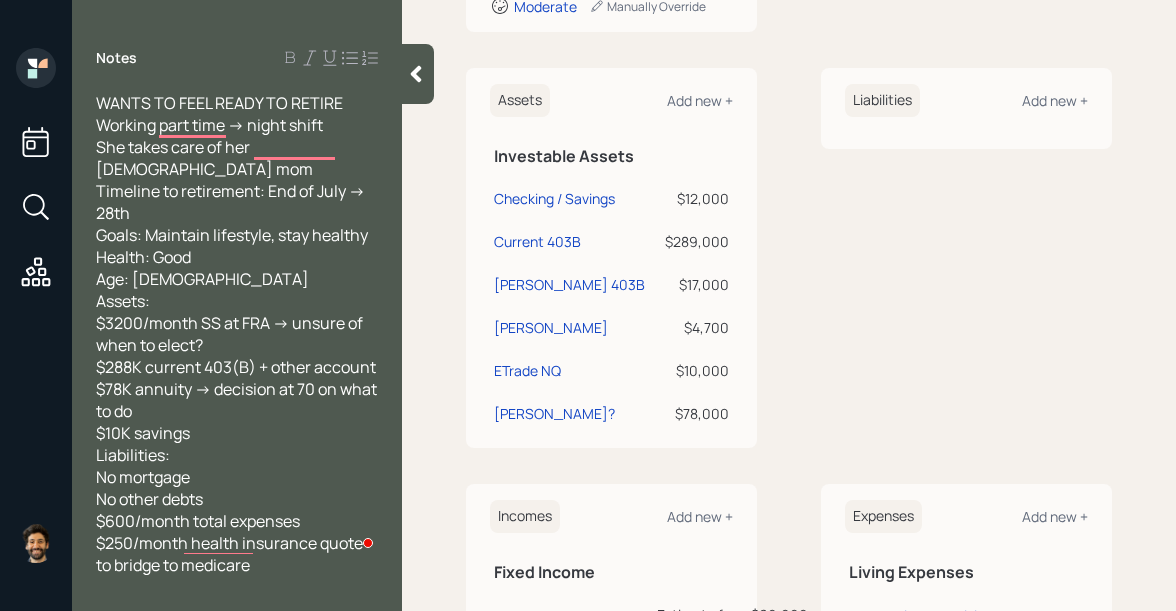 click at bounding box center (418, 74) 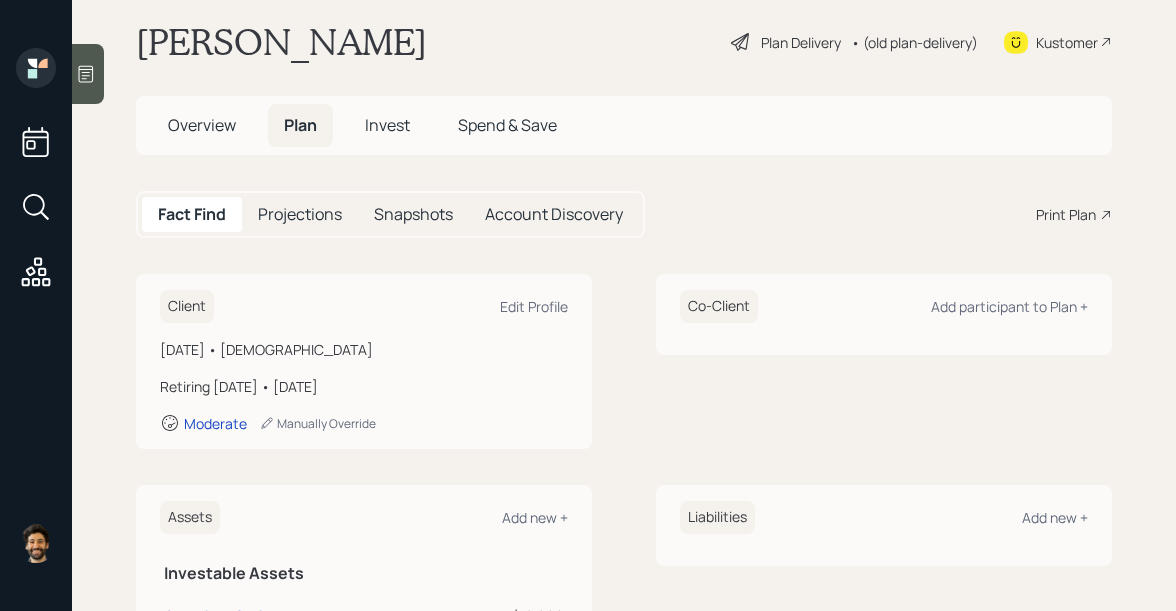 scroll, scrollTop: 15, scrollLeft: 0, axis: vertical 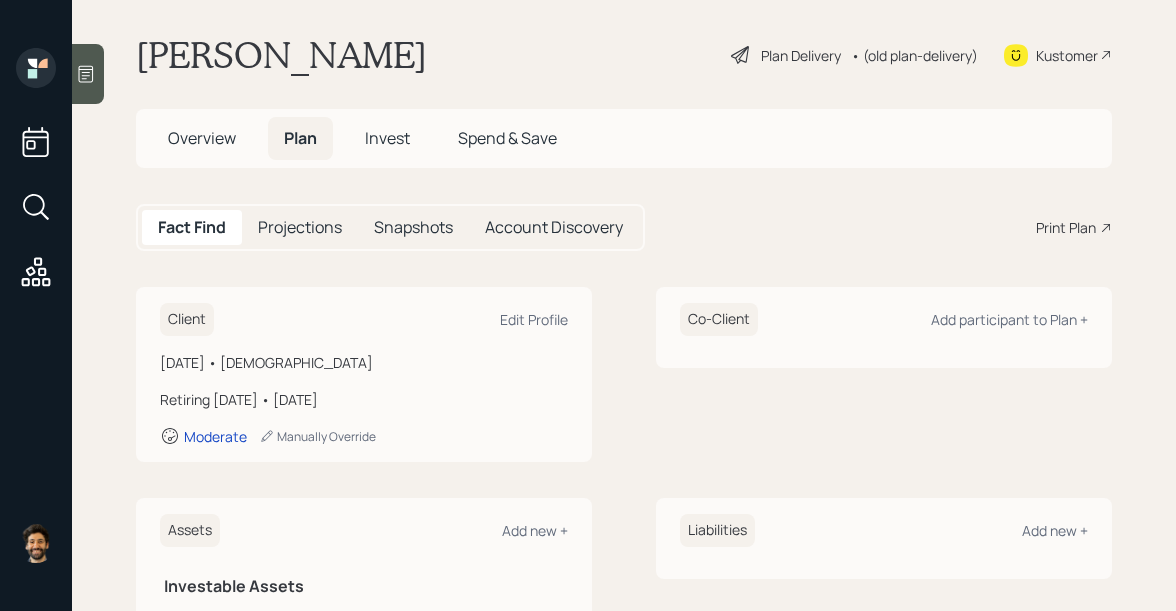 click on "• (old plan-delivery)" at bounding box center (914, 55) 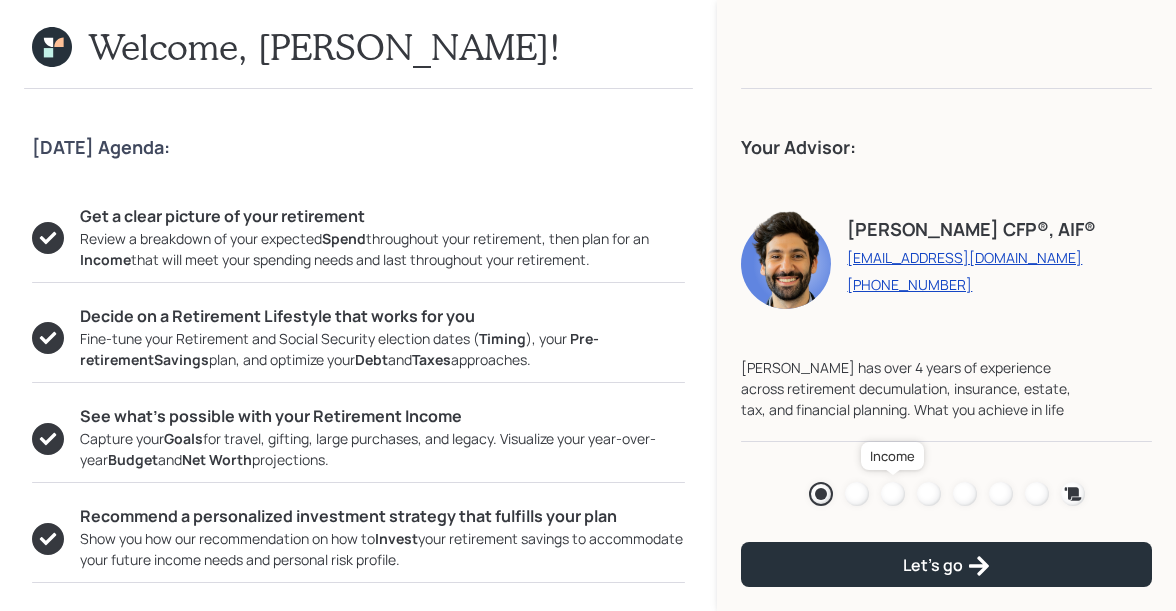 click at bounding box center [893, 494] 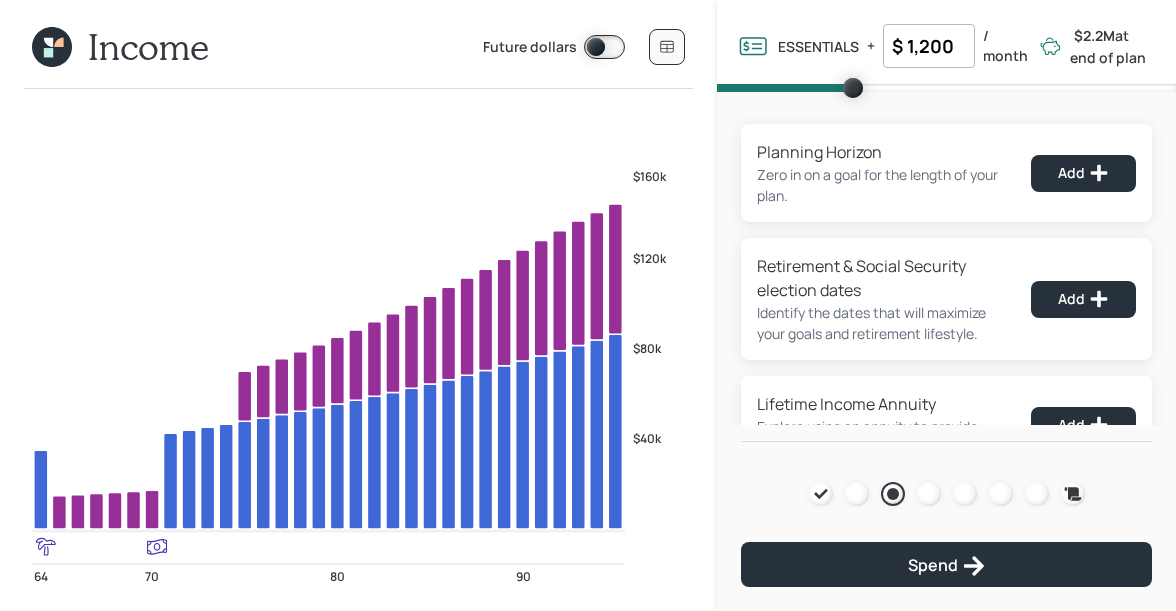 click 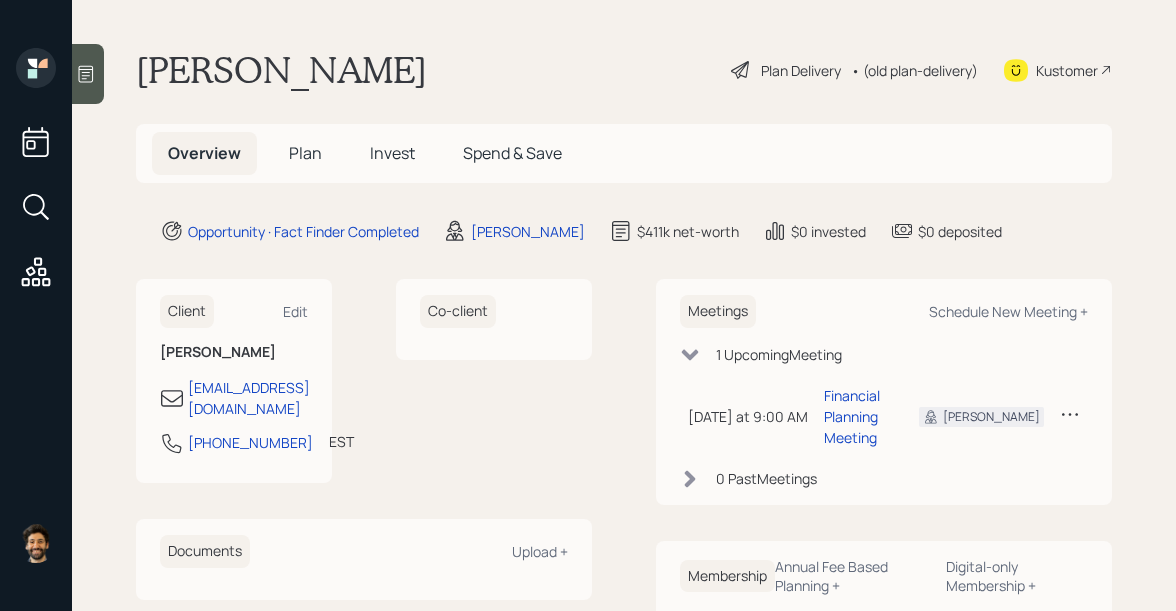 click on "Plan" at bounding box center [305, 153] 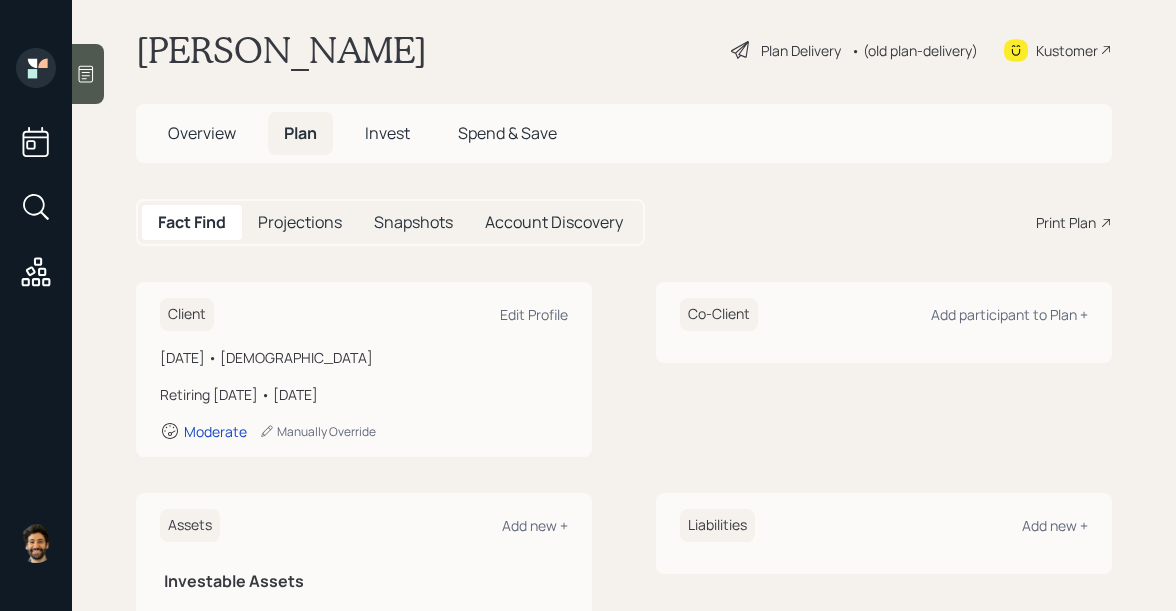scroll, scrollTop: 0, scrollLeft: 0, axis: both 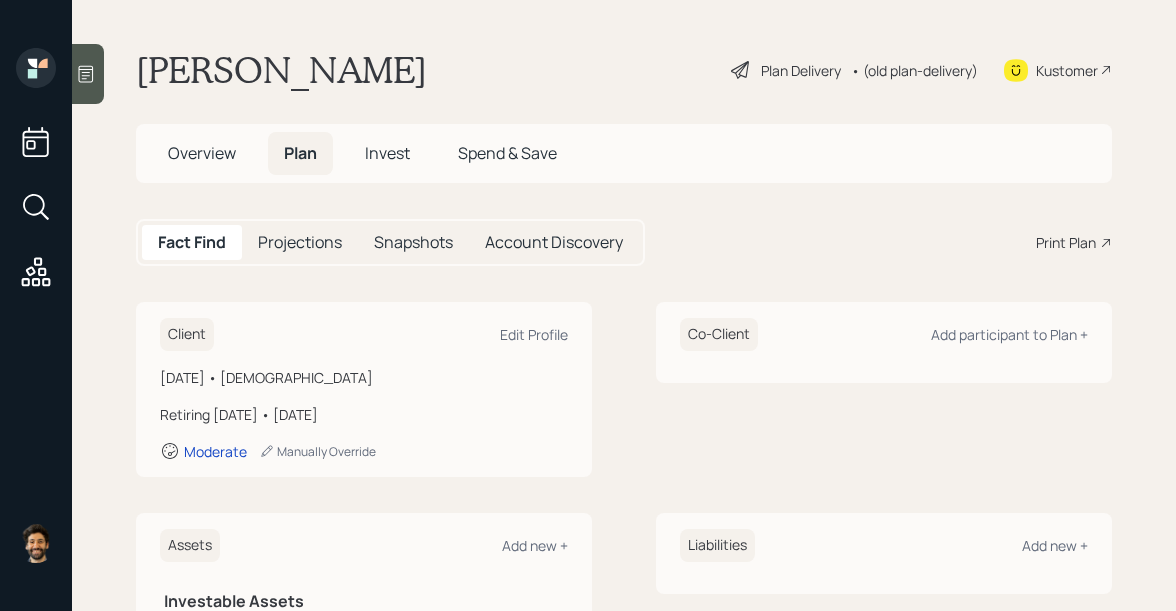click on "• (old plan-delivery)" at bounding box center [914, 70] 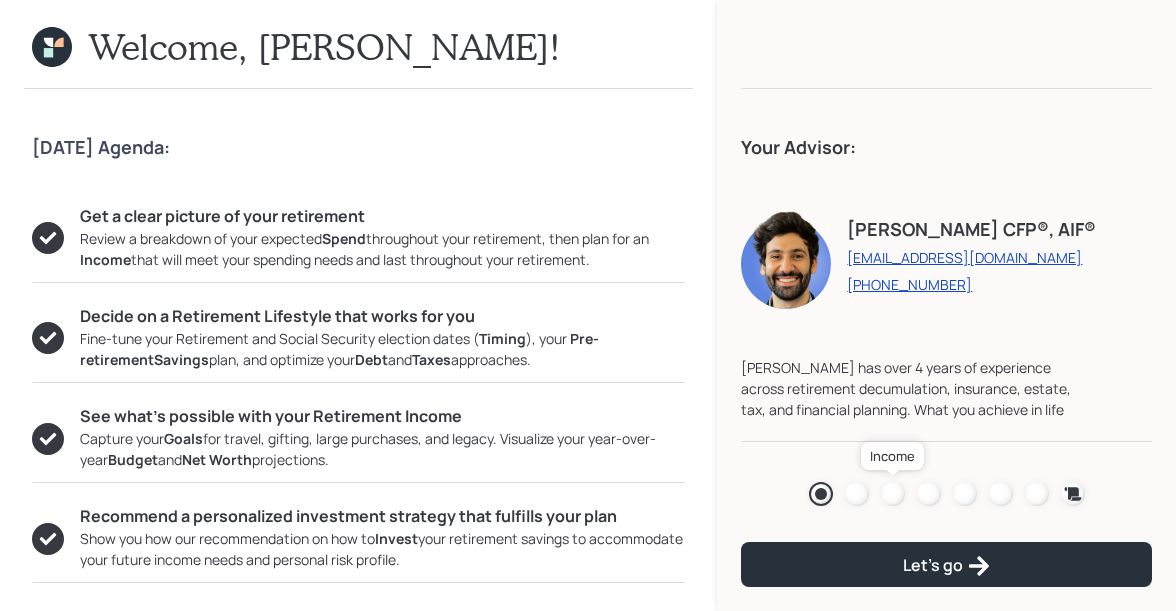 click at bounding box center [893, 494] 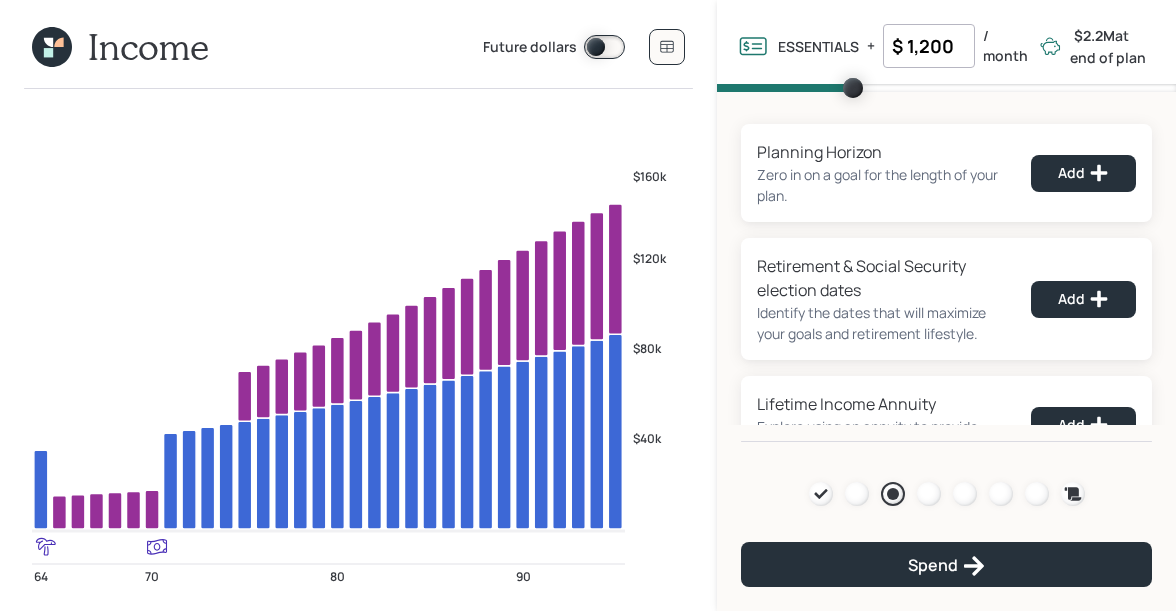 click 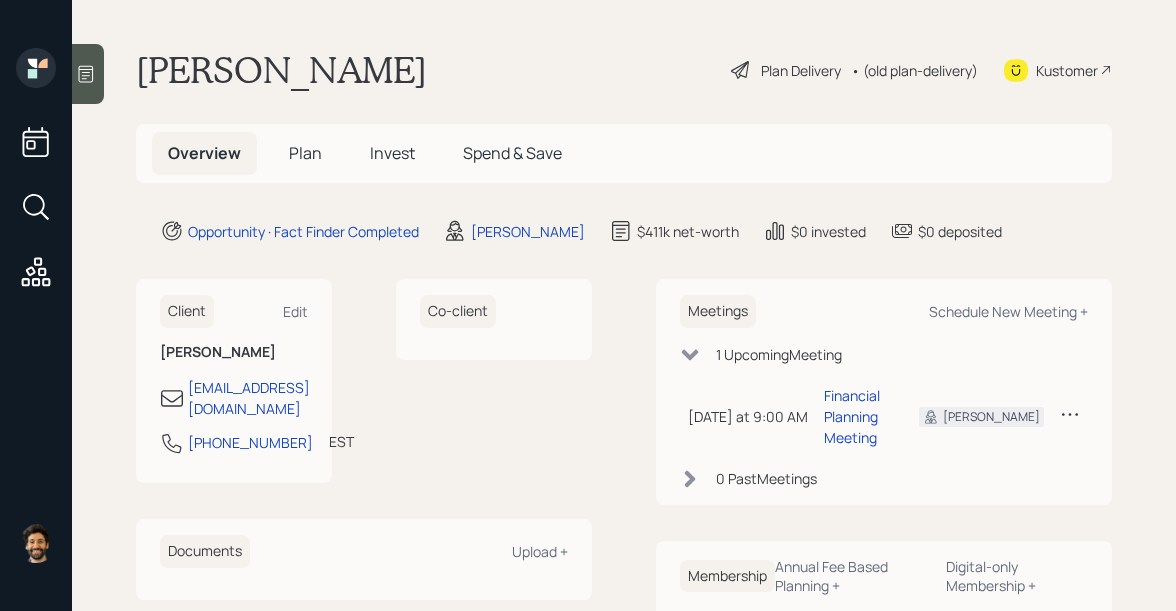 click on "Invest" at bounding box center [392, 153] 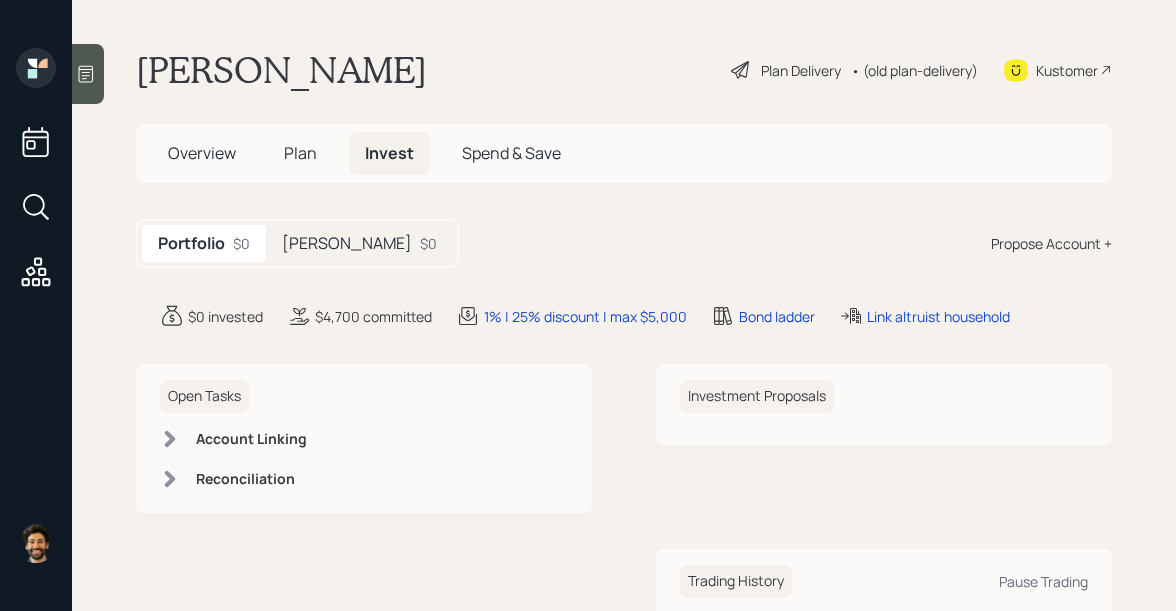 click on "Plan" at bounding box center [300, 153] 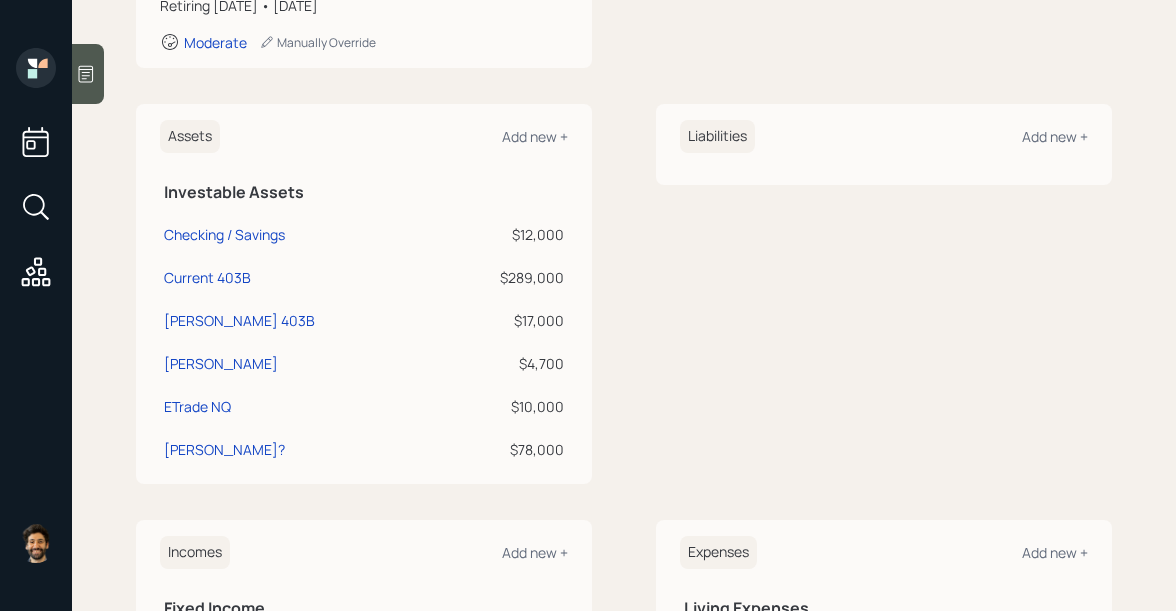 scroll, scrollTop: 410, scrollLeft: 0, axis: vertical 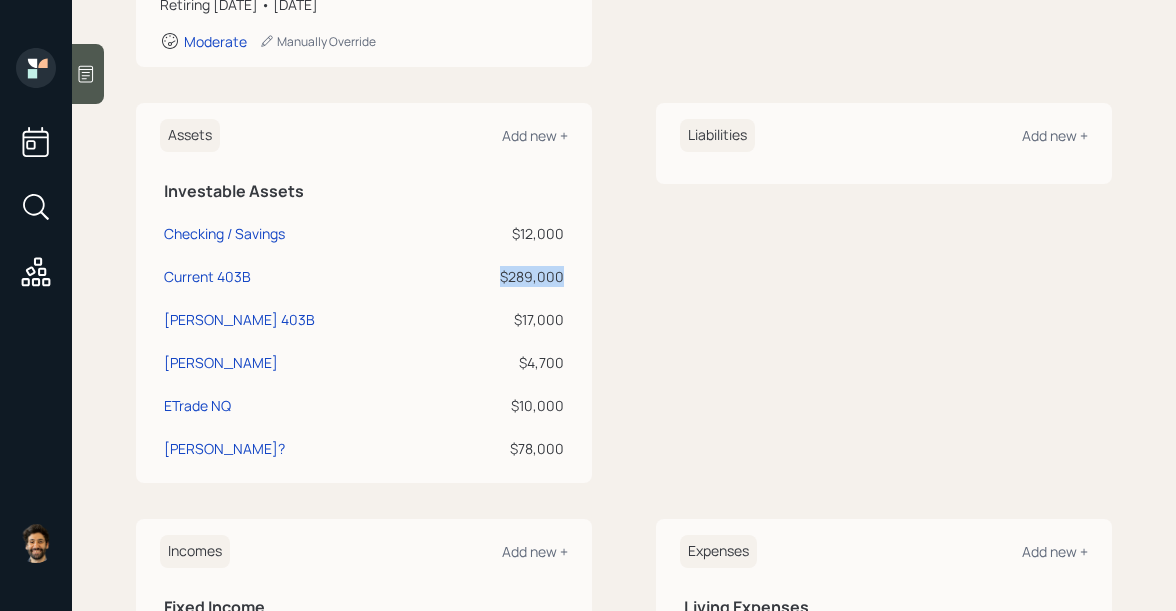drag, startPoint x: 561, startPoint y: 276, endPoint x: 488, endPoint y: 275, distance: 73.00685 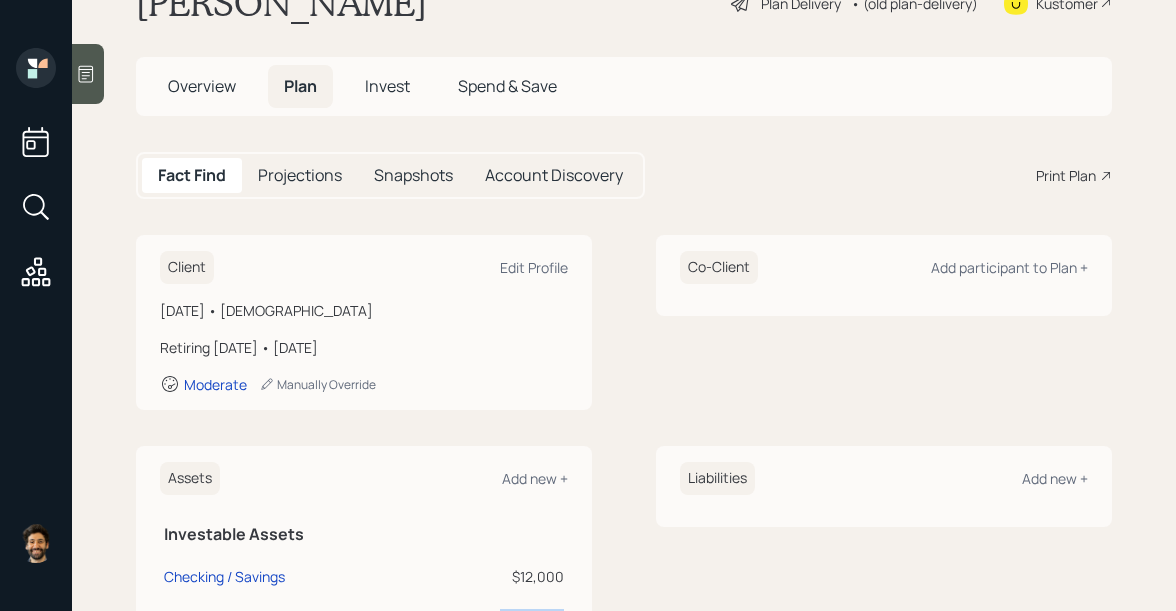 scroll, scrollTop: 0, scrollLeft: 0, axis: both 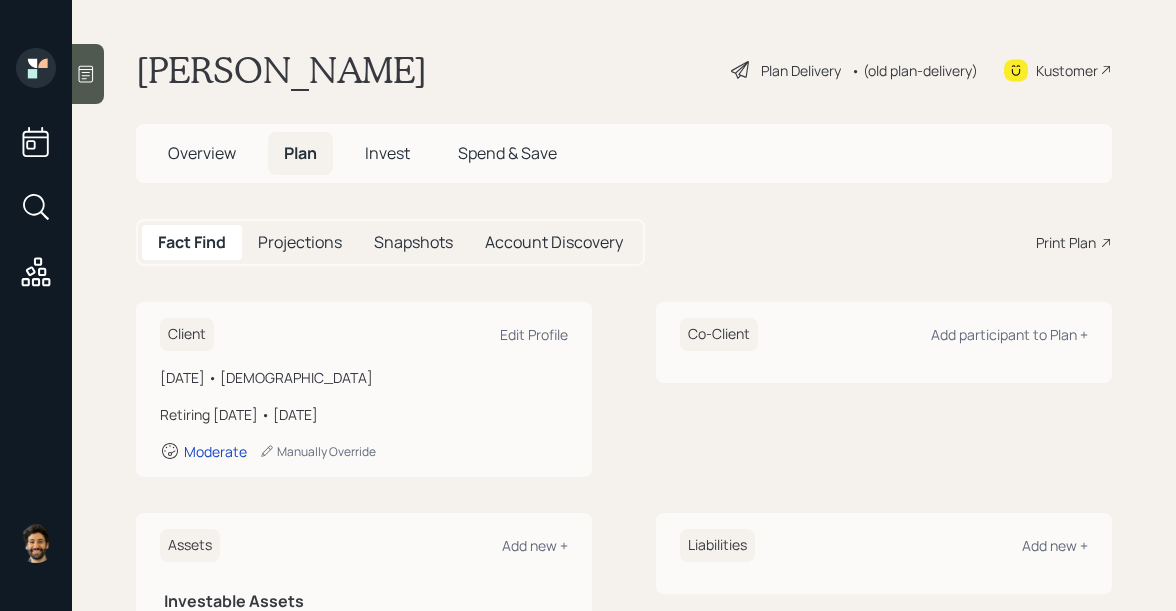 click on "• (old plan-delivery)" at bounding box center (914, 70) 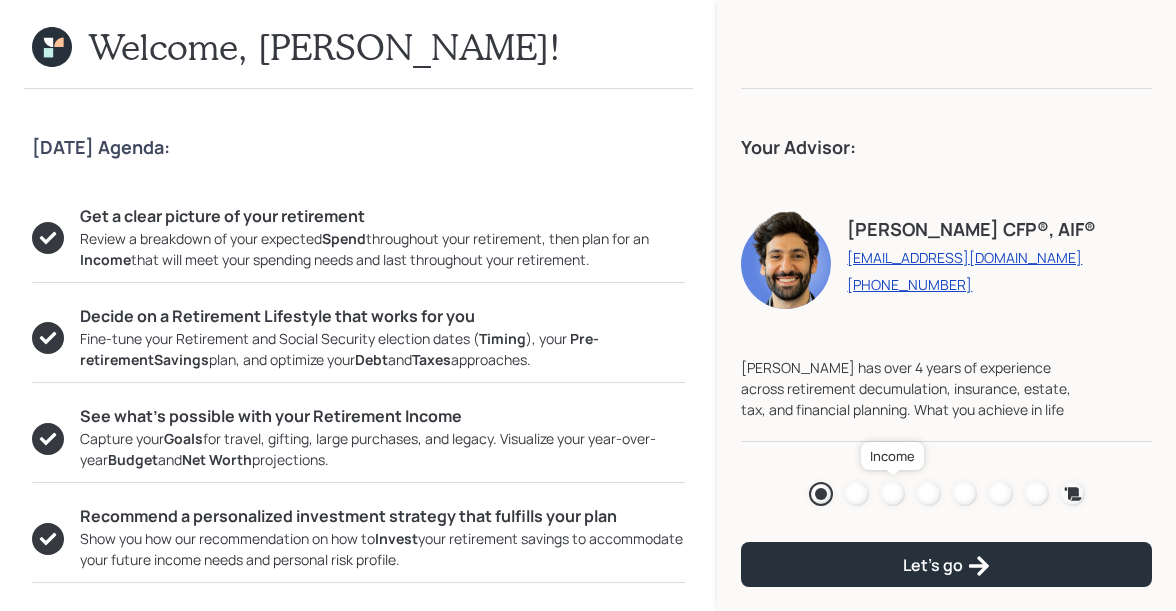 click at bounding box center [893, 494] 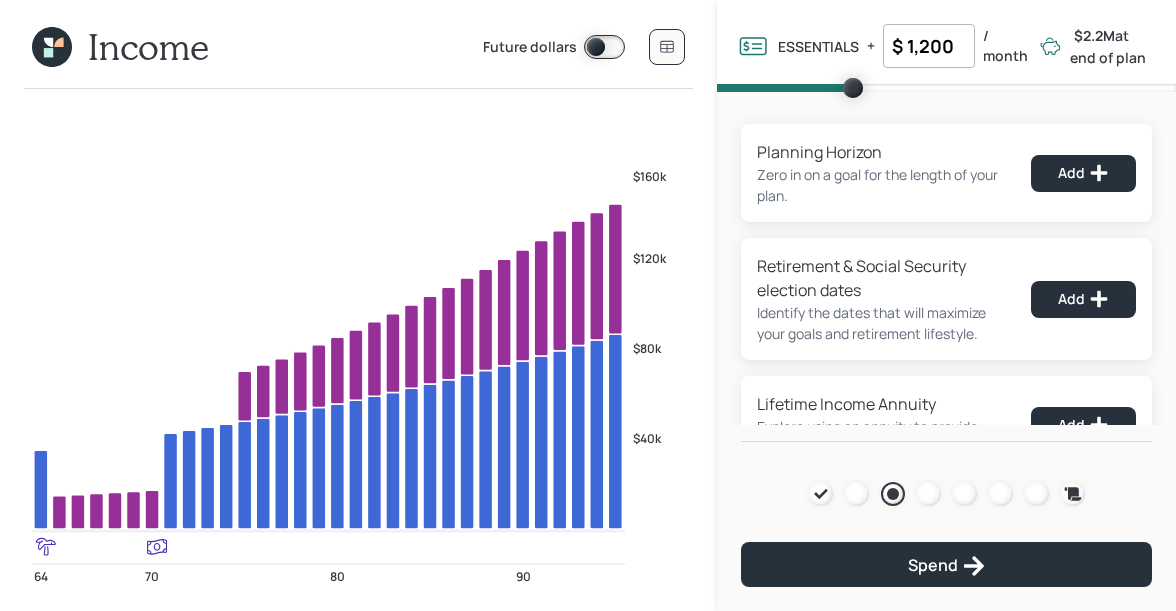 click 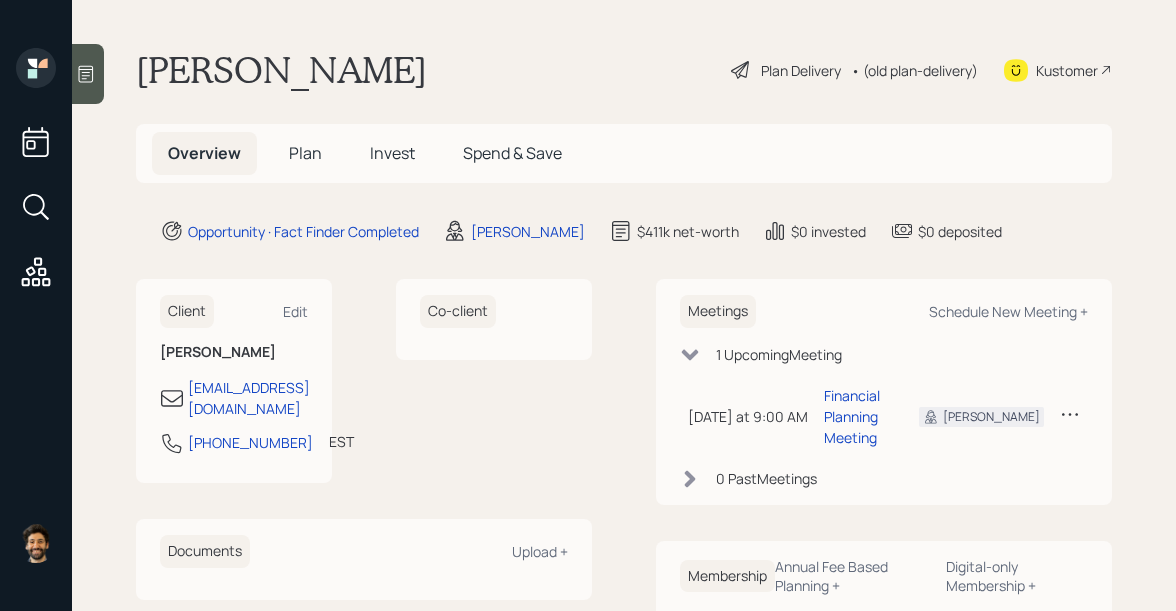 click on "• (old plan-delivery)" at bounding box center [914, 70] 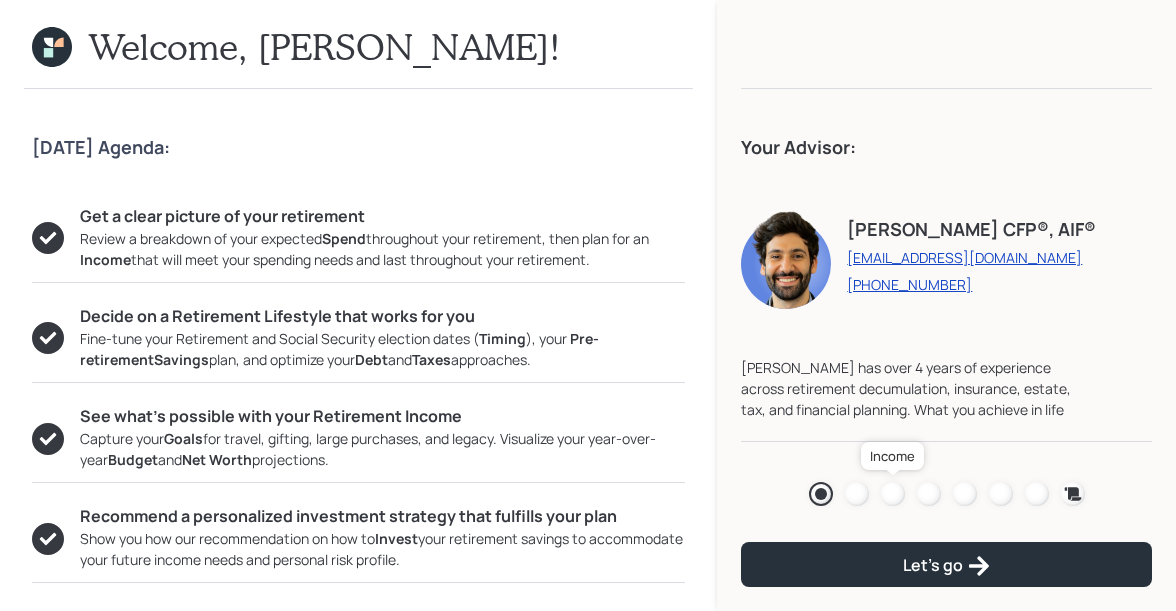 click at bounding box center (893, 494) 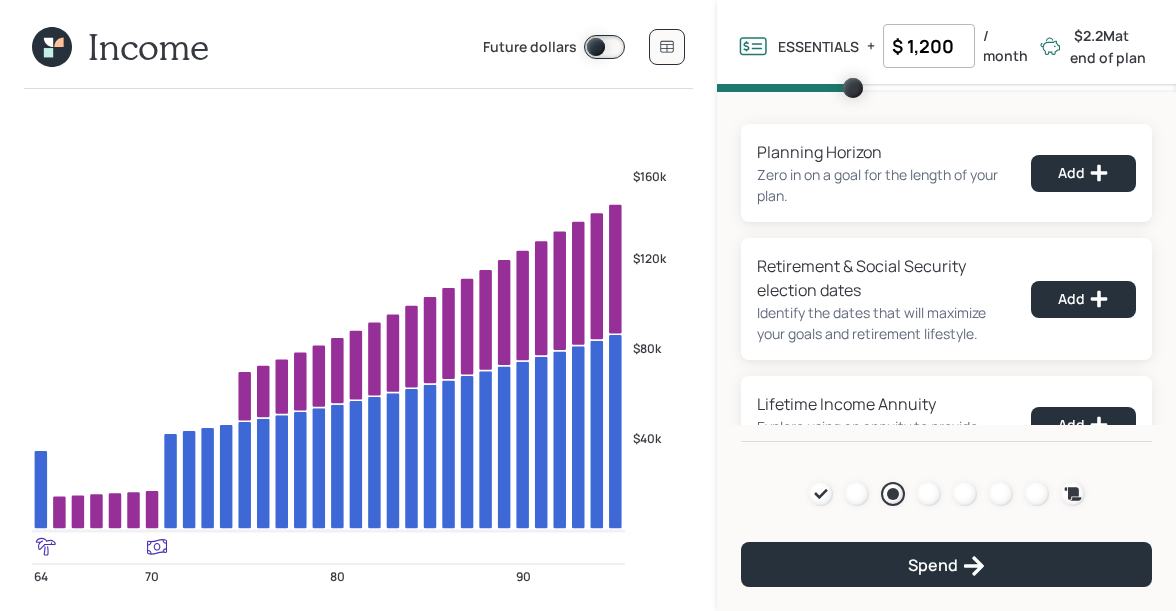 click 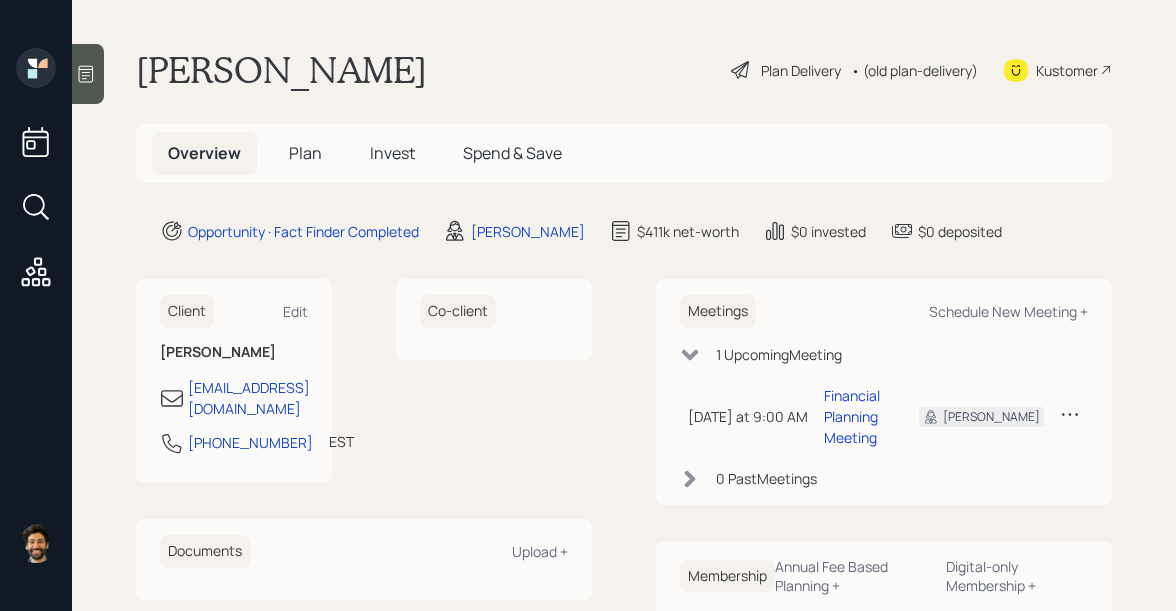 click on "Plan" at bounding box center (305, 153) 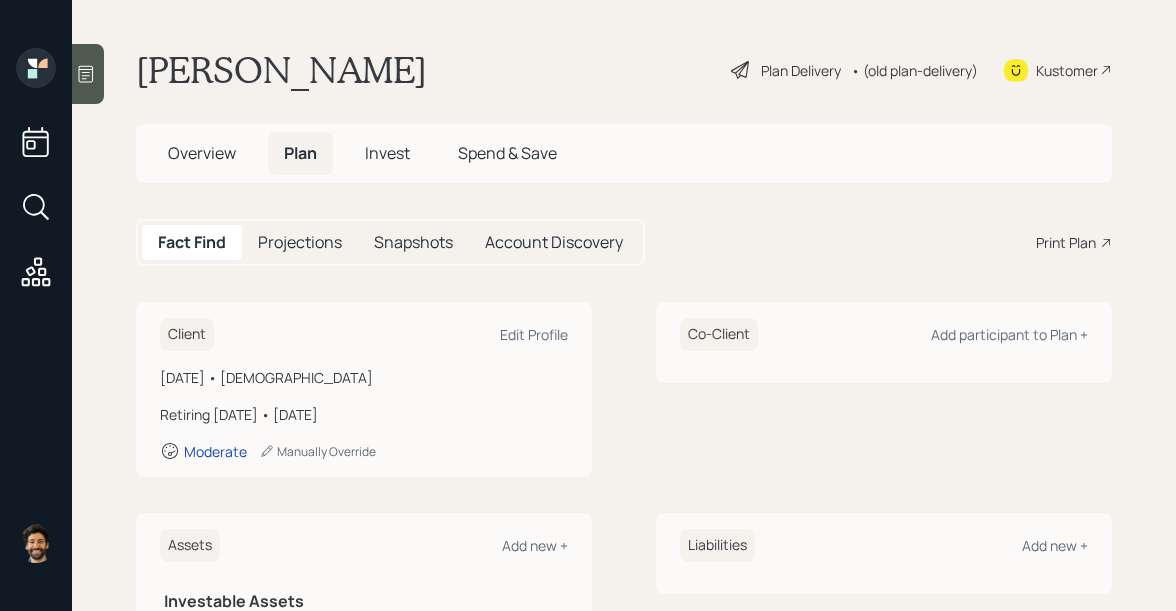 click on "Invest" at bounding box center (387, 153) 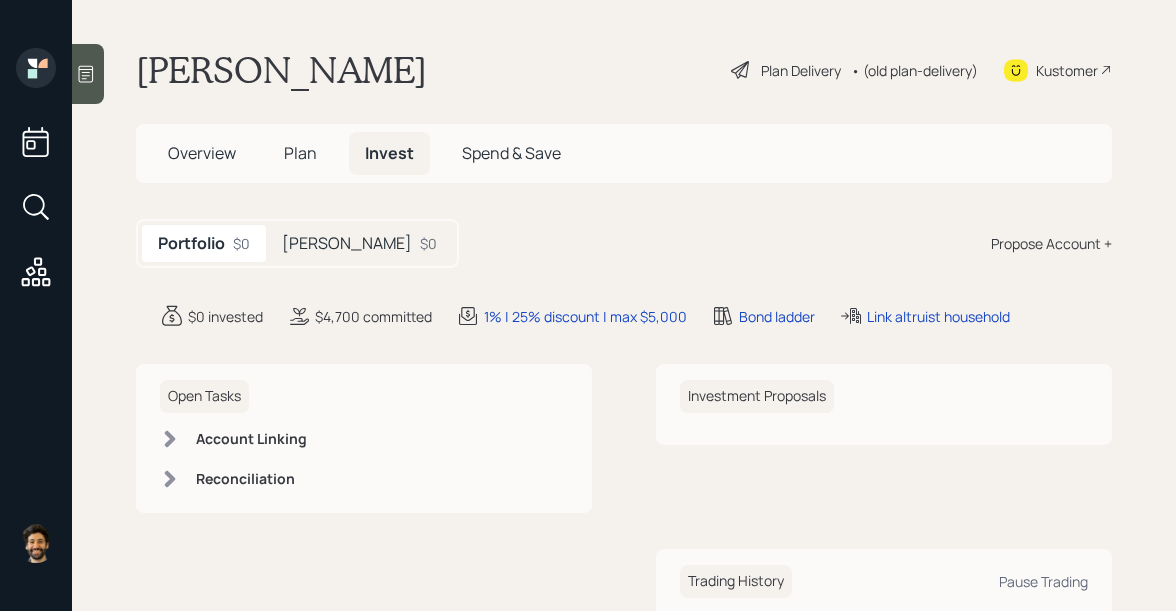 click on "• (old plan-delivery)" at bounding box center [914, 70] 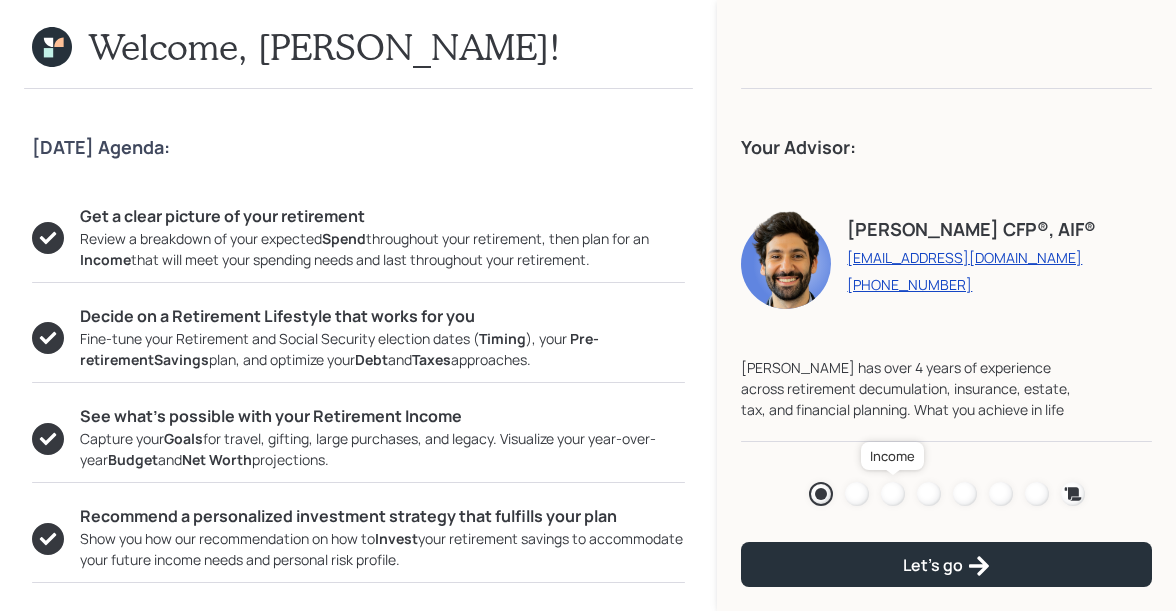click at bounding box center [893, 494] 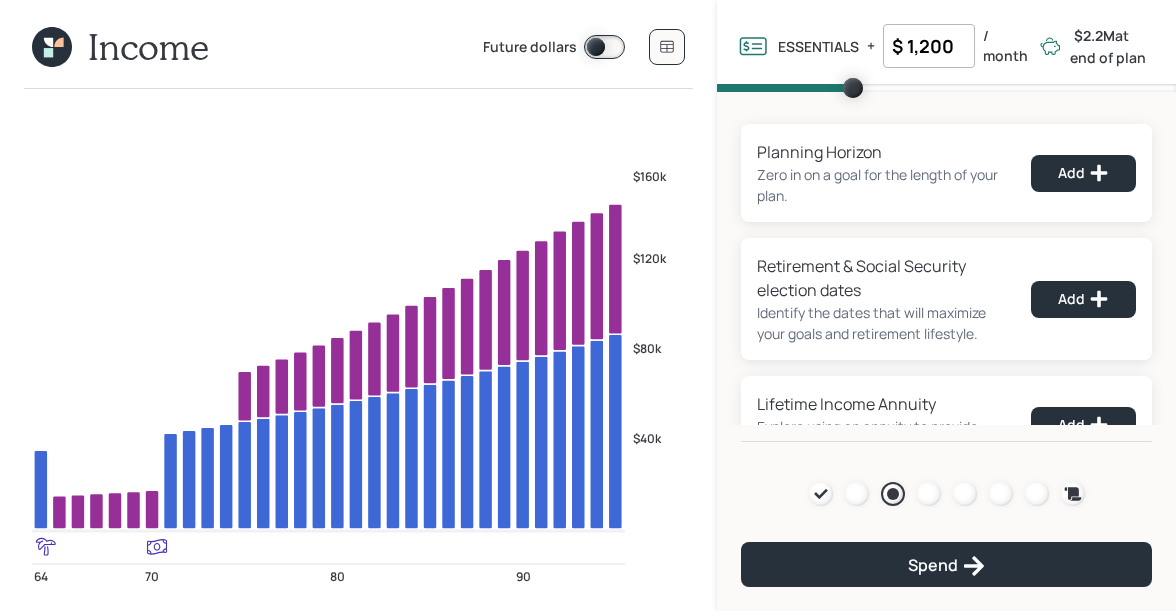 click on "$ 1,200" at bounding box center [929, 46] 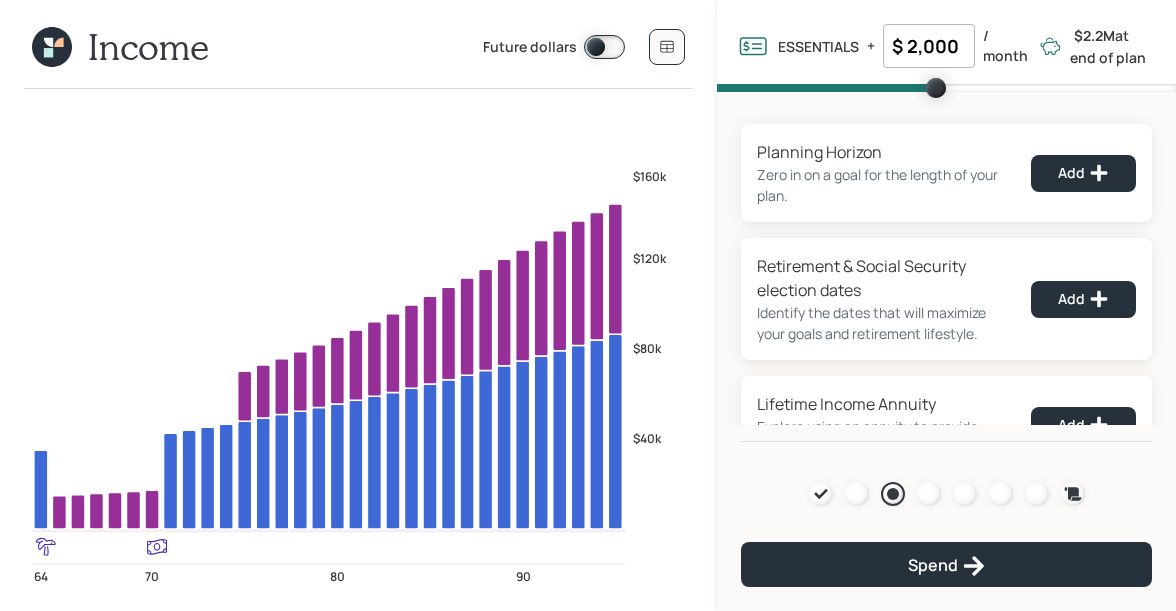 type on "$ 2,000" 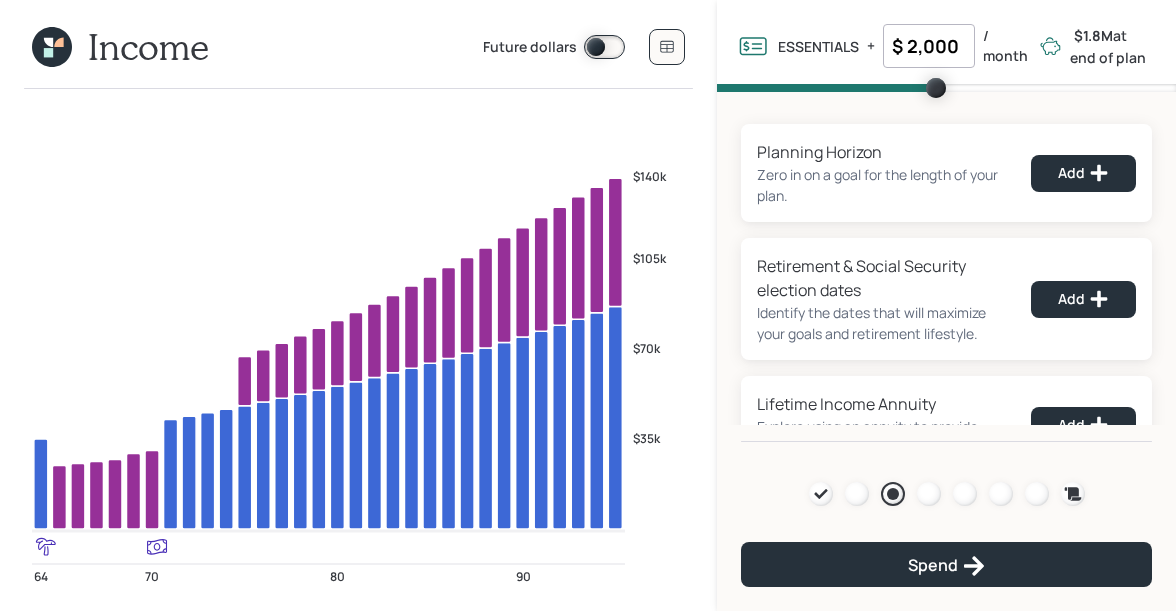click 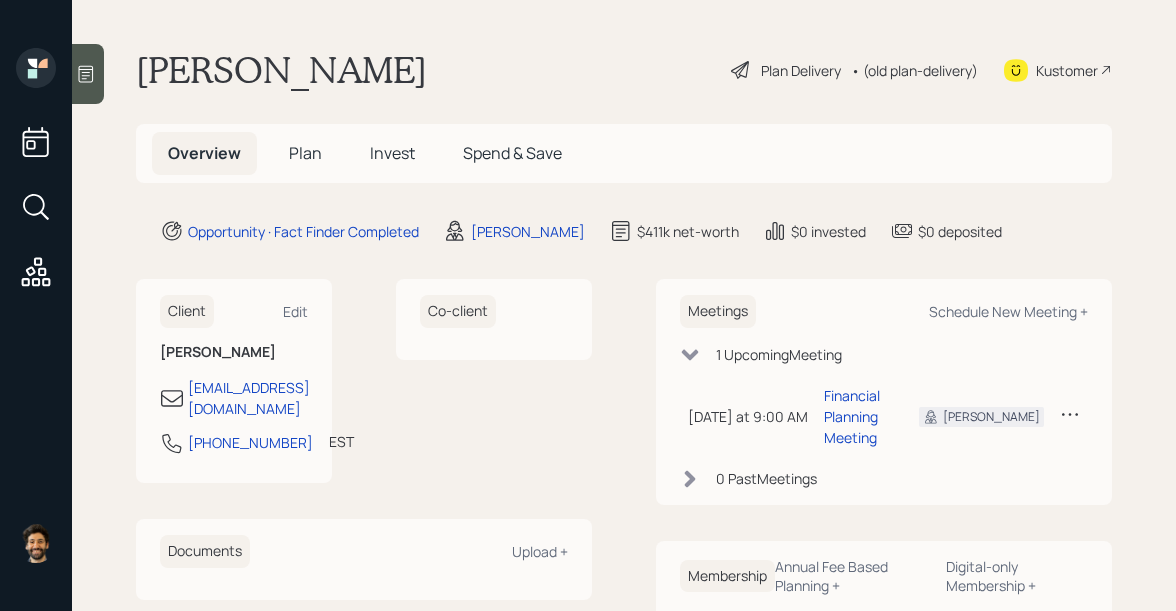 click on "Plan" at bounding box center [305, 153] 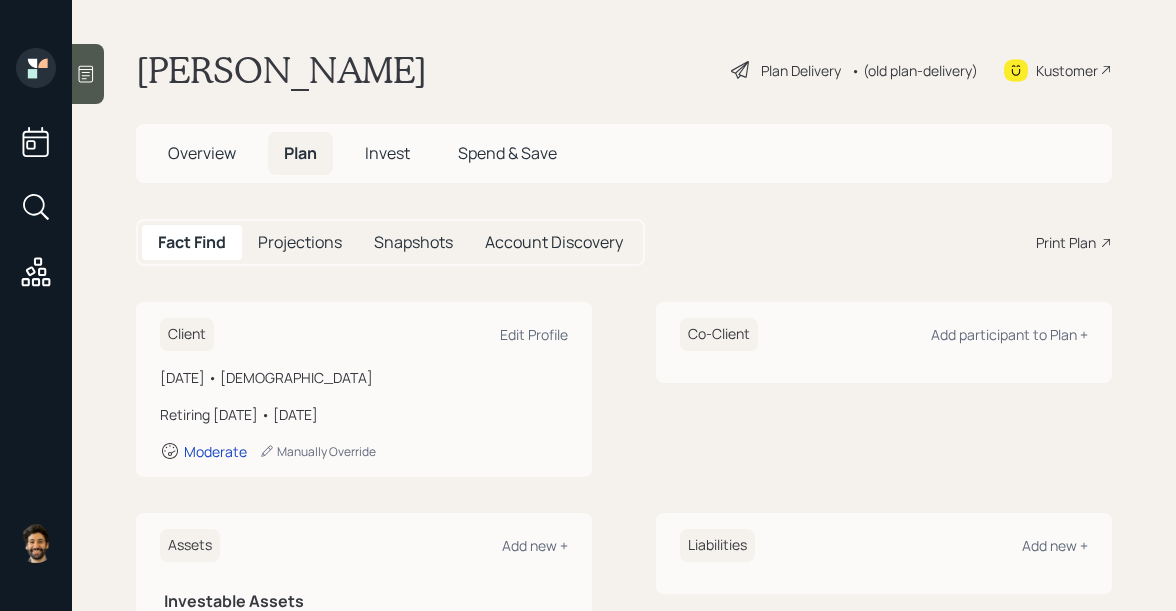 click on "• (old plan-delivery)" at bounding box center [914, 70] 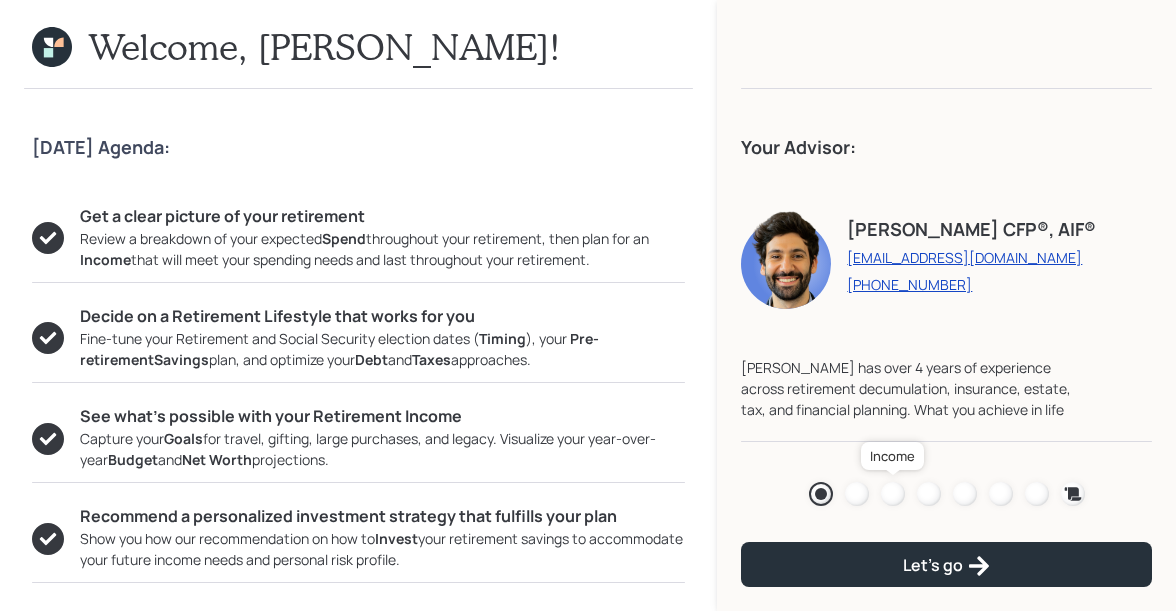 click at bounding box center [893, 494] 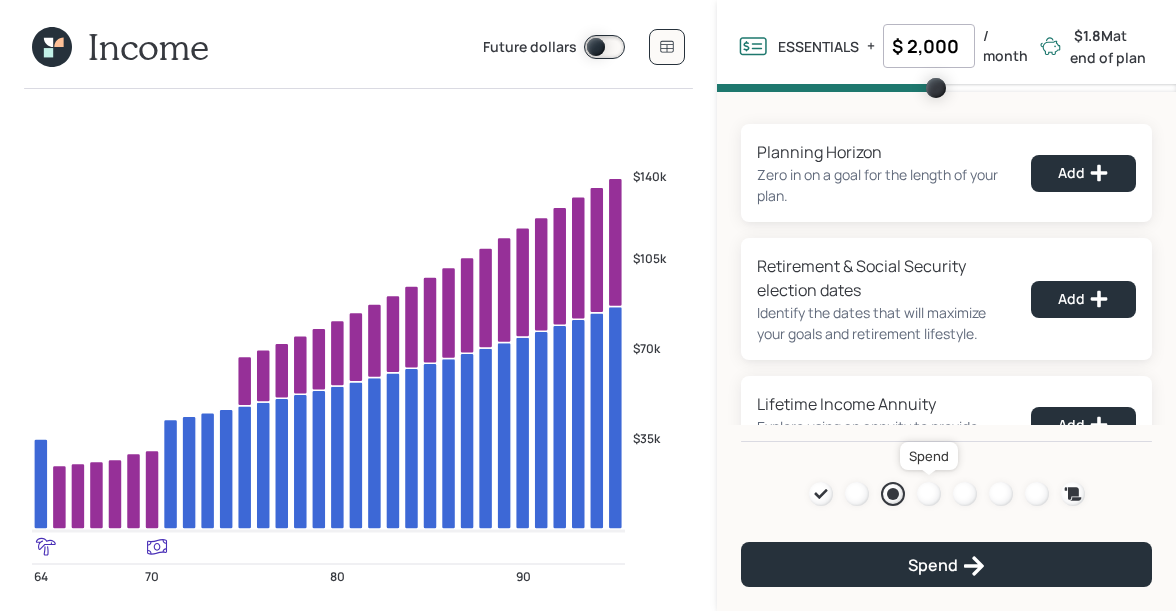 click at bounding box center [929, 494] 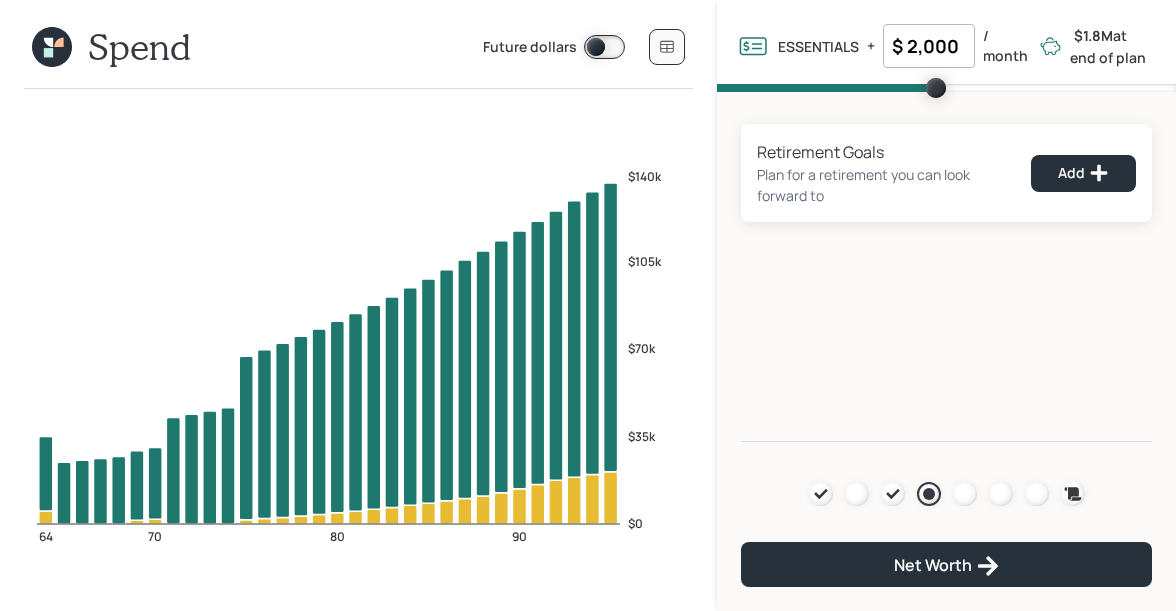 click 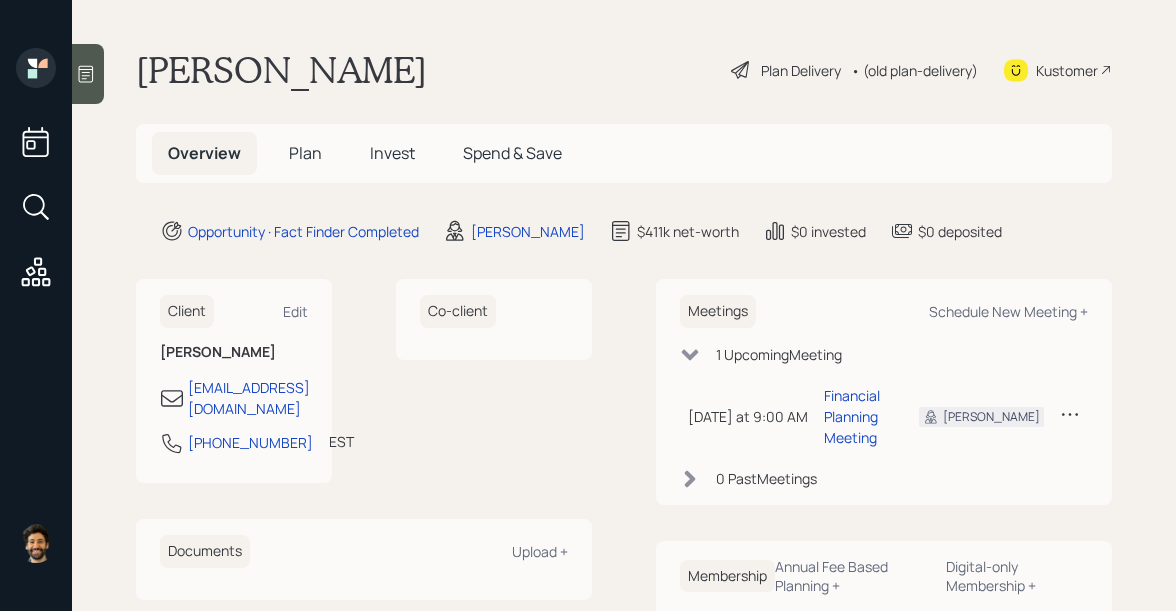 click on "Invest" at bounding box center (392, 153) 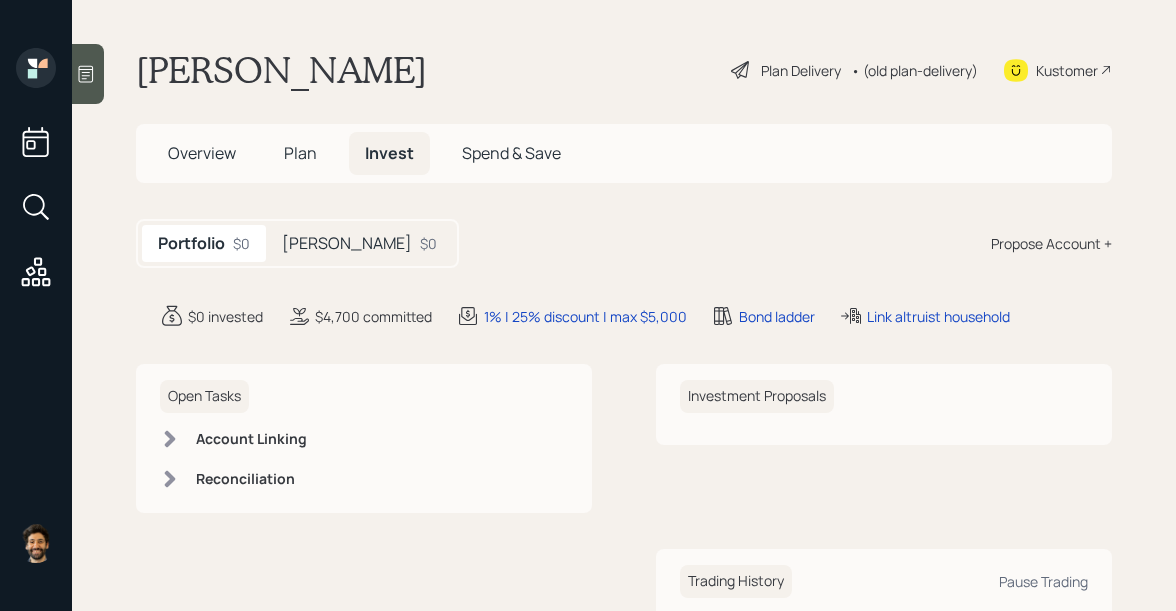 click on "• (old plan-delivery)" at bounding box center [914, 70] 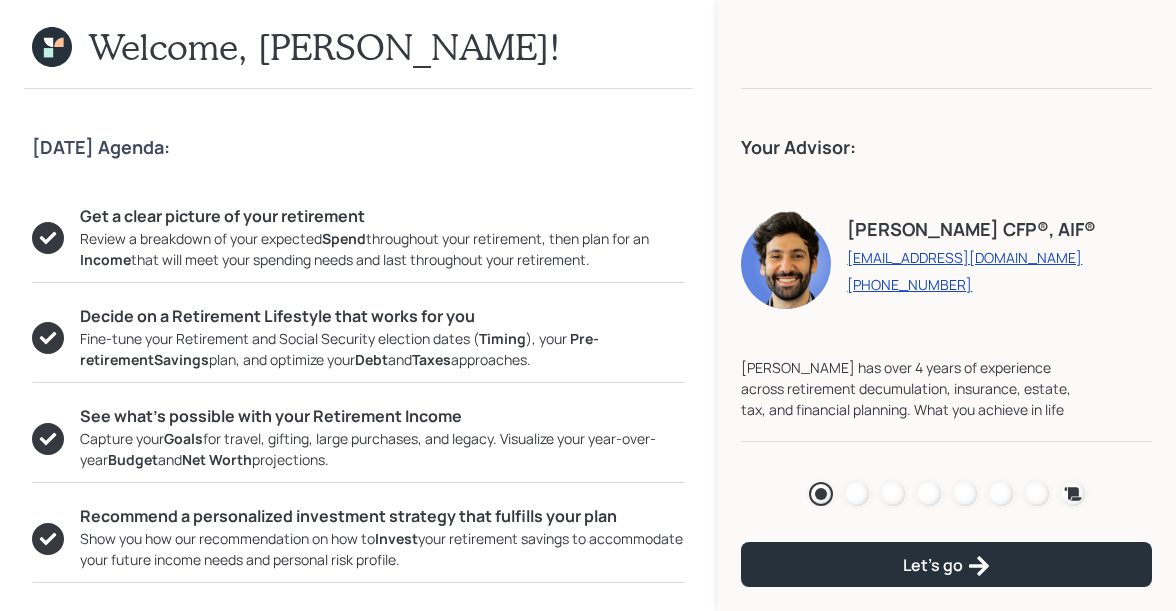 click 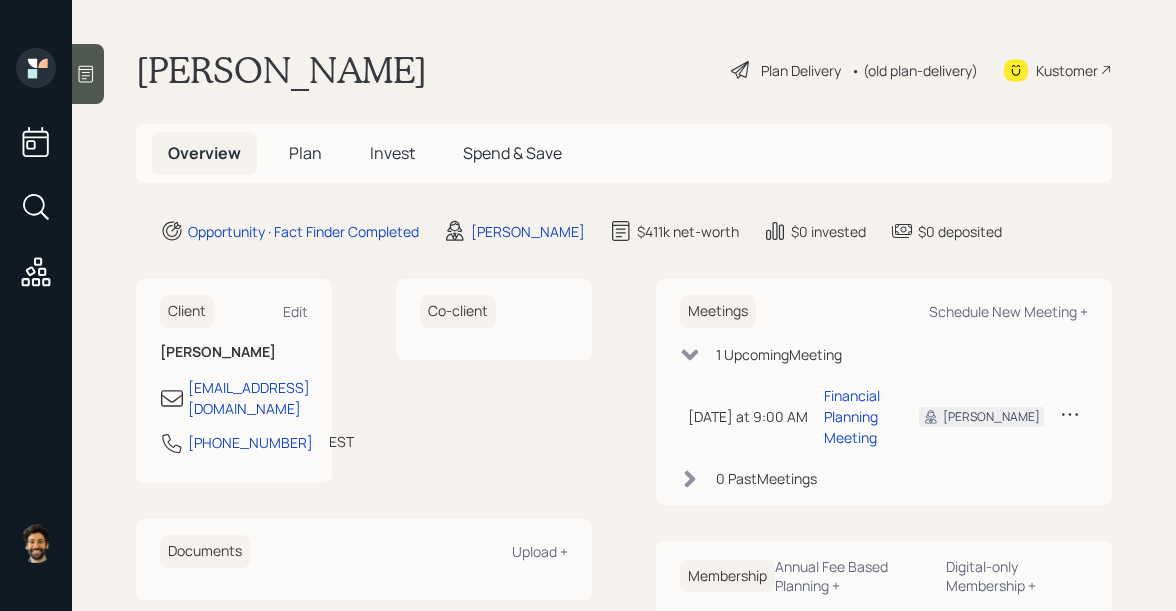click on "• (old plan-delivery)" at bounding box center (914, 70) 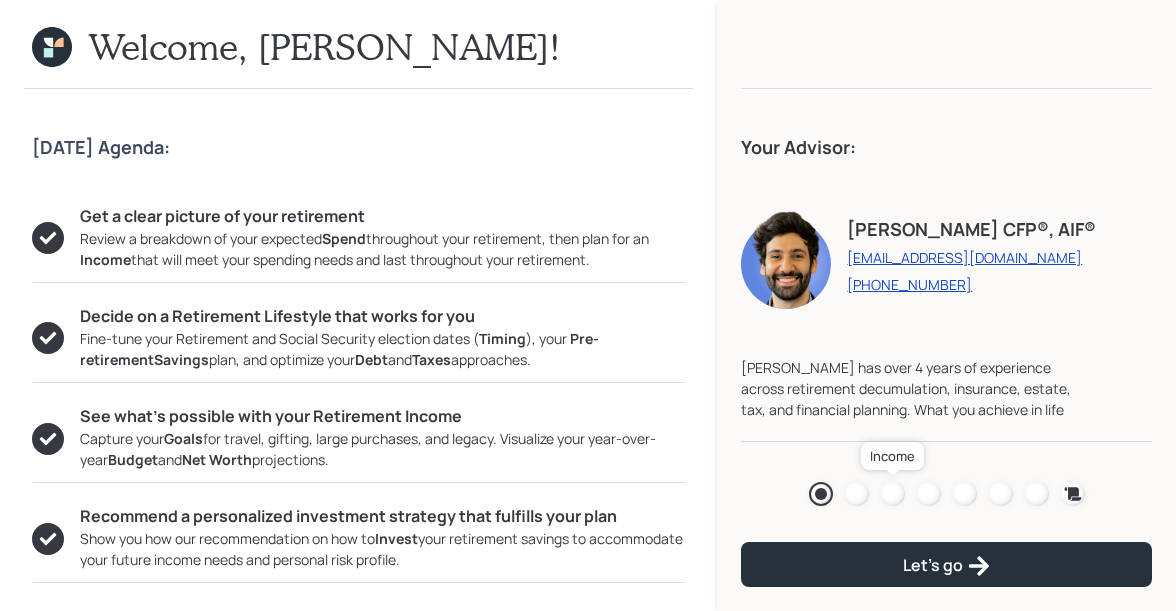 click at bounding box center (893, 494) 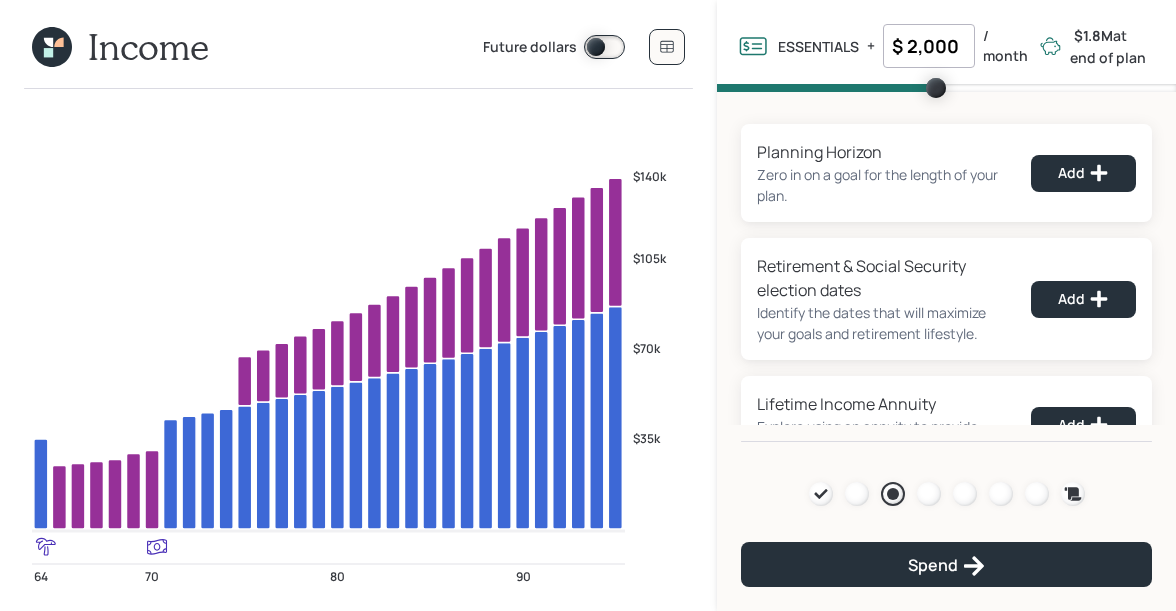click 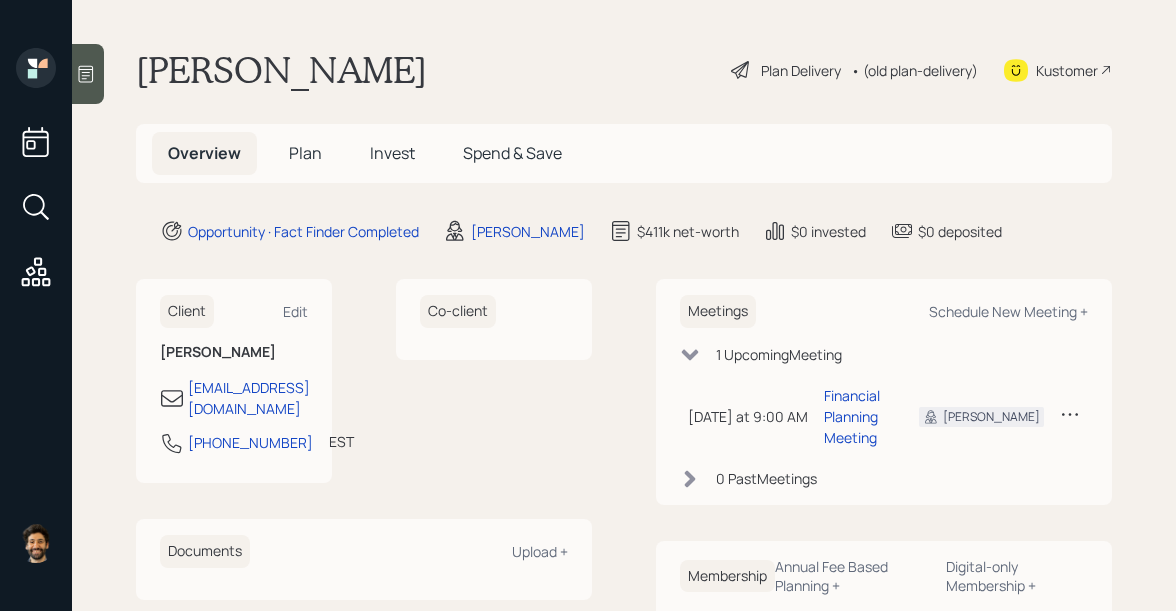 scroll, scrollTop: 67, scrollLeft: 0, axis: vertical 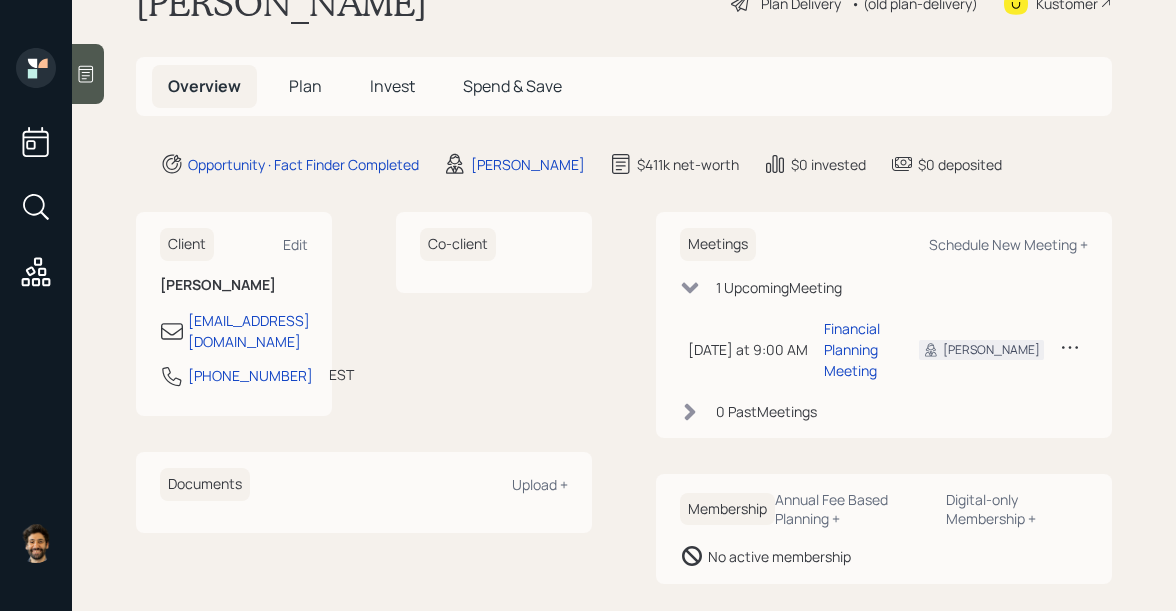 click on "Plan" at bounding box center (305, 86) 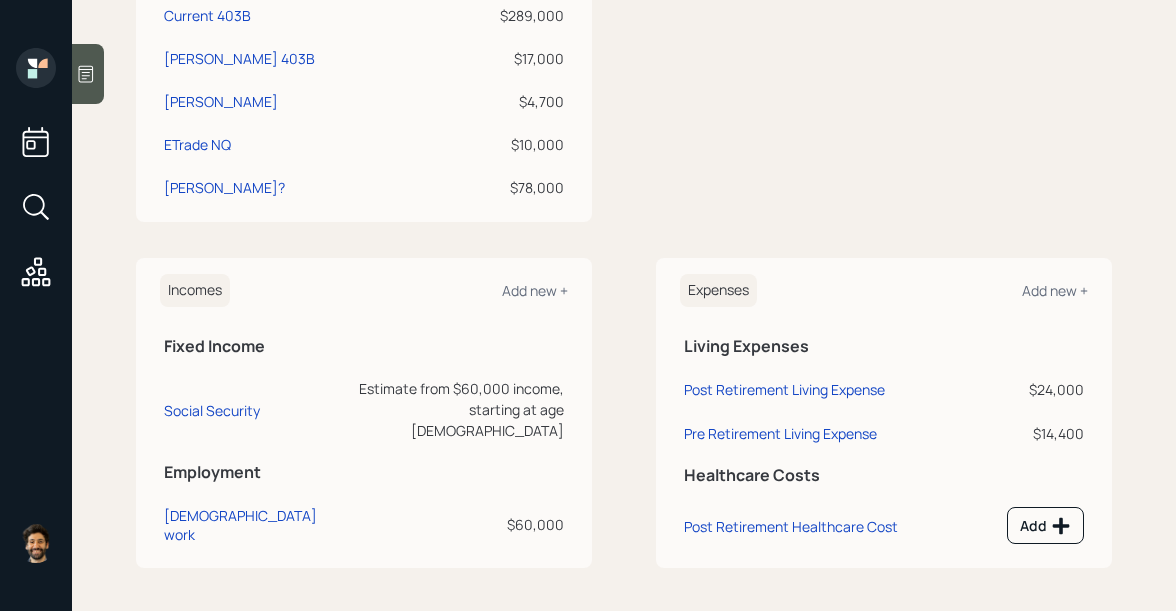 scroll, scrollTop: 676, scrollLeft: 0, axis: vertical 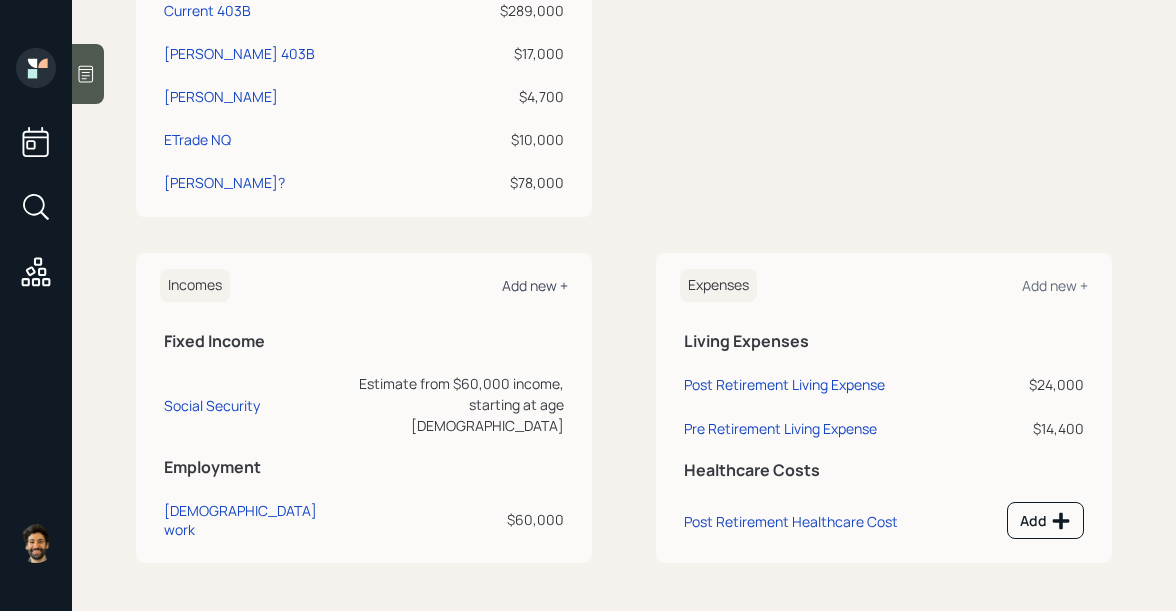 click on "Add new +" at bounding box center [535, 285] 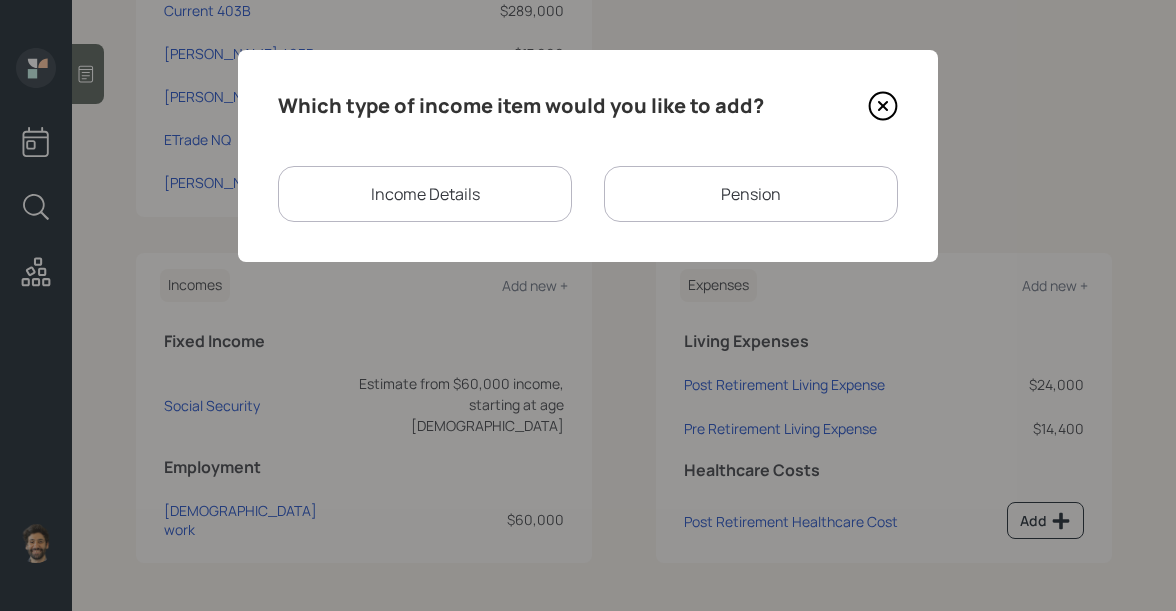 click on "Income Details" at bounding box center (425, 194) 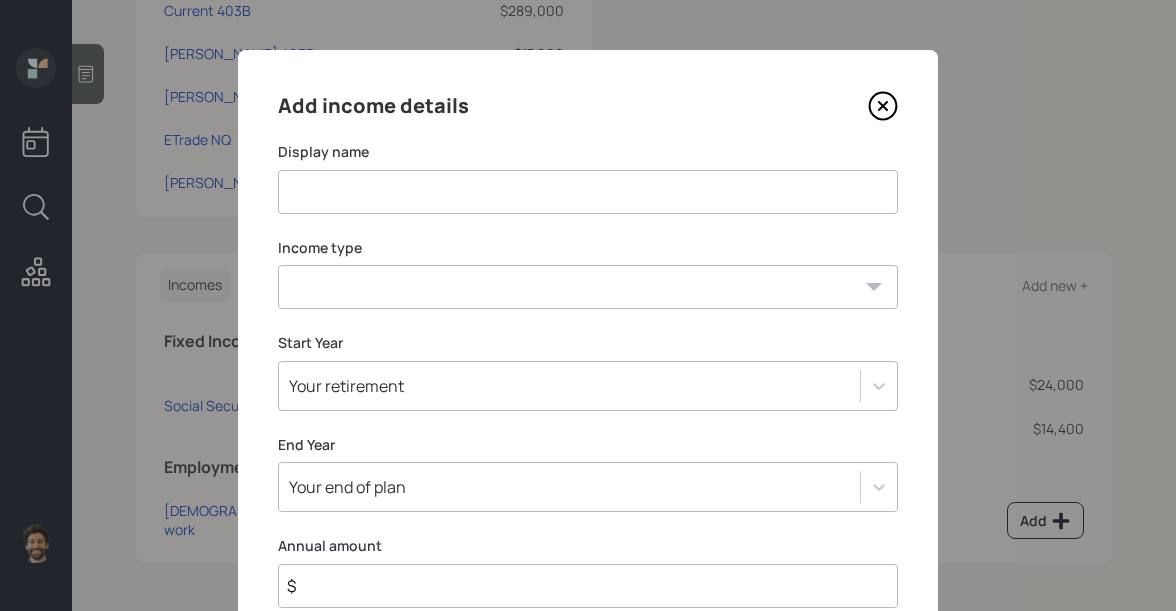 click at bounding box center [588, 192] 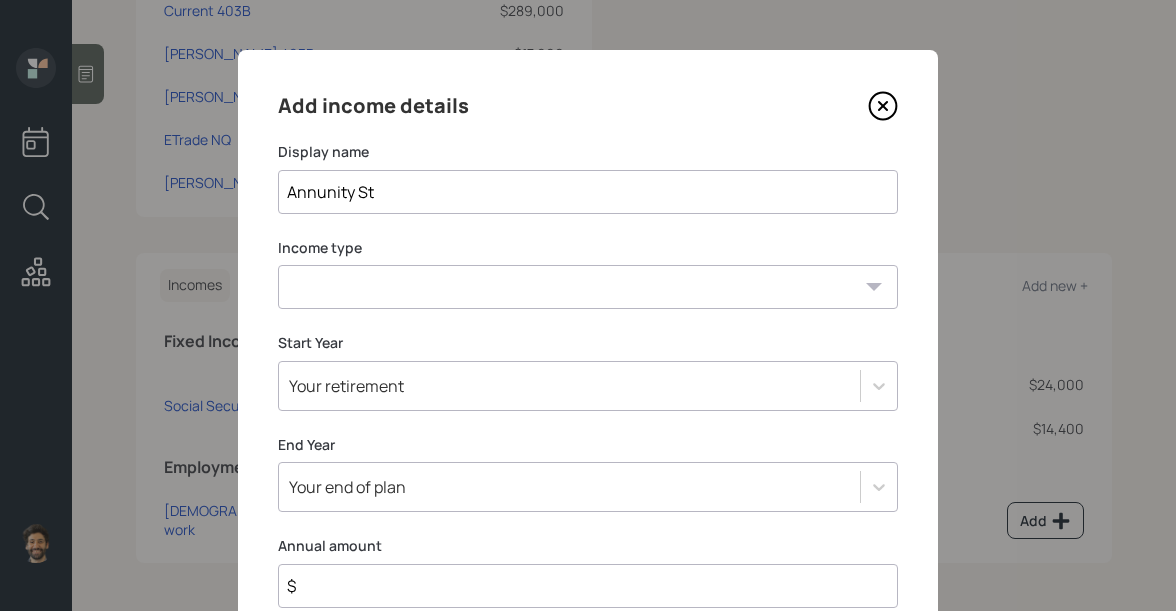 type on "Annunity St" 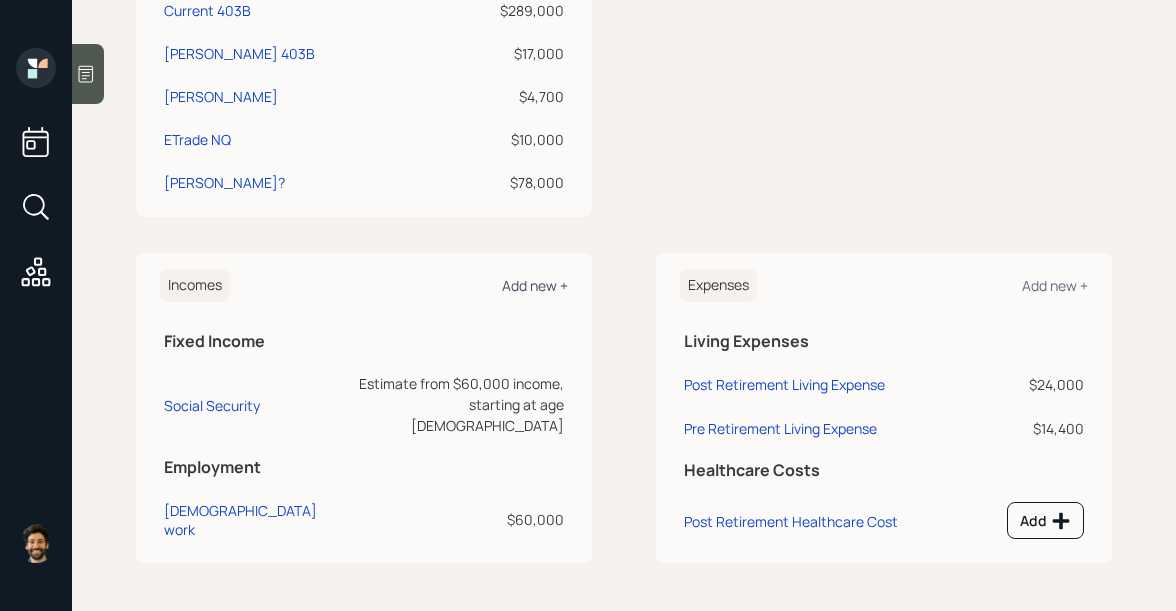click on "Add new +" at bounding box center [535, 285] 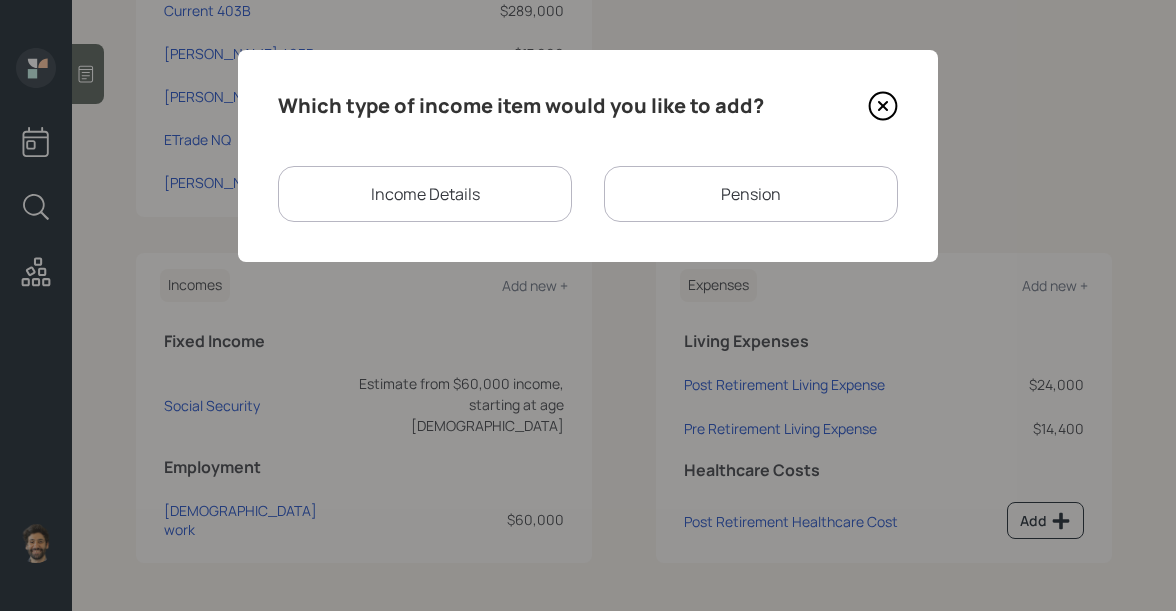 click on "Pension" at bounding box center (751, 194) 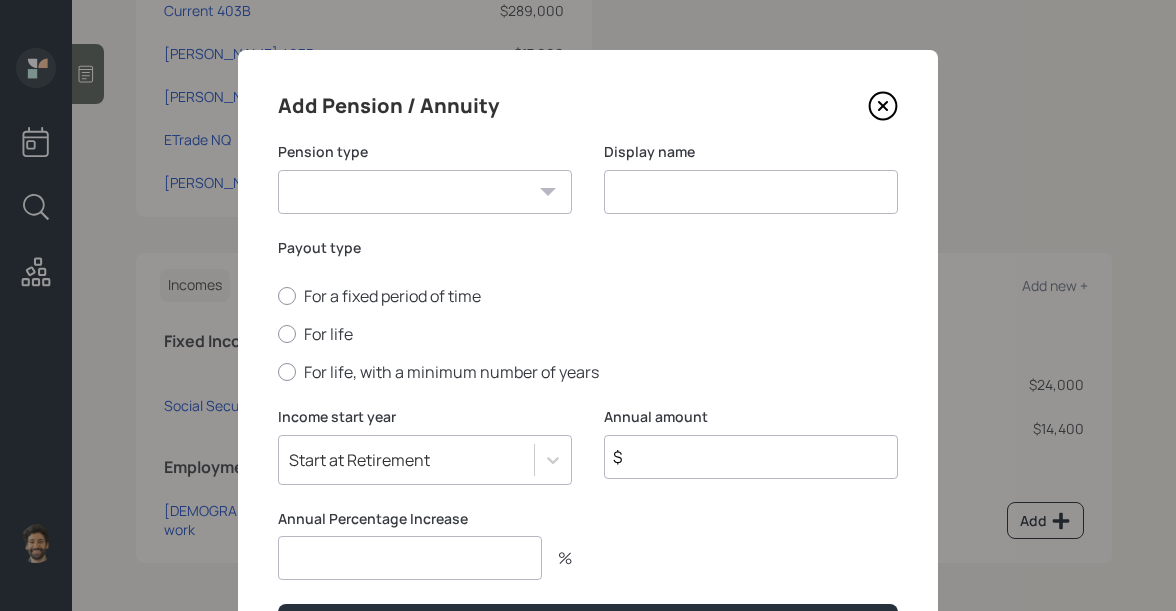 click on "Pension Annuity" at bounding box center [425, 192] 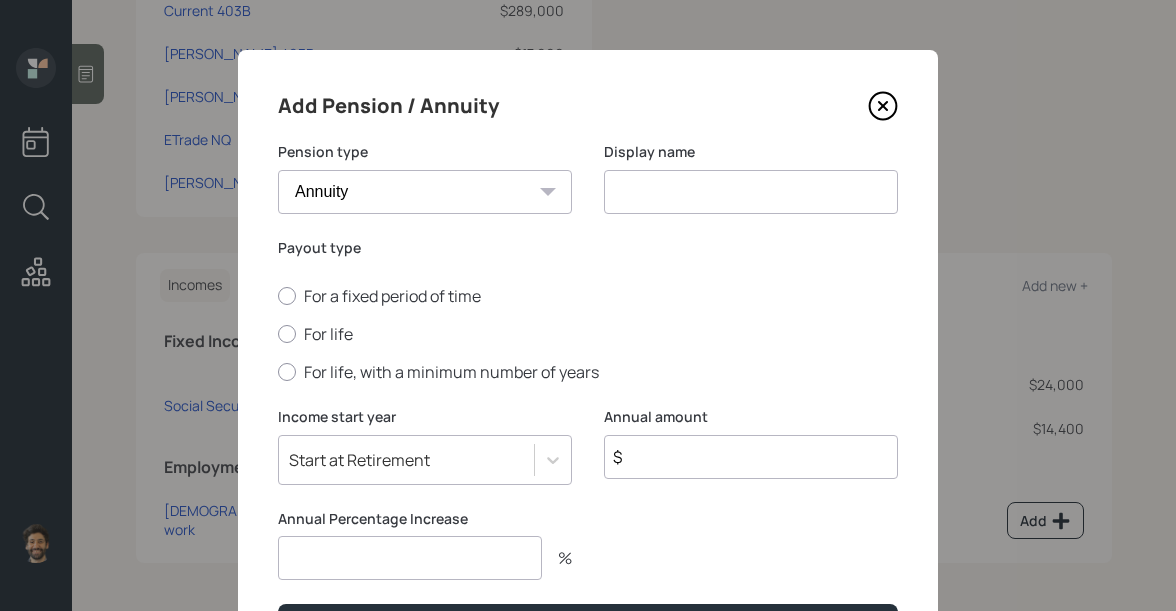 click at bounding box center [751, 192] 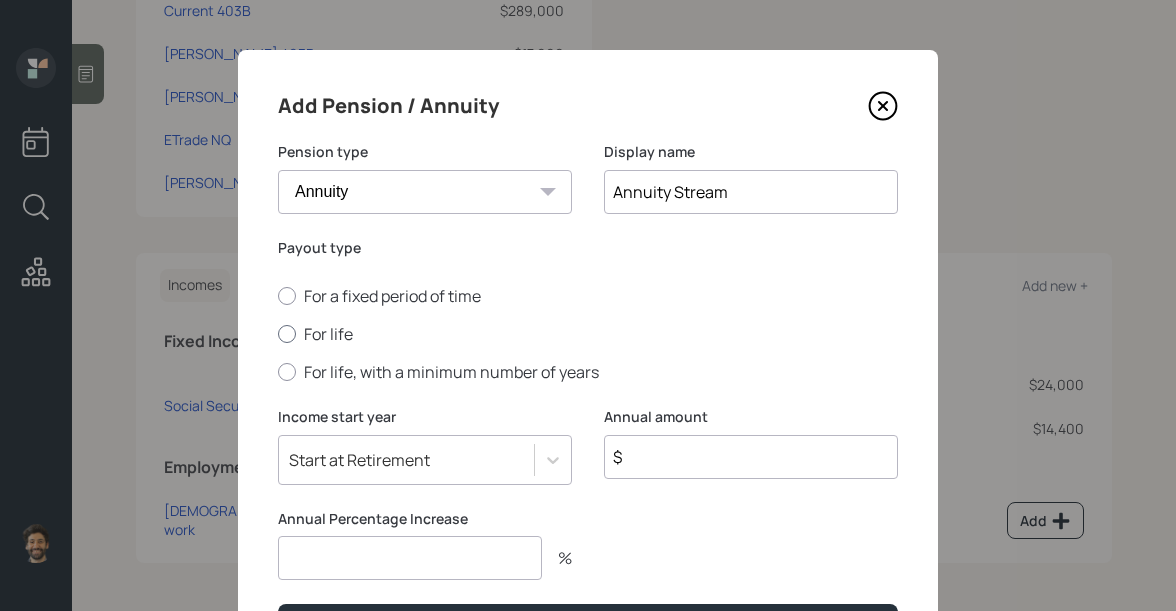 type on "Annuity Stream" 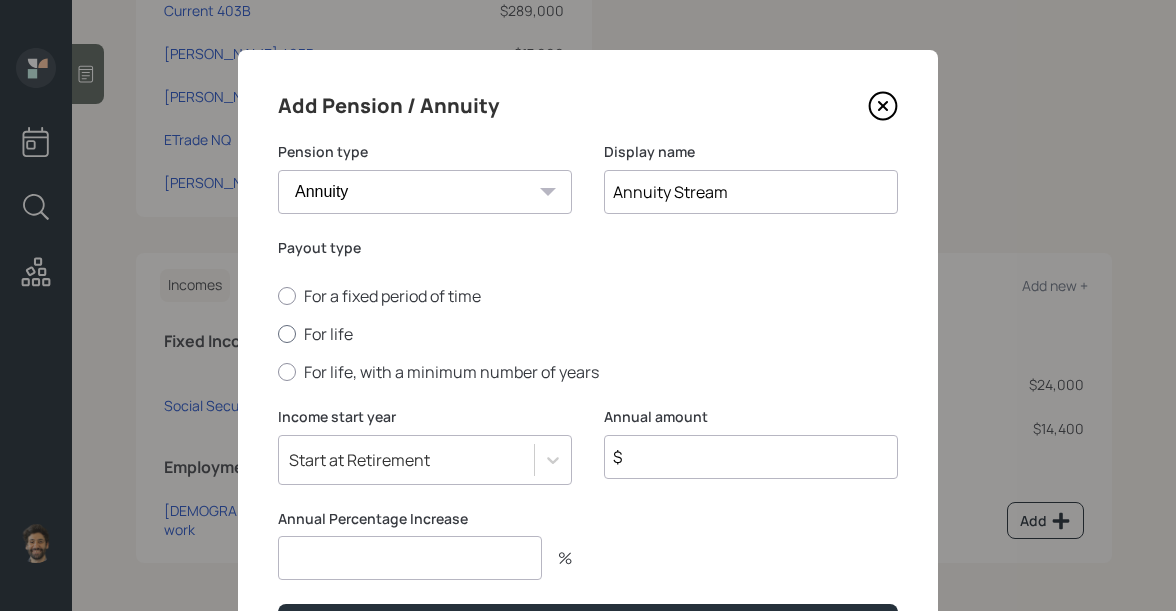radio on "true" 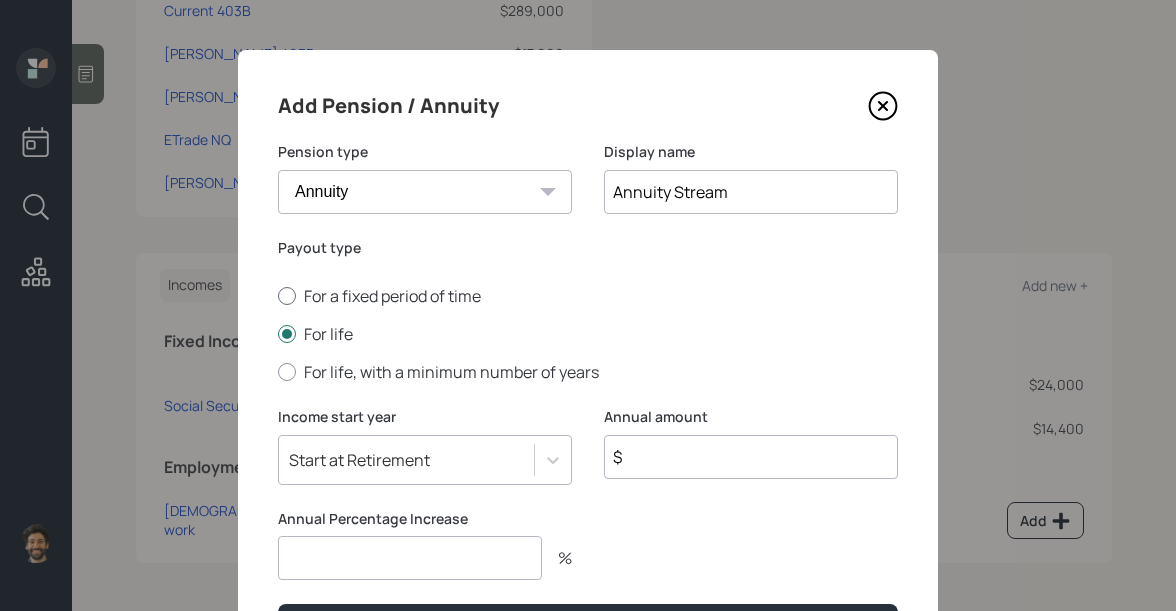 click on "For a fixed period of time" at bounding box center (588, 296) 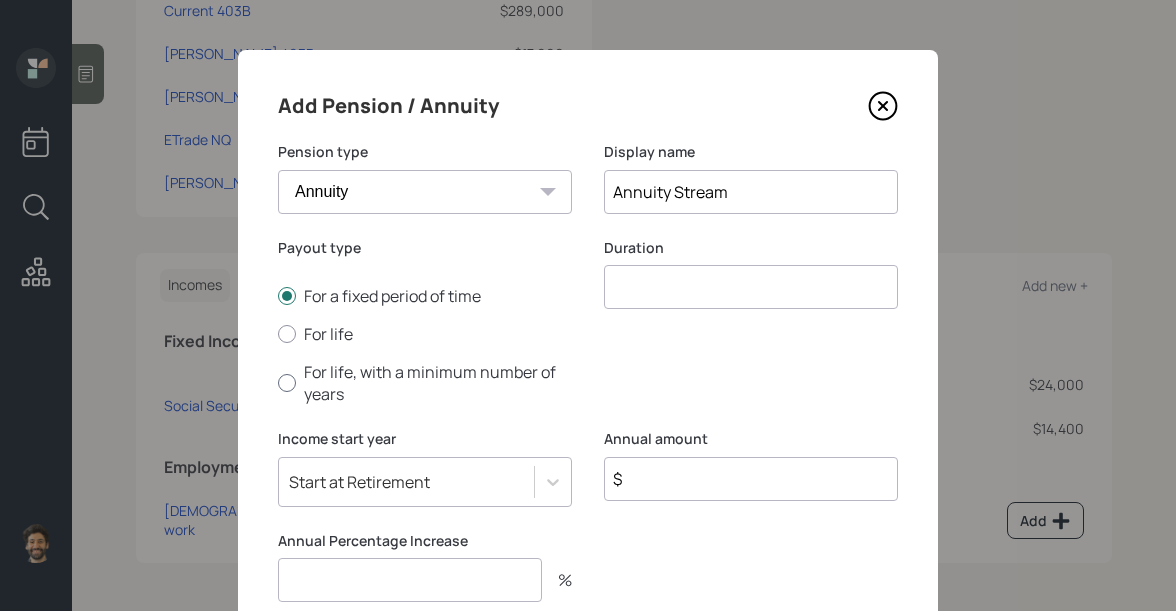 scroll, scrollTop: 133, scrollLeft: 0, axis: vertical 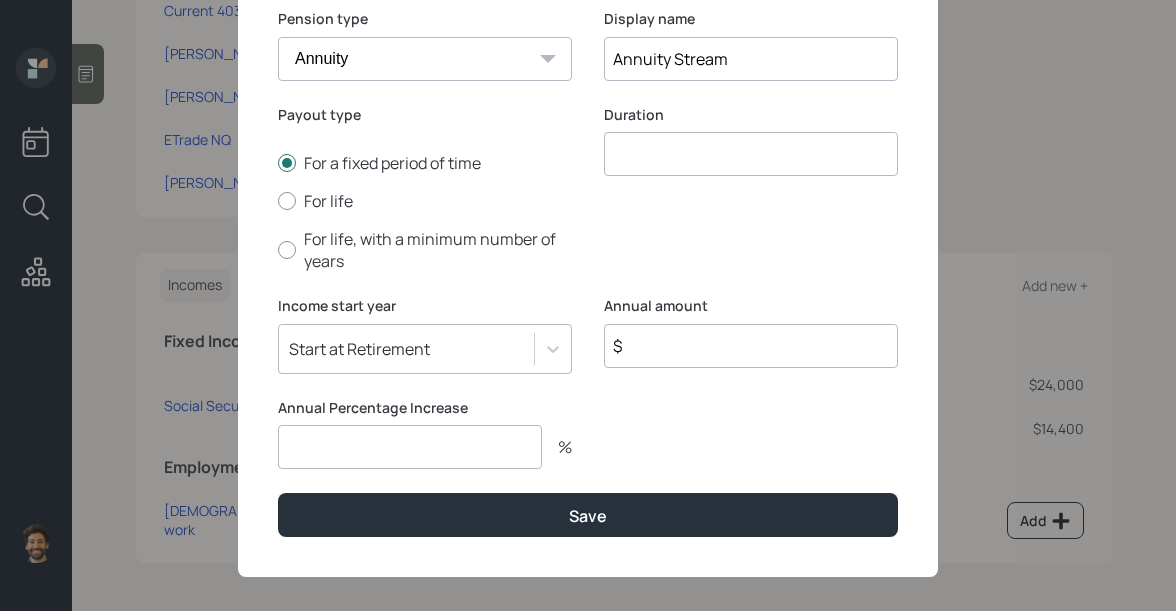 click at bounding box center (751, 154) 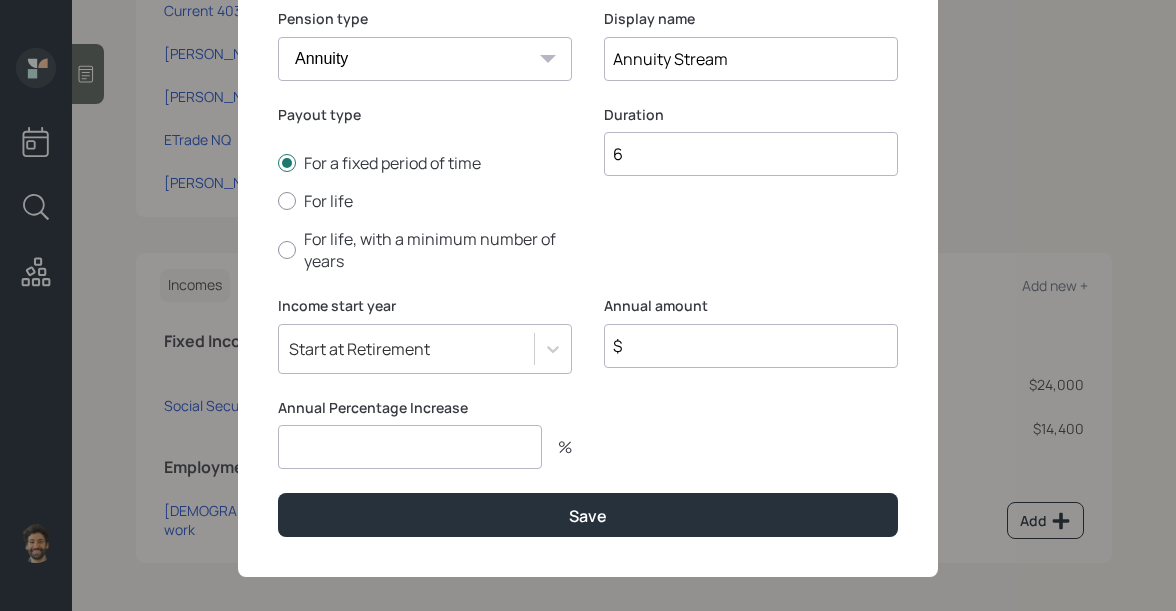 type on "6" 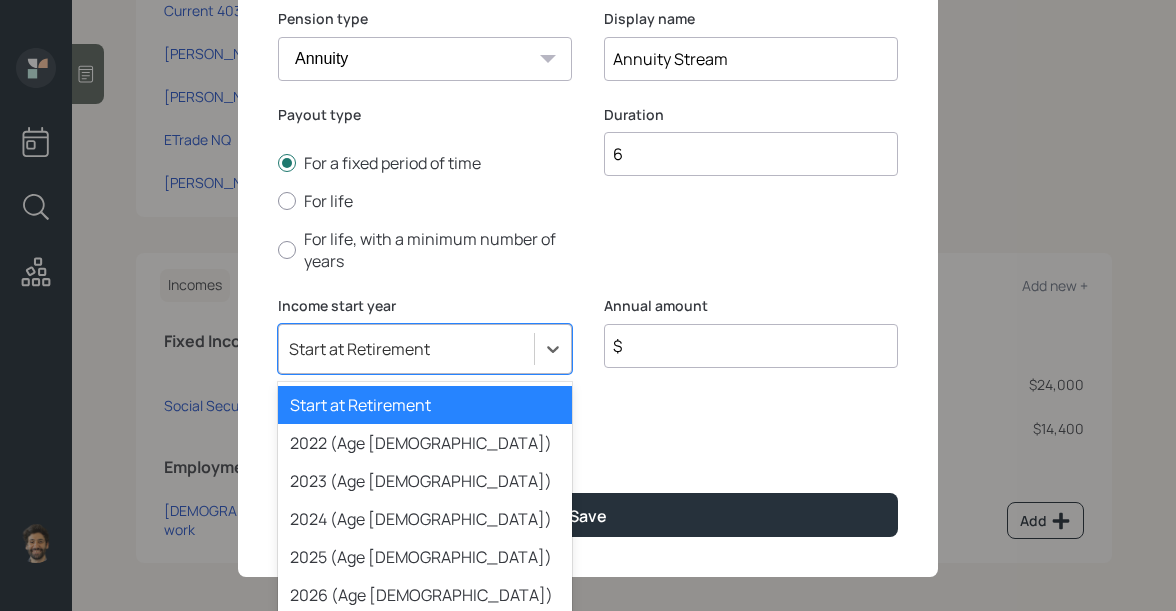 scroll, scrollTop: 203, scrollLeft: 0, axis: vertical 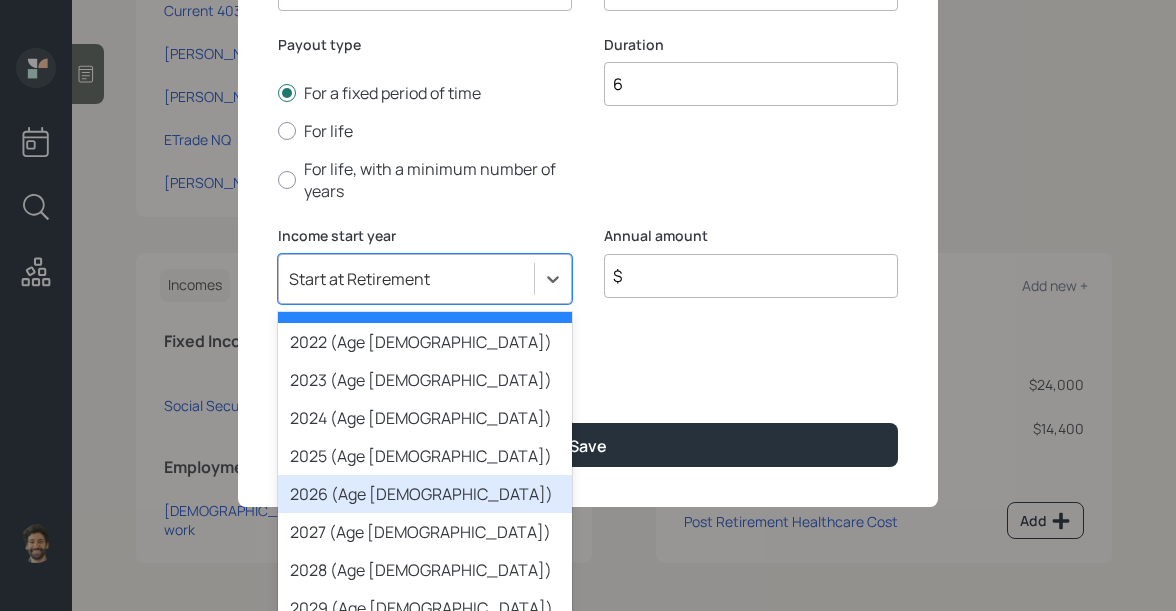 click on "2026 (Age [DEMOGRAPHIC_DATA])" at bounding box center [425, 494] 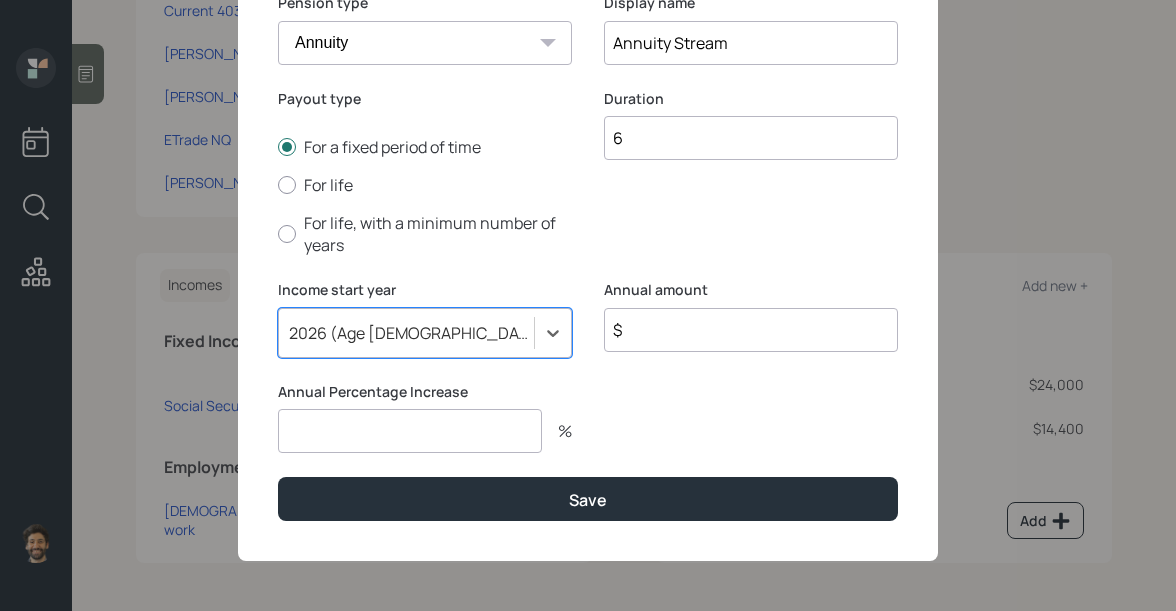 click on "$" at bounding box center (751, 330) 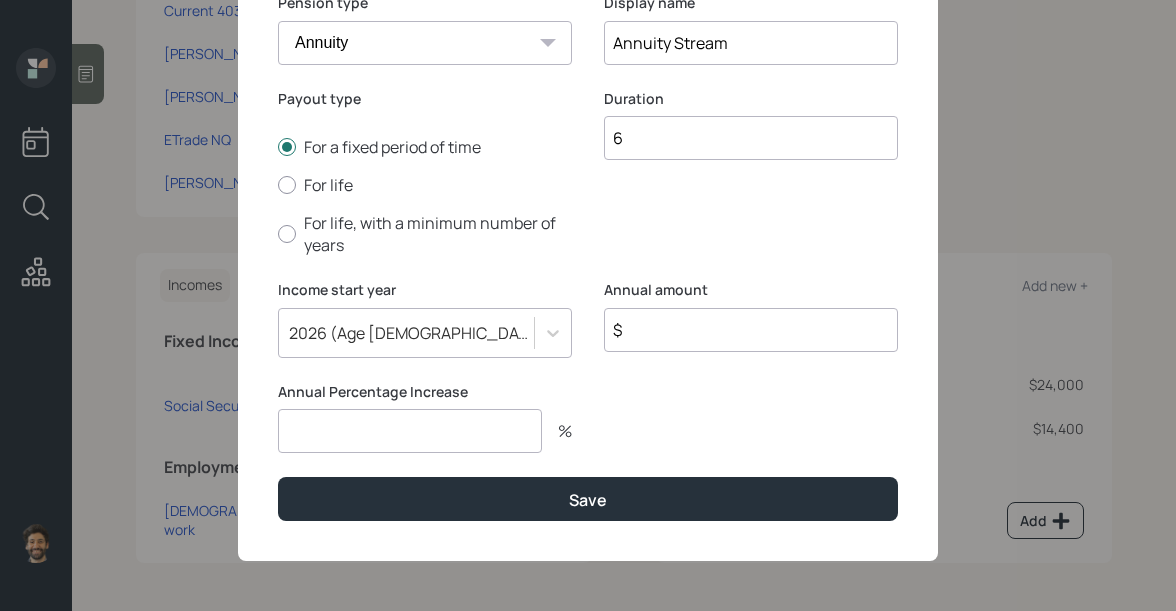 click on "$" at bounding box center [751, 330] 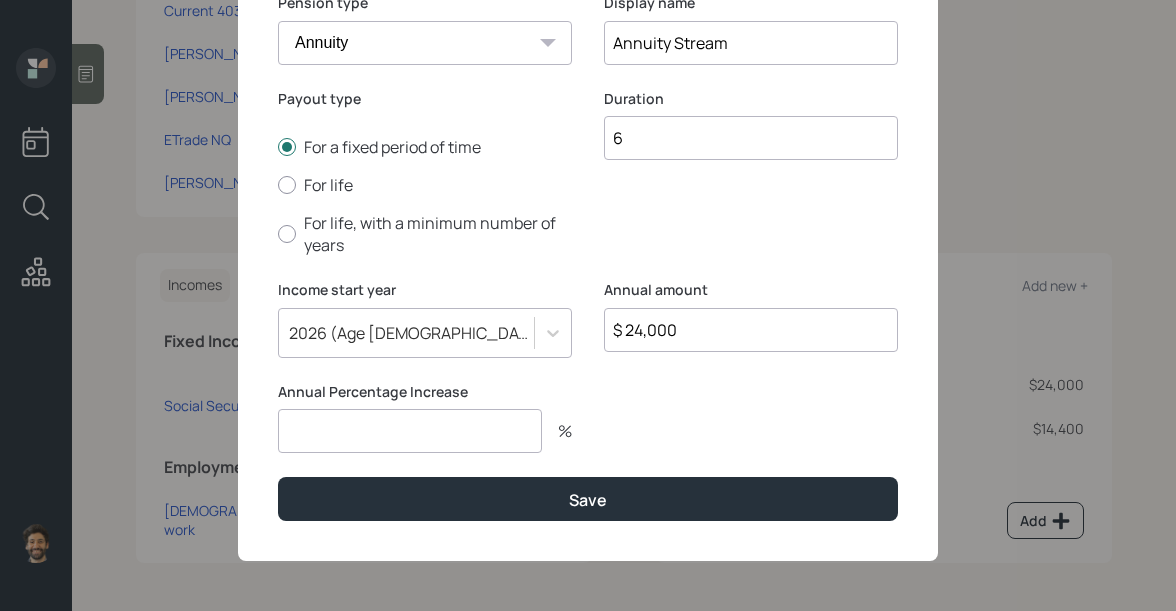 type on "$ 24,000" 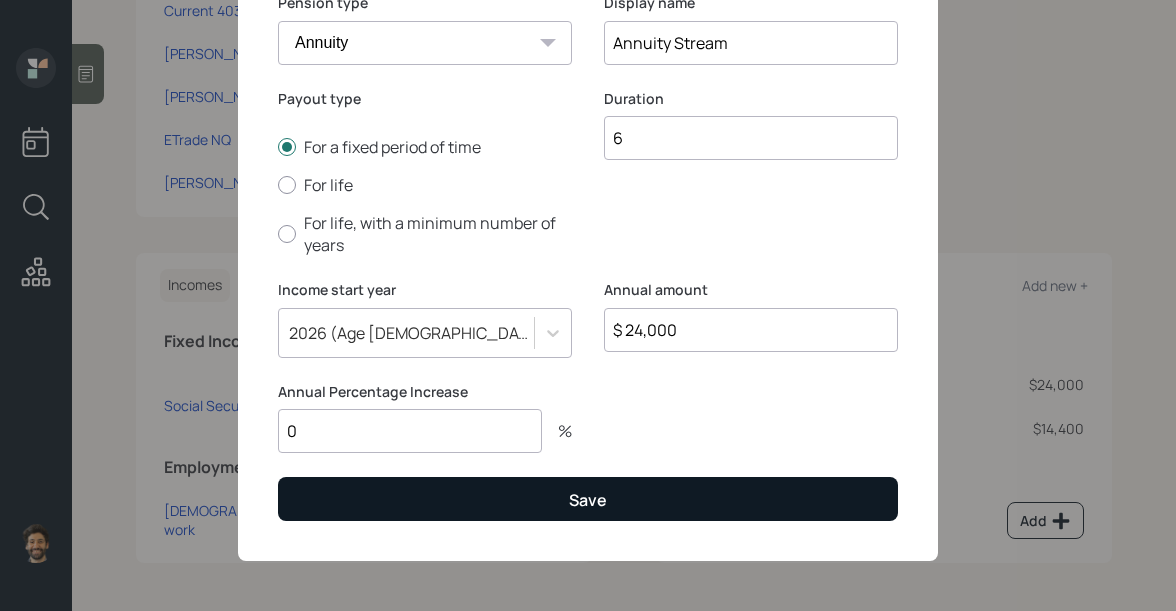 type on "0" 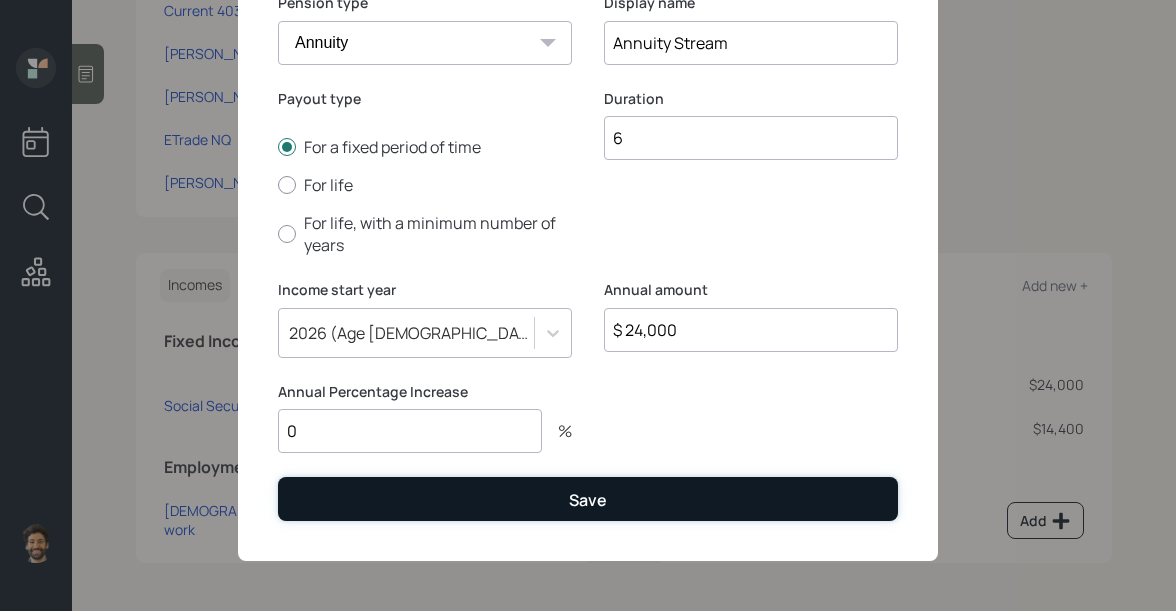 click on "Save" at bounding box center [588, 498] 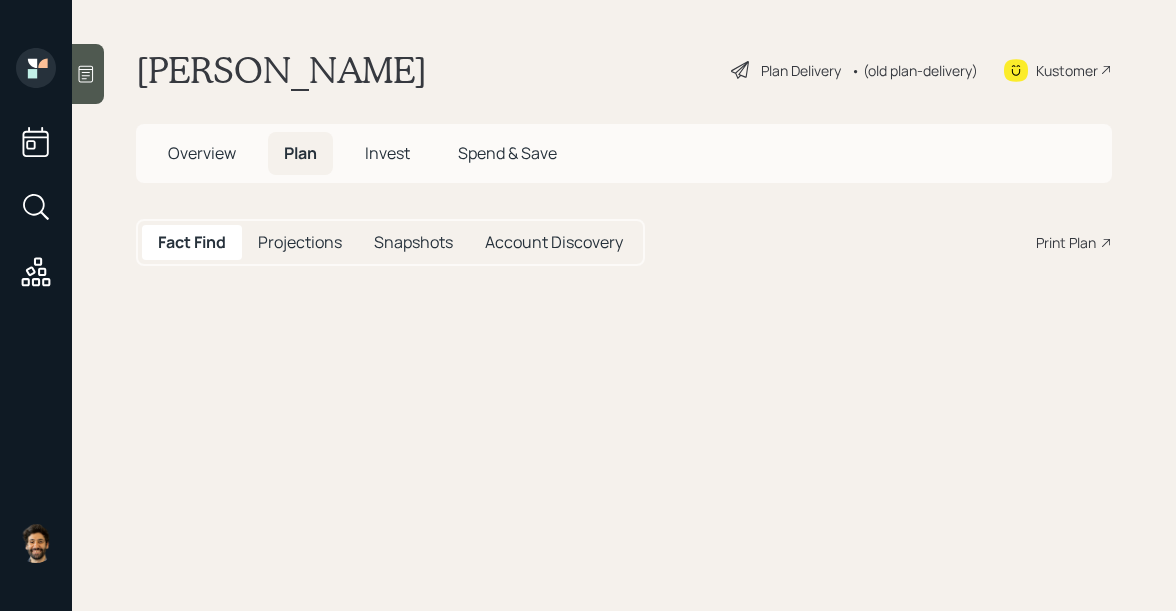 scroll, scrollTop: 0, scrollLeft: 0, axis: both 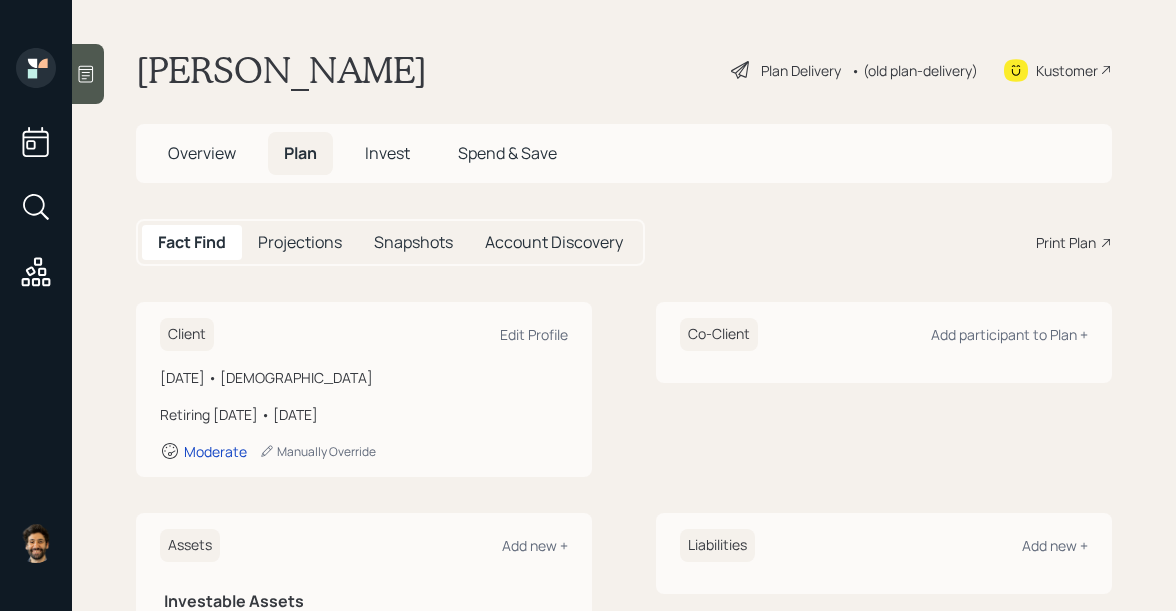 click on "• (old plan-delivery)" at bounding box center (914, 70) 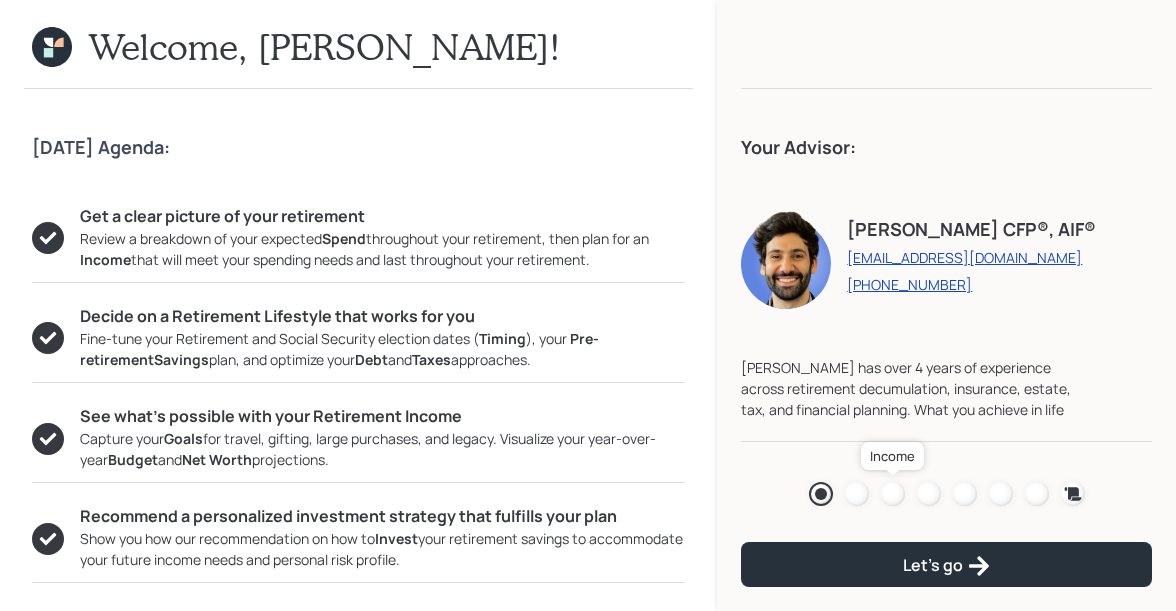 click at bounding box center (893, 494) 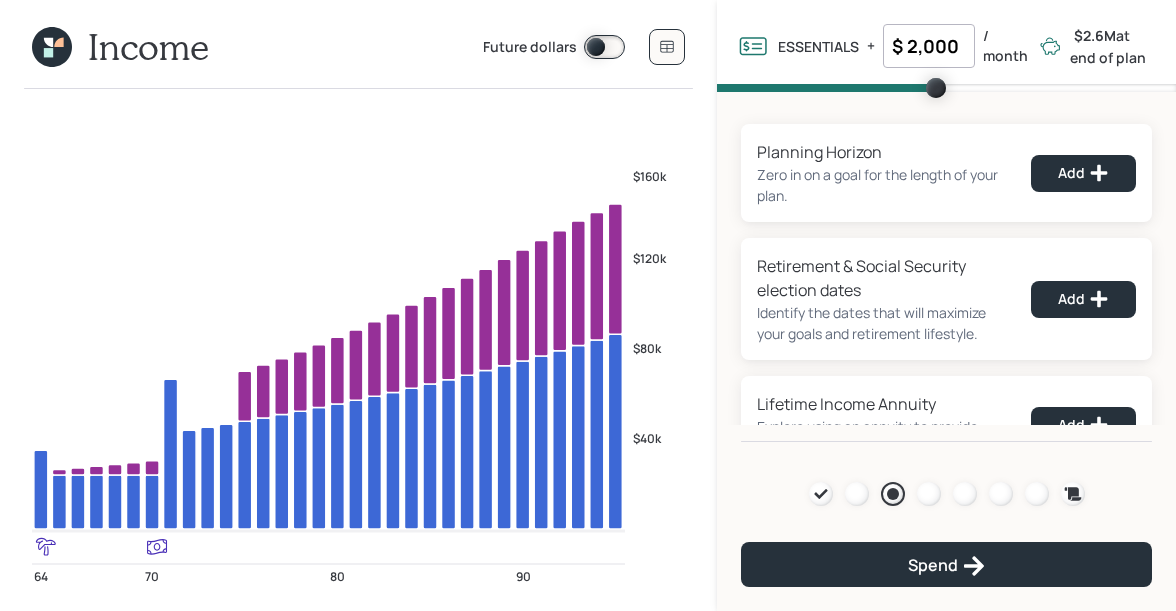 click 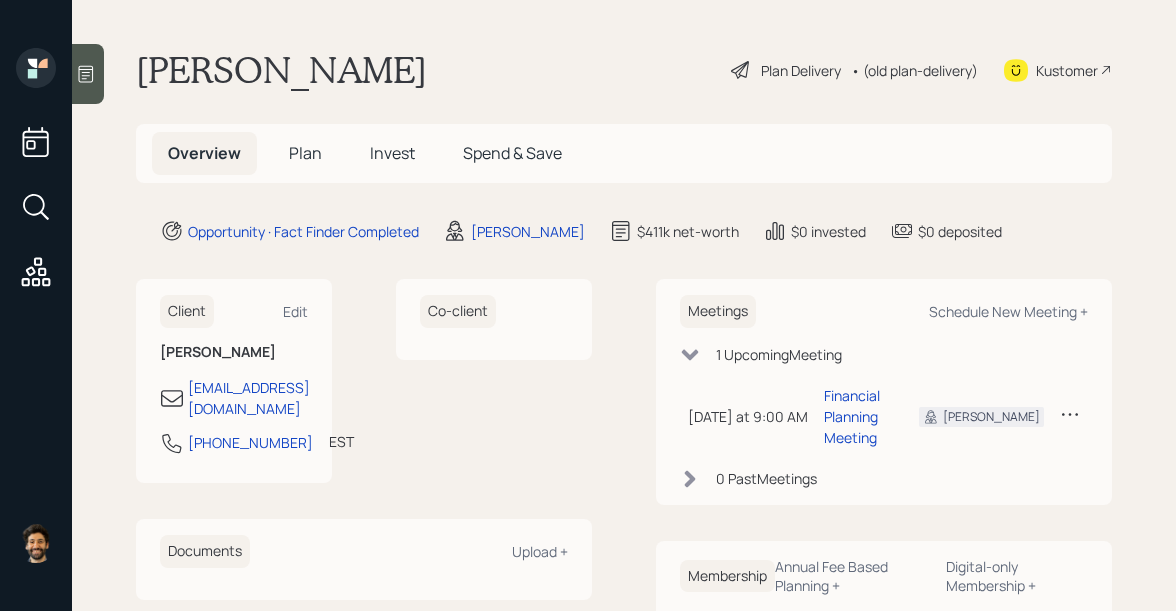 click on "Plan" at bounding box center (305, 153) 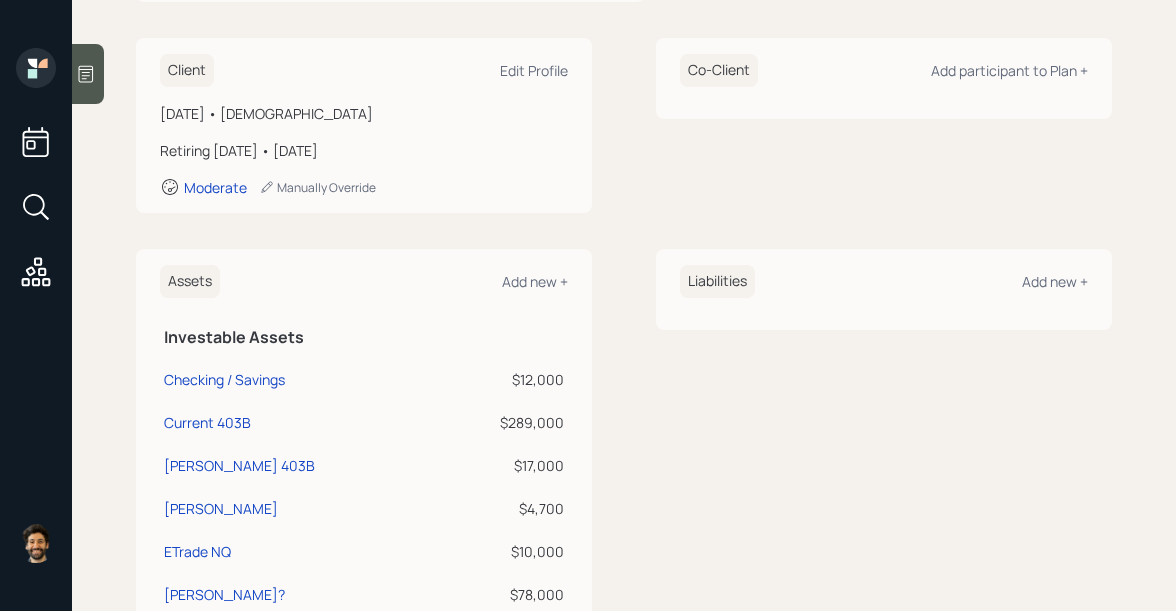 scroll, scrollTop: 700, scrollLeft: 0, axis: vertical 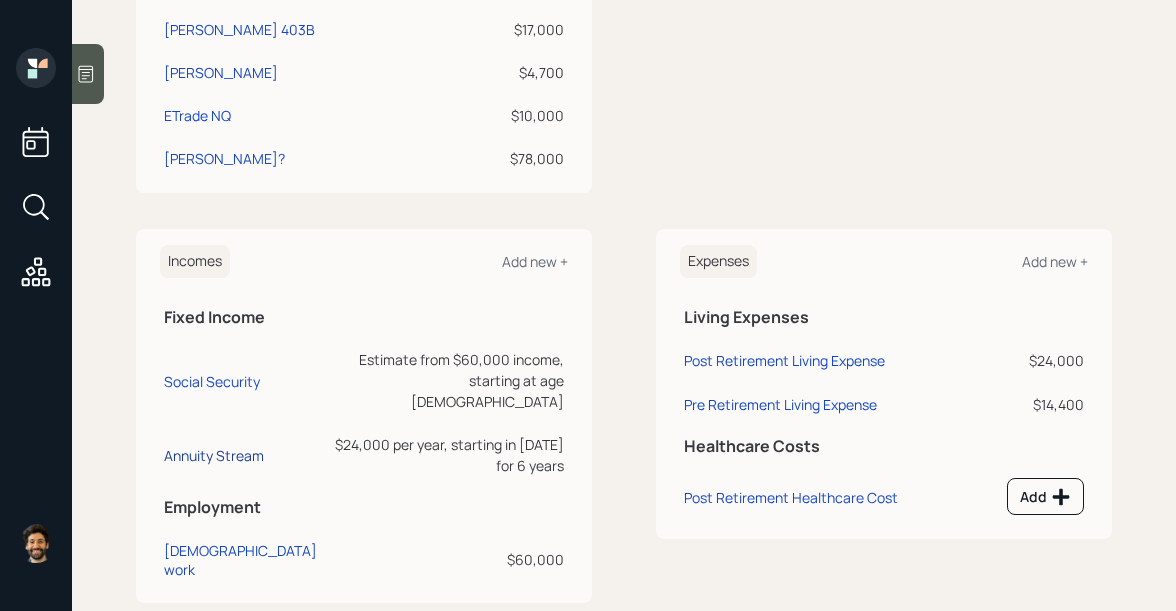 click on "Annuity Stream" at bounding box center (214, 455) 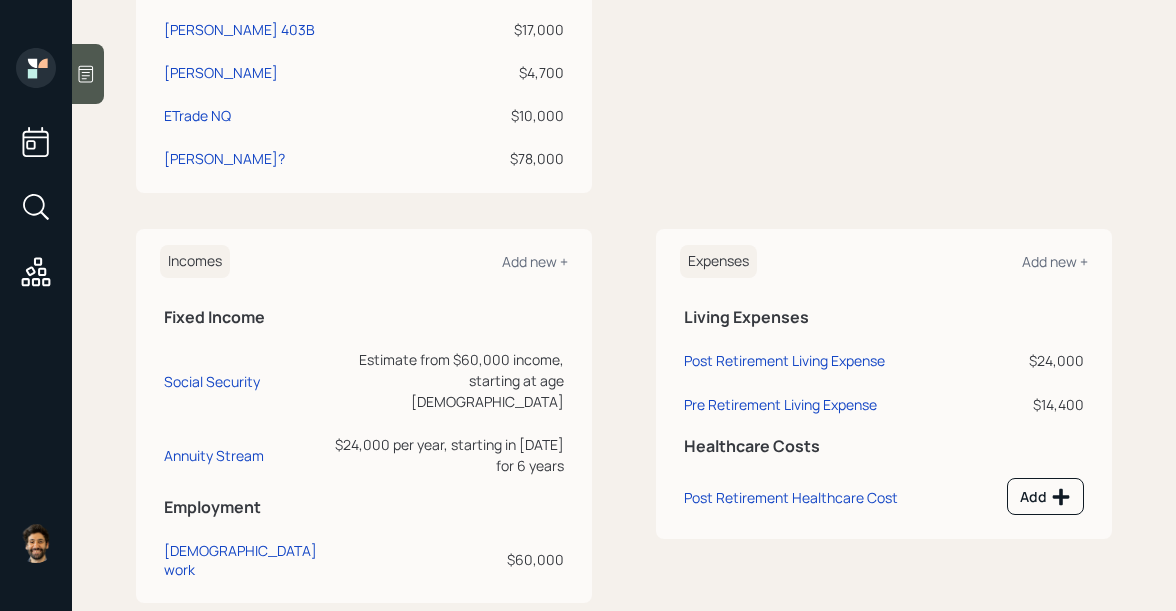 select on "annuity" 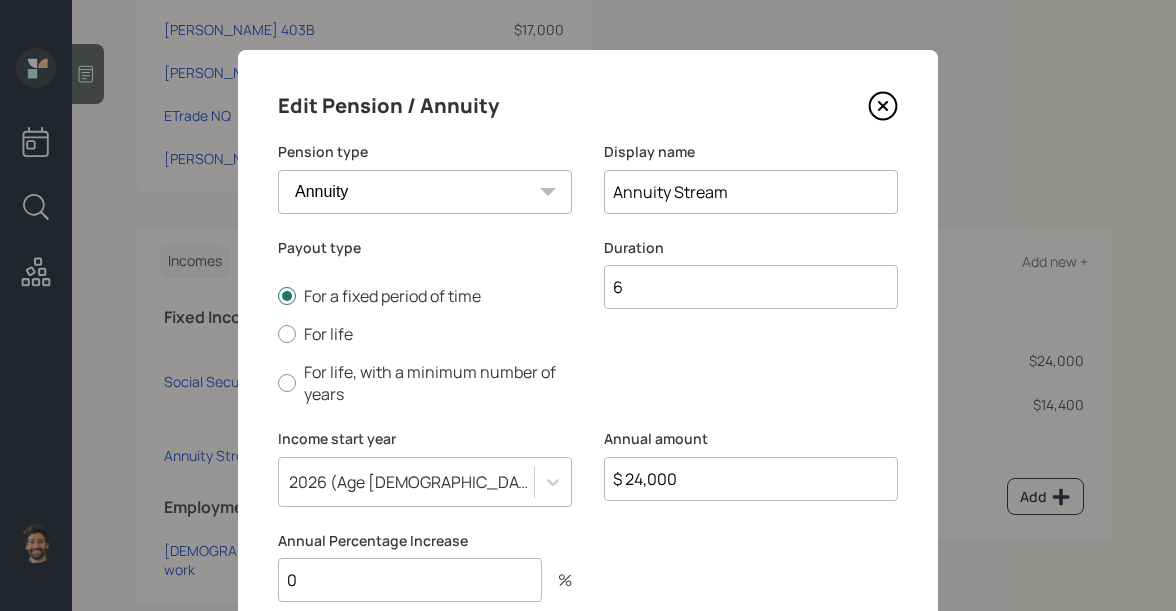 click on "6" at bounding box center (751, 287) 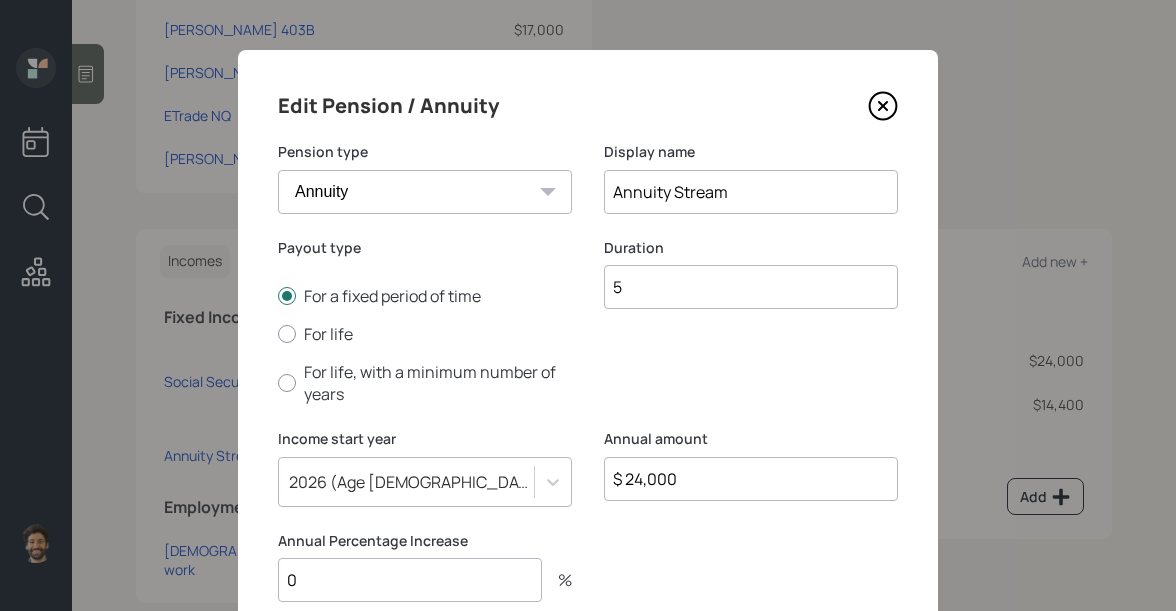 scroll, scrollTop: 153, scrollLeft: 0, axis: vertical 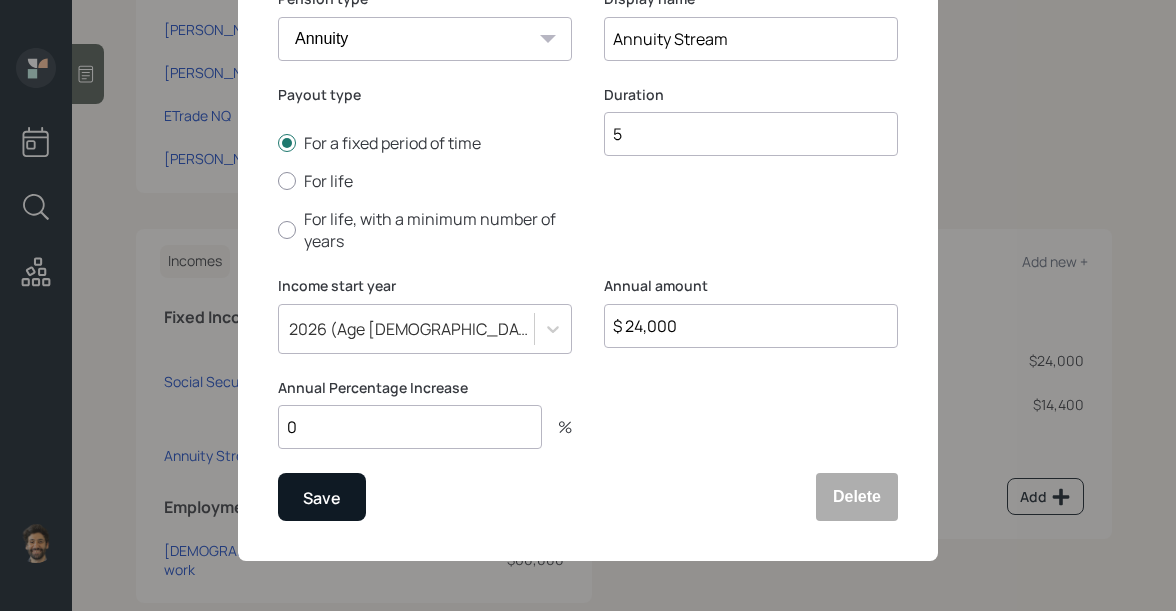 type on "5" 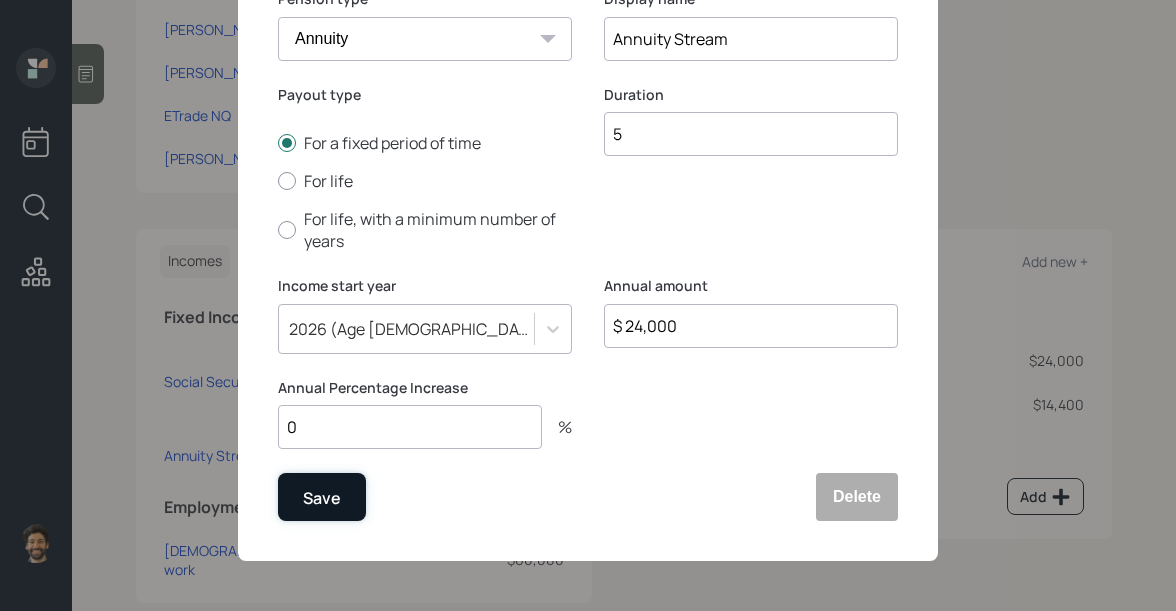 click on "Save" at bounding box center [322, 497] 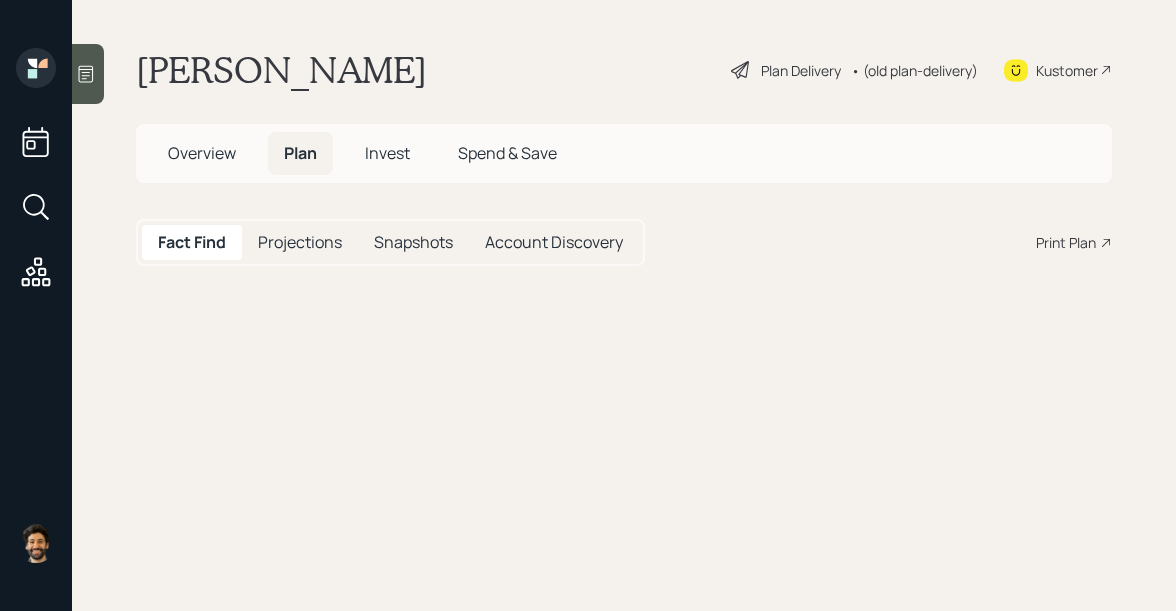 scroll, scrollTop: 0, scrollLeft: 0, axis: both 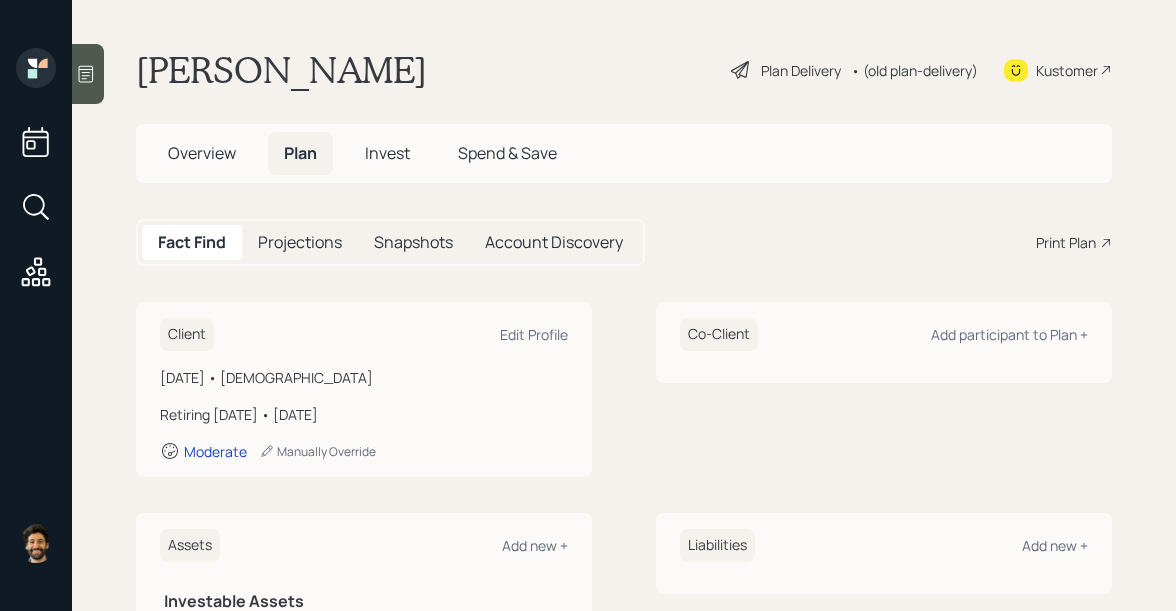 click on "• (old plan-delivery)" at bounding box center (914, 70) 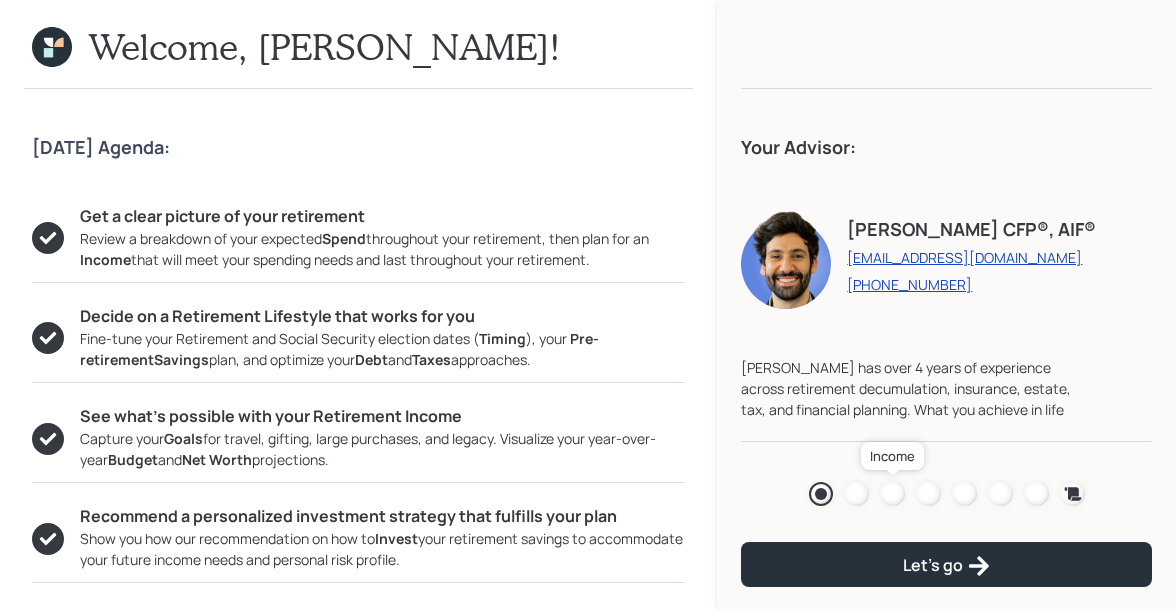 click at bounding box center [893, 494] 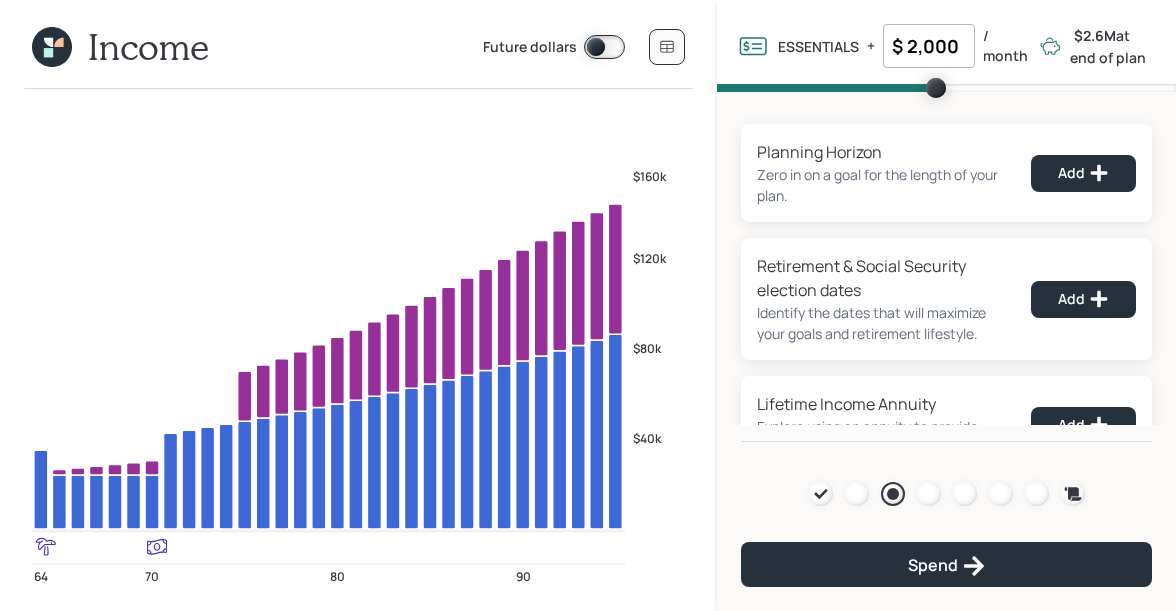 click 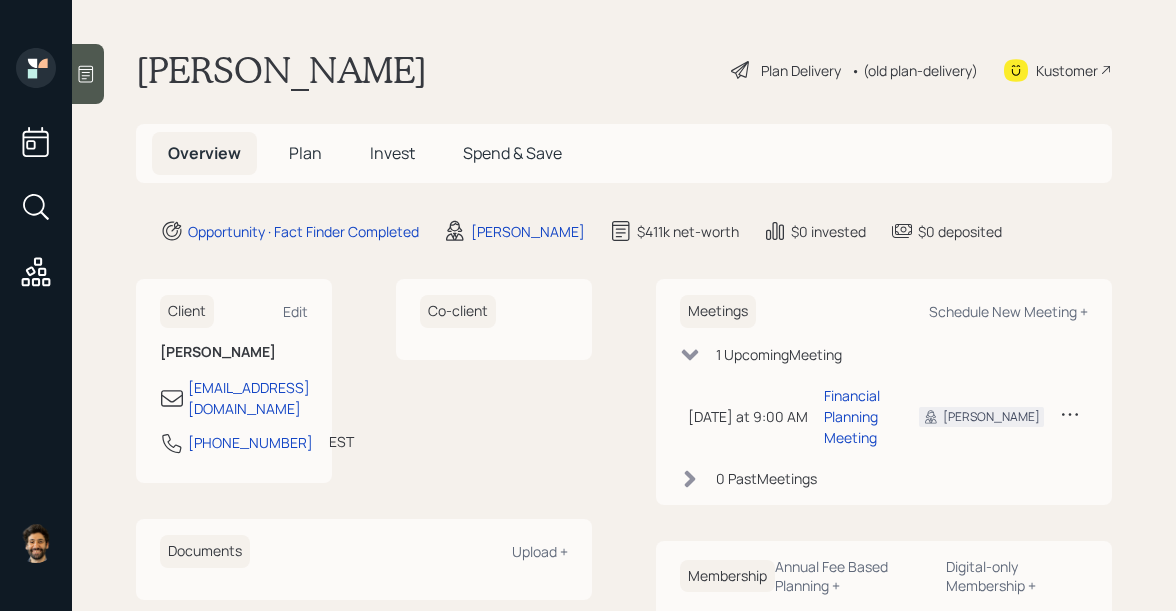 click on "Plan" at bounding box center (305, 153) 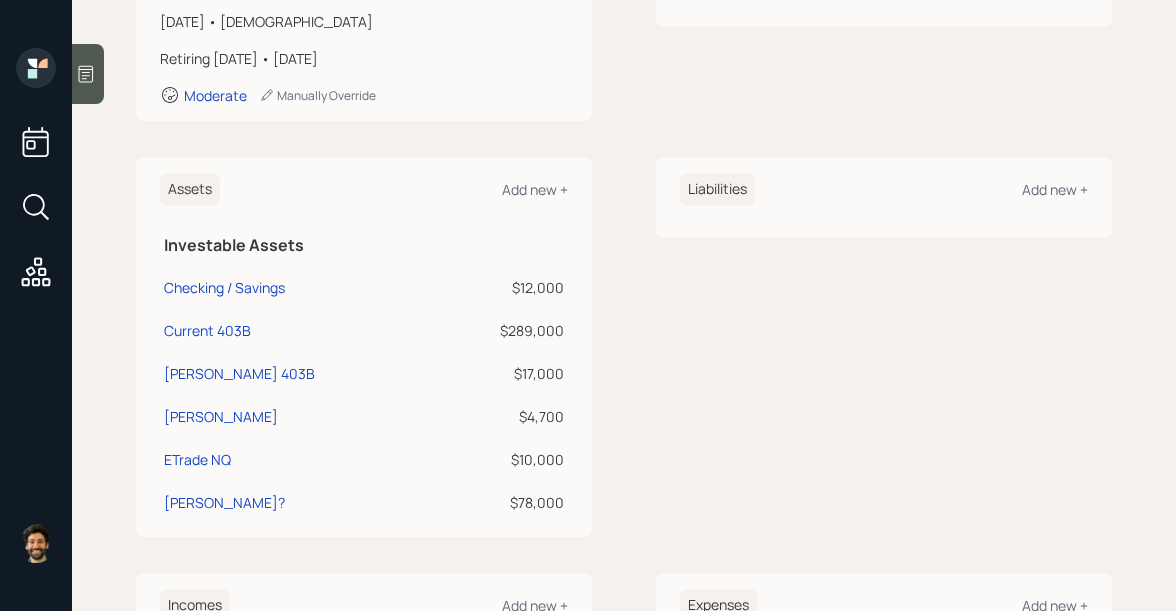 scroll, scrollTop: 371, scrollLeft: 0, axis: vertical 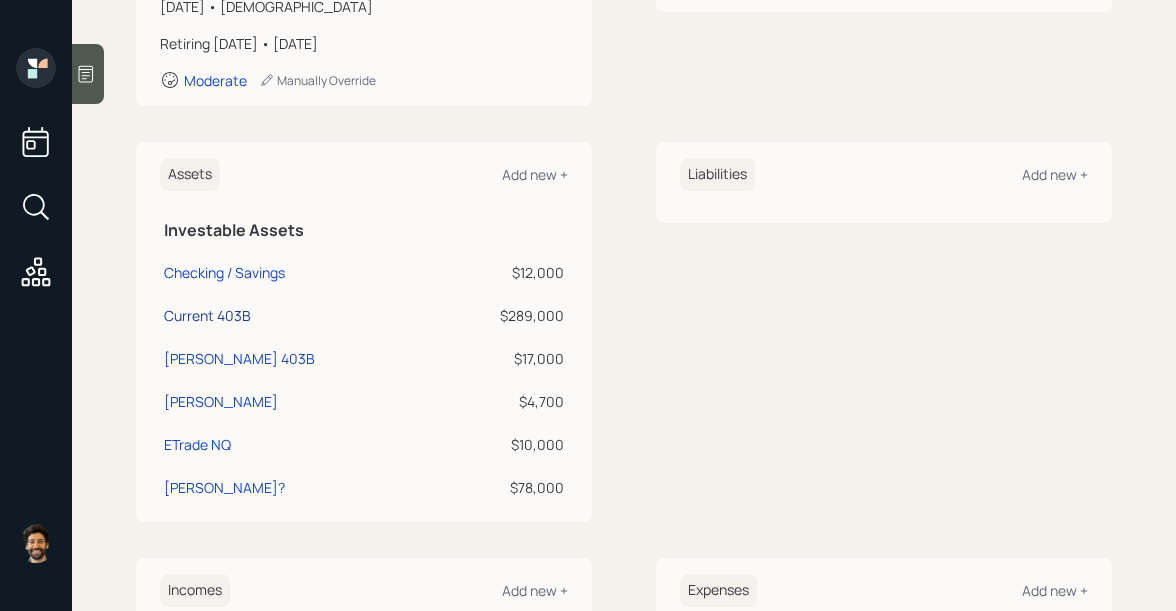 click on "Current 403B" at bounding box center [207, 315] 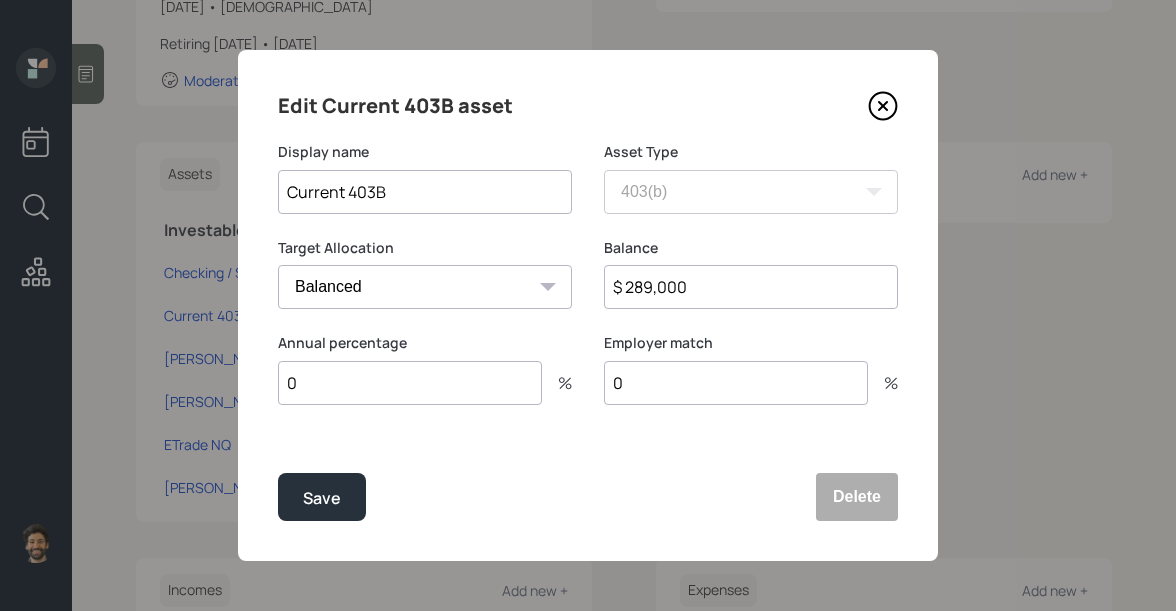 click on "$ 289,000" at bounding box center [751, 287] 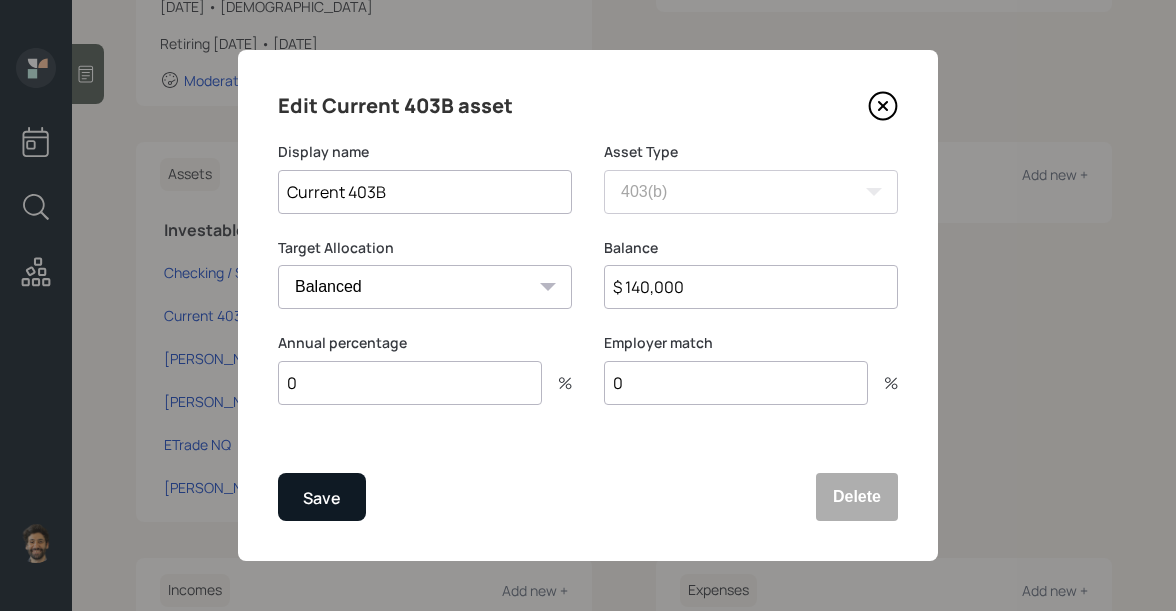 type on "$ 140,000" 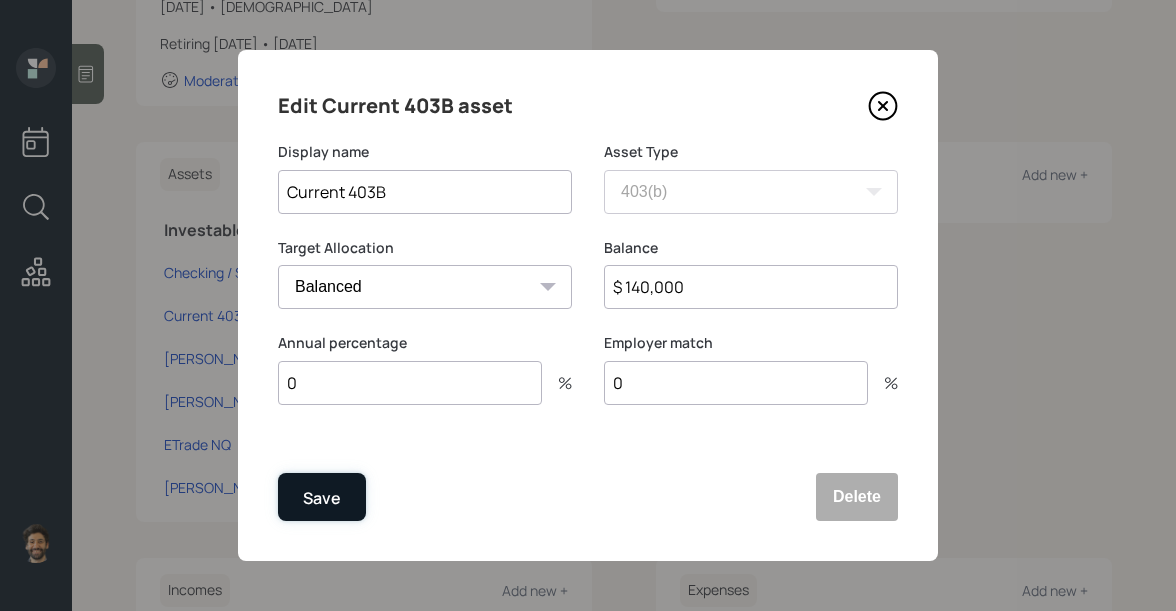 click on "Save" at bounding box center [322, 498] 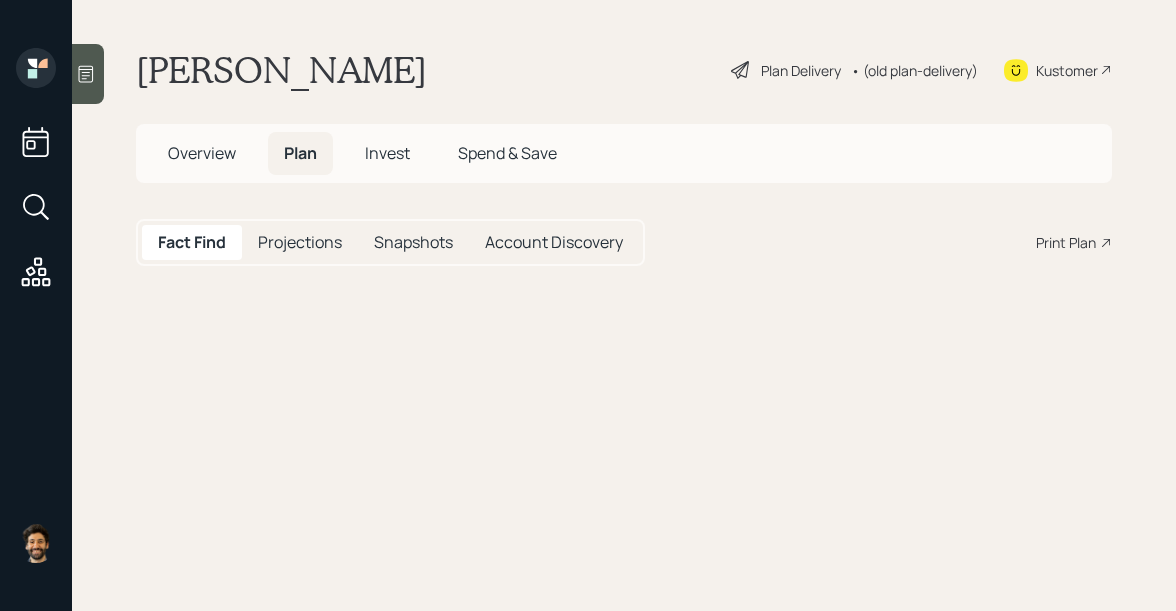 scroll, scrollTop: 0, scrollLeft: 0, axis: both 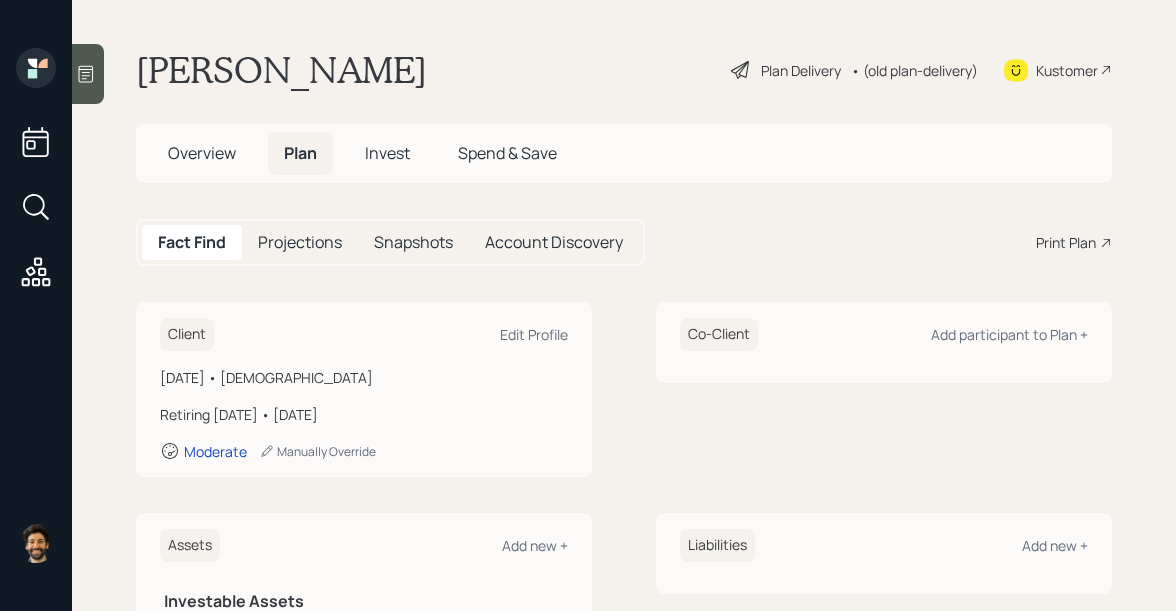 click on "Invest" at bounding box center (387, 153) 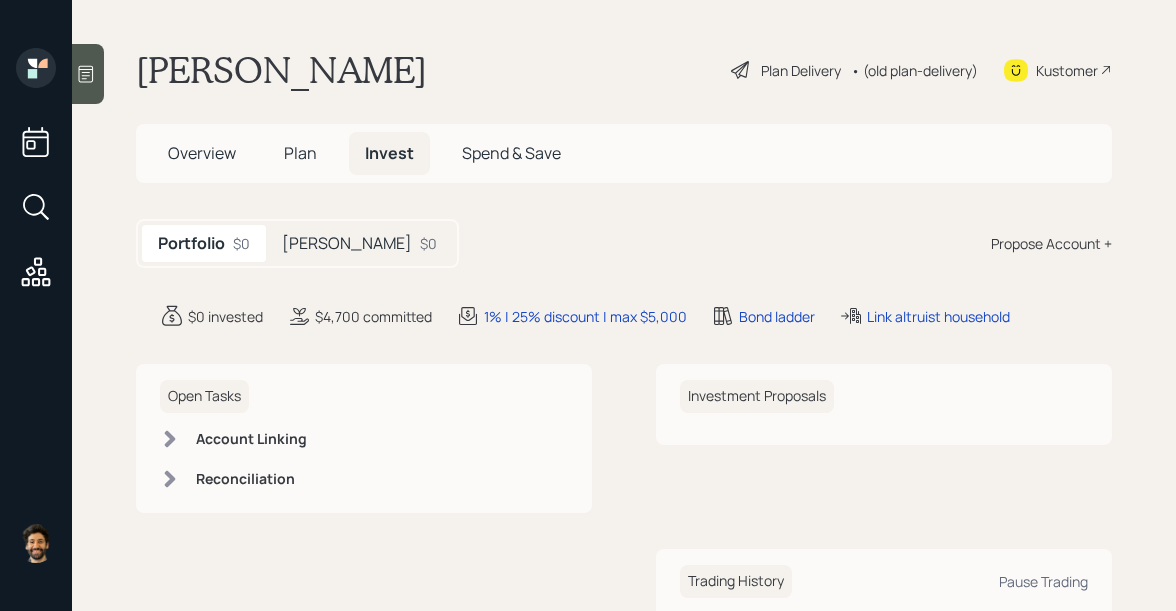 click on "Propose Account +" at bounding box center [1051, 243] 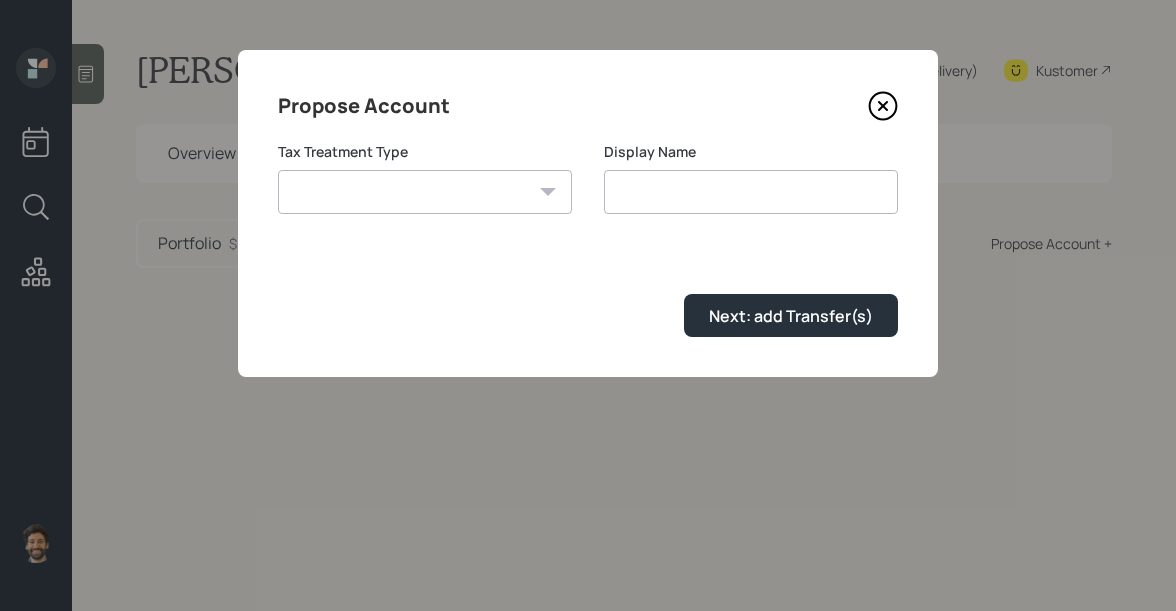 click on "[PERSON_NAME] Taxable Traditional" at bounding box center (425, 192) 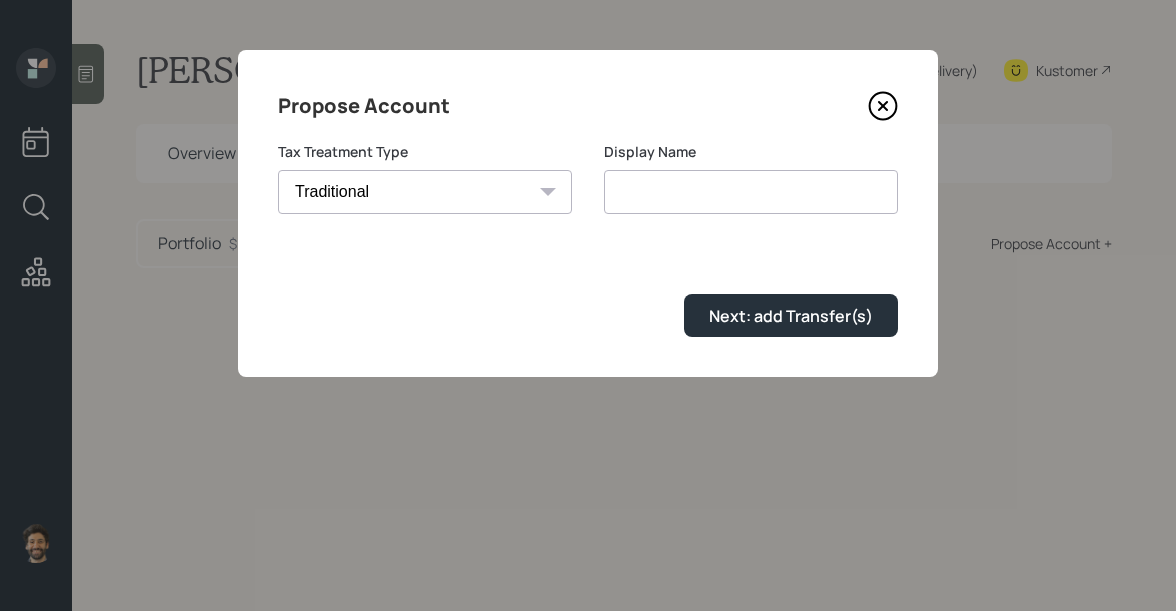 type on "Traditional" 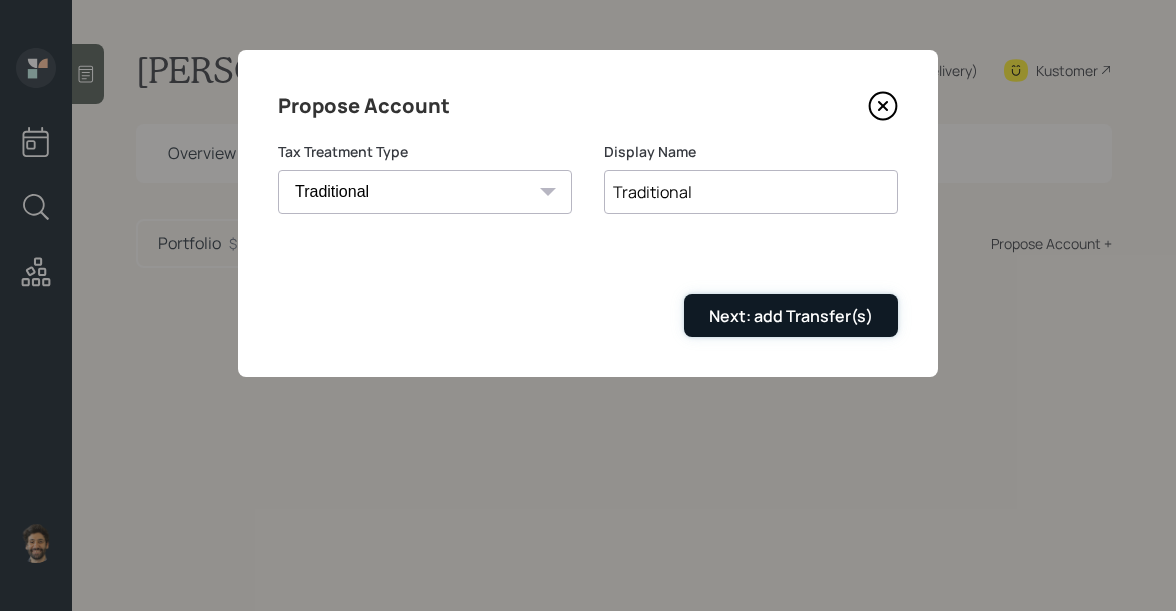 click on "Next: add Transfer(s)" at bounding box center [791, 316] 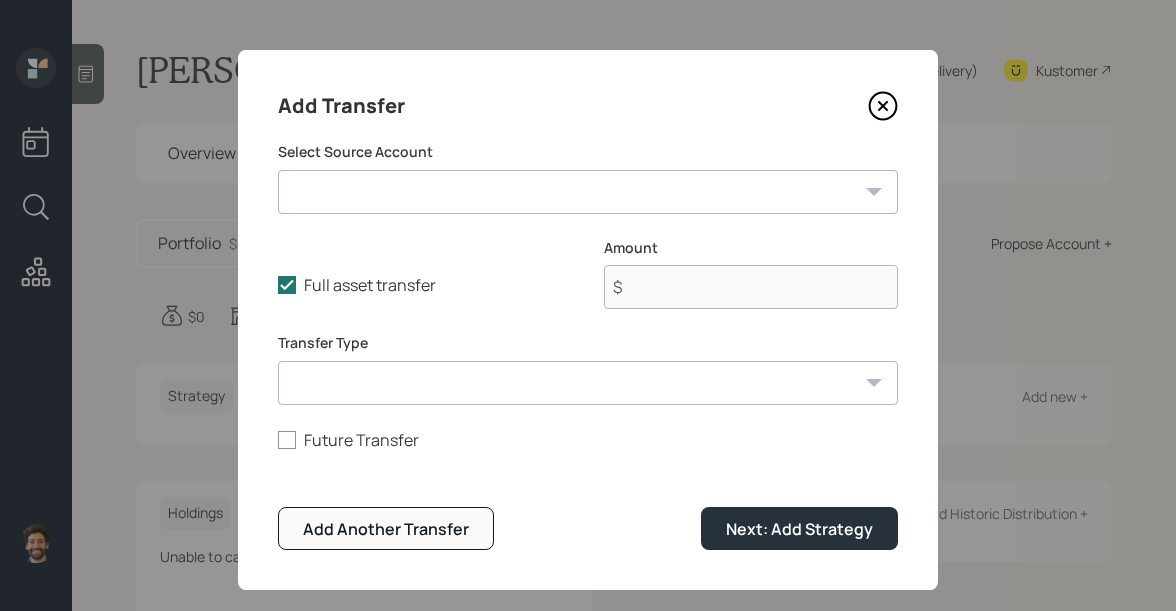 click on "Checking / Savings ($12,000 | Emergency Fund) Current 403B  ($140,000 | 403(b)) [PERSON_NAME] 403B ($17,000 | [PERSON_NAME]) [PERSON_NAME] ($4,700 | [PERSON_NAME]) ETrade NQ ($10,000 | Taxable Investment) Maybe Annuity?  ($78,000 | Taxable Investment)" at bounding box center (588, 192) 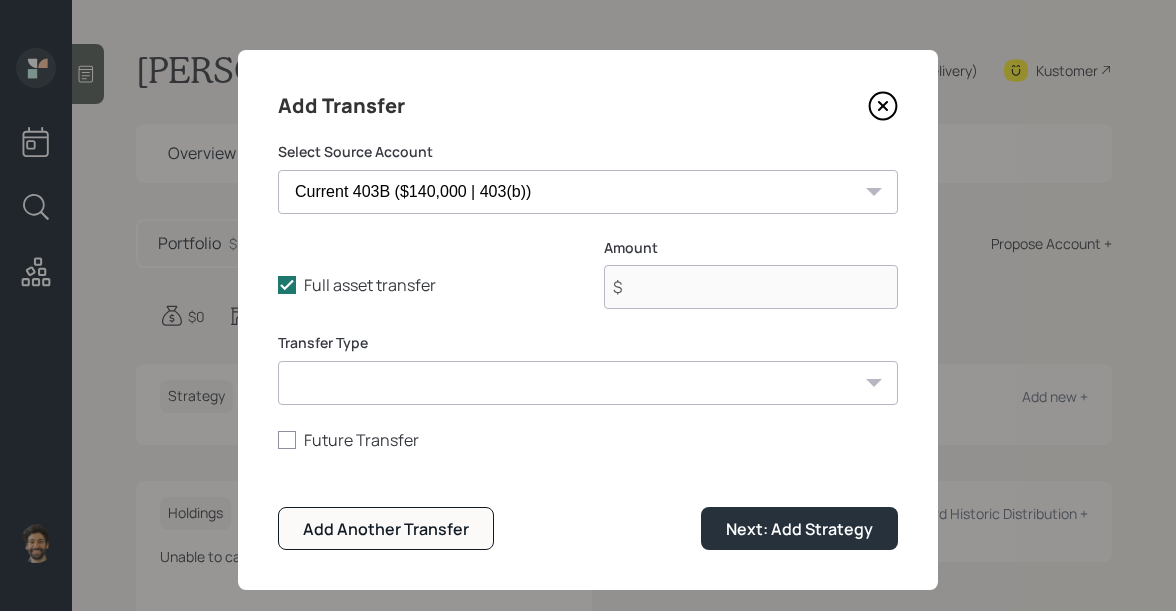 type on "$ 140,000" 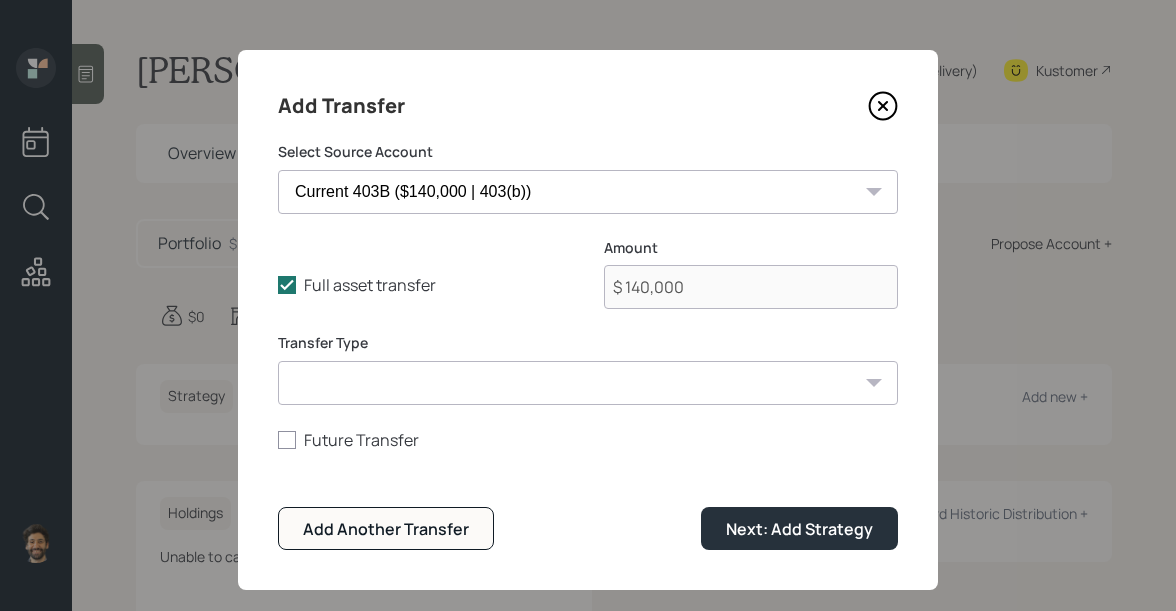 click on "ACAT Transfer Non ACAT Transfer Capitalize Rollover Rollover Deposit" at bounding box center (588, 383) 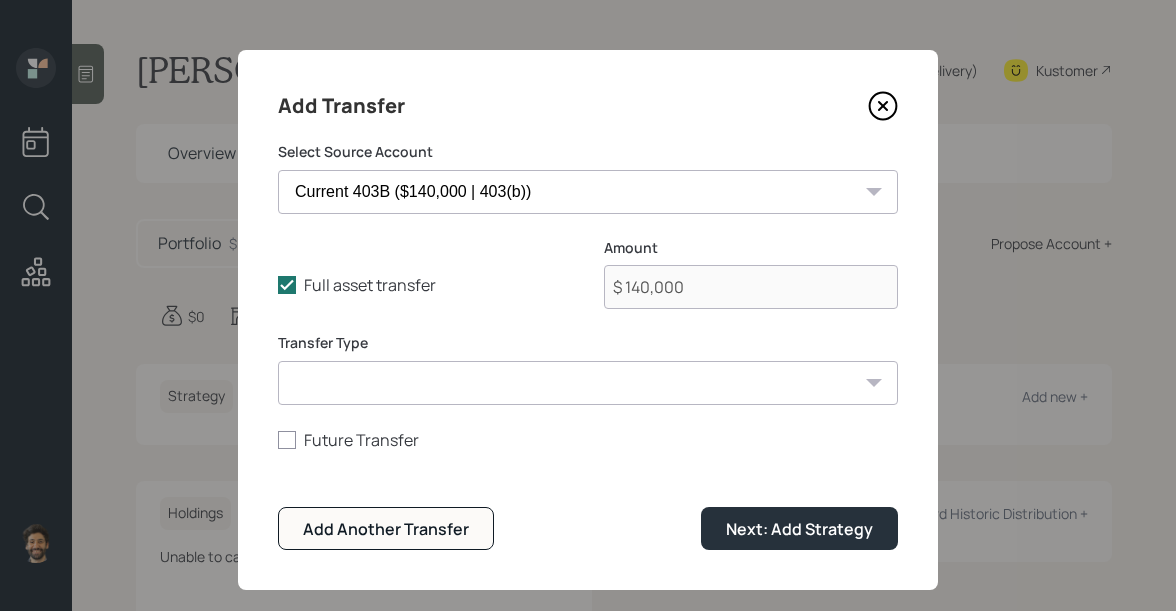 select on "acat_transfer" 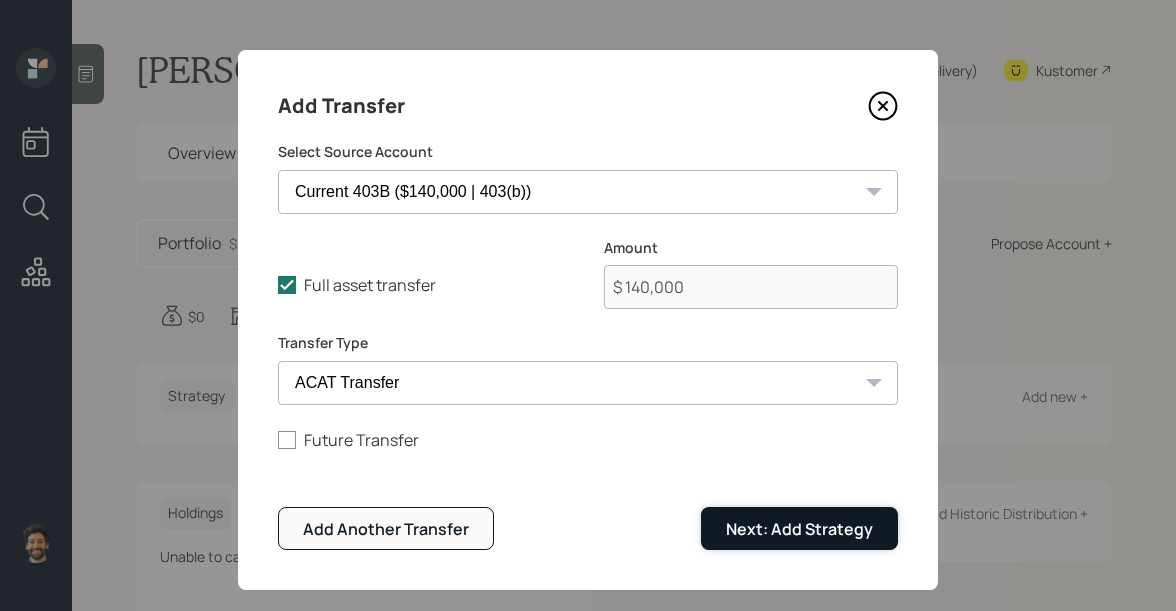 click on "Next: Add Strategy" at bounding box center [799, 528] 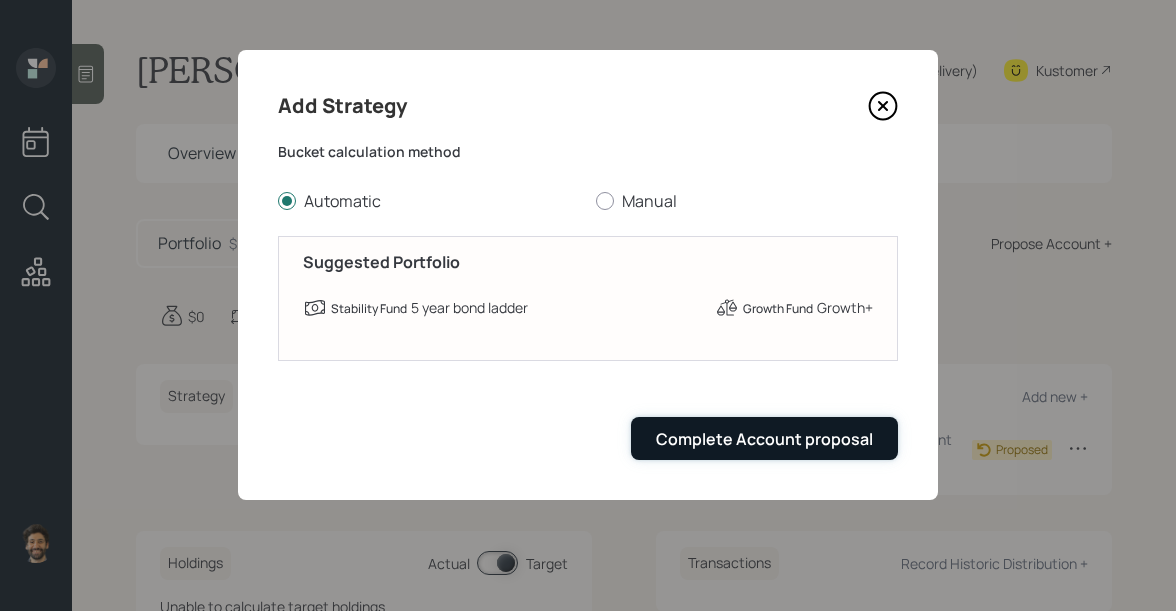 click on "Complete Account proposal" at bounding box center (764, 438) 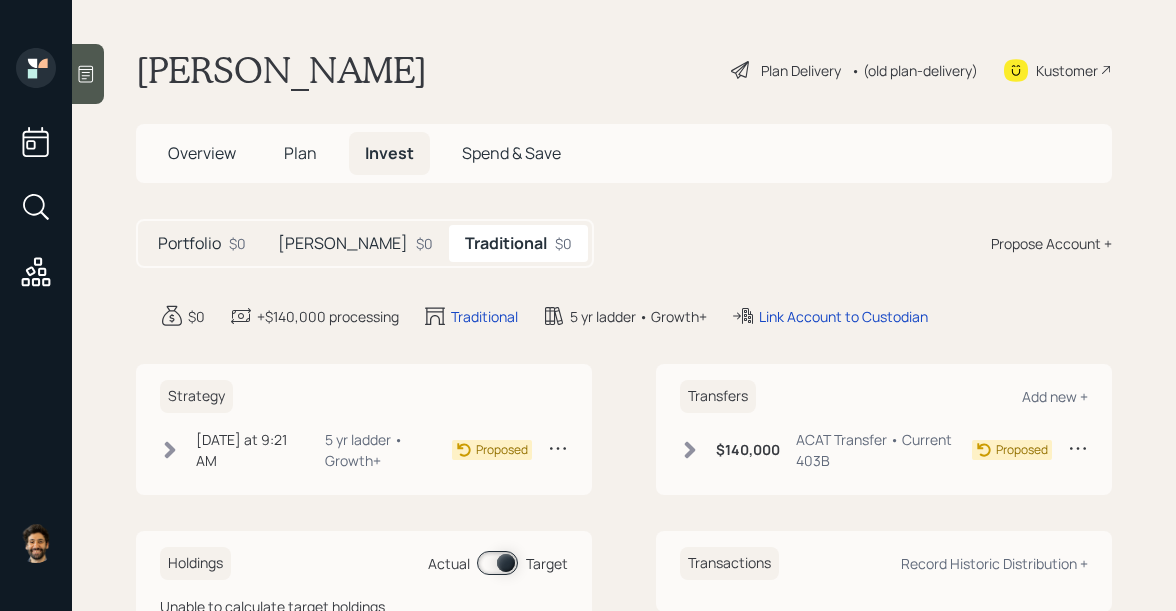 click on "[PERSON_NAME]" at bounding box center [343, 243] 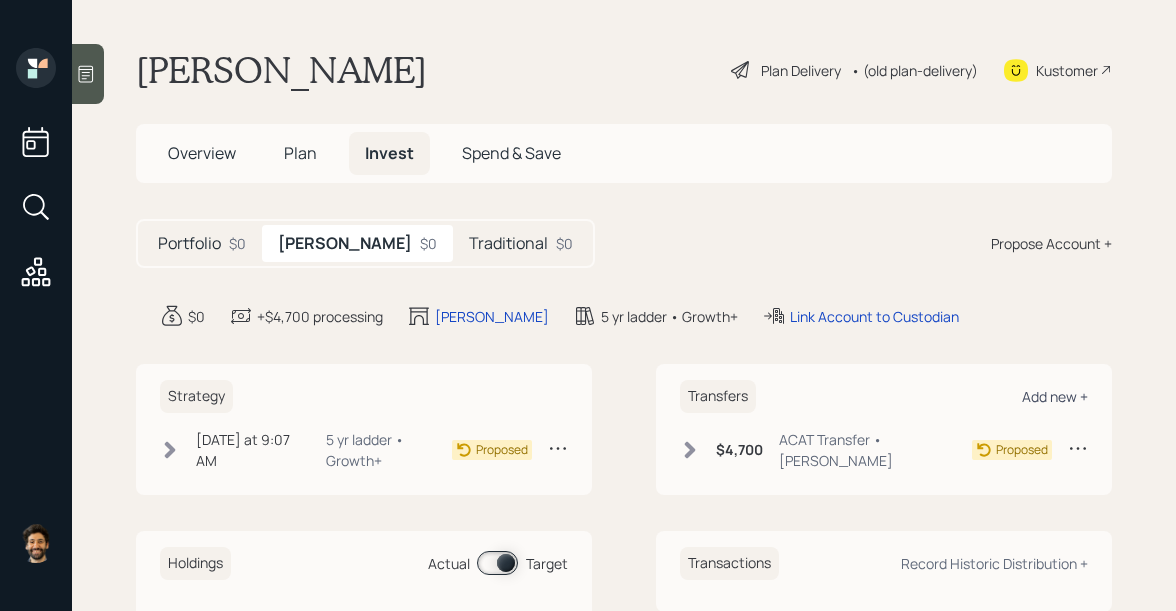 click on "Add new +" at bounding box center [1055, 396] 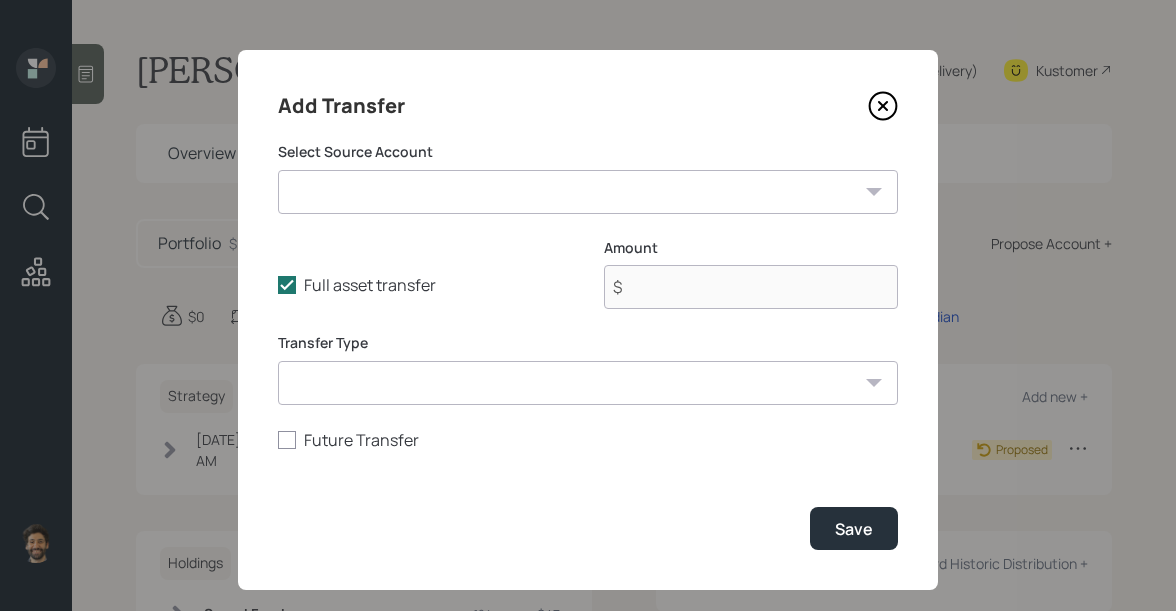 click on "Checking / Savings ($12,000 | Emergency Fund) Current 403B  ($140,000 | 403(b)) [PERSON_NAME] 403B ($17,000 | [PERSON_NAME]) [PERSON_NAME] ($4,700 | [PERSON_NAME]) ETrade NQ ($10,000 | Taxable Investment) Maybe Annuity?  ($78,000 | Taxable Investment)" at bounding box center (588, 192) 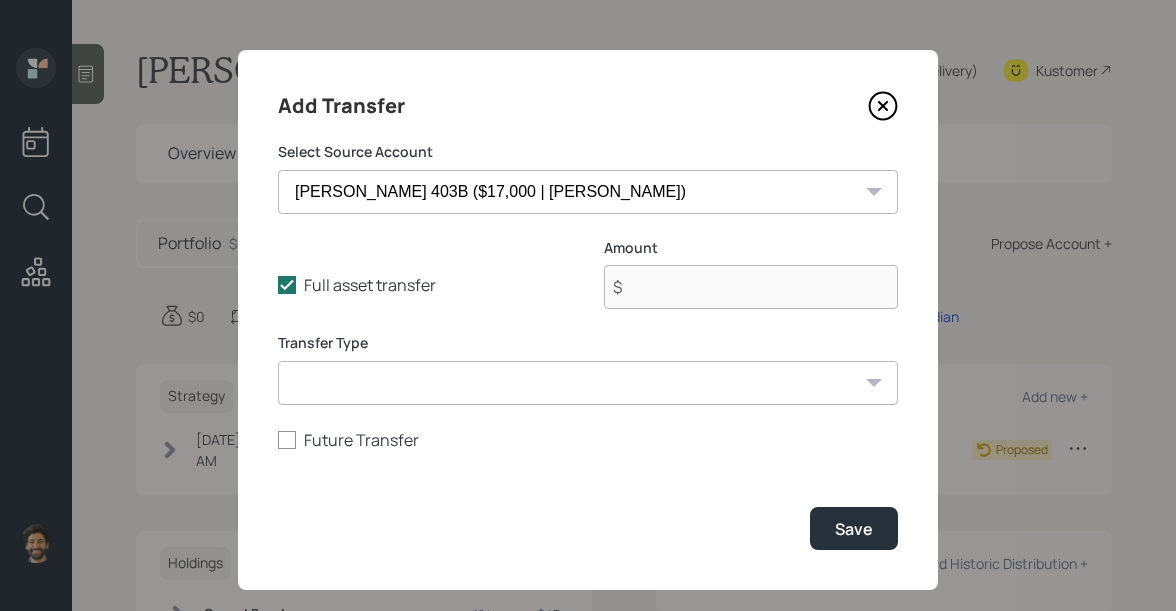 type on "$ 17,000" 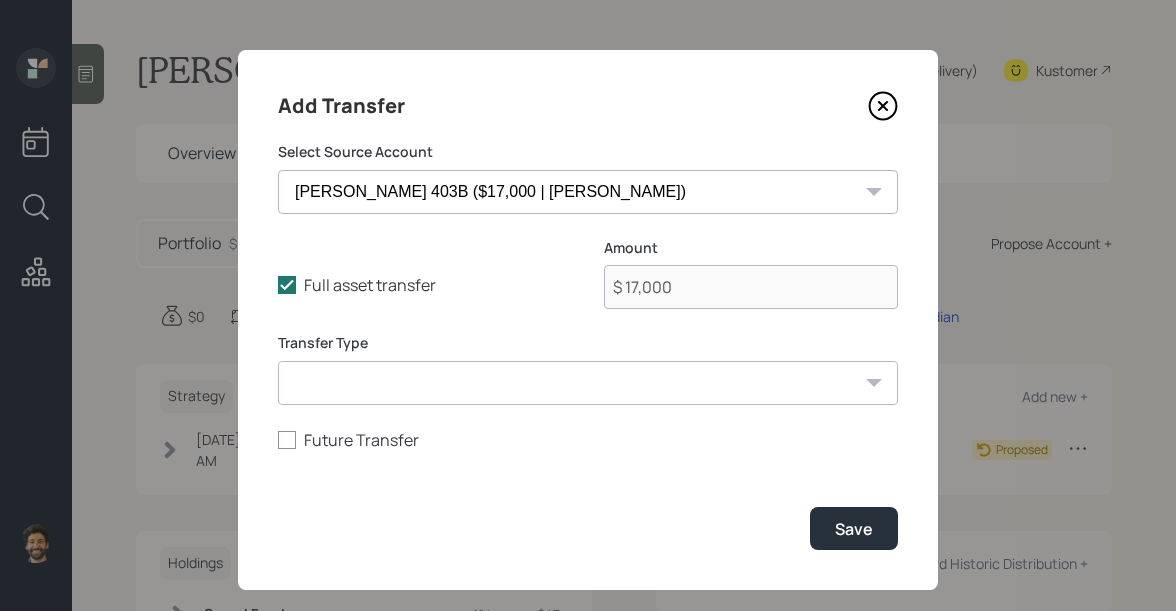 click on "ACAT Transfer Non ACAT Transfer Capitalize Rollover Rollover Deposit" at bounding box center [588, 383] 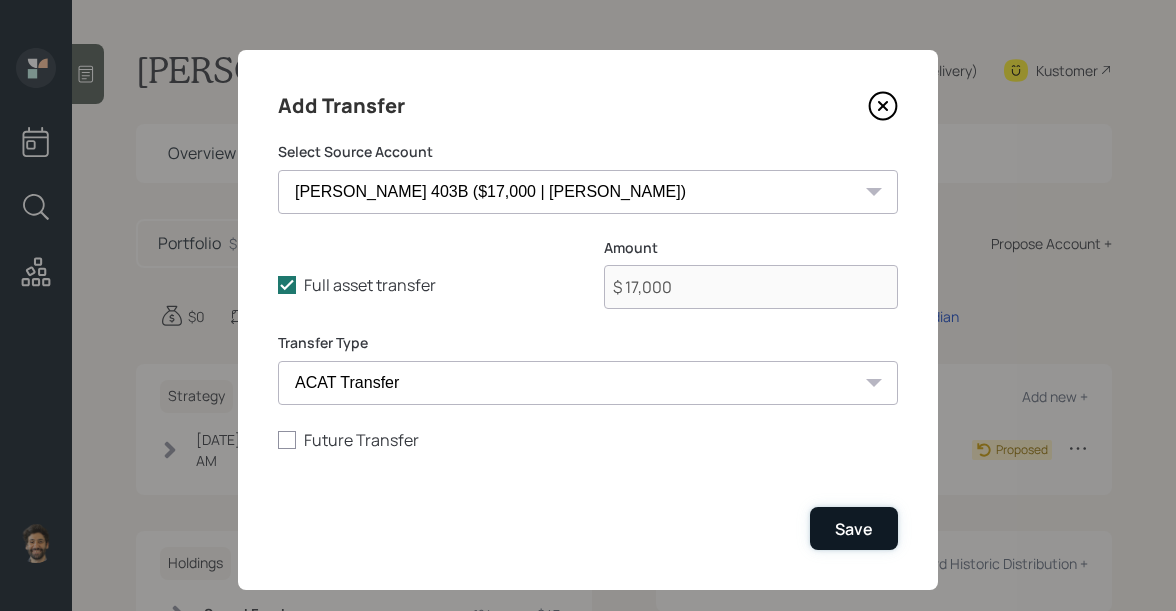 click on "Save" at bounding box center [854, 528] 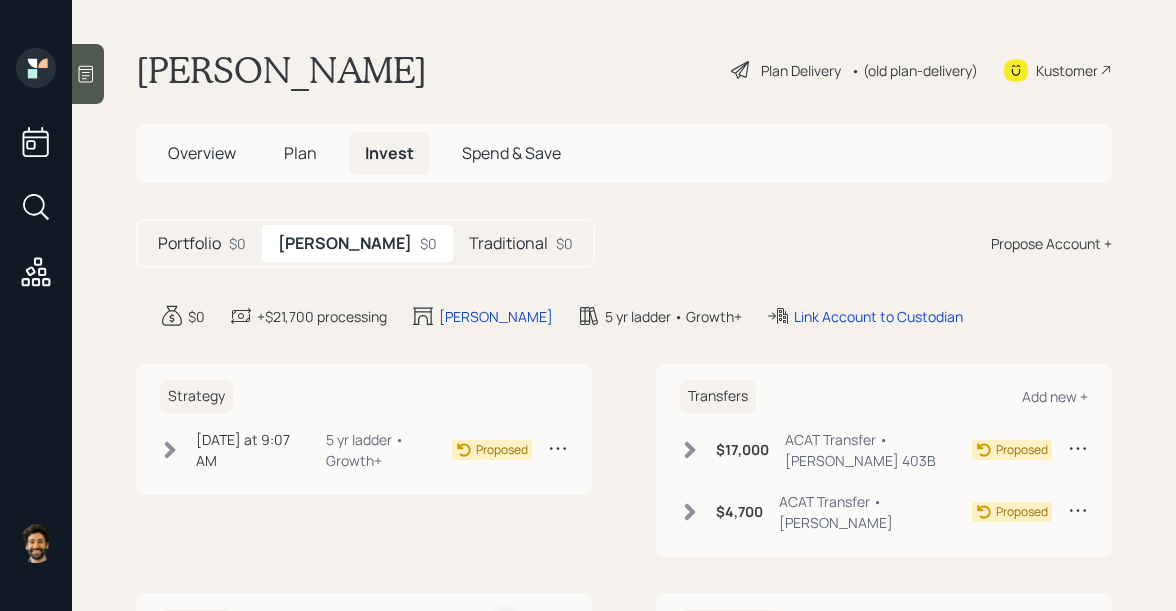 click on "• (old plan-delivery)" at bounding box center (914, 70) 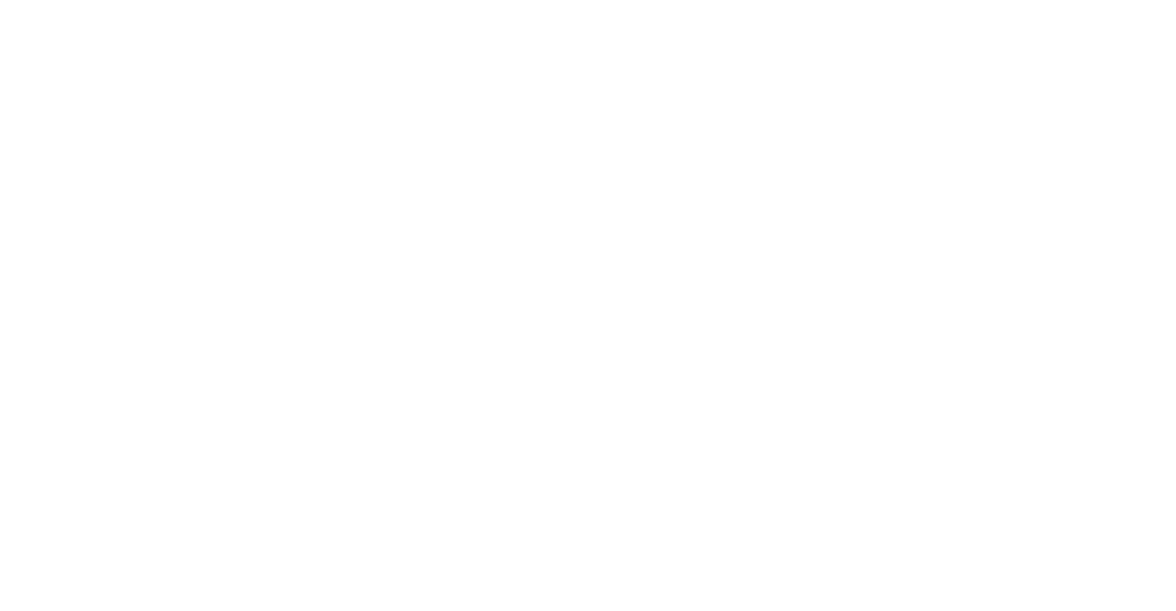 scroll, scrollTop: 0, scrollLeft: 0, axis: both 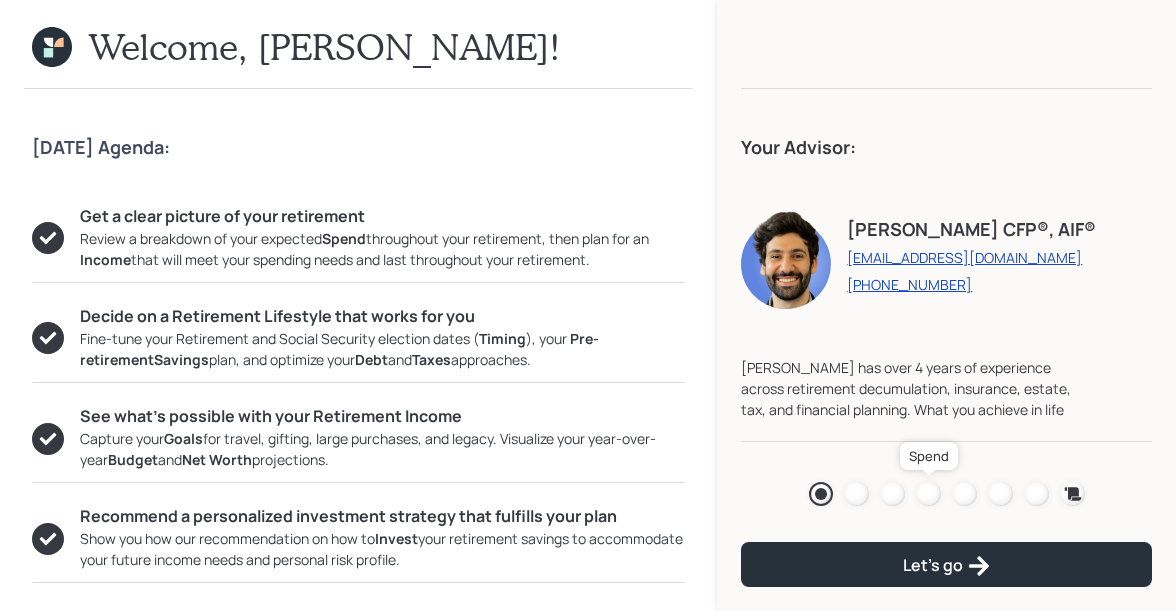 click at bounding box center (929, 494) 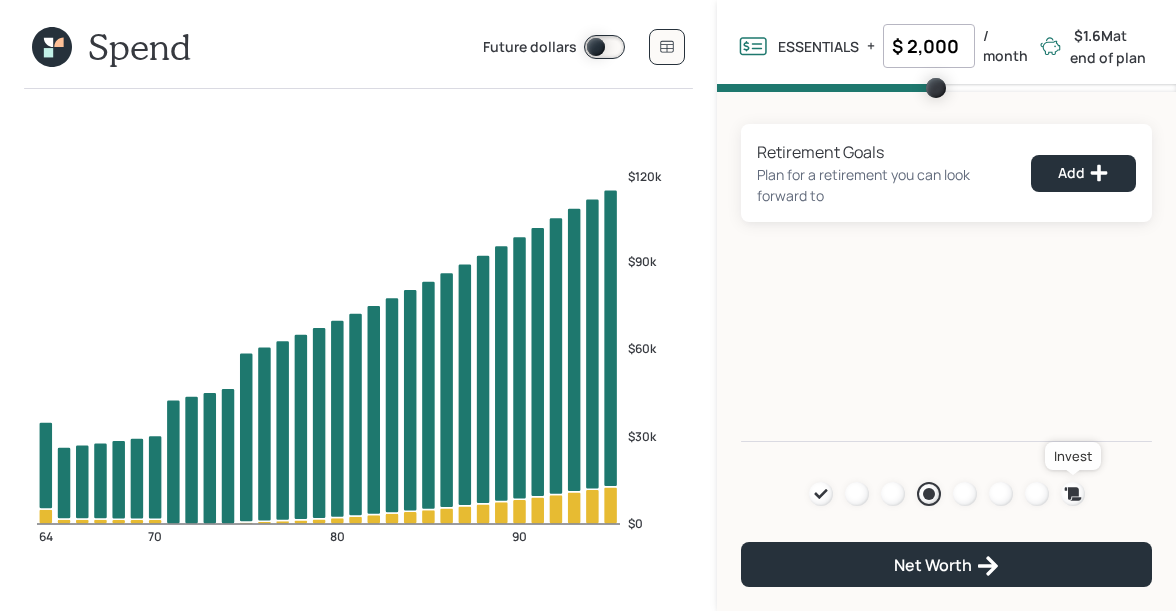 click 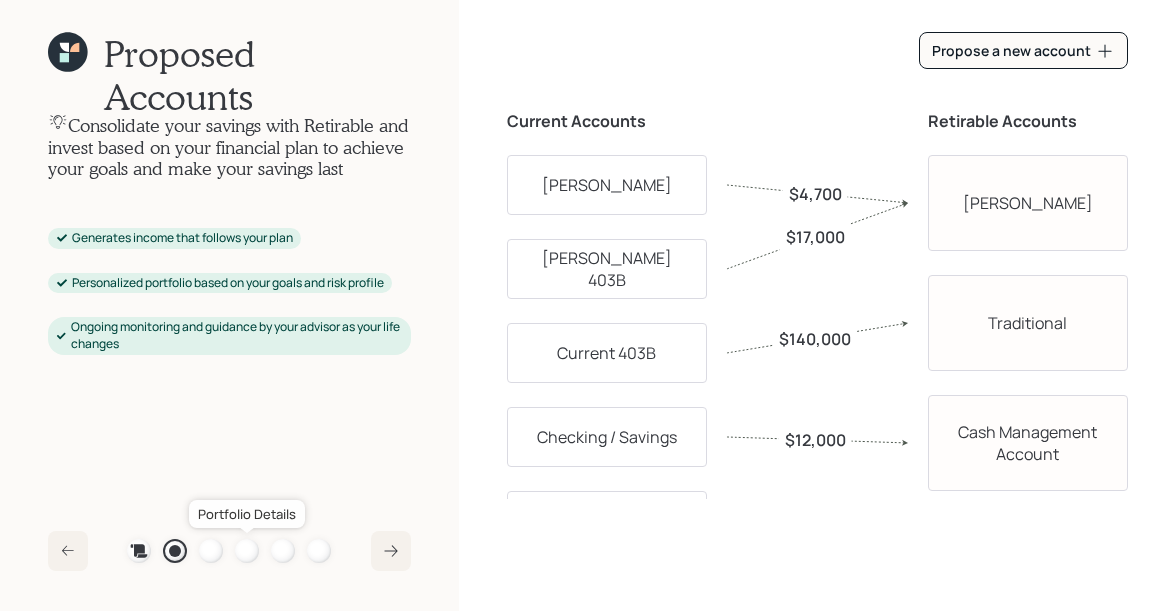 click at bounding box center [247, 551] 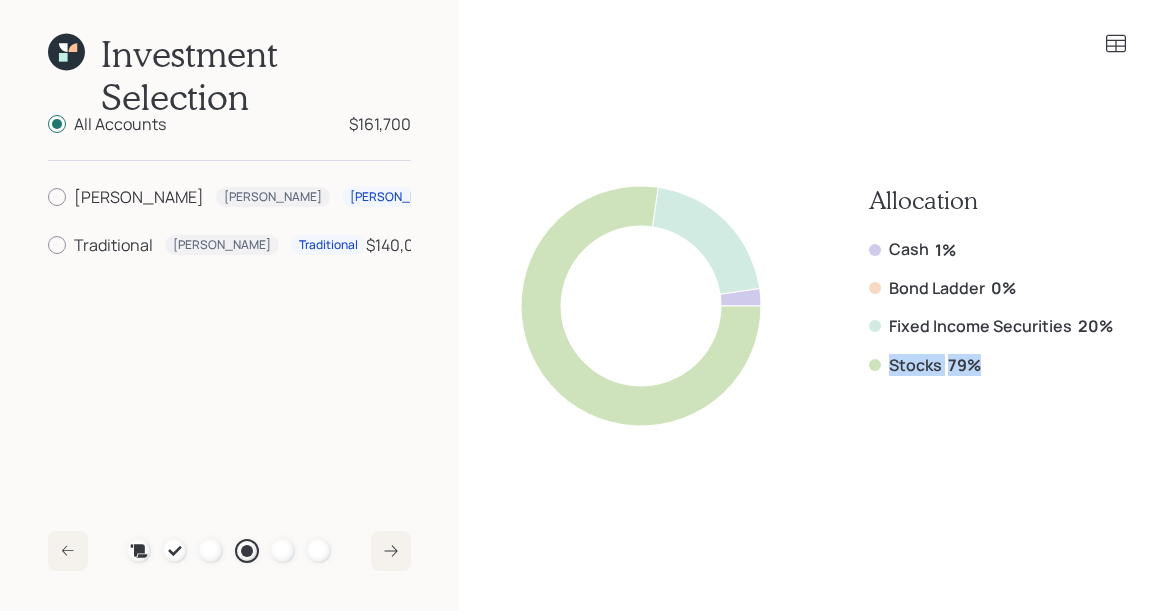 drag, startPoint x: 986, startPoint y: 360, endPoint x: 887, endPoint y: 362, distance: 99.0202 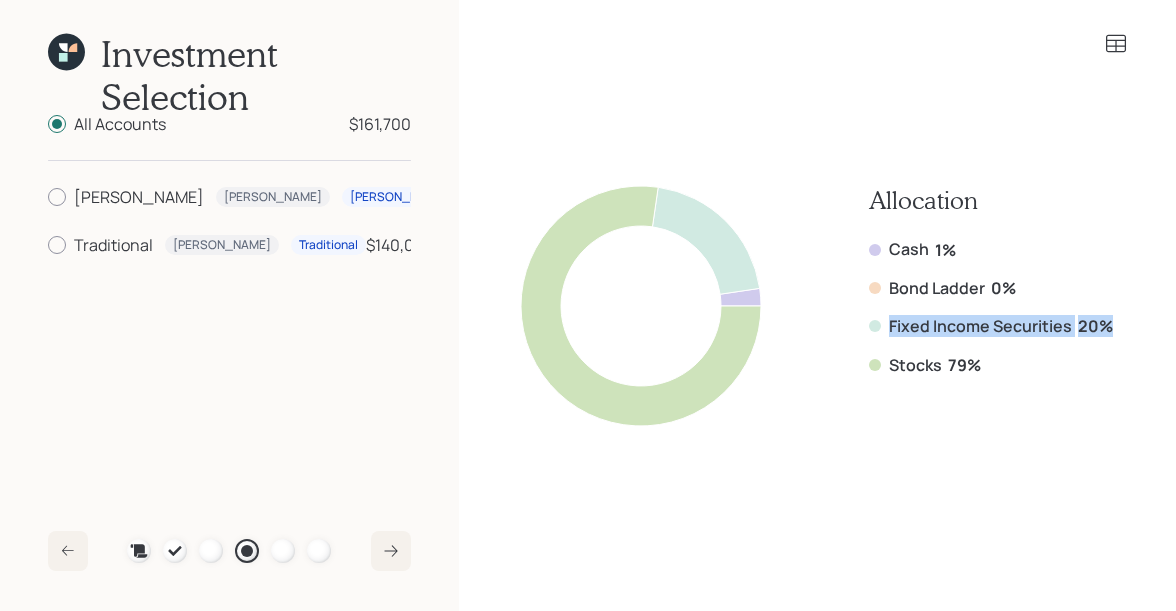 drag, startPoint x: 1117, startPoint y: 322, endPoint x: 884, endPoint y: 321, distance: 233.00215 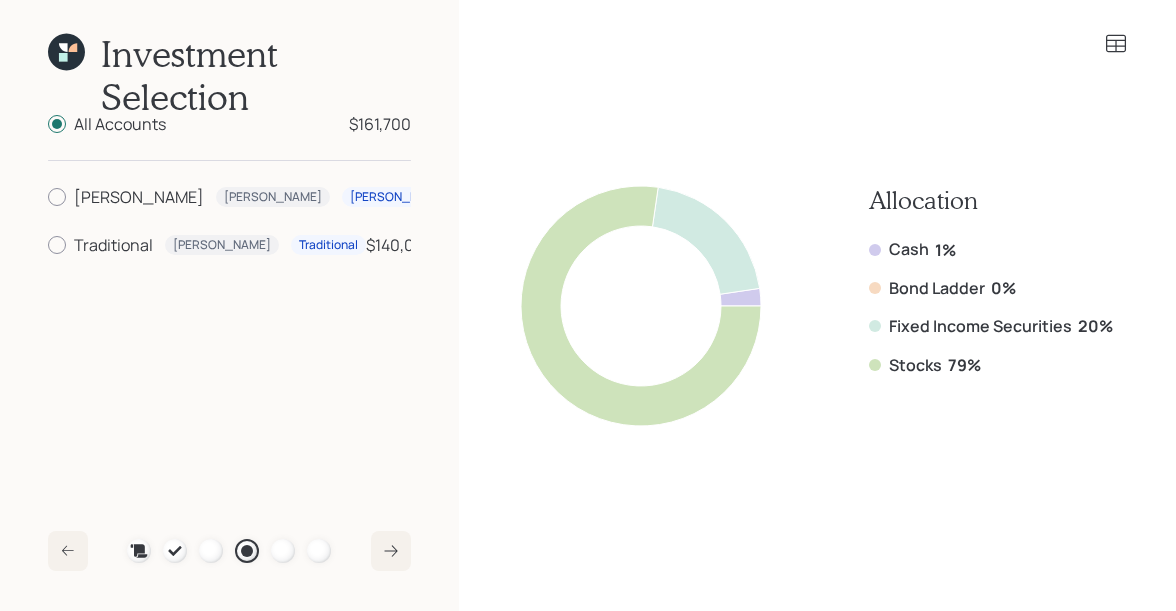 click 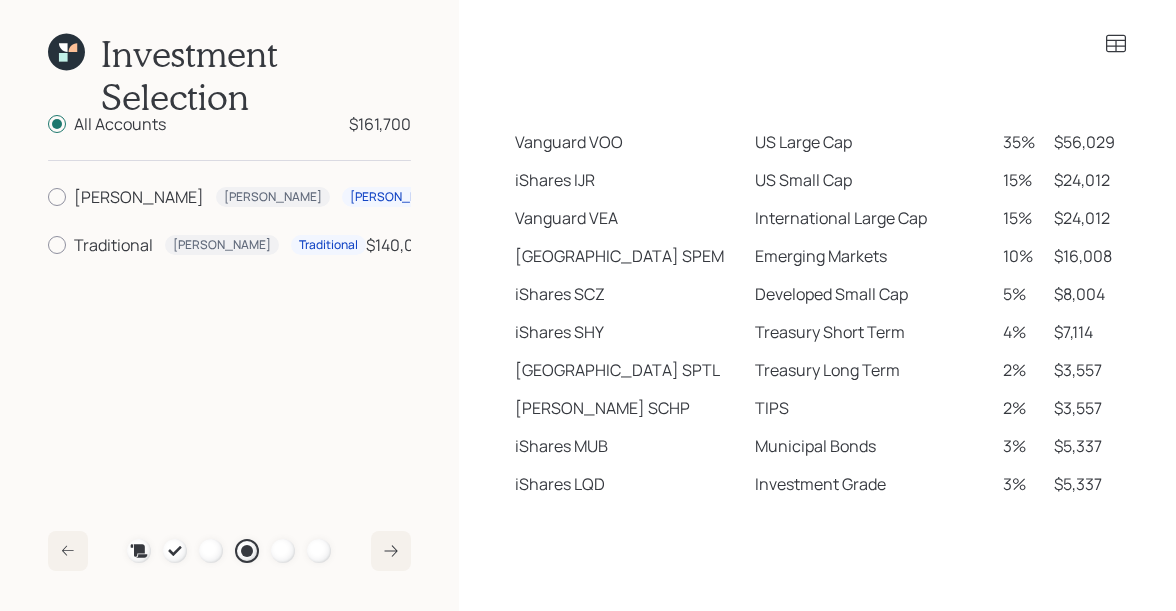 scroll, scrollTop: 324, scrollLeft: 0, axis: vertical 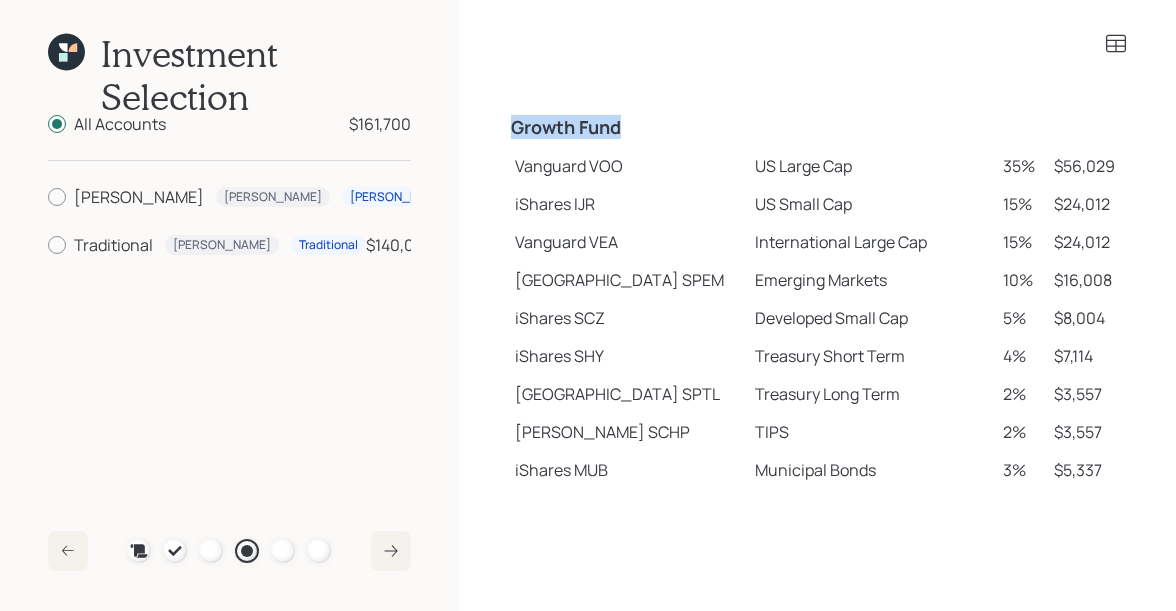 drag, startPoint x: 512, startPoint y: 130, endPoint x: 646, endPoint y: 136, distance: 134.13426 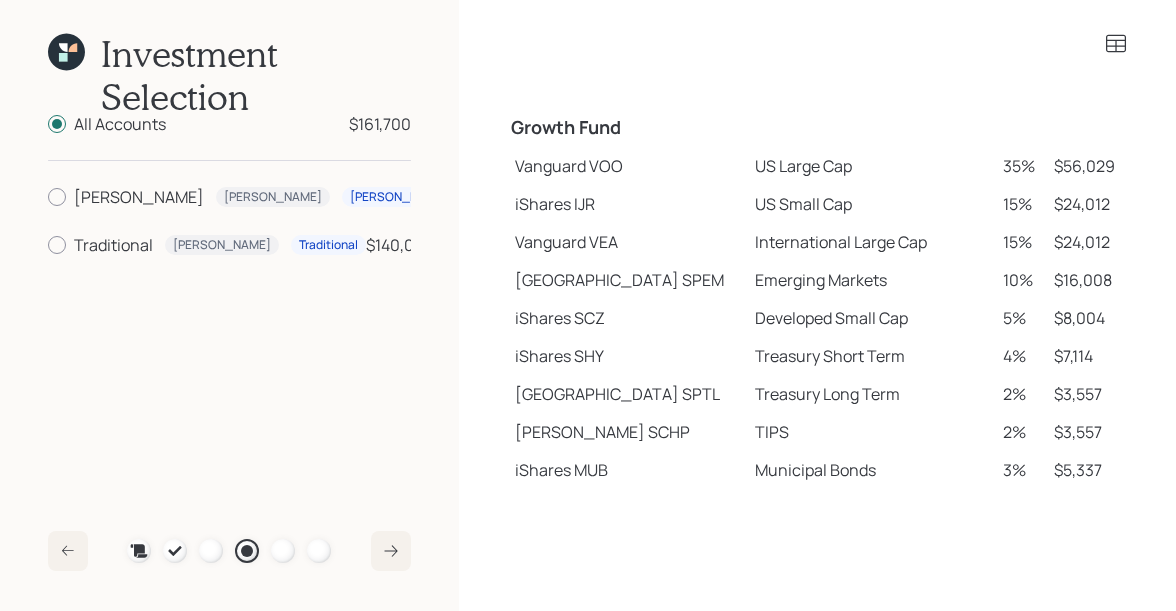 click on "Vanguard   VOO" at bounding box center (627, 166) 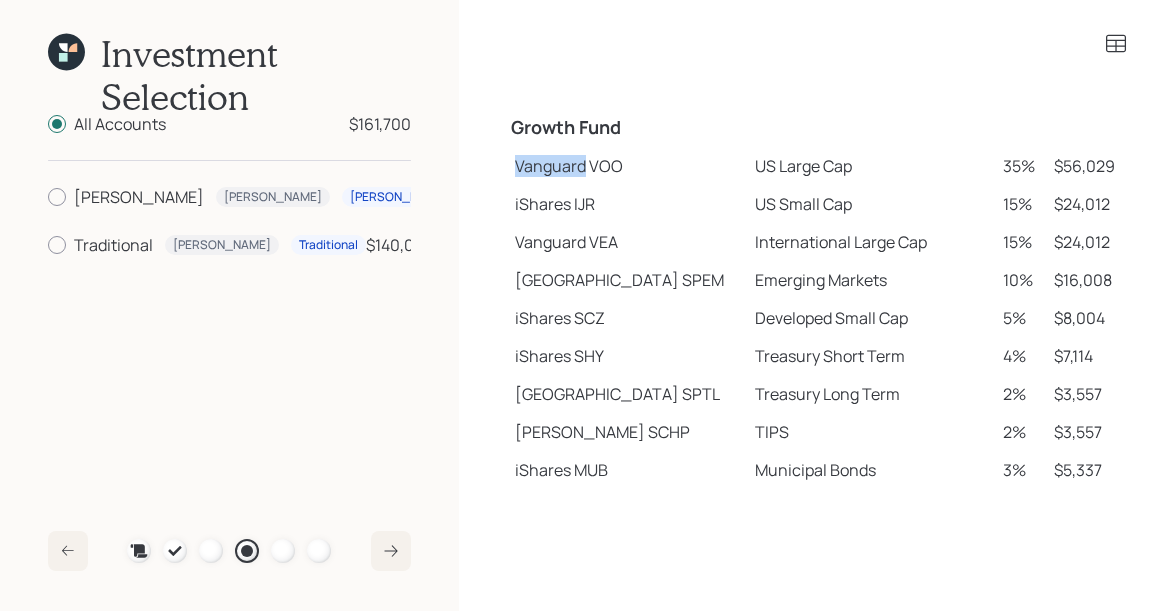 click on "Vanguard   VOO" at bounding box center [627, 166] 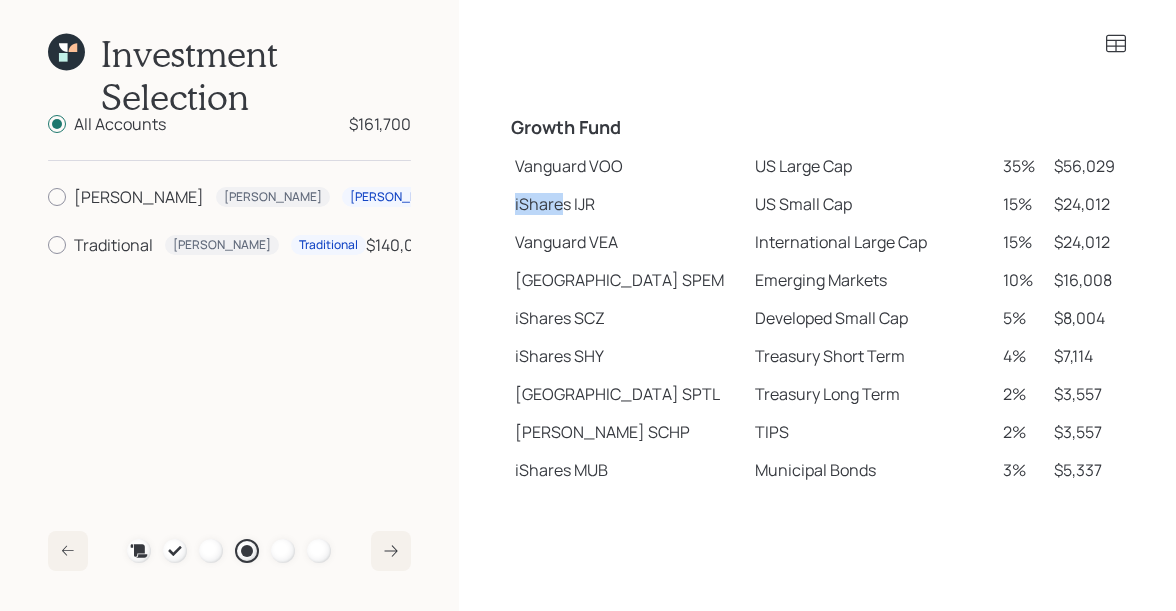 drag, startPoint x: 515, startPoint y: 203, endPoint x: 561, endPoint y: 210, distance: 46.52956 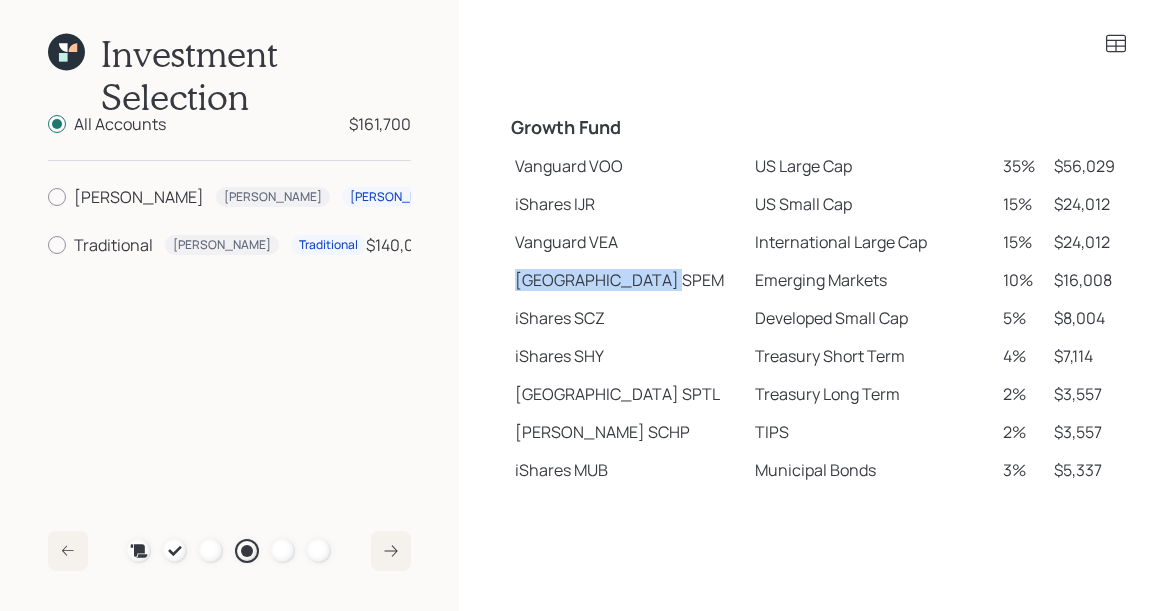 drag, startPoint x: 509, startPoint y: 281, endPoint x: 609, endPoint y: 282, distance: 100.005 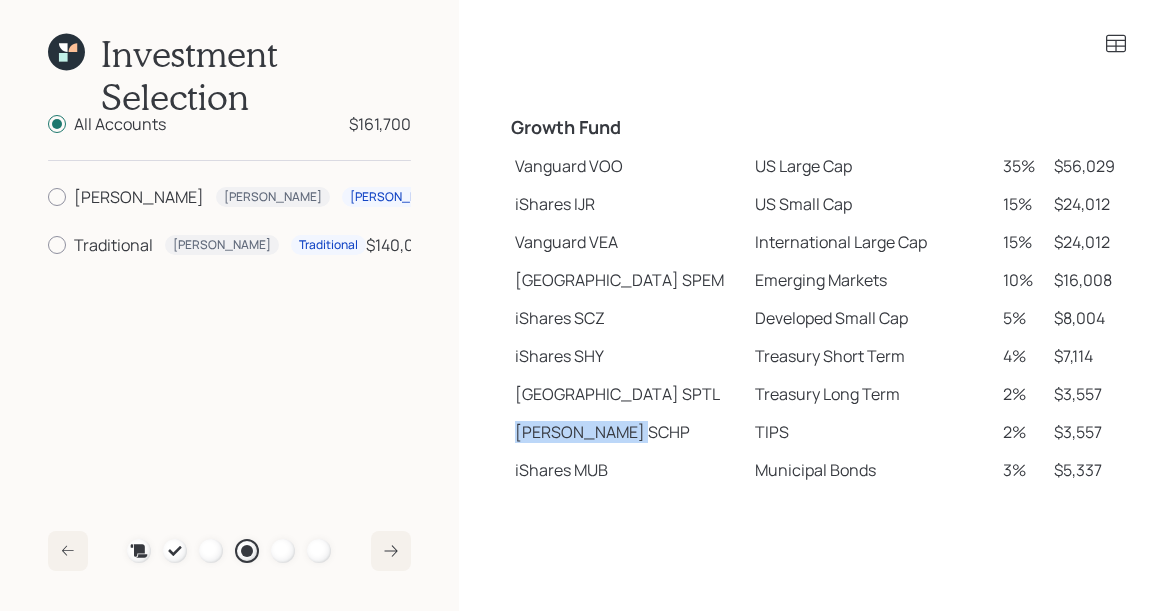 drag, startPoint x: 513, startPoint y: 426, endPoint x: 575, endPoint y: 431, distance: 62.201286 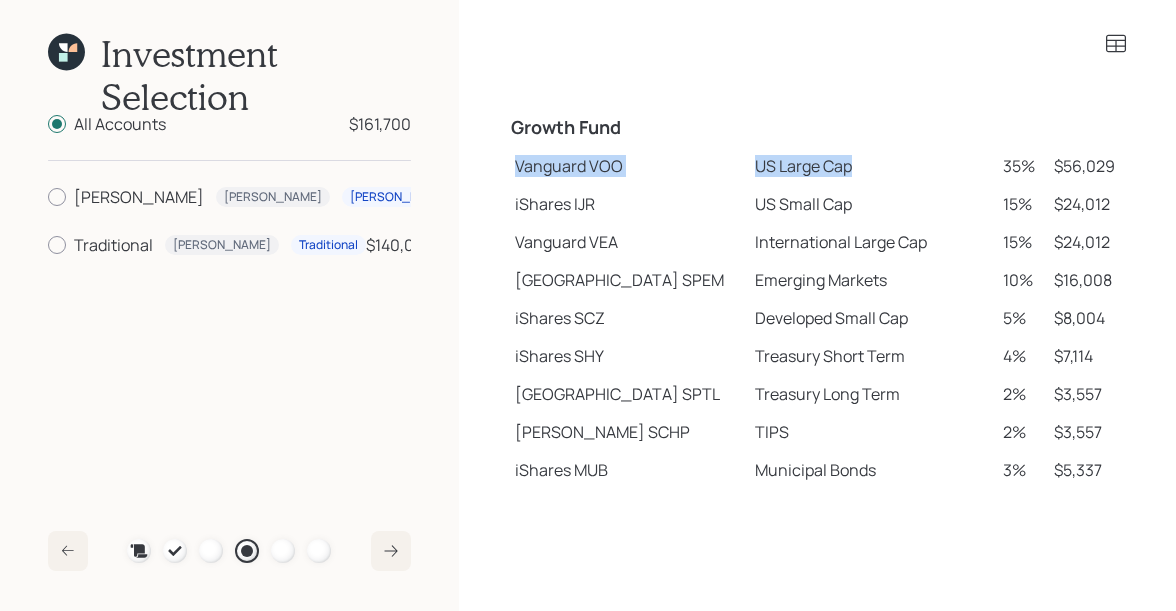 drag, startPoint x: 515, startPoint y: 166, endPoint x: 797, endPoint y: 164, distance: 282.00708 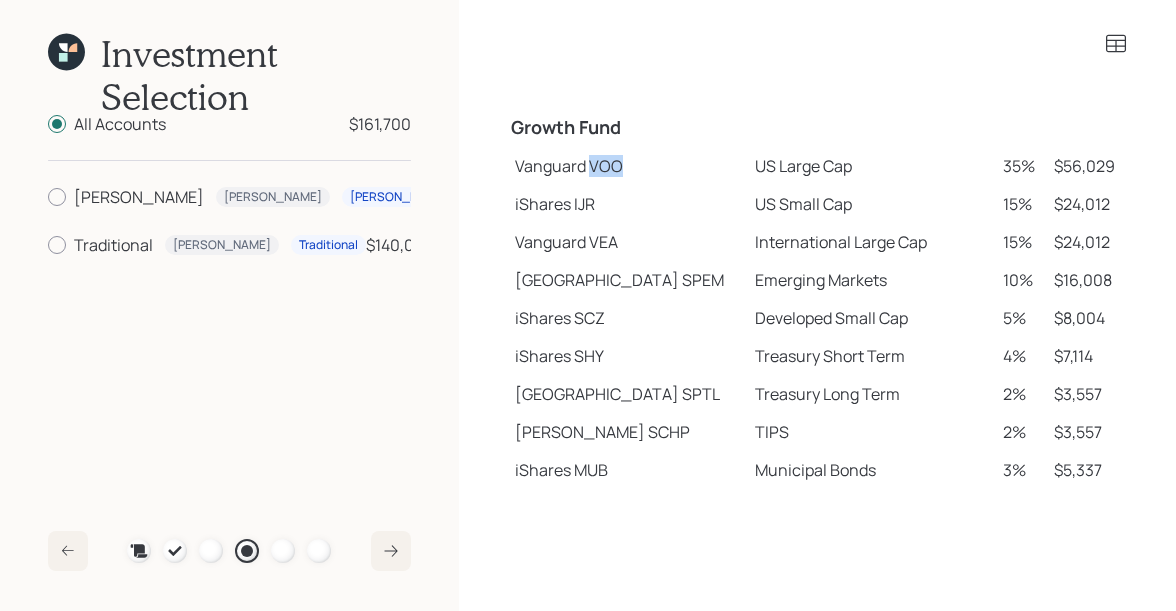 click on "Vanguard   VOO" at bounding box center [627, 166] 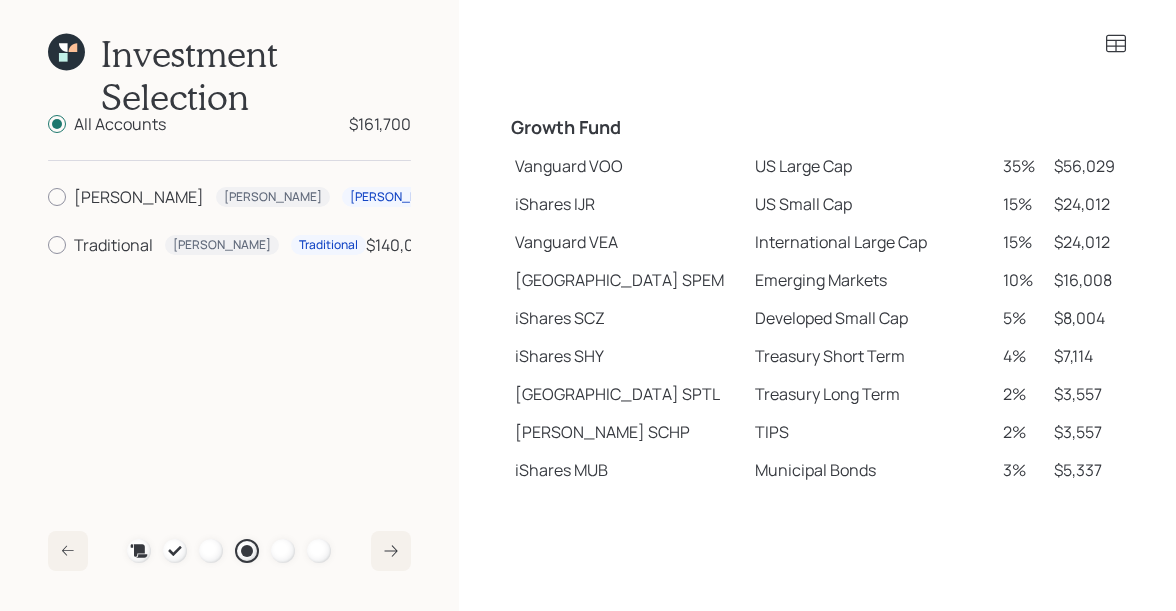 click on "Vanguard   VOO" at bounding box center (627, 166) 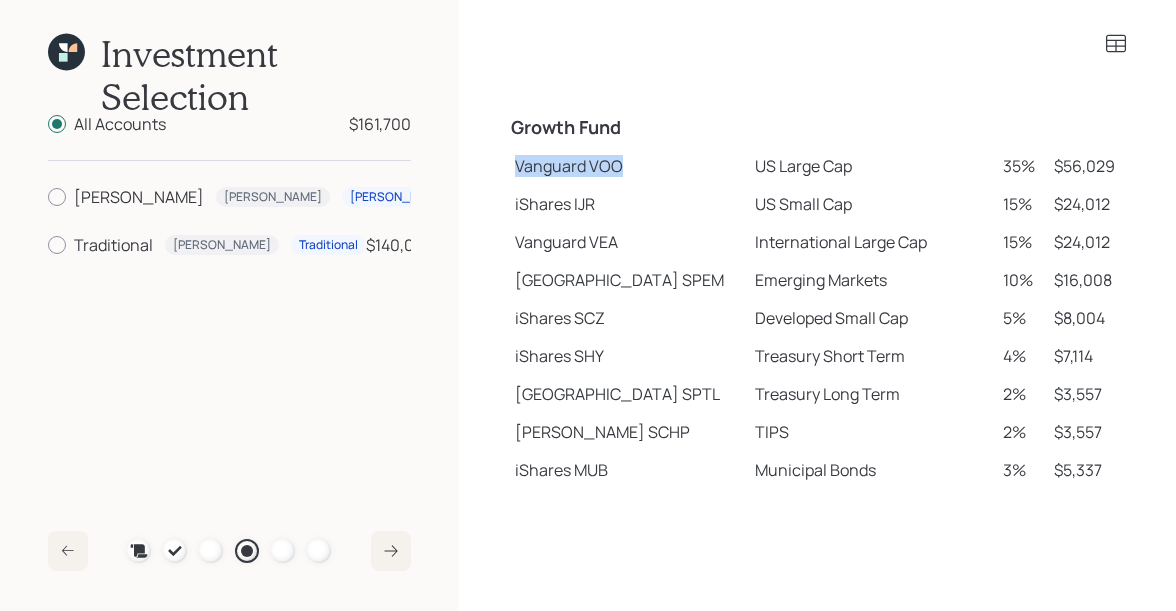 drag, startPoint x: 516, startPoint y: 161, endPoint x: 649, endPoint y: 163, distance: 133.01503 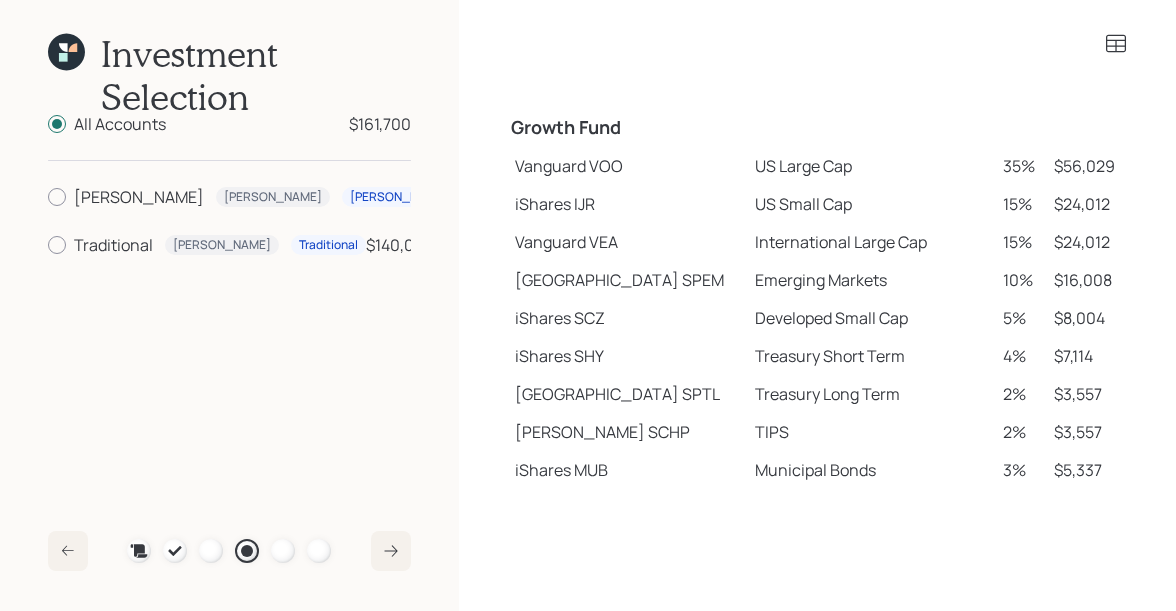 click 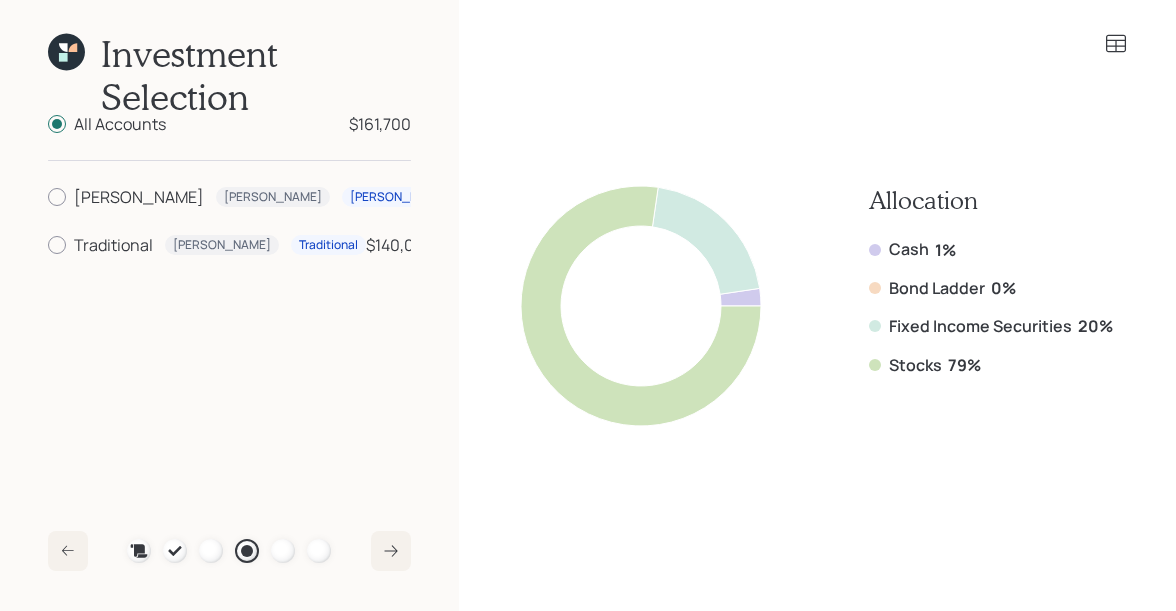 scroll, scrollTop: 0, scrollLeft: 0, axis: both 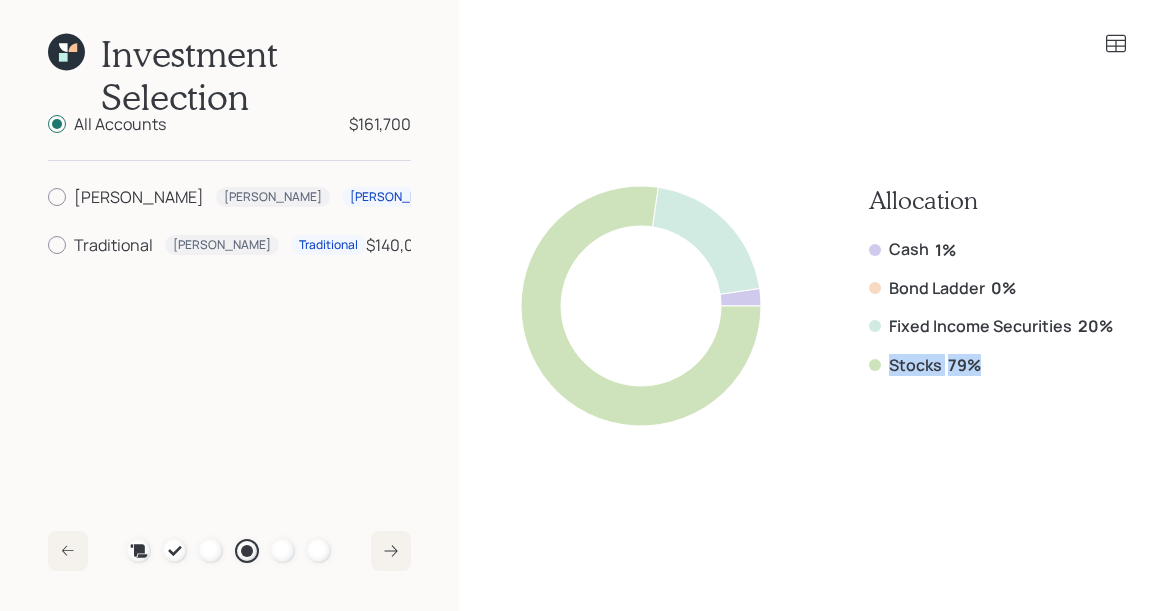 drag, startPoint x: 991, startPoint y: 369, endPoint x: 882, endPoint y: 368, distance: 109.004585 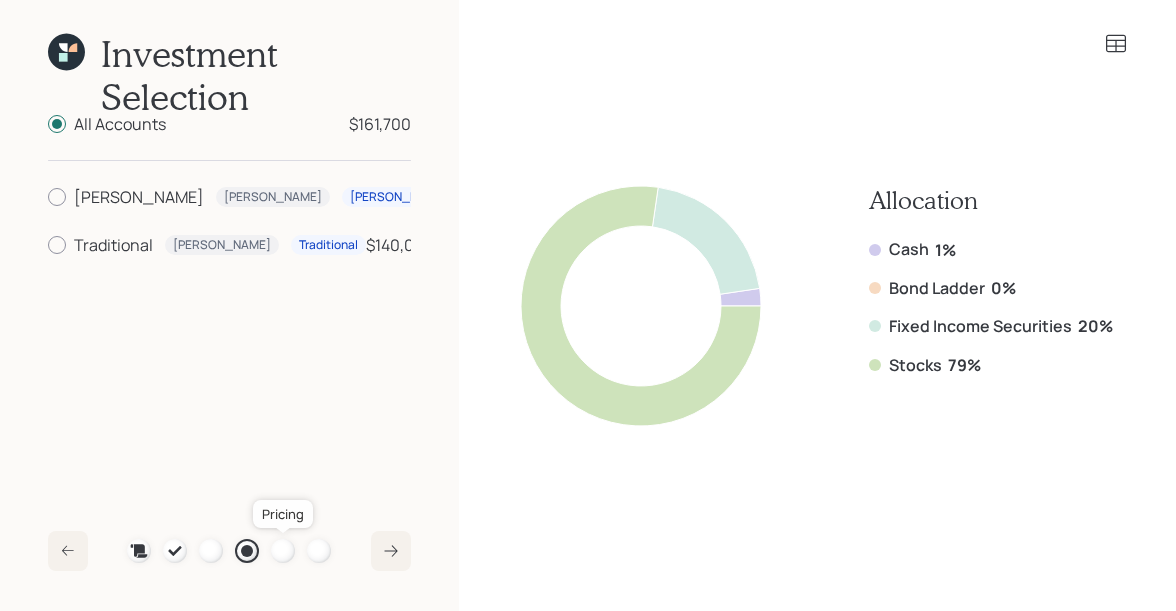 click at bounding box center (283, 551) 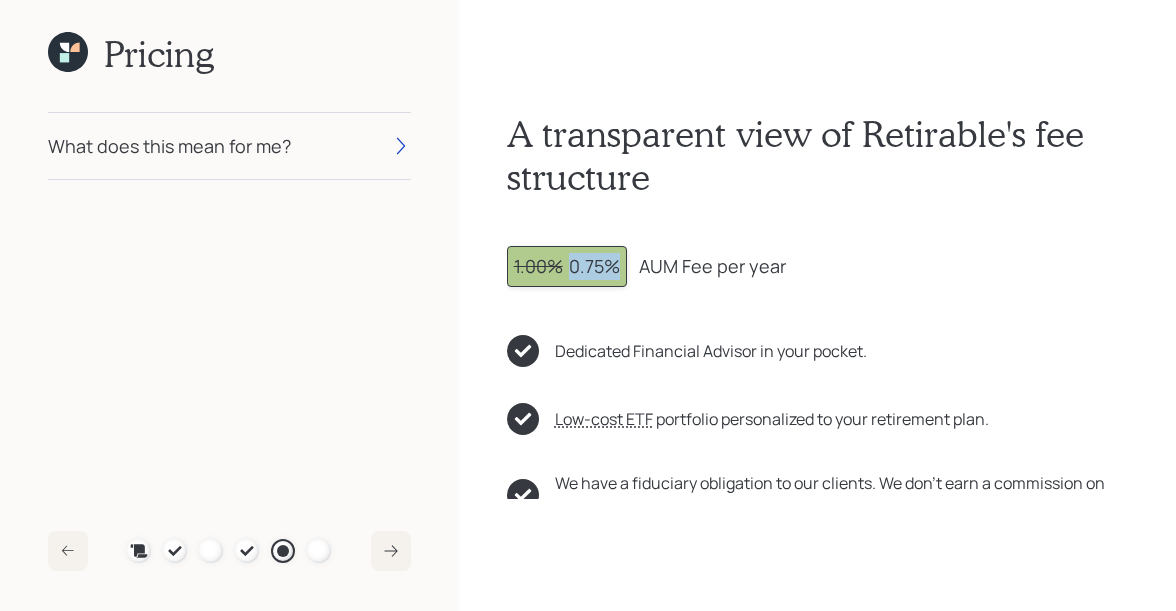 drag, startPoint x: 566, startPoint y: 265, endPoint x: 618, endPoint y: 273, distance: 52.611786 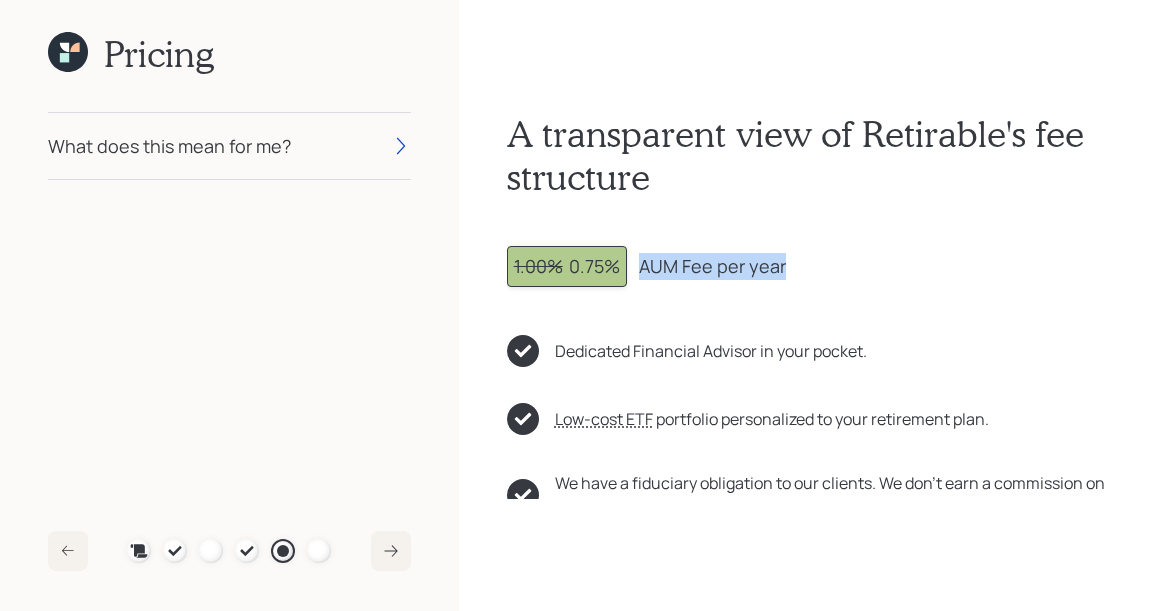 drag, startPoint x: 639, startPoint y: 266, endPoint x: 786, endPoint y: 271, distance: 147.085 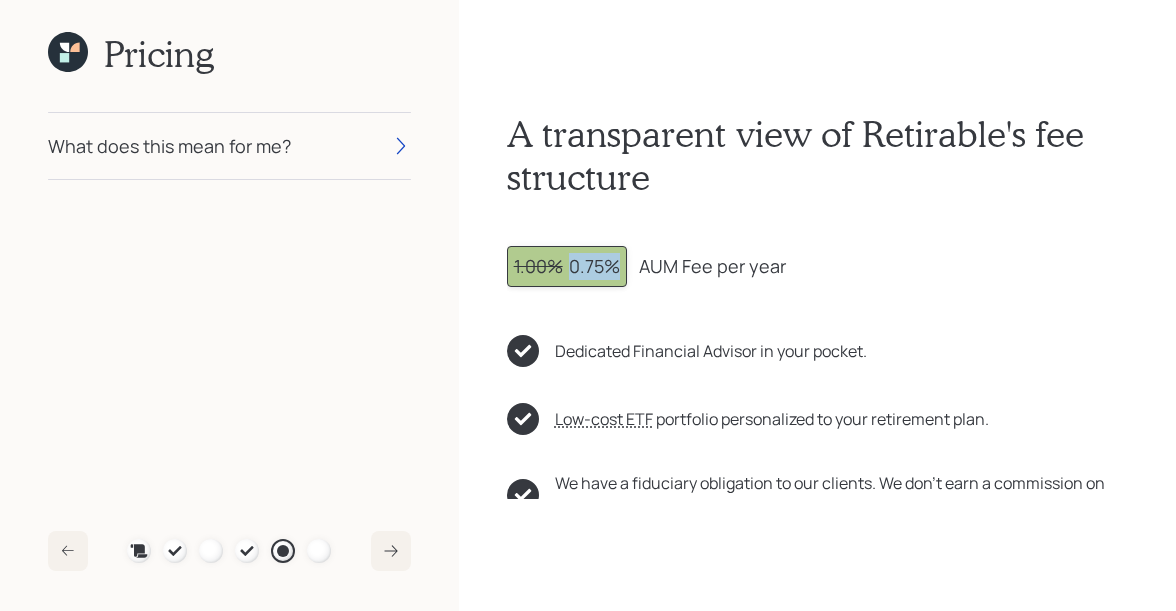 drag, startPoint x: 572, startPoint y: 267, endPoint x: 627, endPoint y: 270, distance: 55.081757 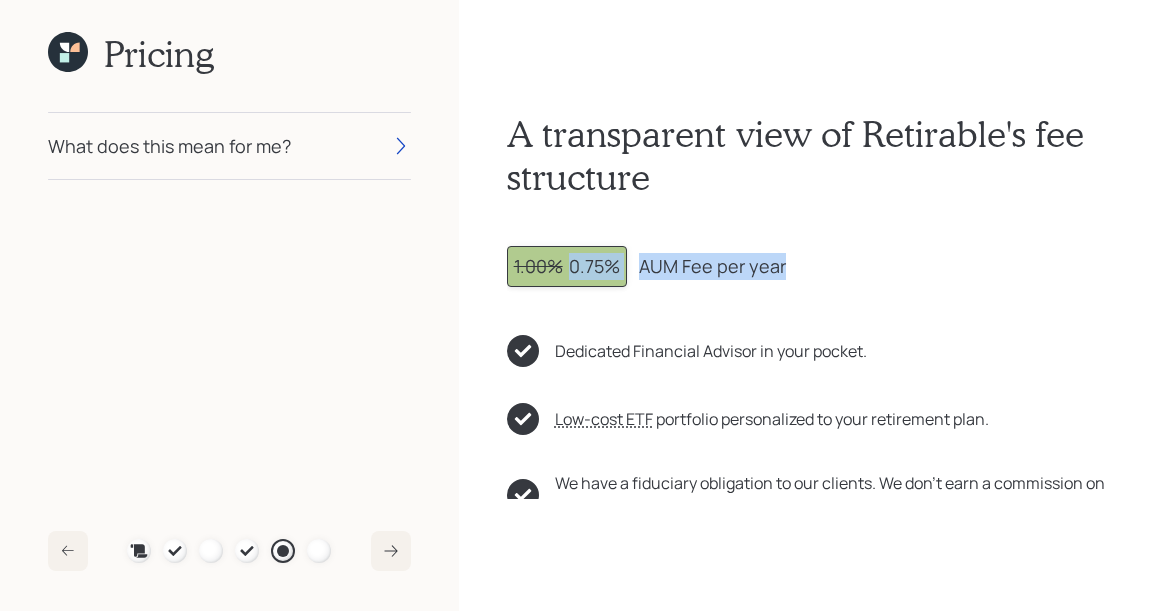 drag, startPoint x: 568, startPoint y: 270, endPoint x: 770, endPoint y: 271, distance: 202.00247 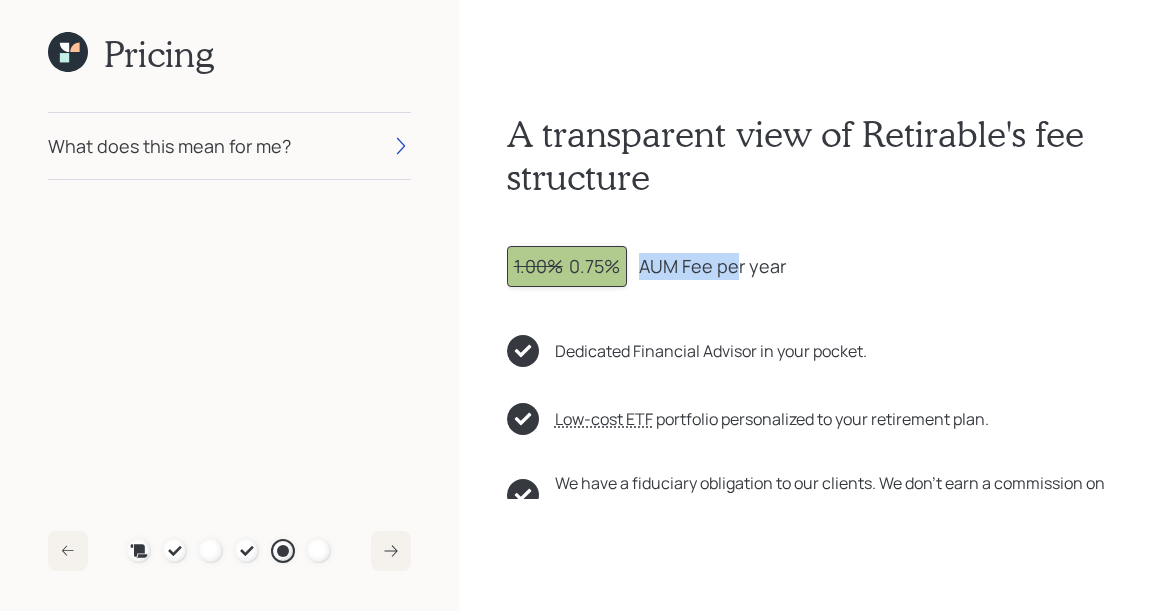 drag, startPoint x: 642, startPoint y: 270, endPoint x: 736, endPoint y: 270, distance: 94 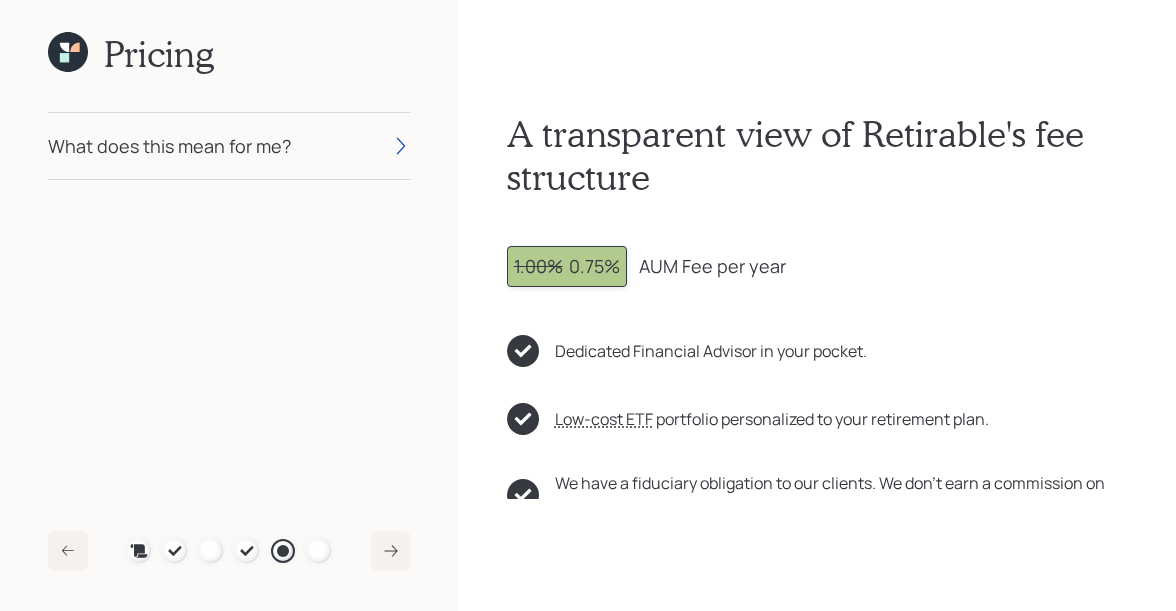 click 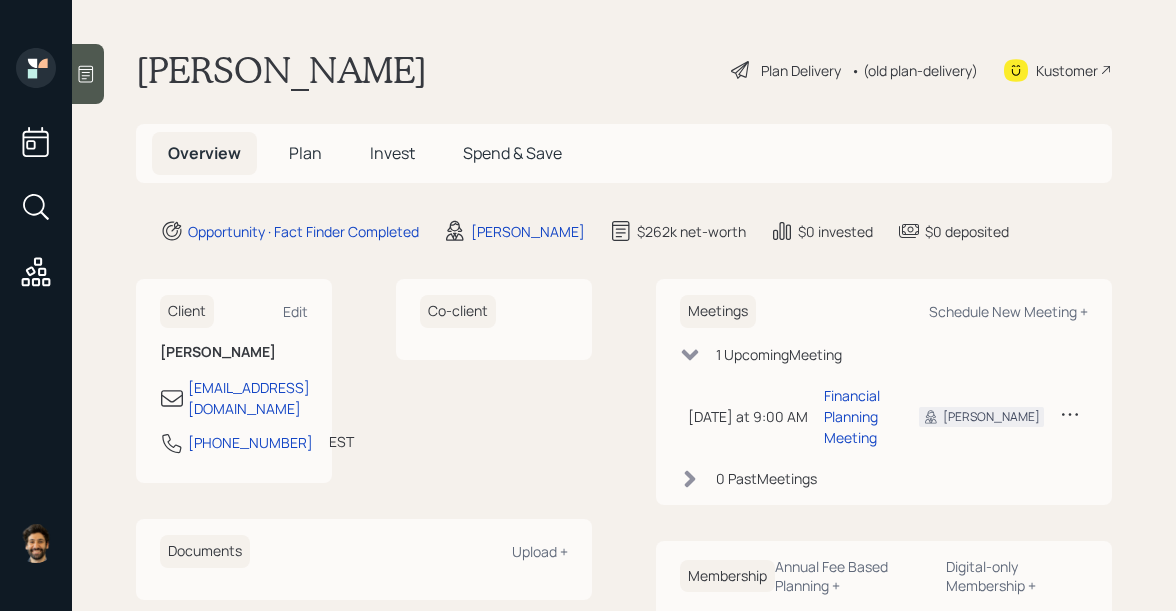 click on "Plan" at bounding box center [305, 153] 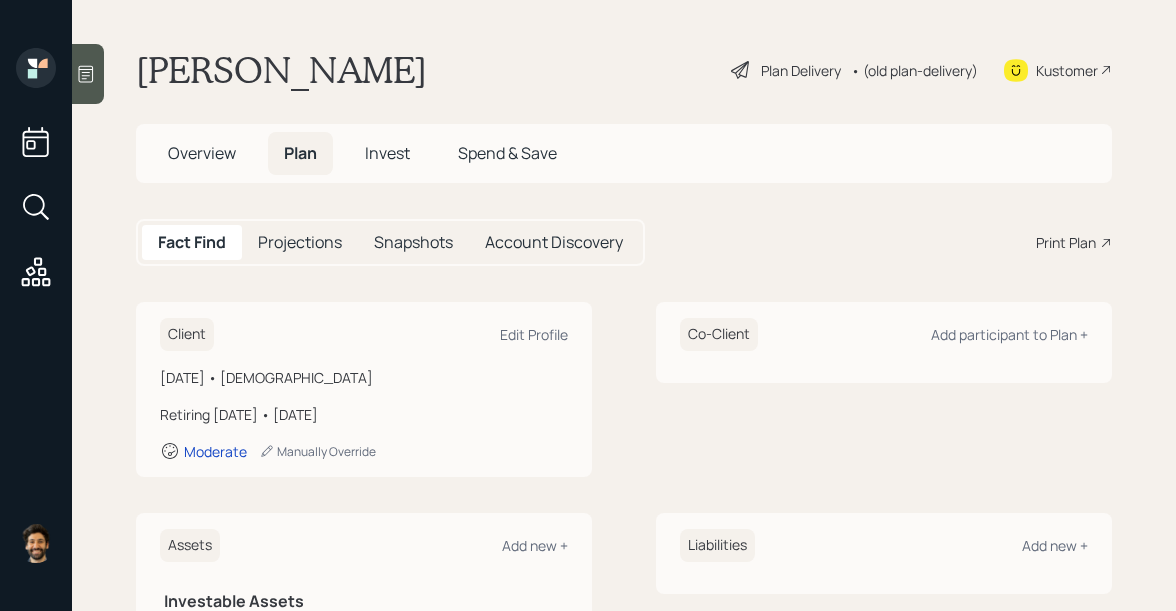 click on "• (old plan-delivery)" at bounding box center (914, 70) 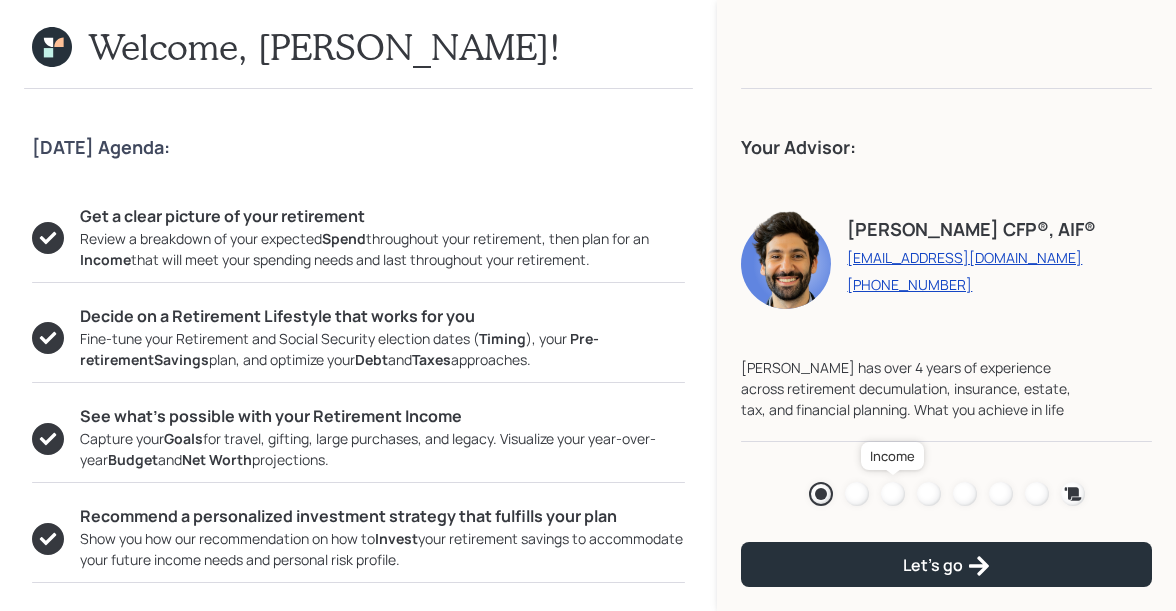click at bounding box center [893, 494] 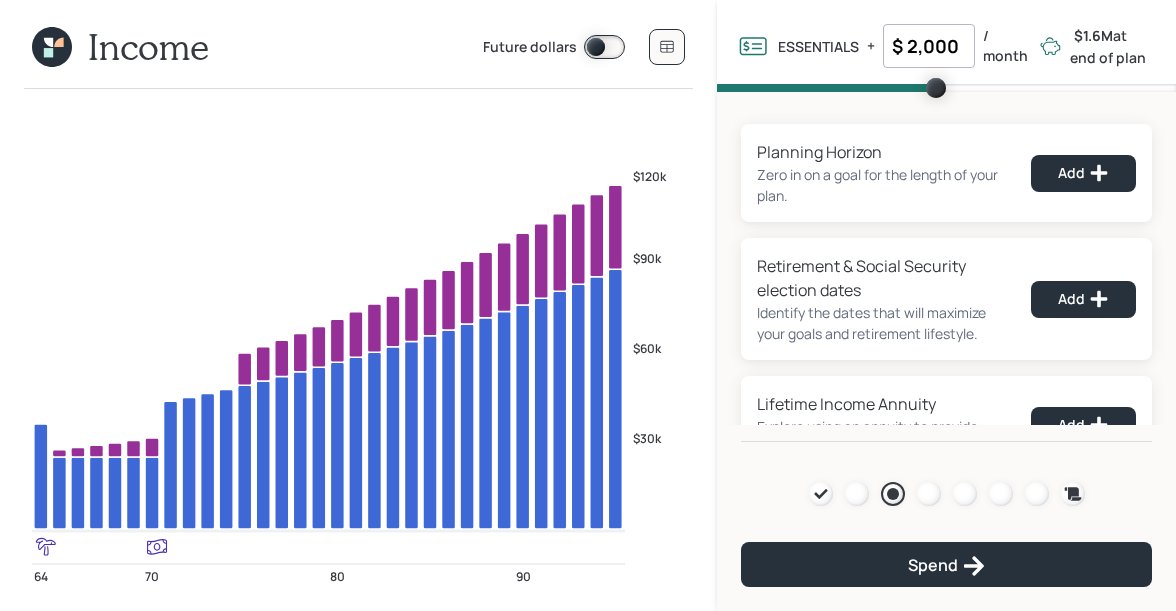 click 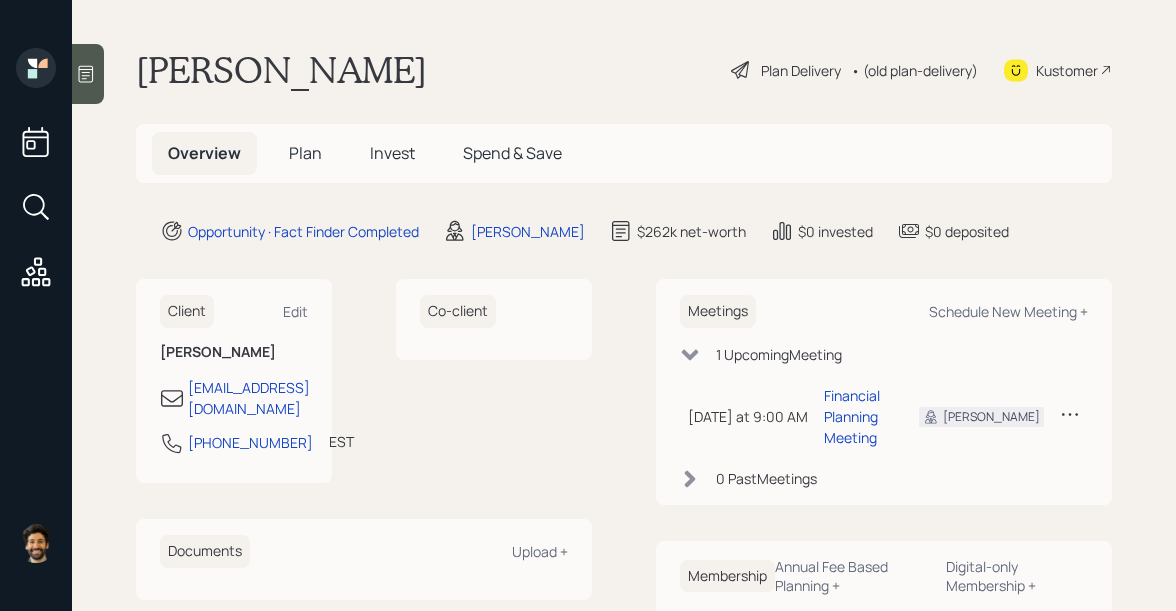 click on "Plan" at bounding box center [305, 153] 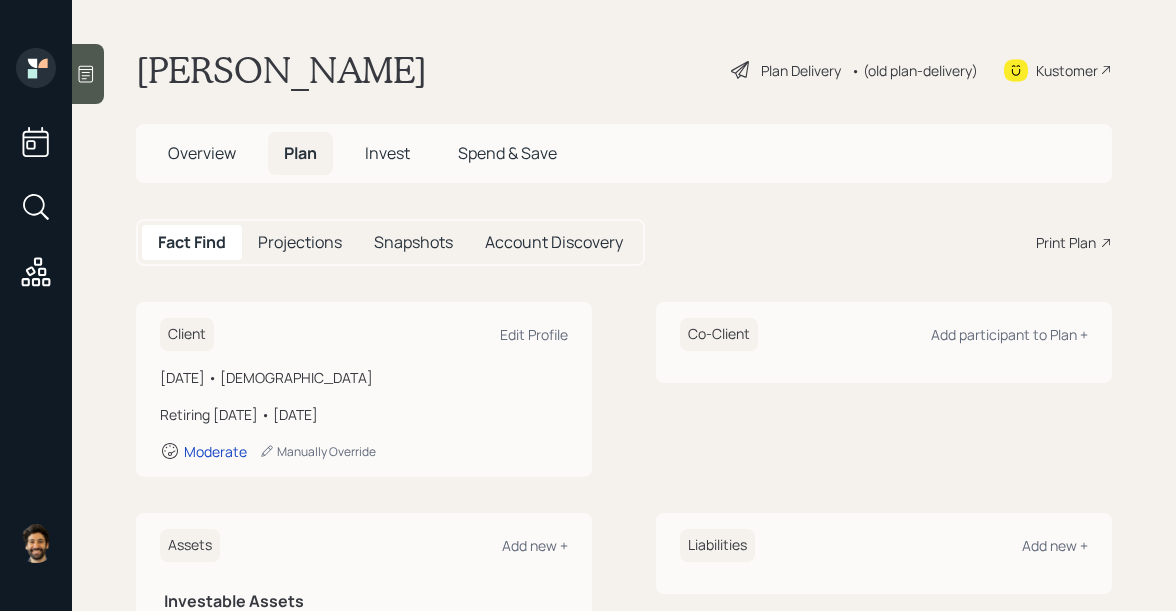 click on "Overview" at bounding box center (202, 153) 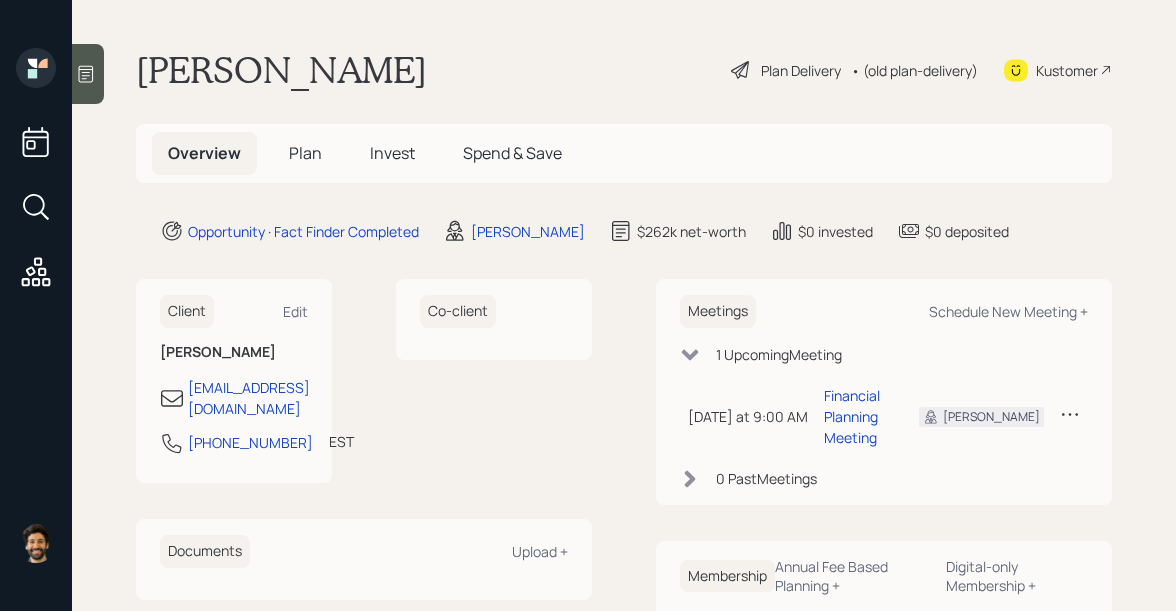 click on "Plan" at bounding box center (305, 153) 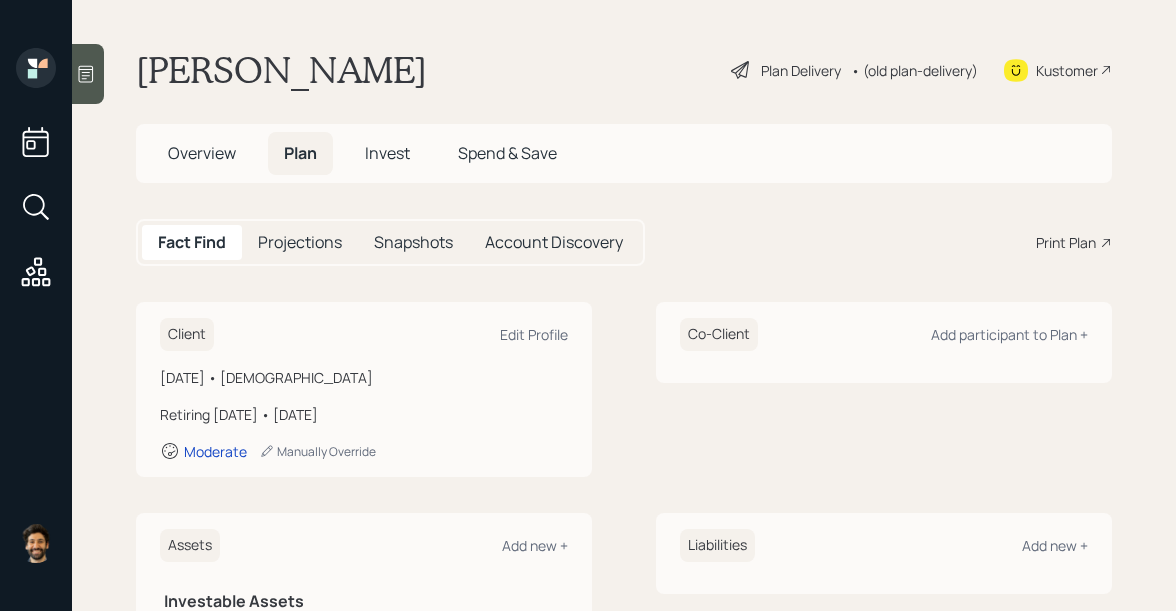 click on "Invest" at bounding box center (387, 153) 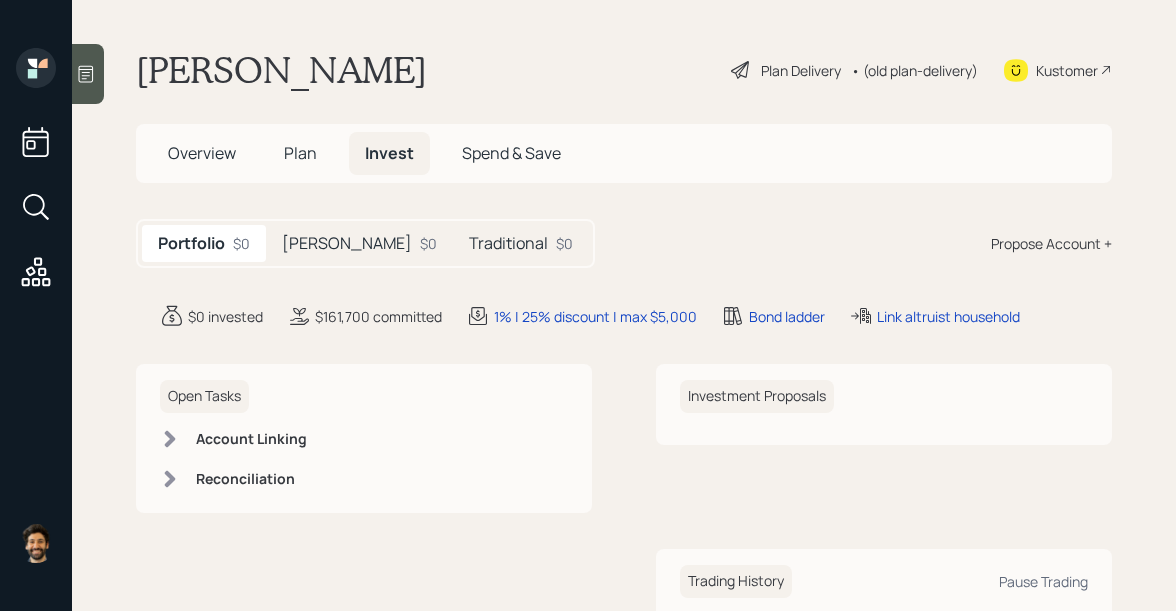 click on "Overview" at bounding box center [202, 153] 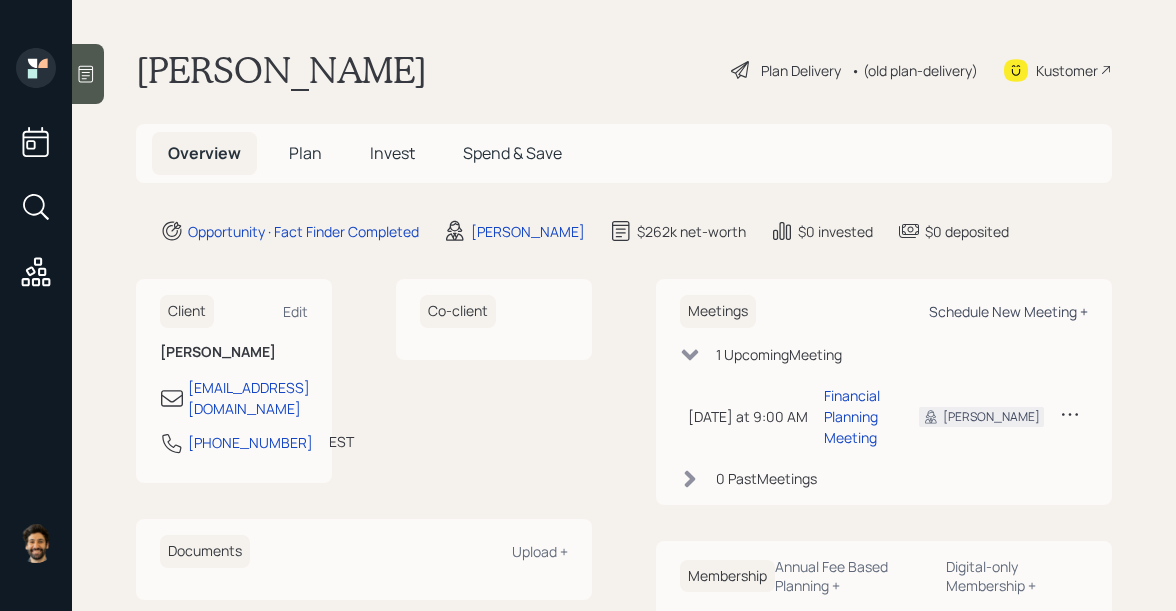 click on "Schedule New Meeting +" at bounding box center (1008, 311) 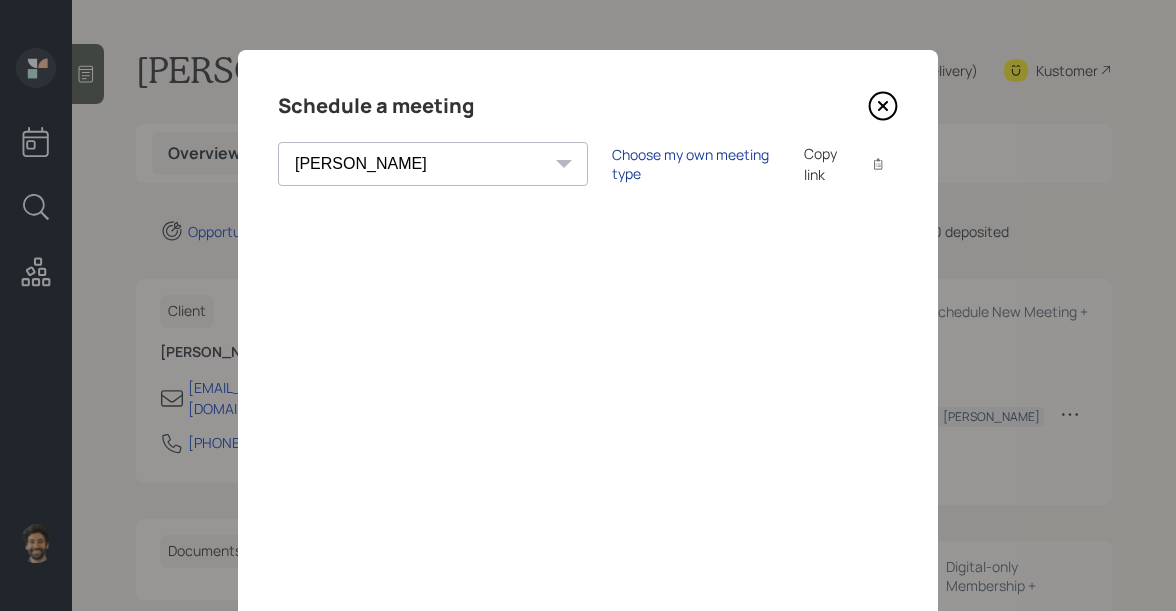 click on "Choose my own meeting type" at bounding box center (696, 164) 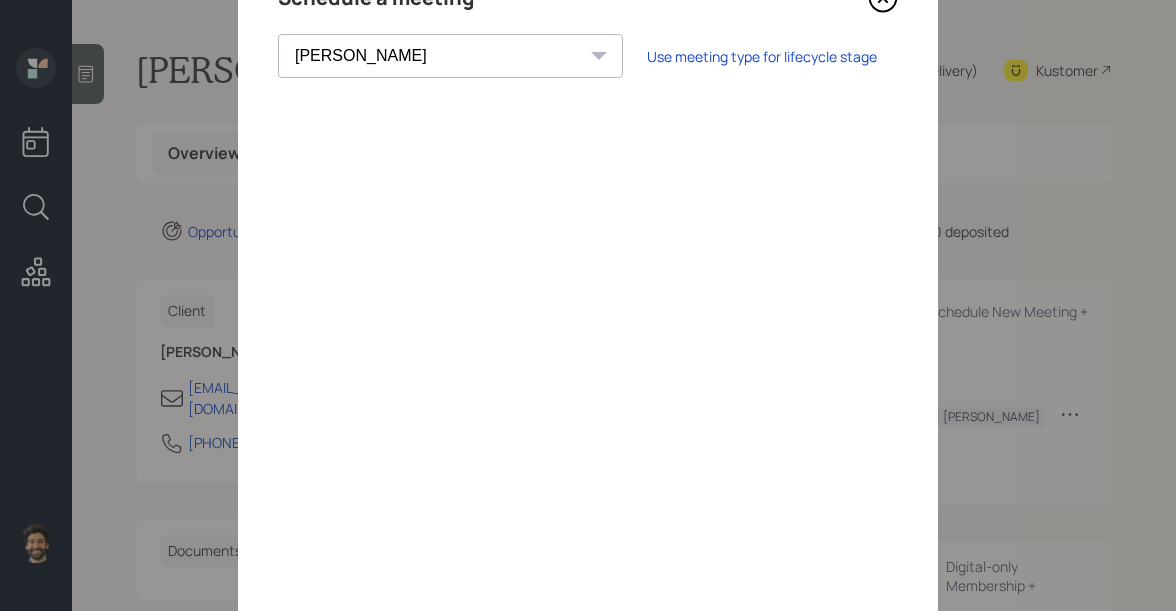 scroll, scrollTop: 0, scrollLeft: 0, axis: both 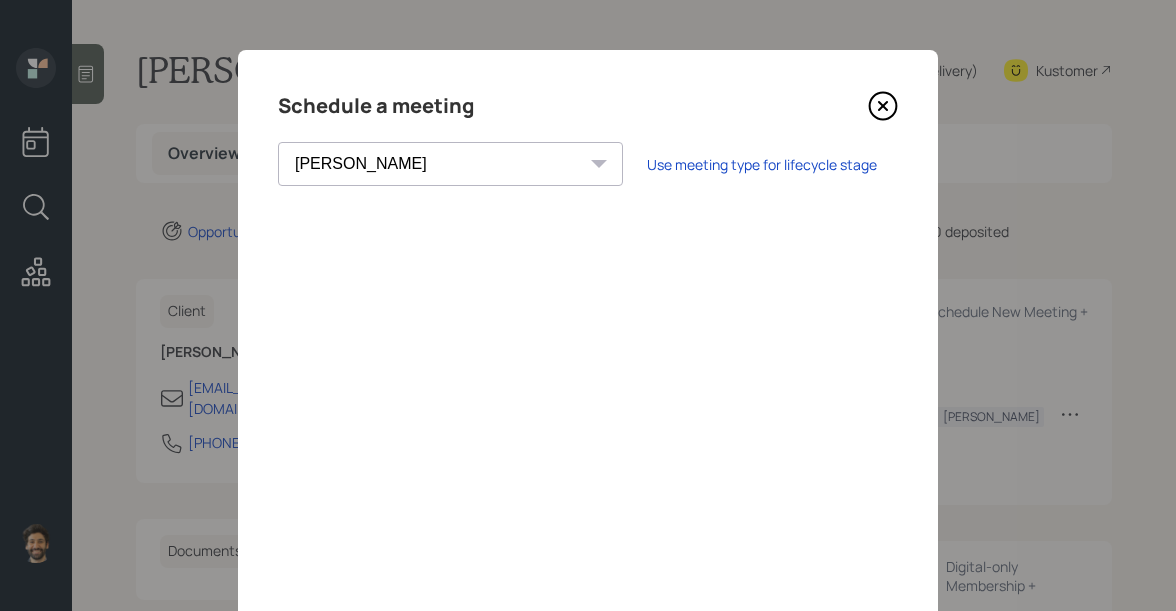 click 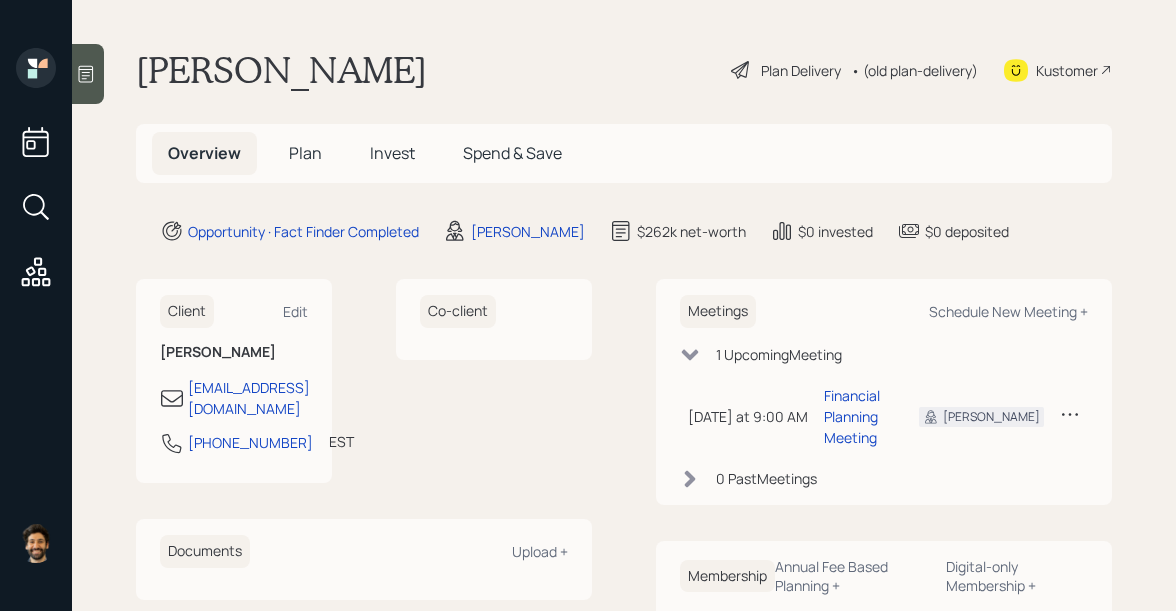 click on "Invest" at bounding box center [392, 153] 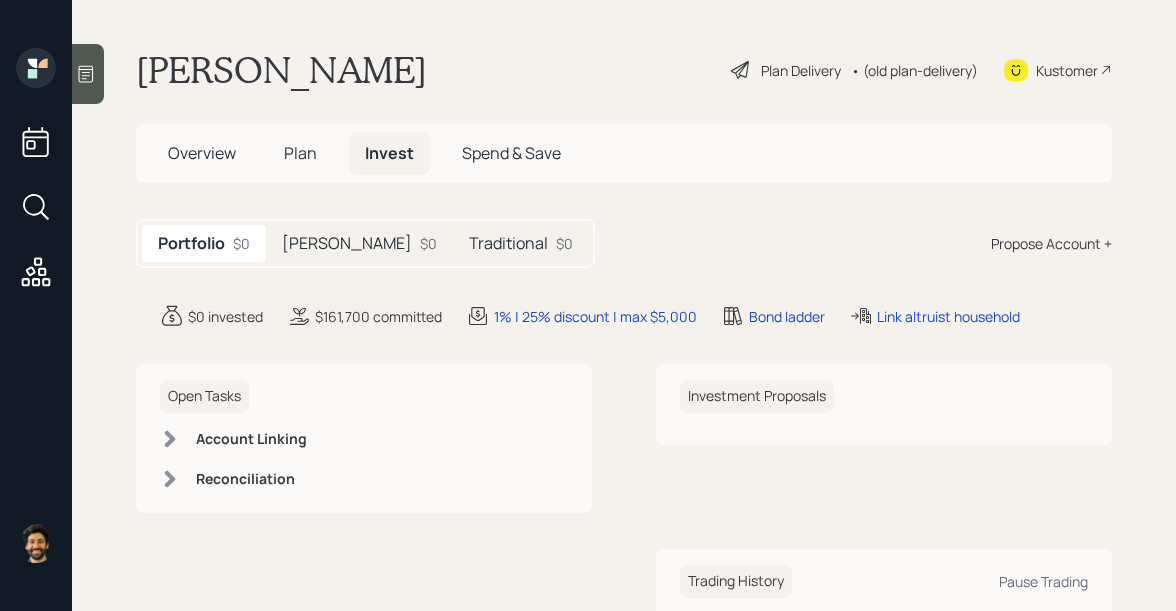 click on "Overview" at bounding box center (202, 153) 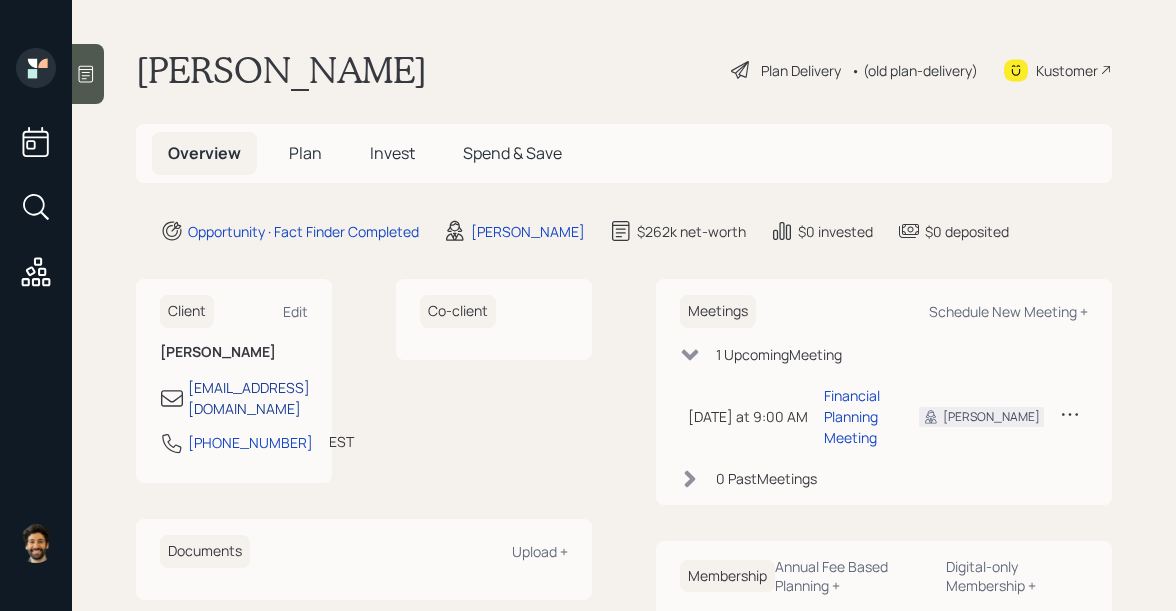 scroll, scrollTop: 67, scrollLeft: 0, axis: vertical 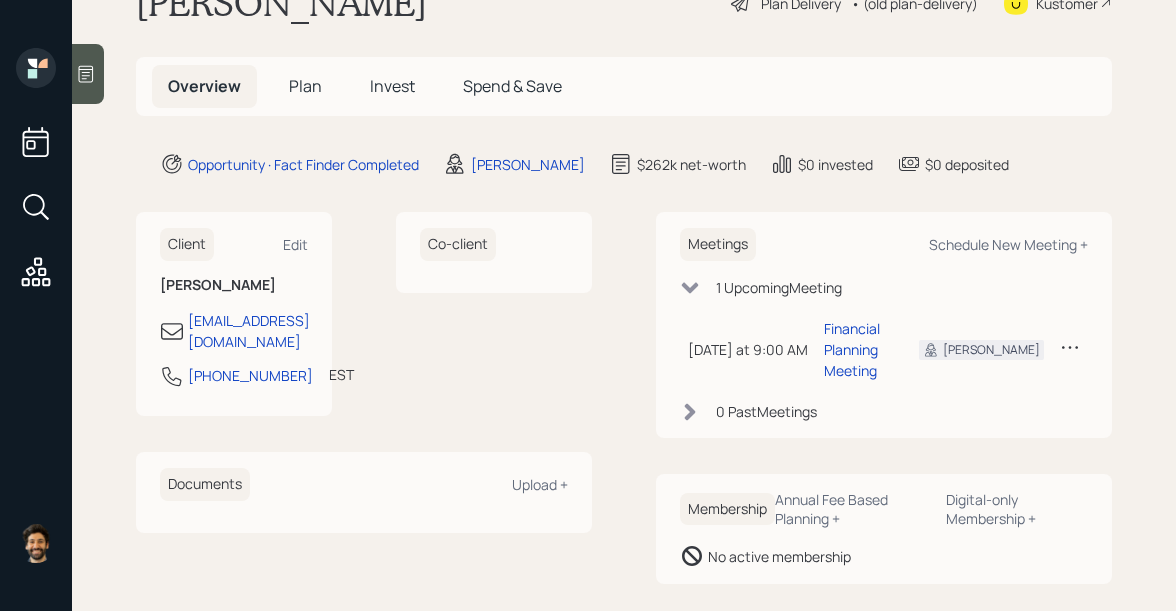 click on "Plan" at bounding box center (305, 86) 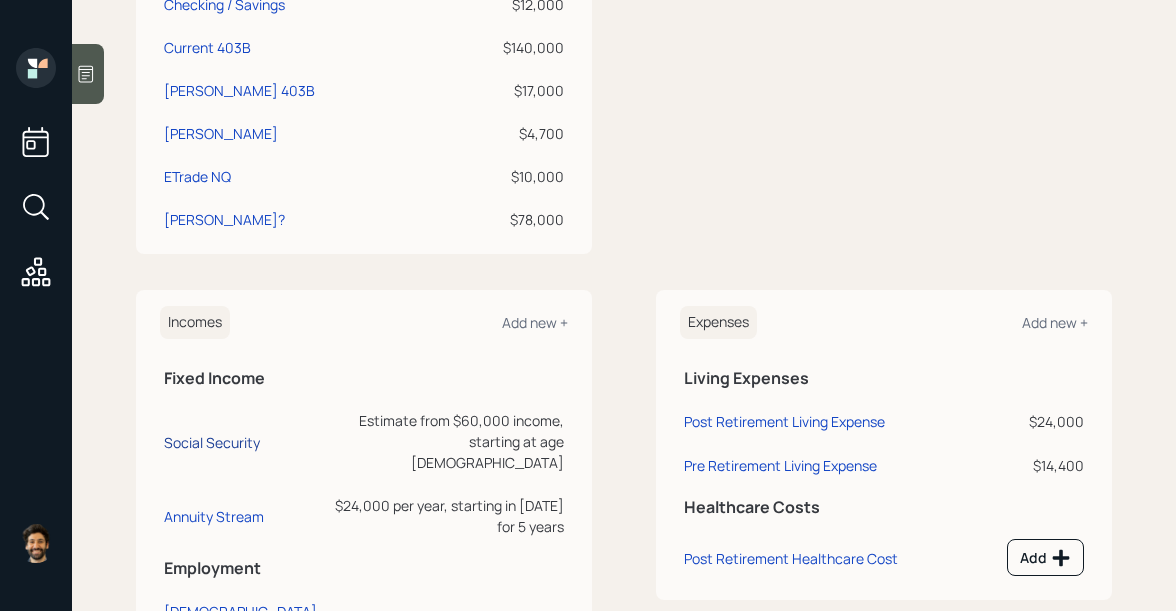 scroll, scrollTop: 700, scrollLeft: 0, axis: vertical 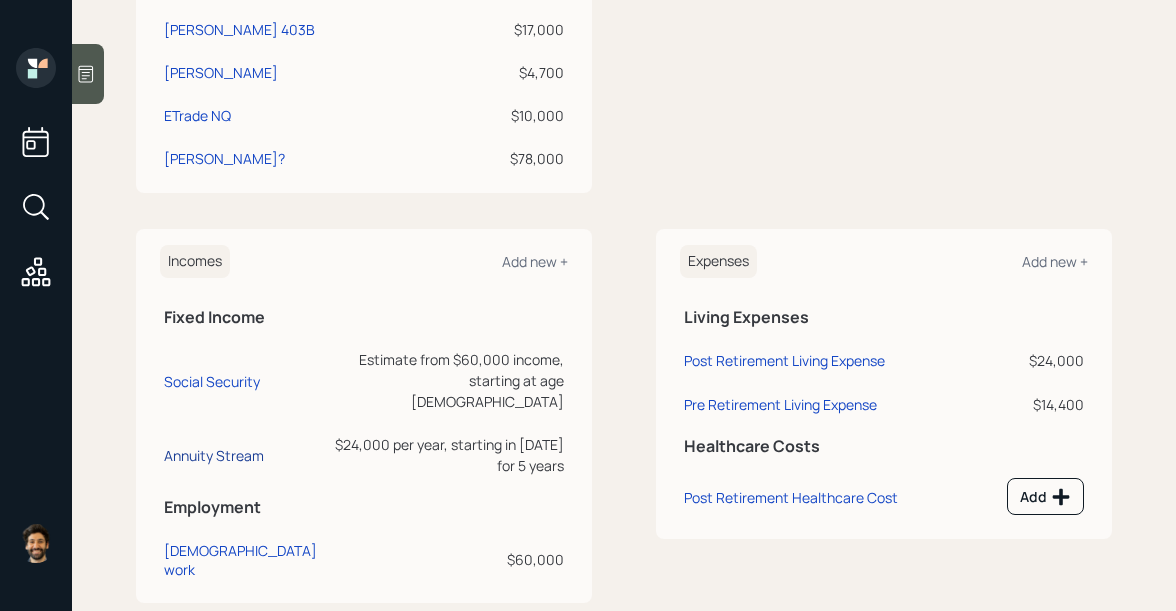 click on "Annuity Stream" at bounding box center [214, 455] 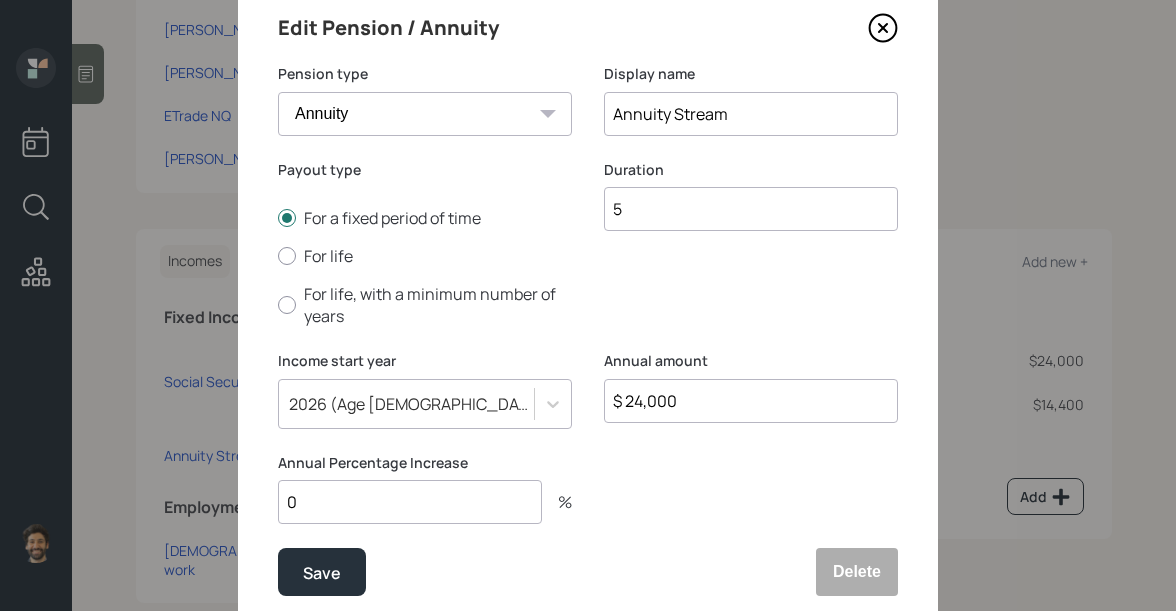 scroll, scrollTop: 153, scrollLeft: 0, axis: vertical 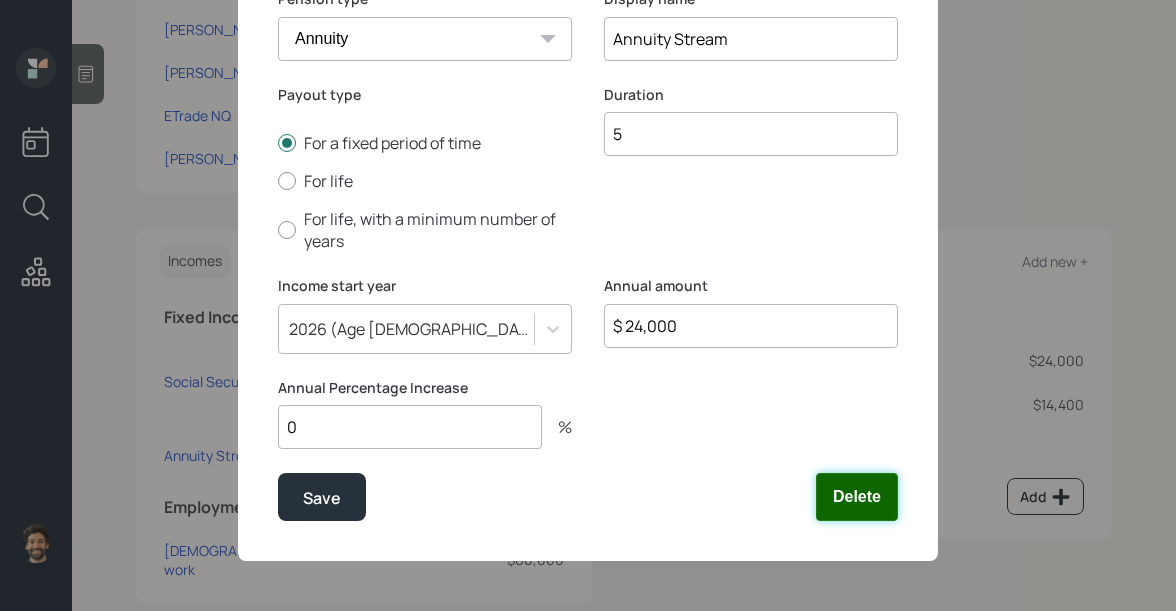 click on "Delete" at bounding box center [857, 497] 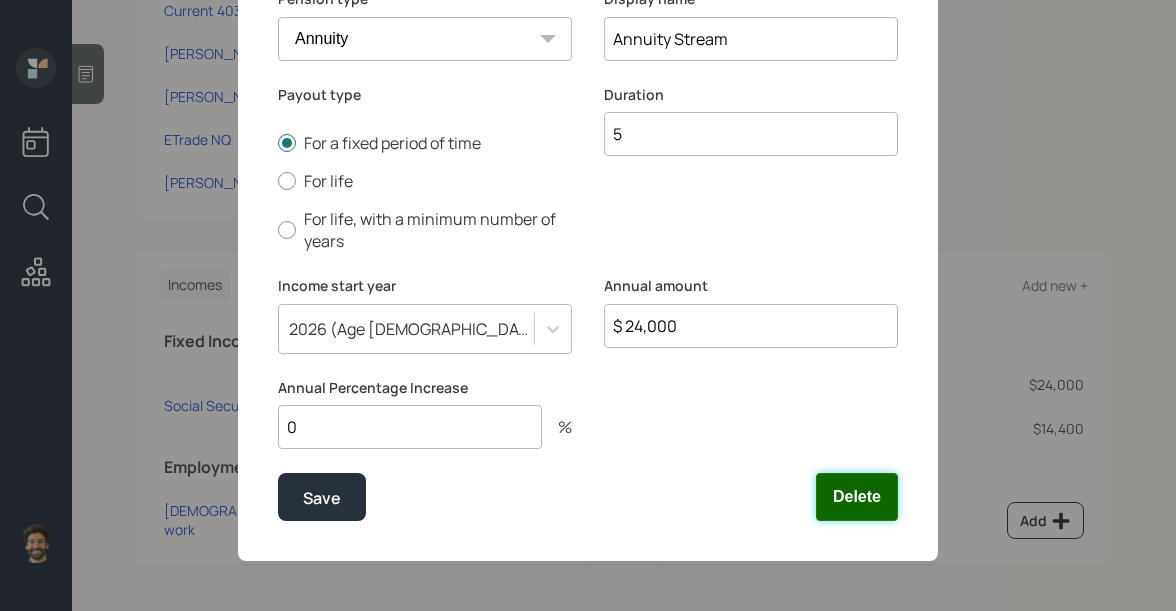 scroll, scrollTop: 676, scrollLeft: 0, axis: vertical 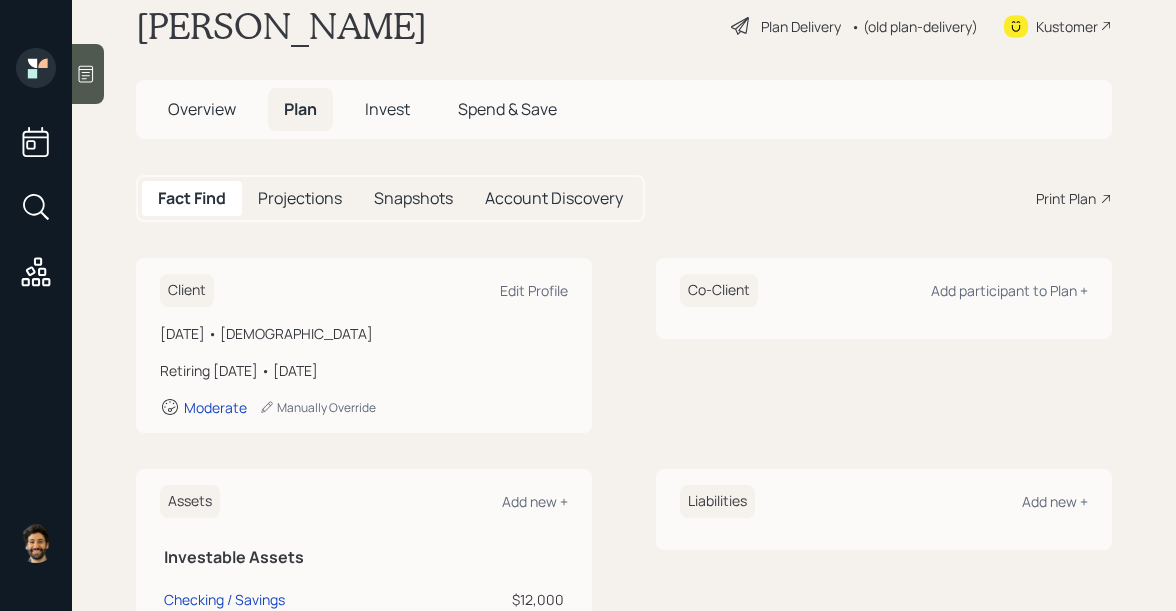 click on "• (old plan-delivery)" at bounding box center (914, 26) 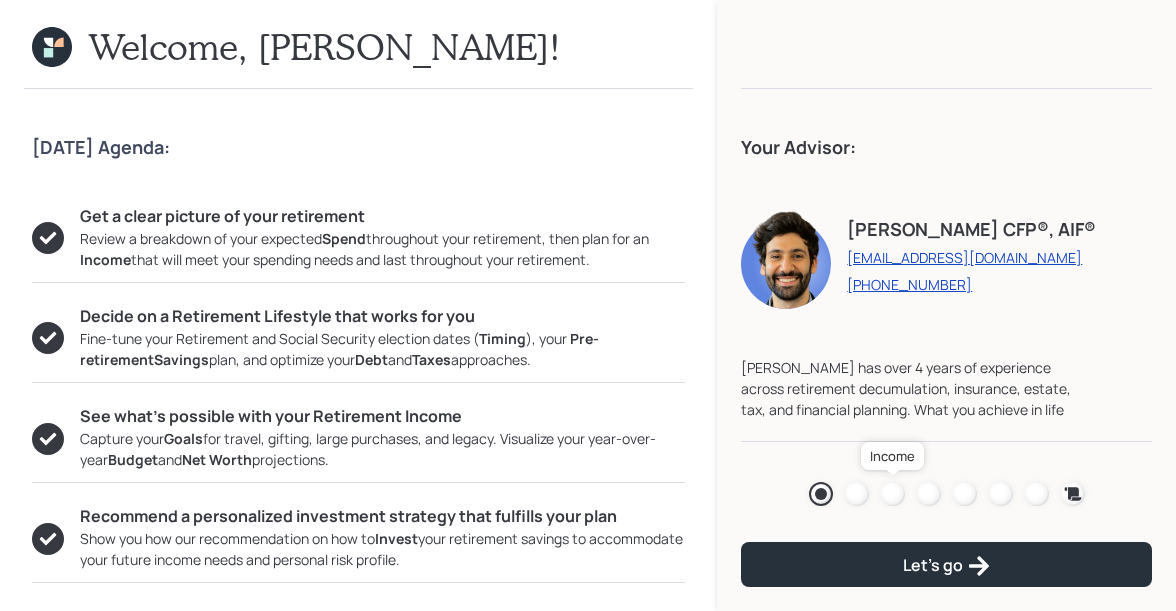 click at bounding box center (893, 494) 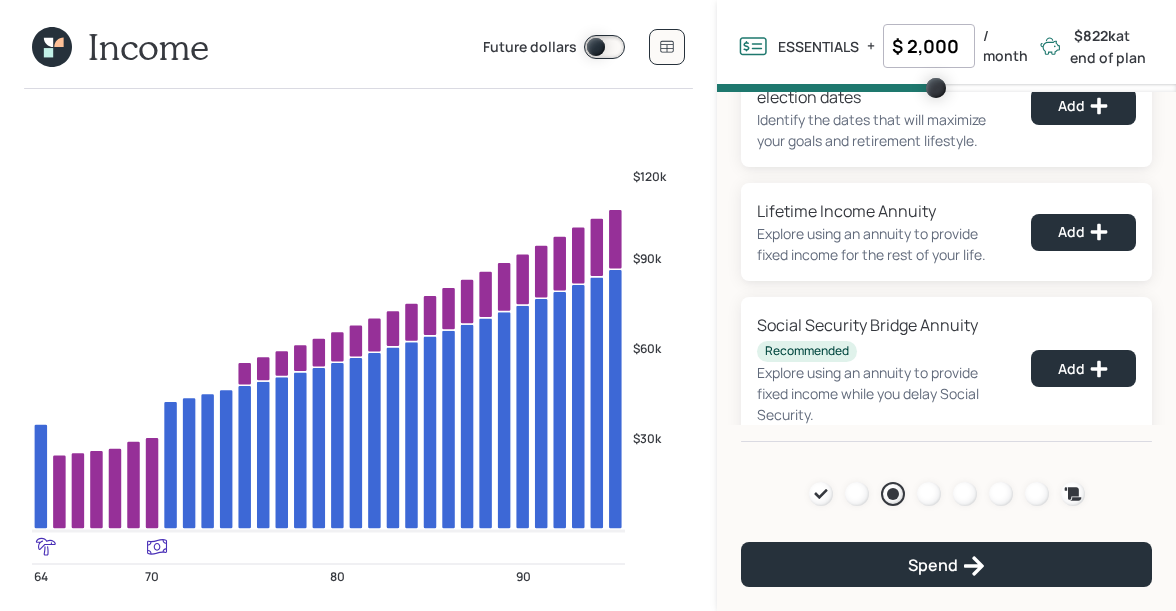 scroll, scrollTop: 222, scrollLeft: 0, axis: vertical 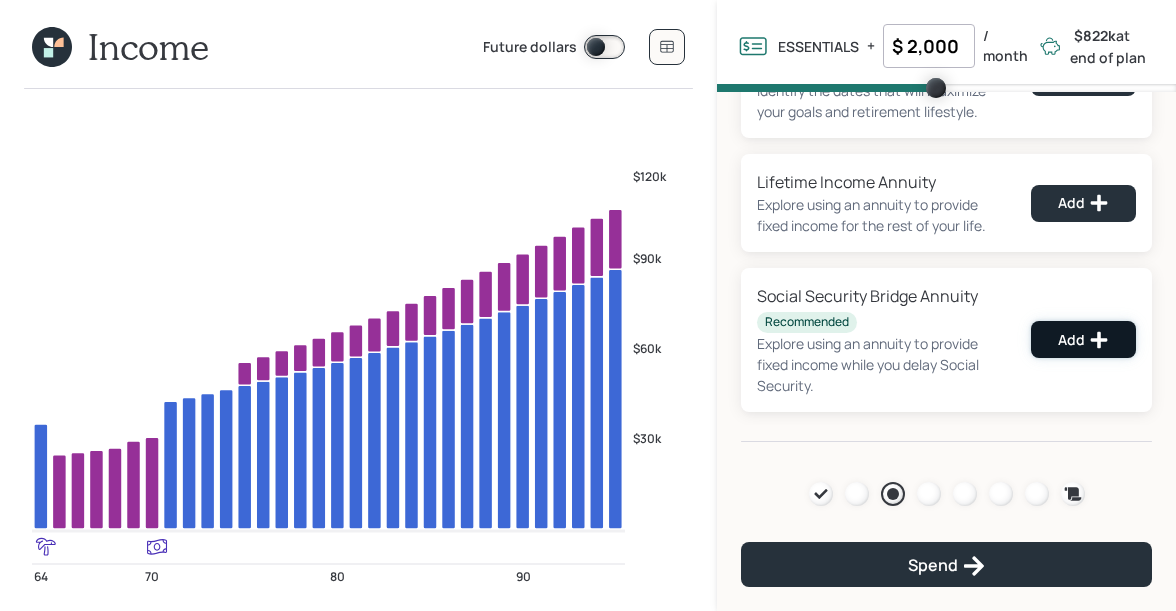 click on "Add" at bounding box center (1083, 340) 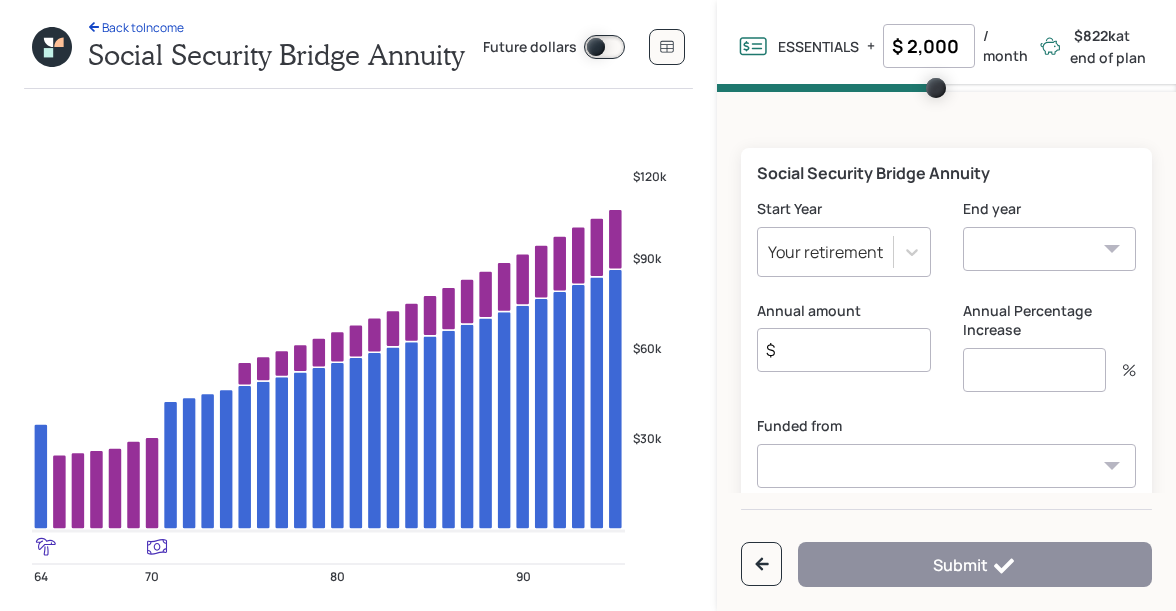 scroll, scrollTop: 8, scrollLeft: 0, axis: vertical 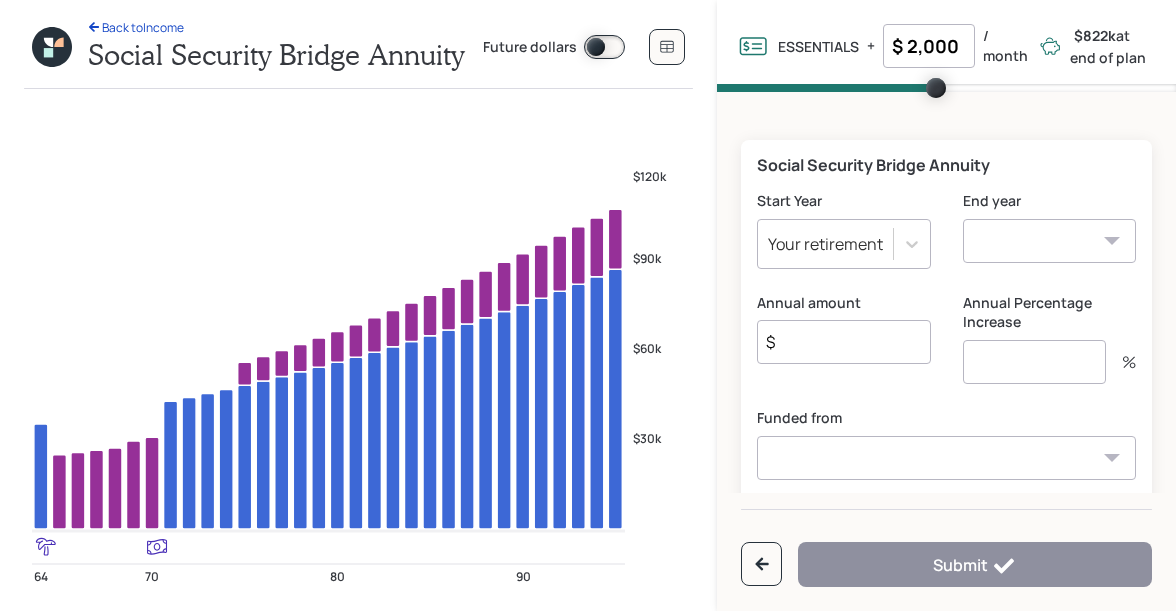 click on "2025 2026 2027 2028 2029 2030 2031 2032 2033 2034 2035 2036 2037 2038 2039 2040 2041 2042 2043 2044 2045 2046 2047 2048 2049" at bounding box center [1049, 241] 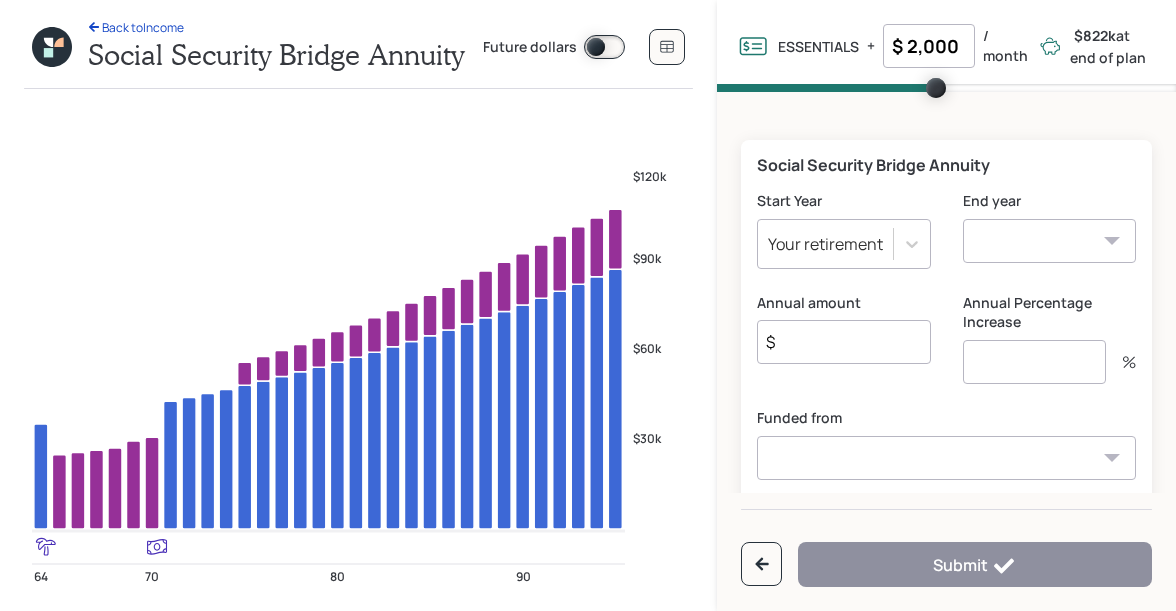 click on "Your retirement" at bounding box center (825, 244) 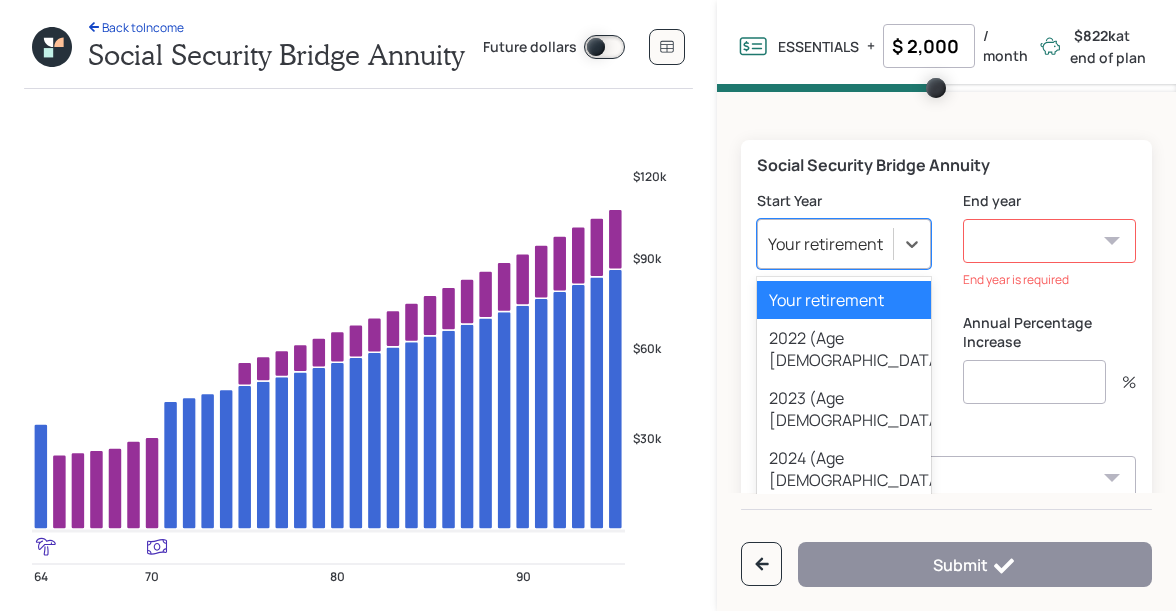 click on "2025 2026 2027 2028 2029 2030 2031 2032 2033 2034 2035 2036 2037 2038 2039 2040 2041 2042 2043 2044 2045 2046 2047 2048 2049" at bounding box center [1049, 241] 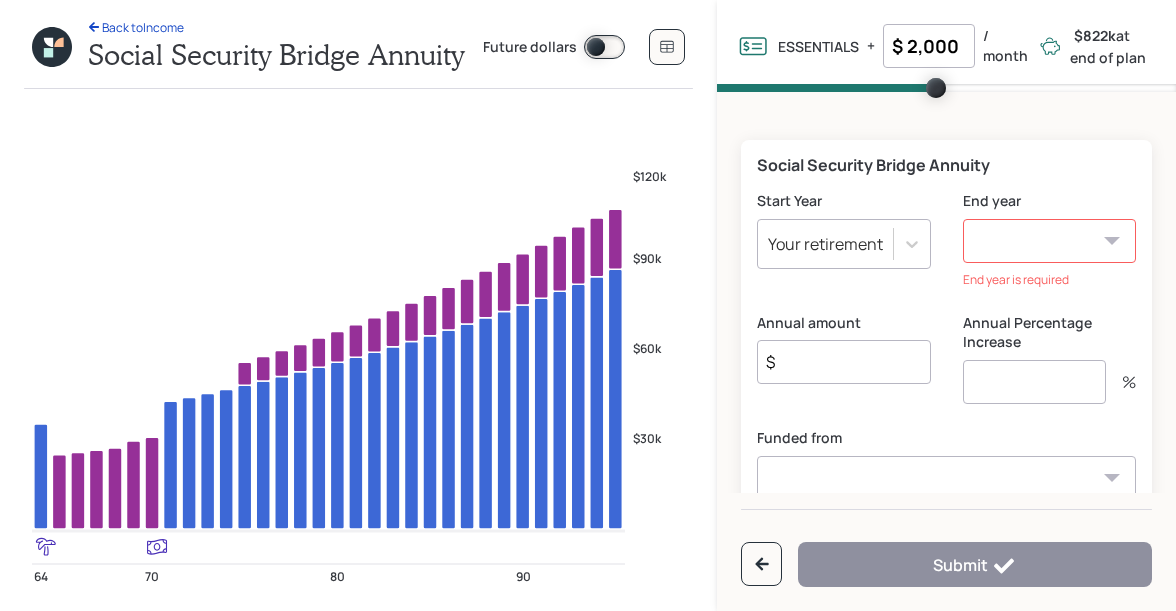 select on "2031" 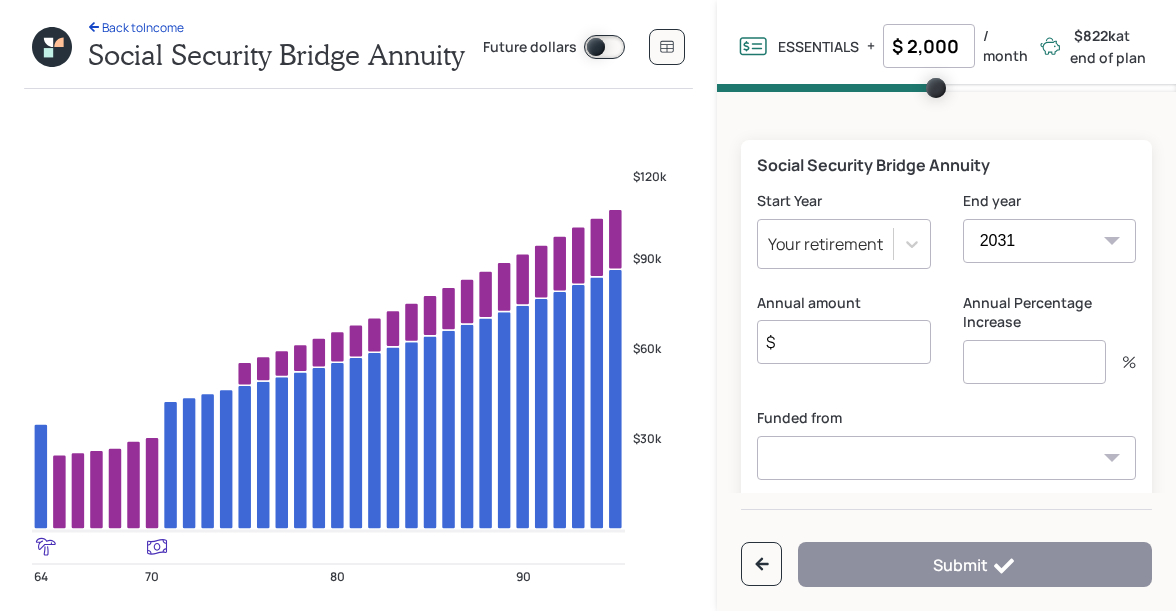 click on "$" at bounding box center [843, 342] 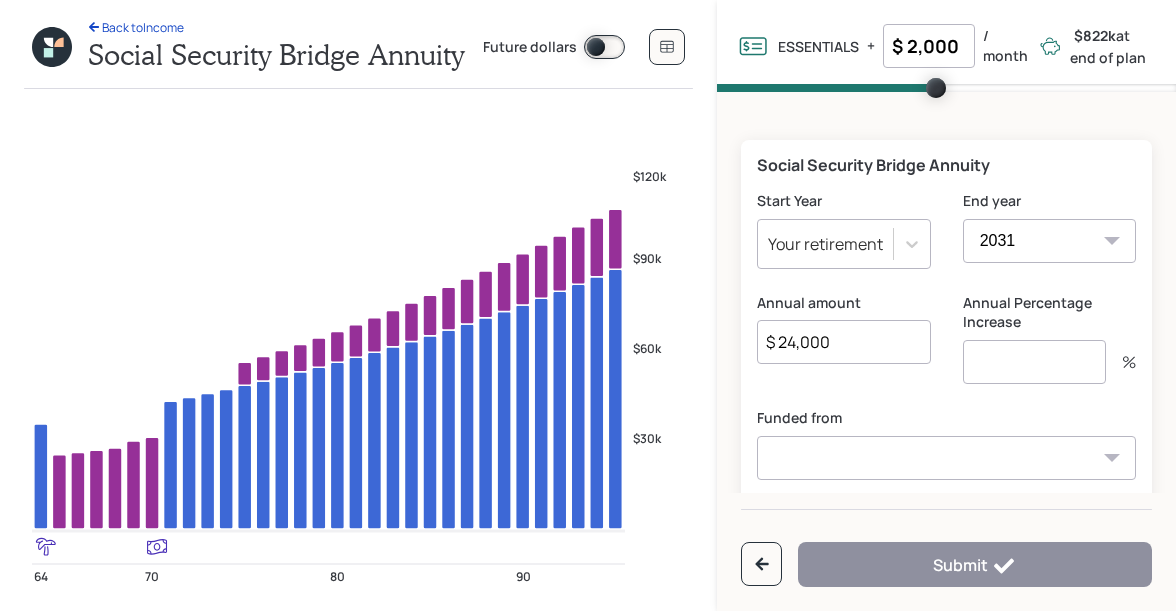type on "$ 24,000" 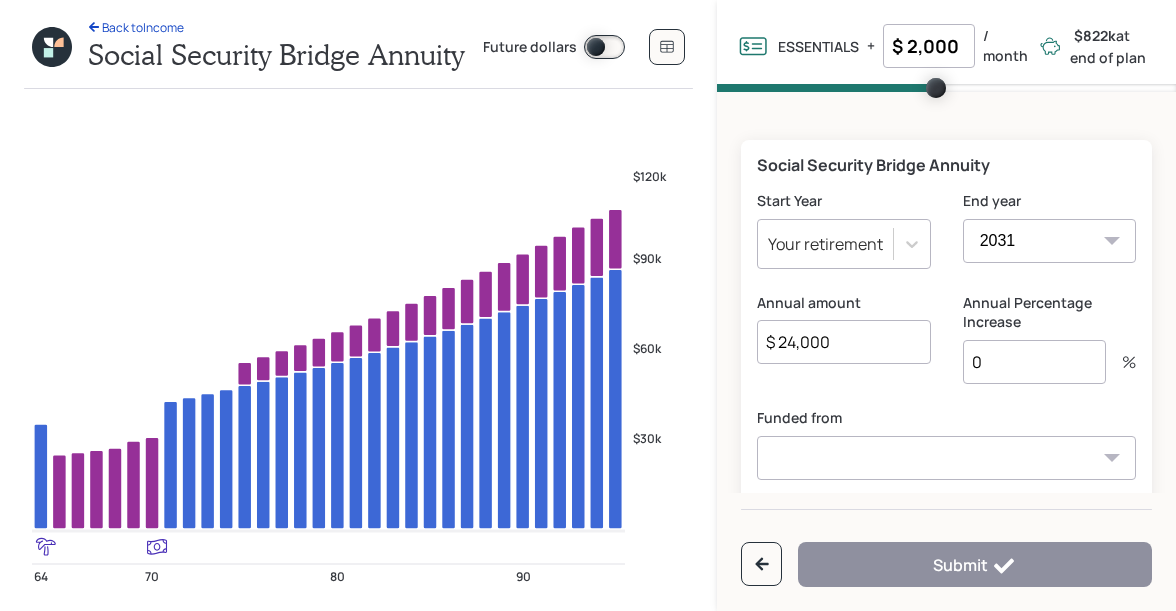 type on "0" 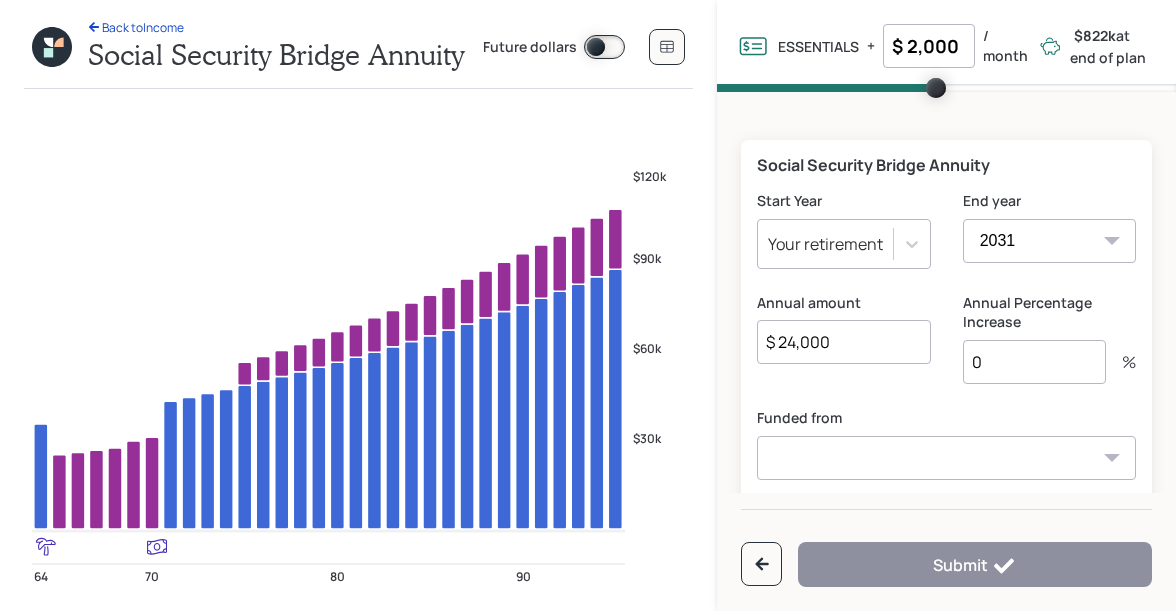 click on "Checking / Savings ($12,000) Current 403B  ($140,000) Roth 403B ($17,000) Roth IRA ($4,700) ETrade NQ ($10,000) Maybe Annuity?  ($78,000)" at bounding box center (946, 458) 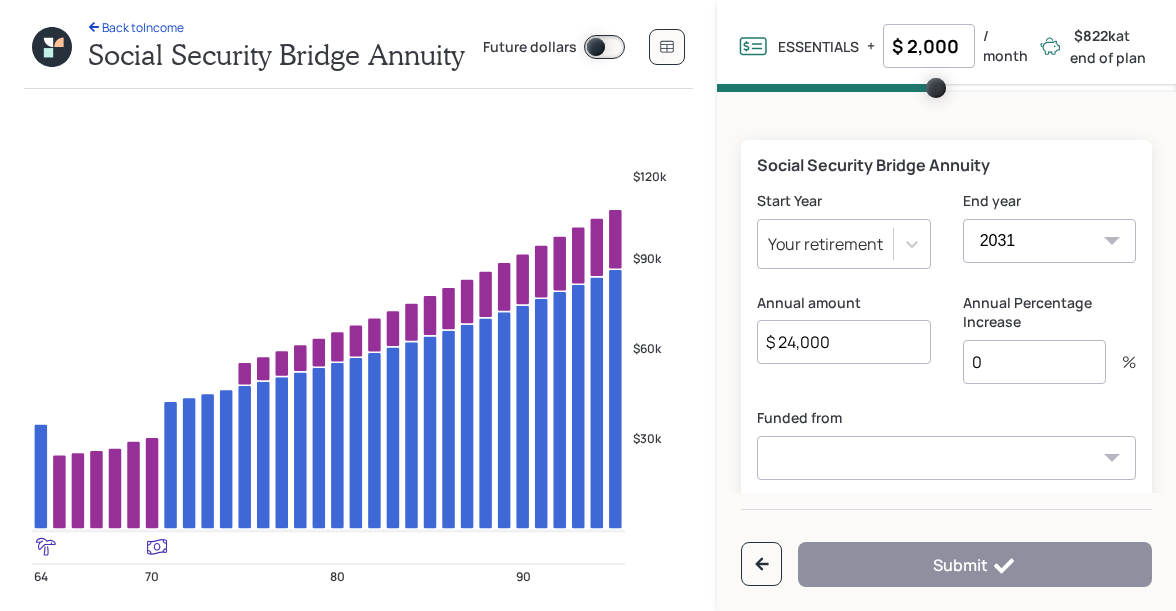 select on "c5a58f4c-d00b-4ebf-b4ff-7524090db9ad" 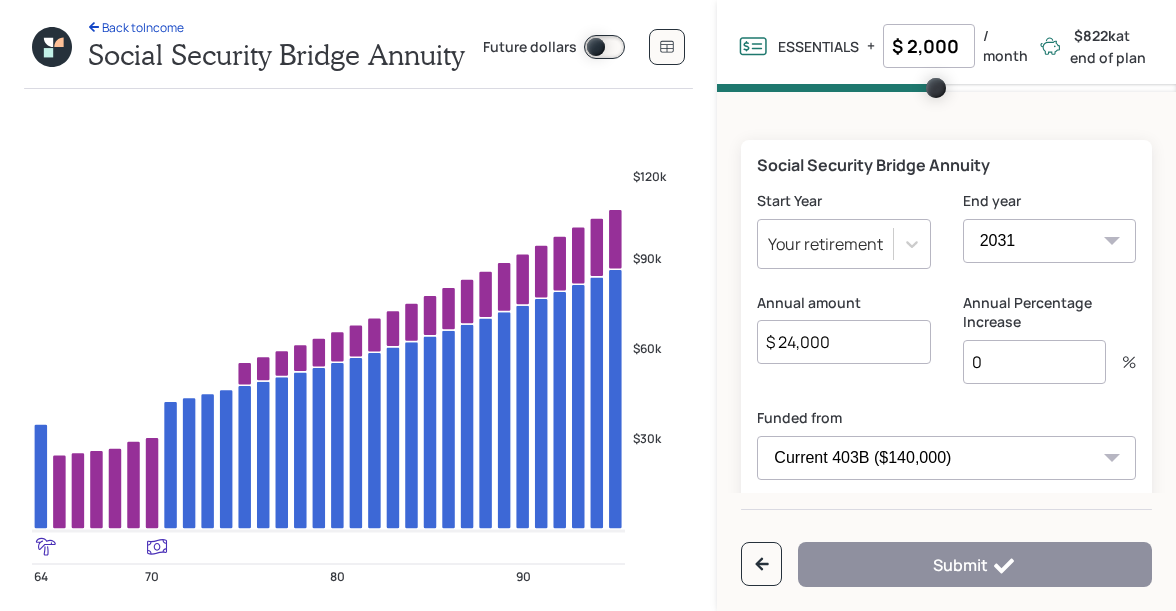 click 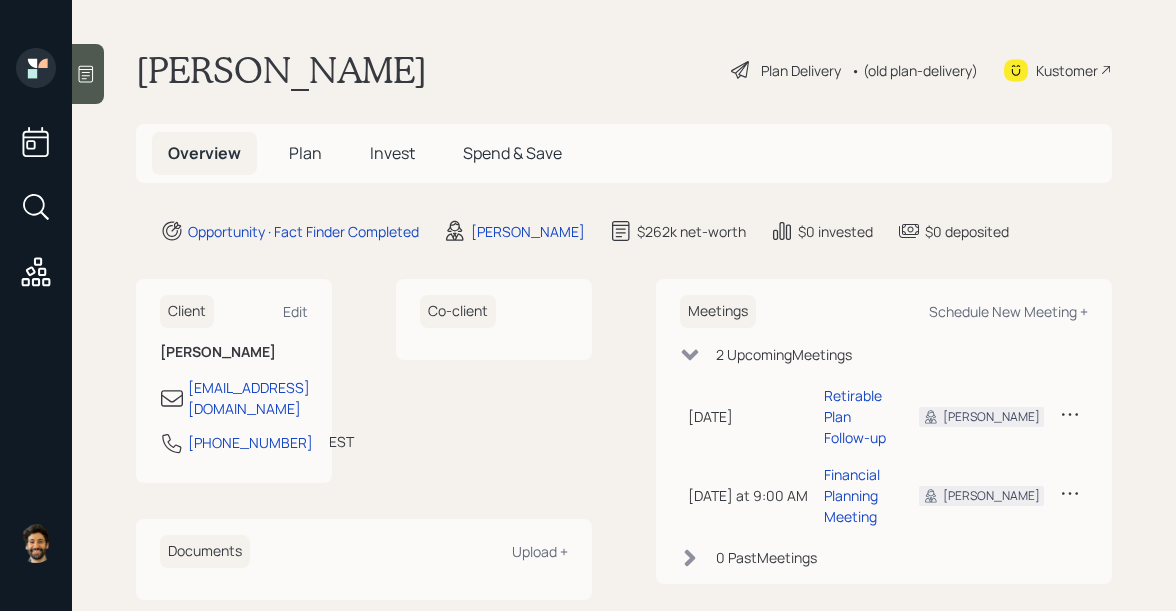 click on "Plan" at bounding box center [305, 153] 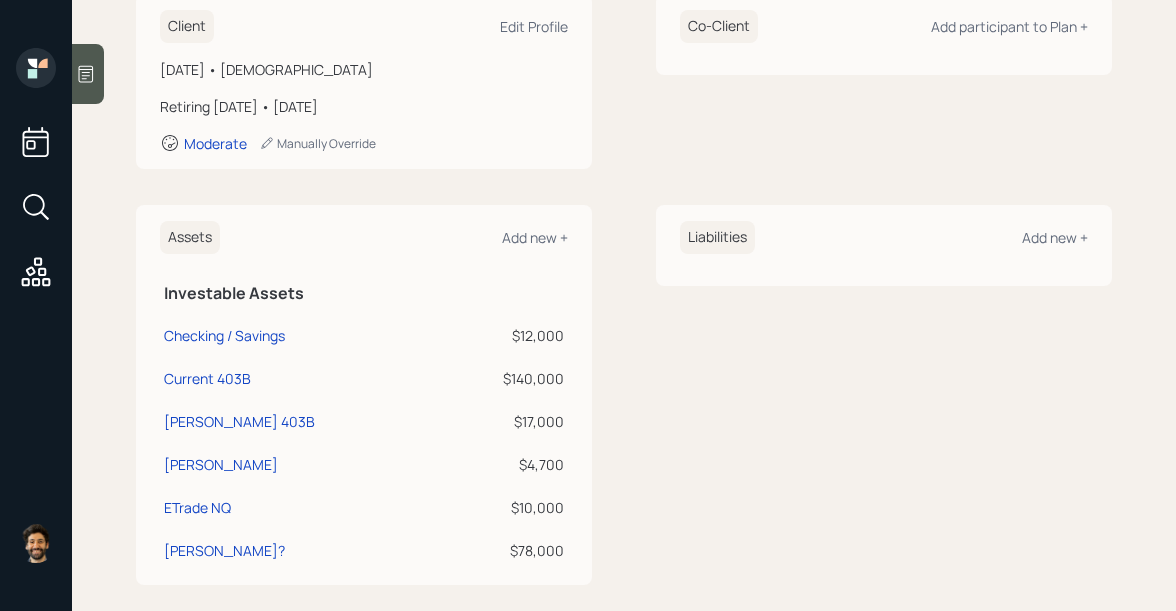 scroll, scrollTop: 310, scrollLeft: 0, axis: vertical 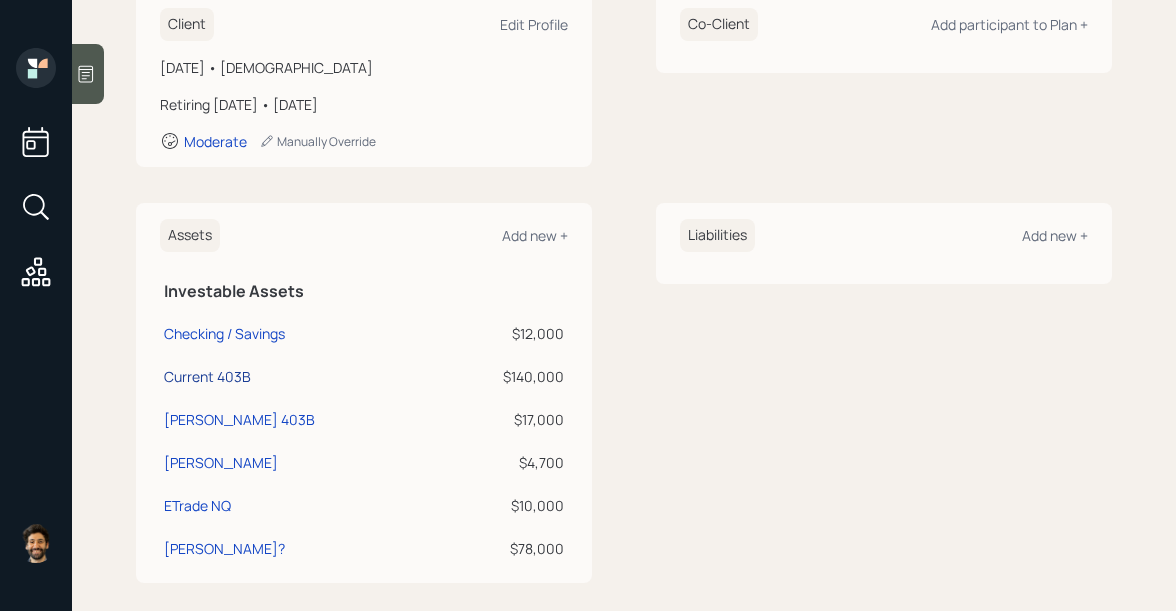 click on "Current 403B" at bounding box center [207, 376] 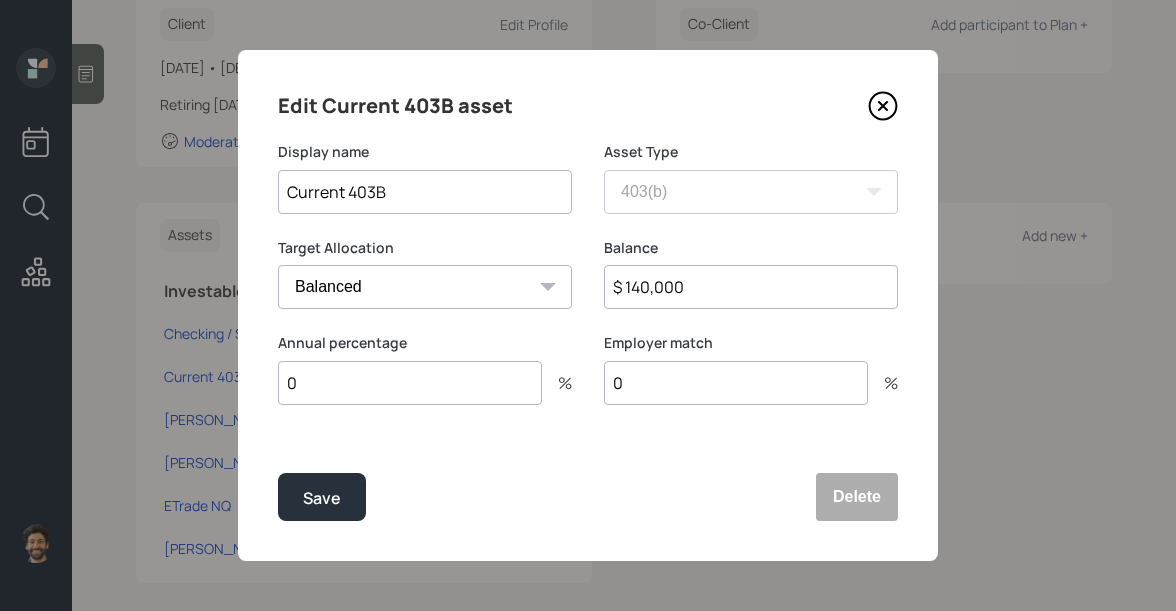 click on "$ 140,000" at bounding box center [751, 287] 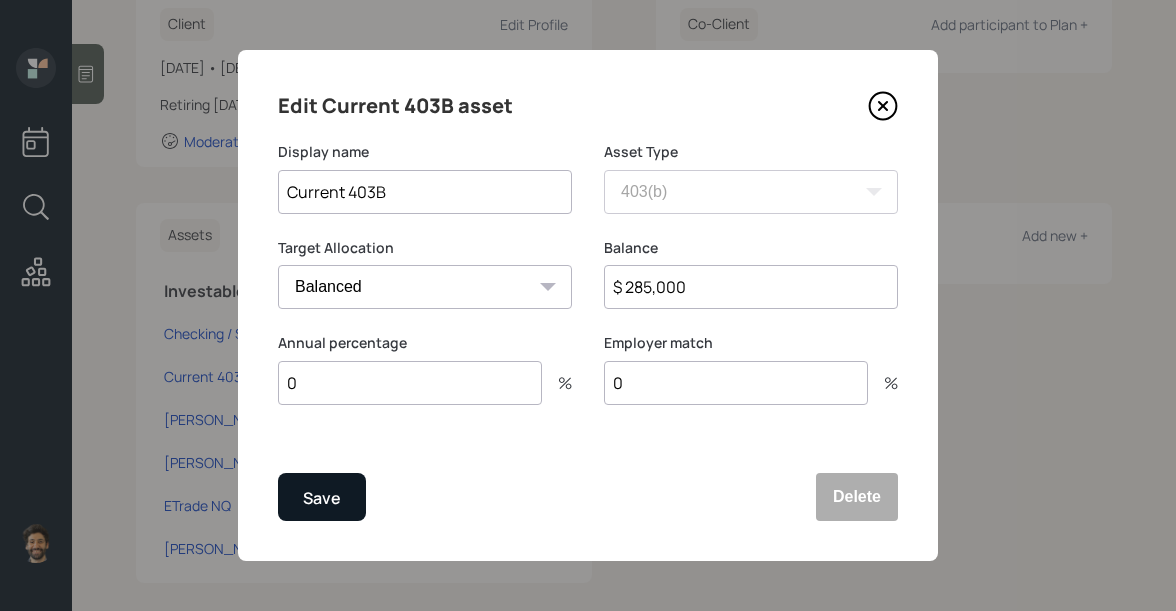 type on "$ 285,000" 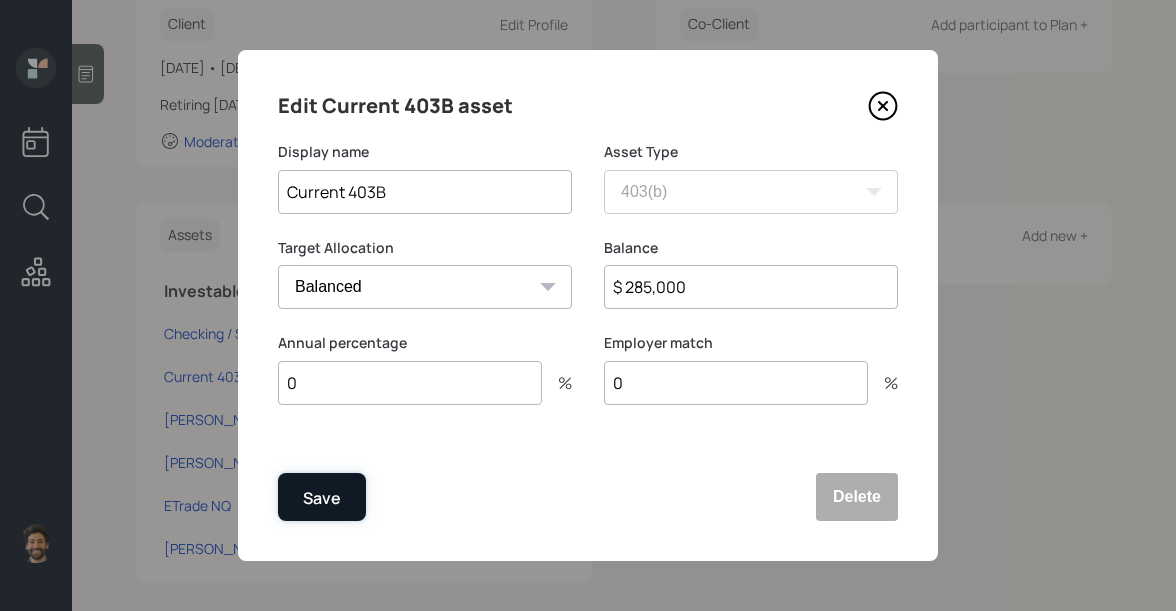 click on "Save" at bounding box center [322, 497] 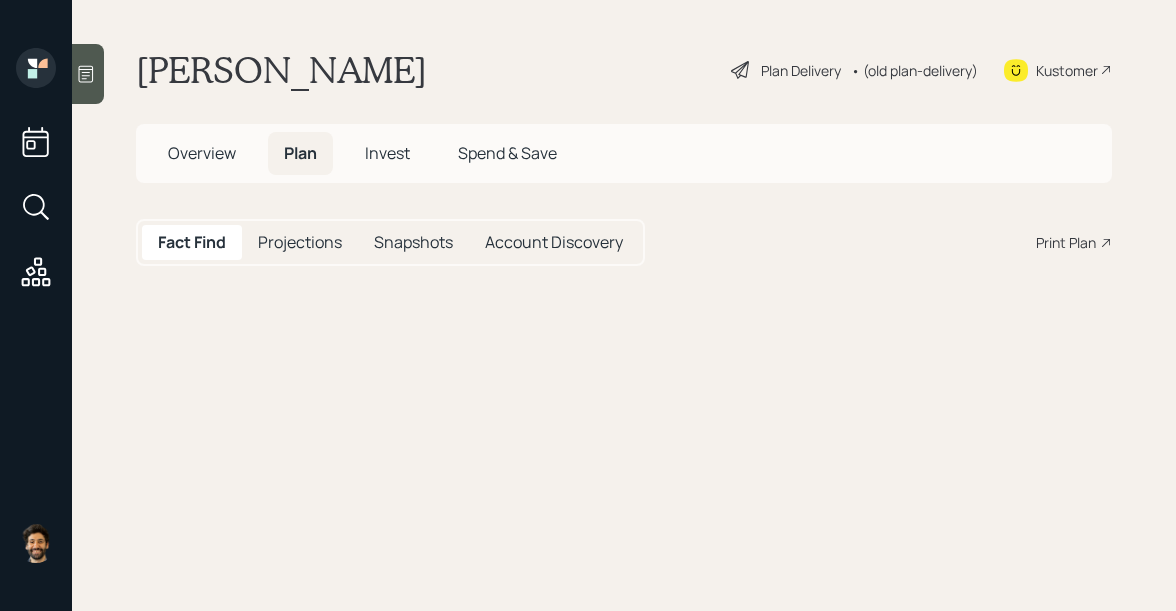 scroll, scrollTop: 0, scrollLeft: 0, axis: both 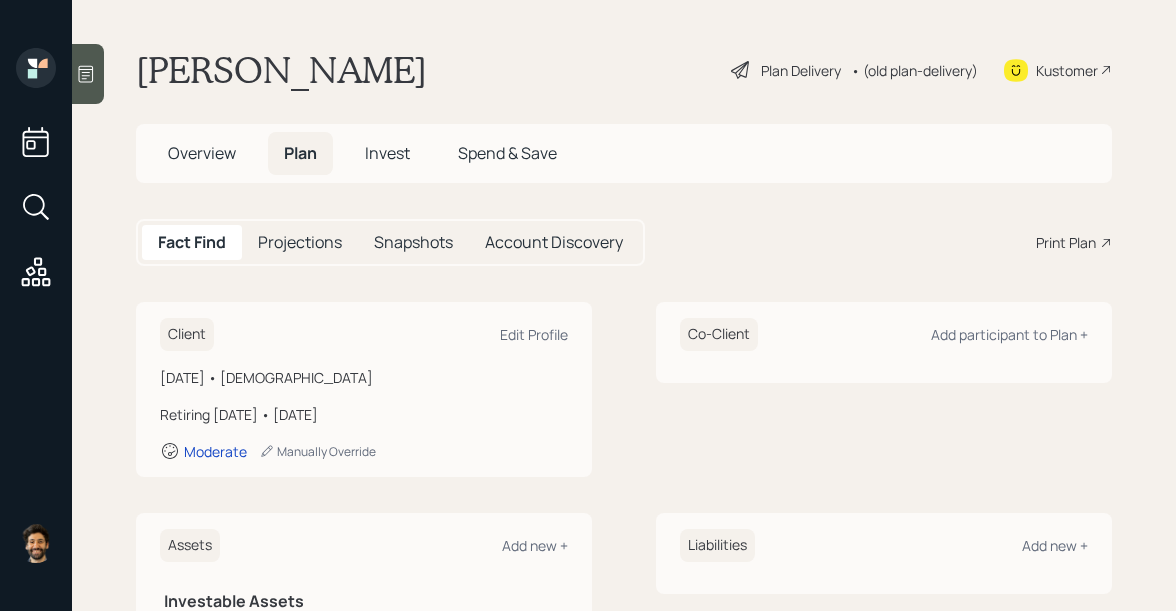 click on "• (old plan-delivery)" at bounding box center (914, 70) 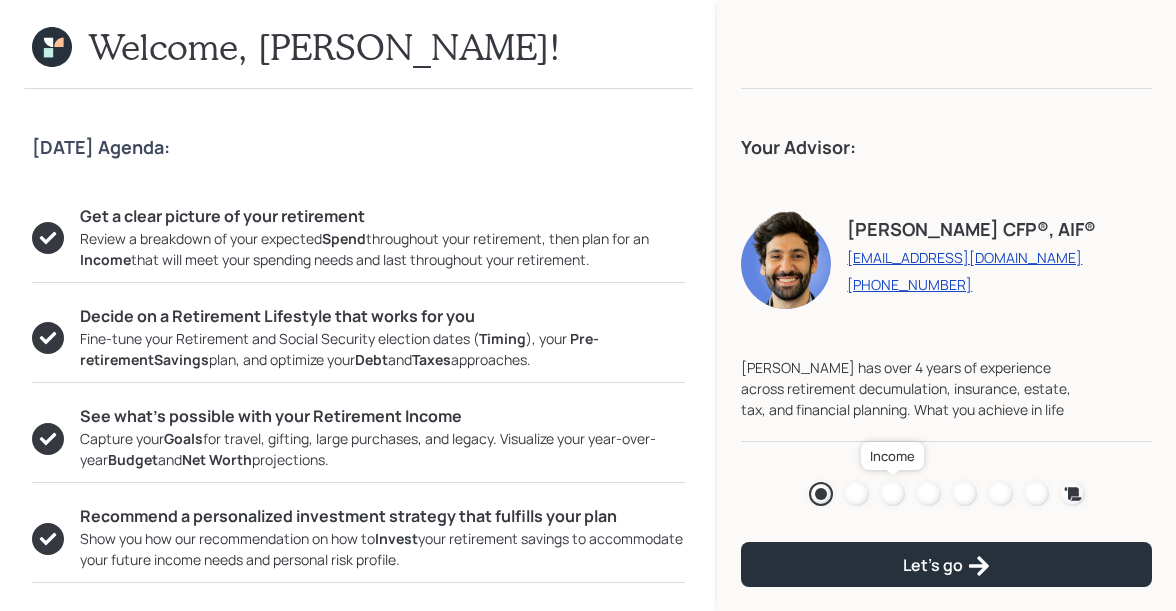 click at bounding box center [893, 494] 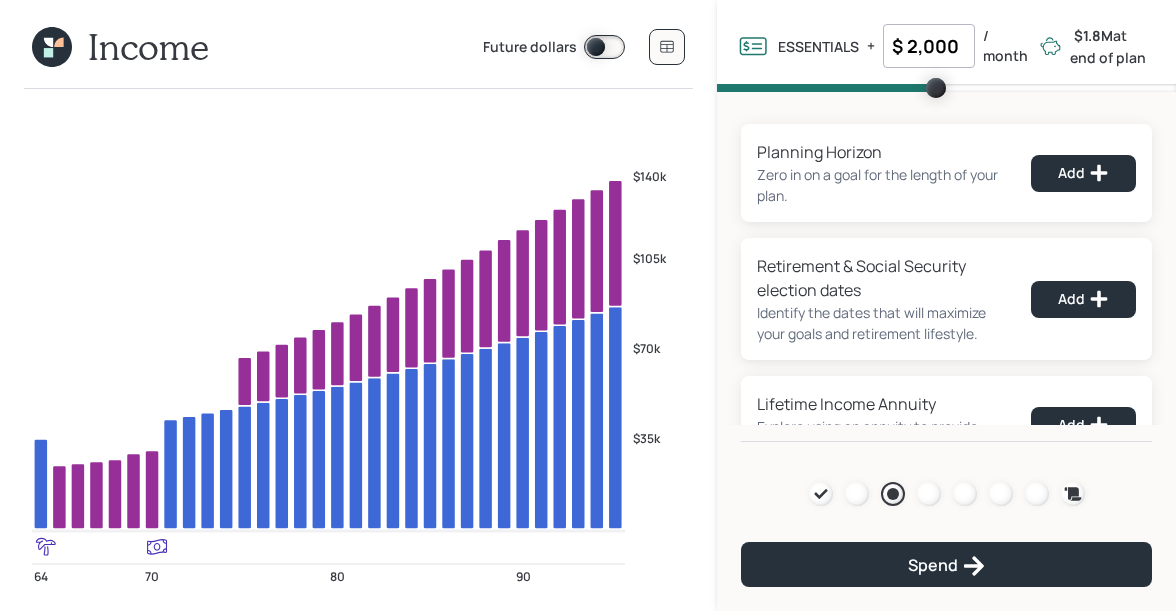 scroll, scrollTop: 222, scrollLeft: 0, axis: vertical 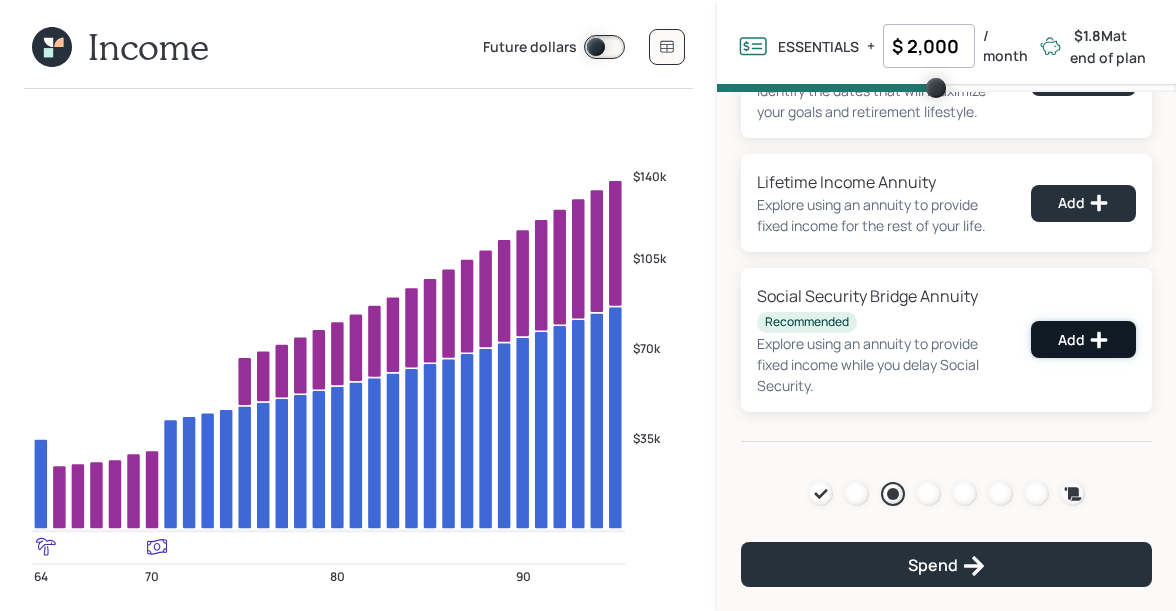 click on "Add" at bounding box center [1083, 339] 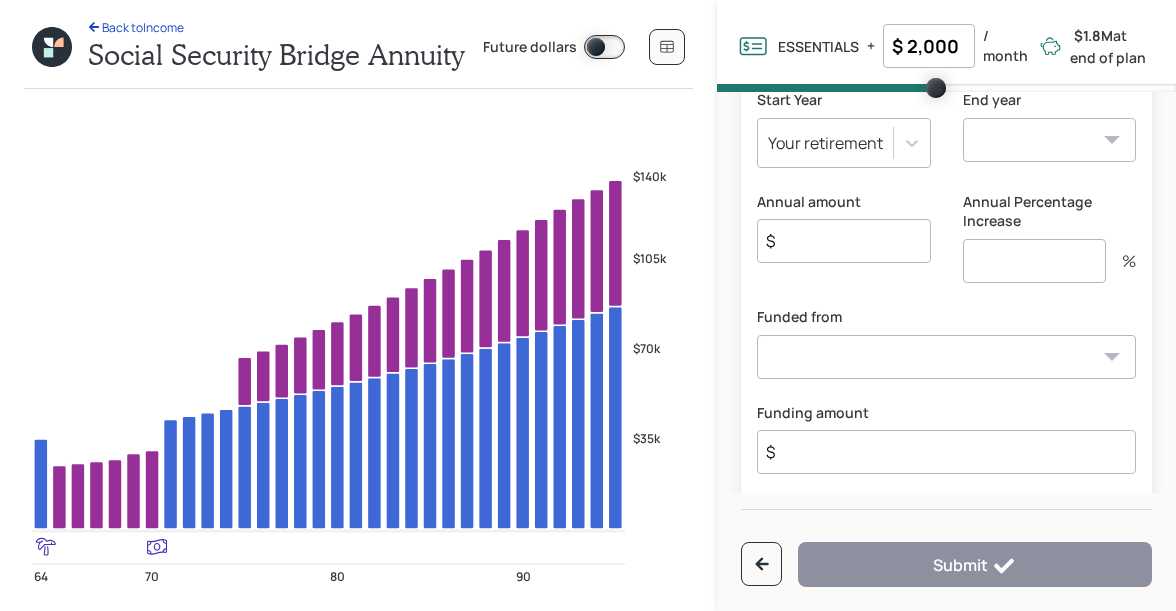 scroll, scrollTop: 32, scrollLeft: 0, axis: vertical 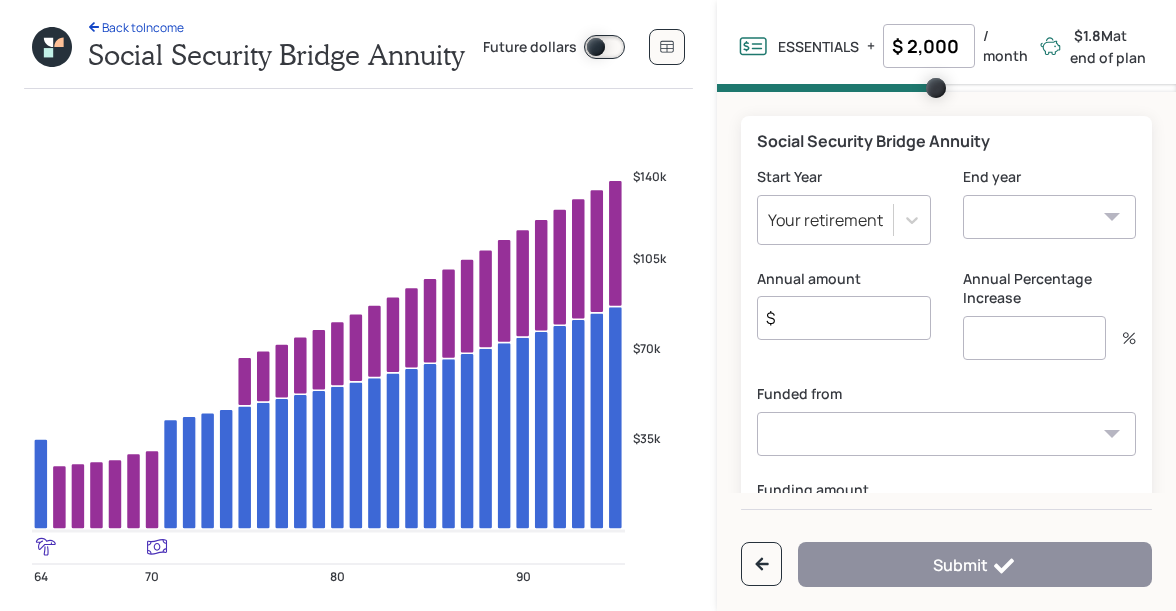 click on "Your retirement" at bounding box center [825, 220] 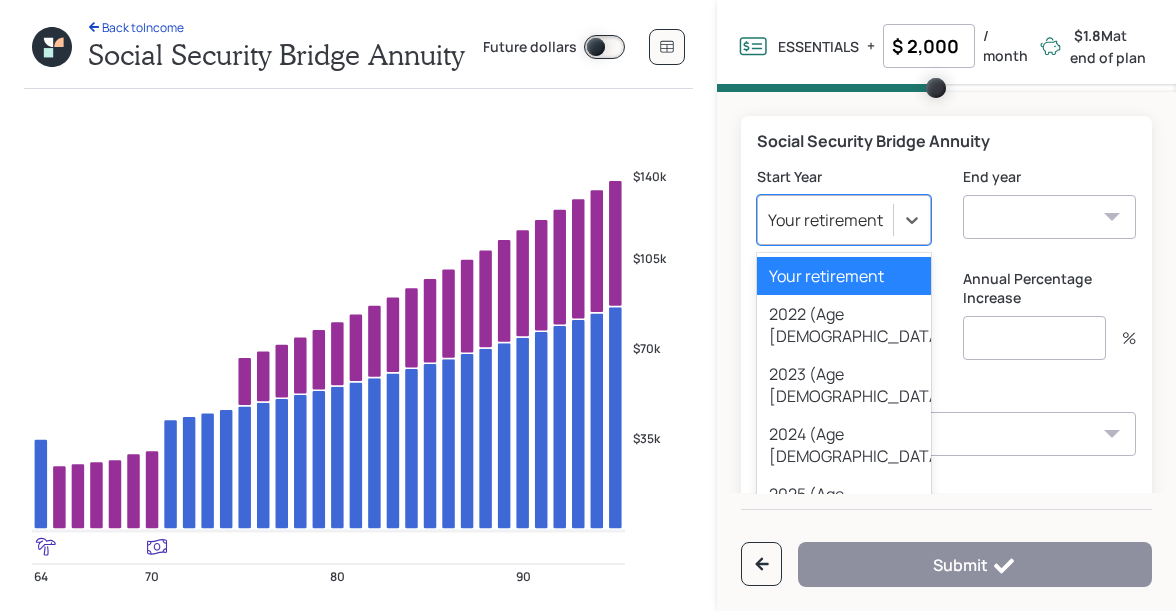 click on "2025 2026 2027 2028 2029 2030 2031 2032 2033 2034 2035 2036 2037 2038 2039 2040 2041 2042 2043 2044 2045 2046 2047 2048 2049" at bounding box center (1049, 217) 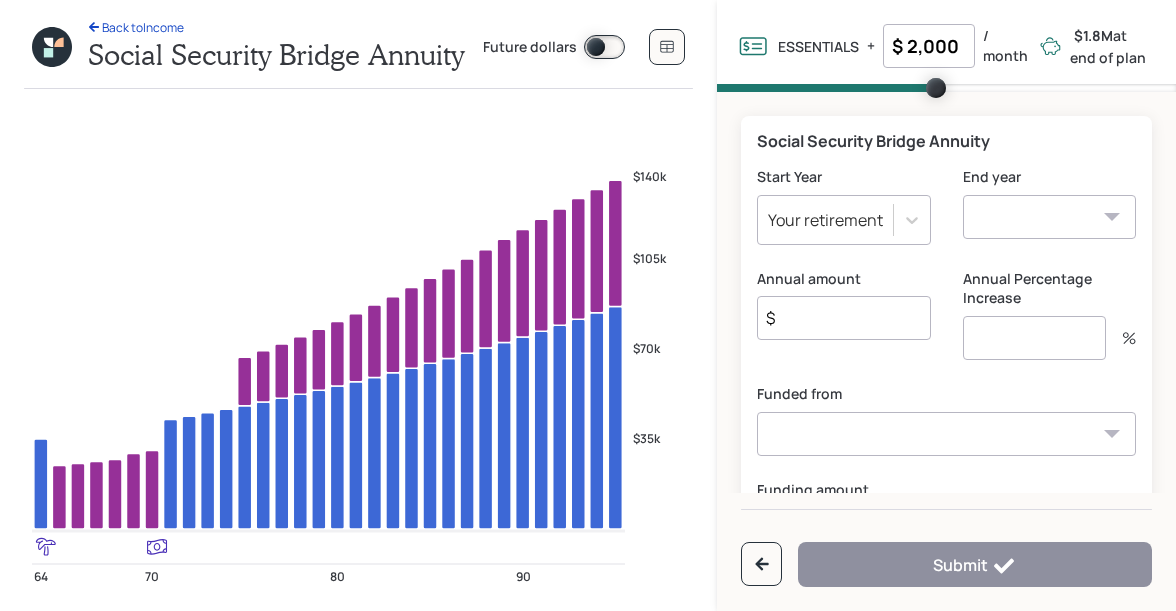 click on "2025 2026 2027 2028 2029 2030 2031 2032 2033 2034 2035 2036 2037 2038 2039 2040 2041 2042 2043 2044 2045 2046 2047 2048 2049" at bounding box center [1049, 217] 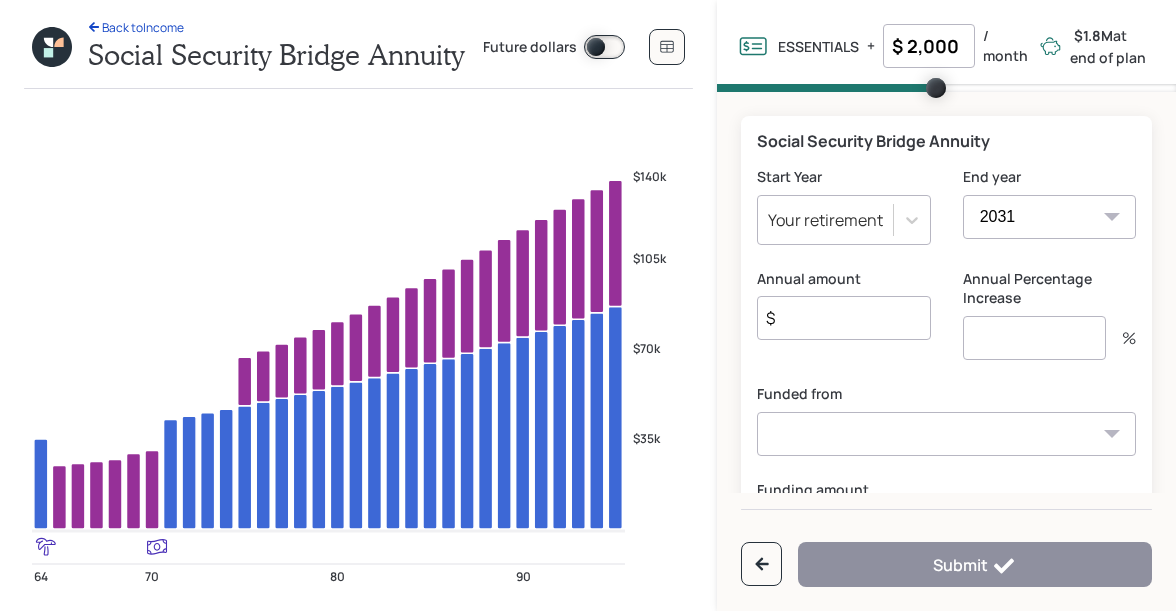 click on "$" at bounding box center (843, 318) 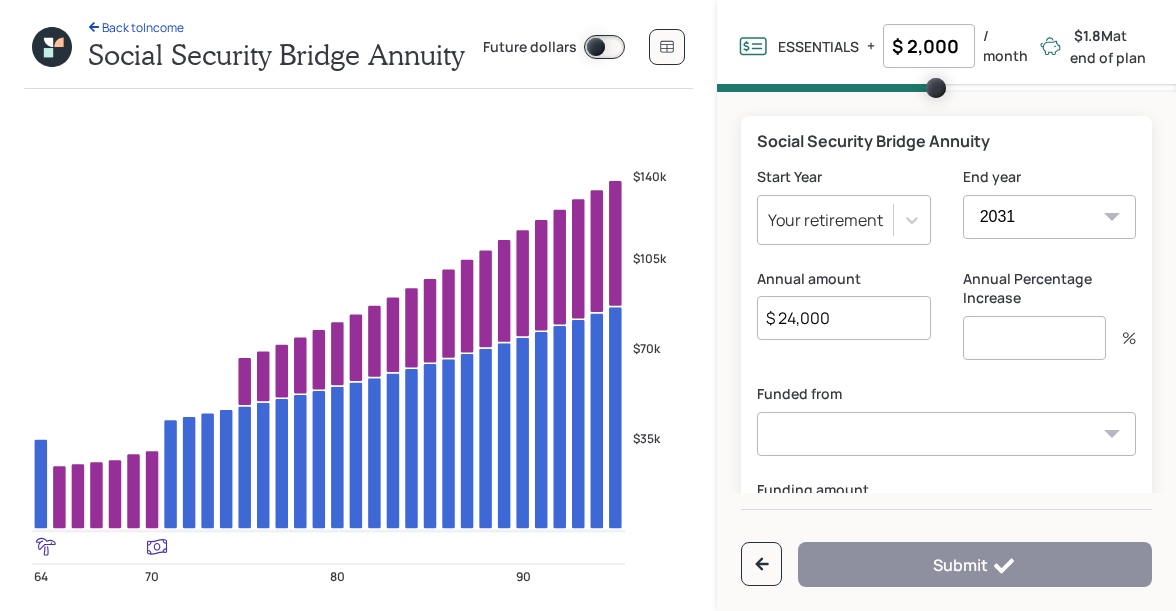 type on "$ 24,000" 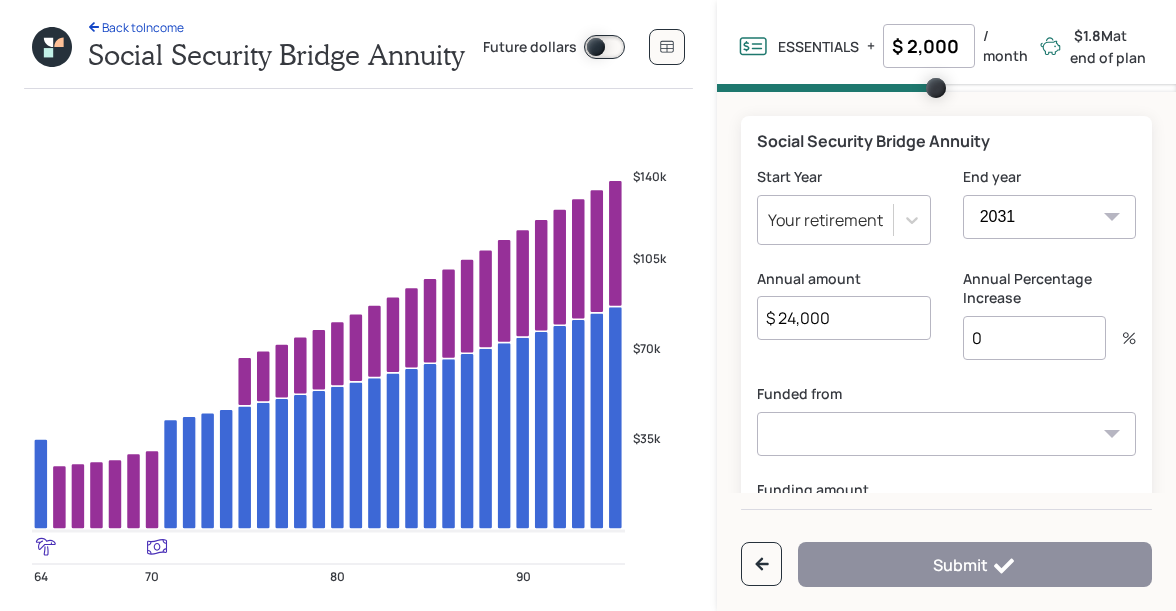 type on "0" 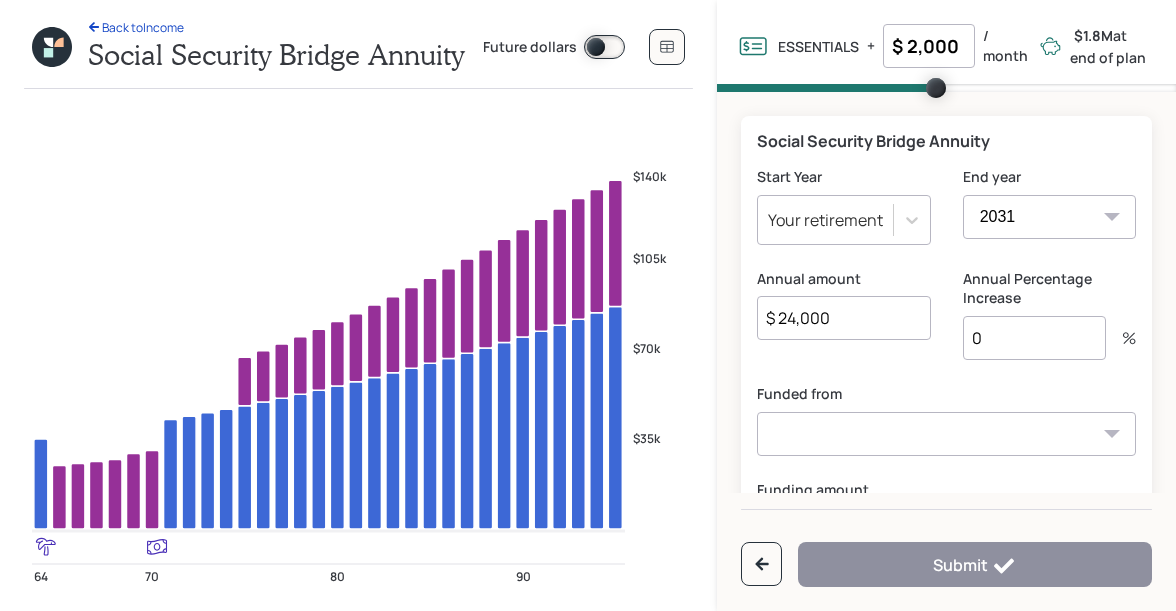 click on "Checking / Savings ($12,000) Current 403B  ($285,000) [PERSON_NAME] 403B ($17,000) [PERSON_NAME] ($4,700) ETrade NQ ($10,000) Maybe Annuity?  ($78,000)" at bounding box center (946, 434) 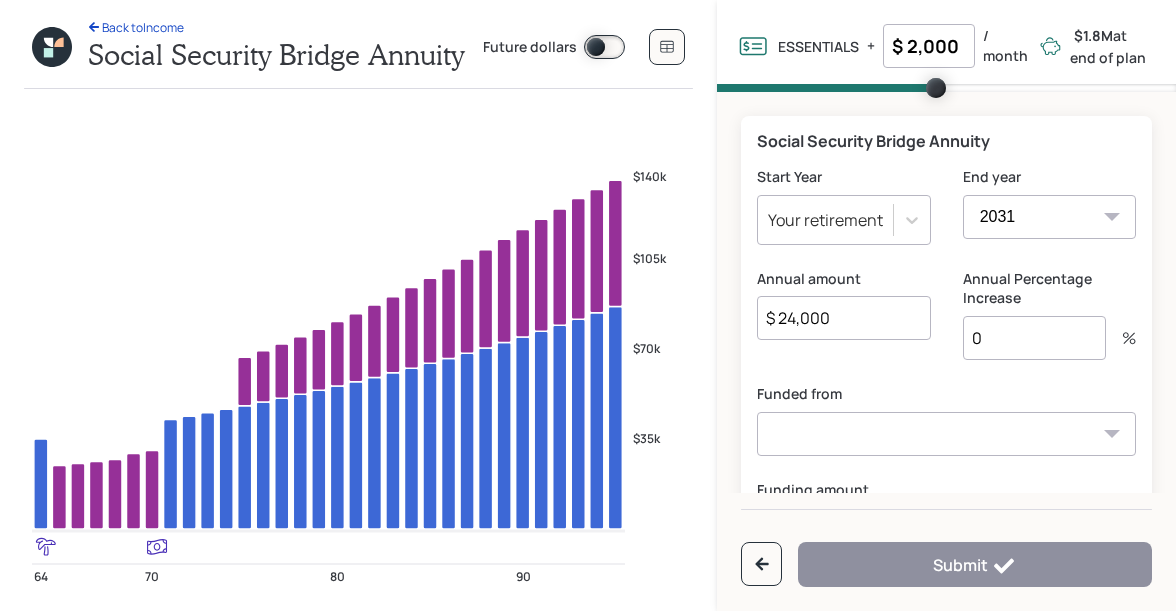select on "c5a58f4c-d00b-4ebf-b4ff-7524090db9ad" 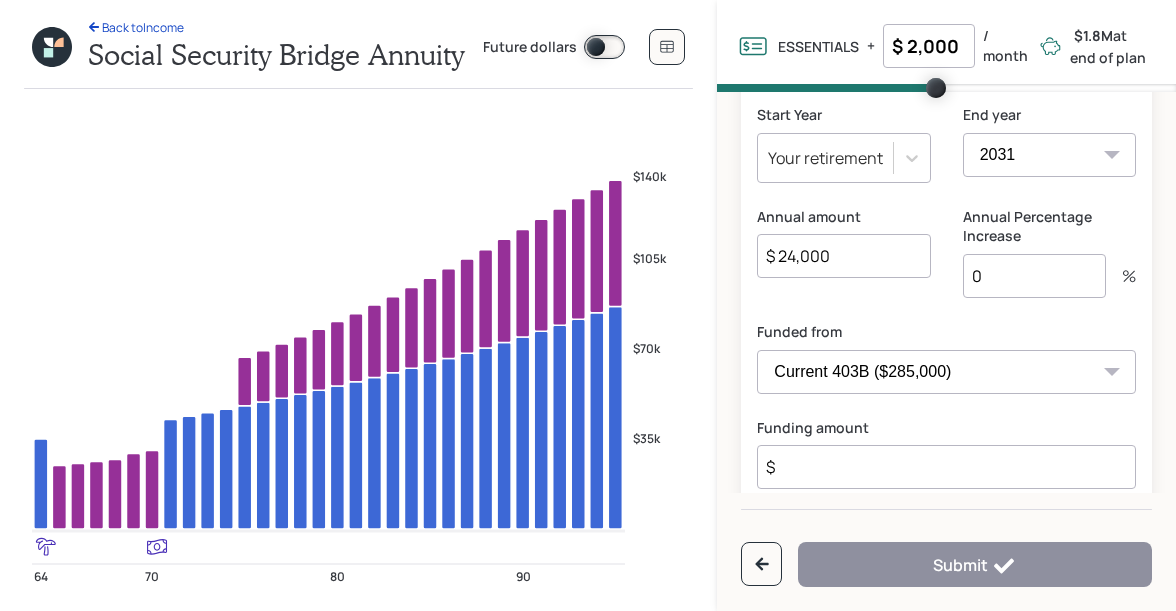 scroll, scrollTop: 160, scrollLeft: 0, axis: vertical 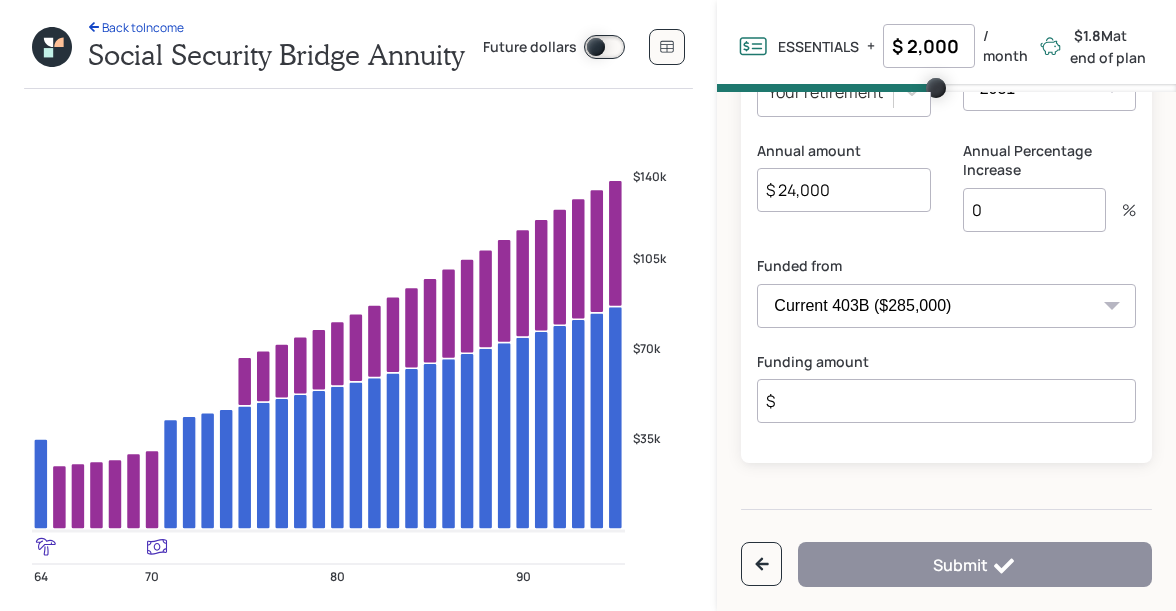 click on "$" at bounding box center (946, 401) 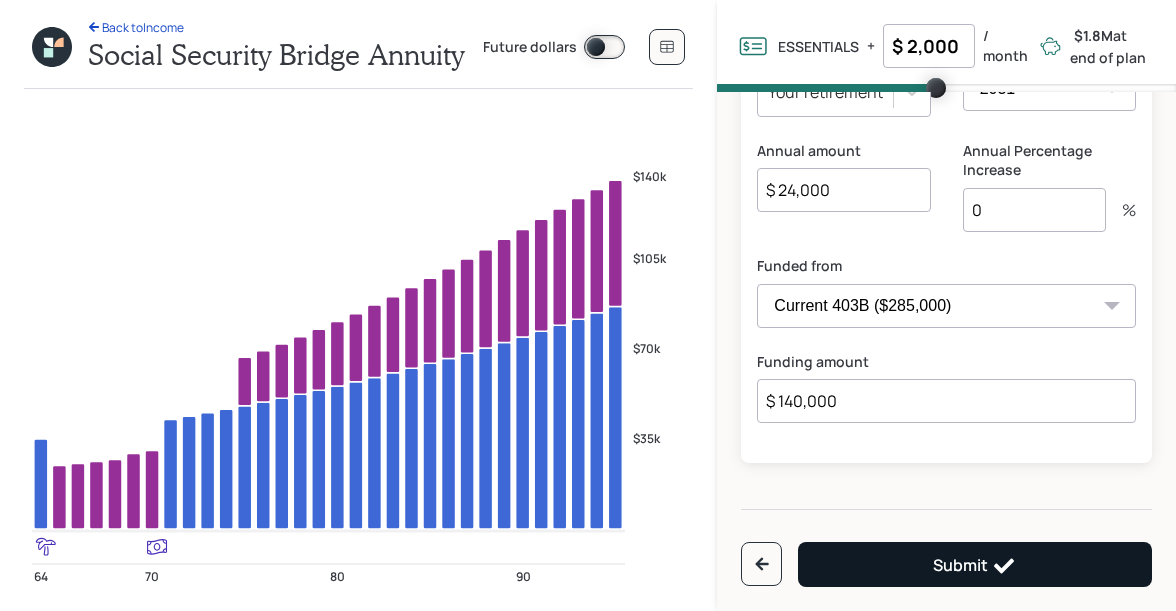 type on "$ 140,000" 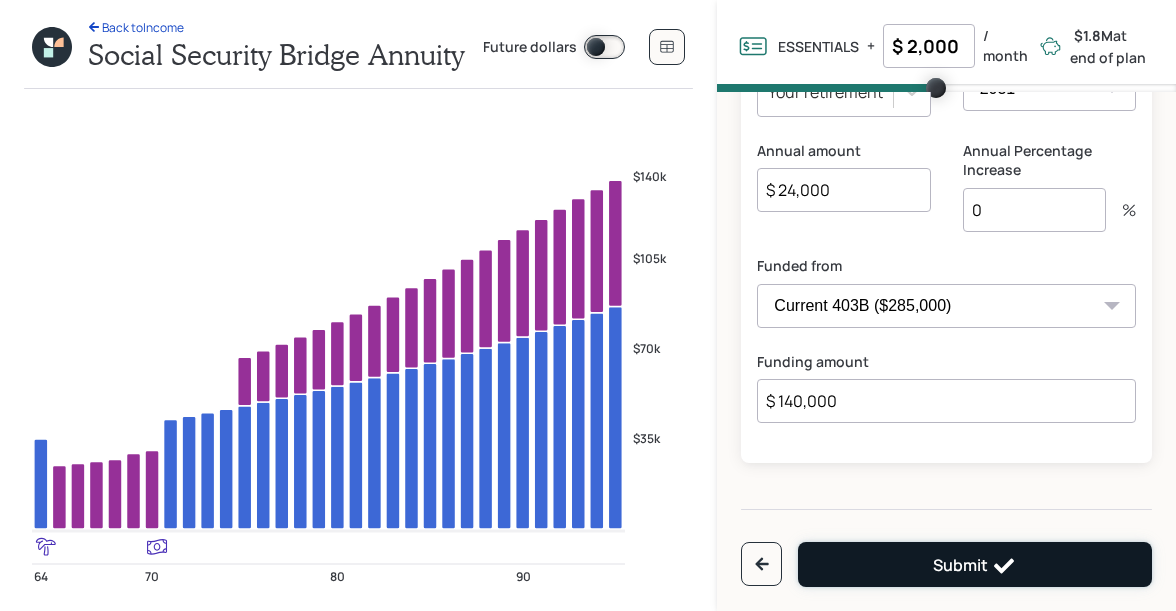 click on "Submit" at bounding box center (975, 564) 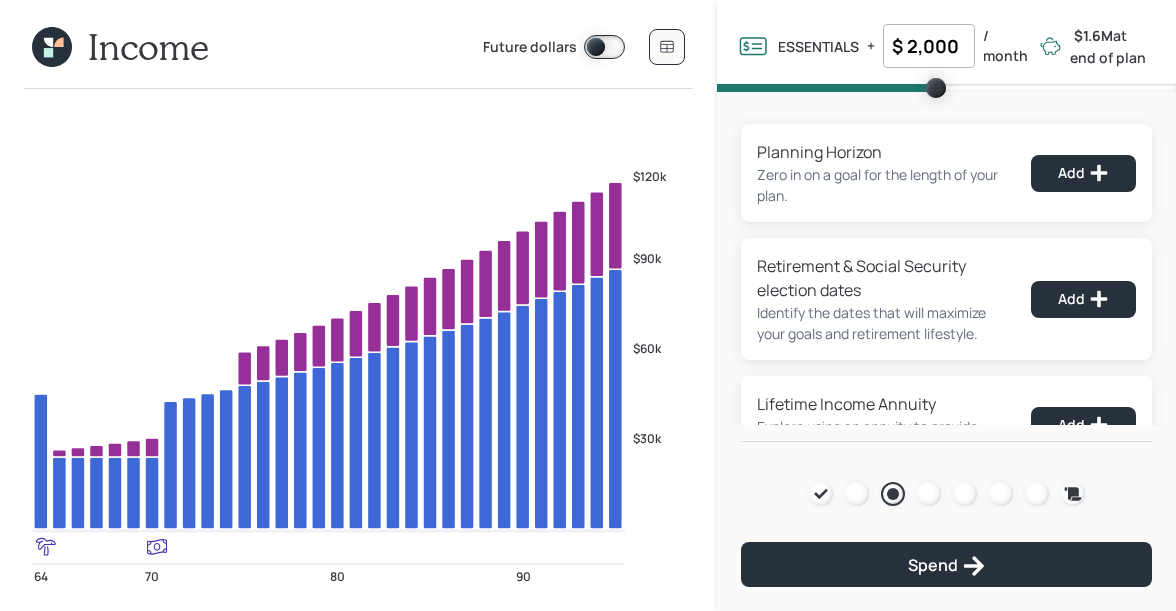 scroll, scrollTop: 198, scrollLeft: 0, axis: vertical 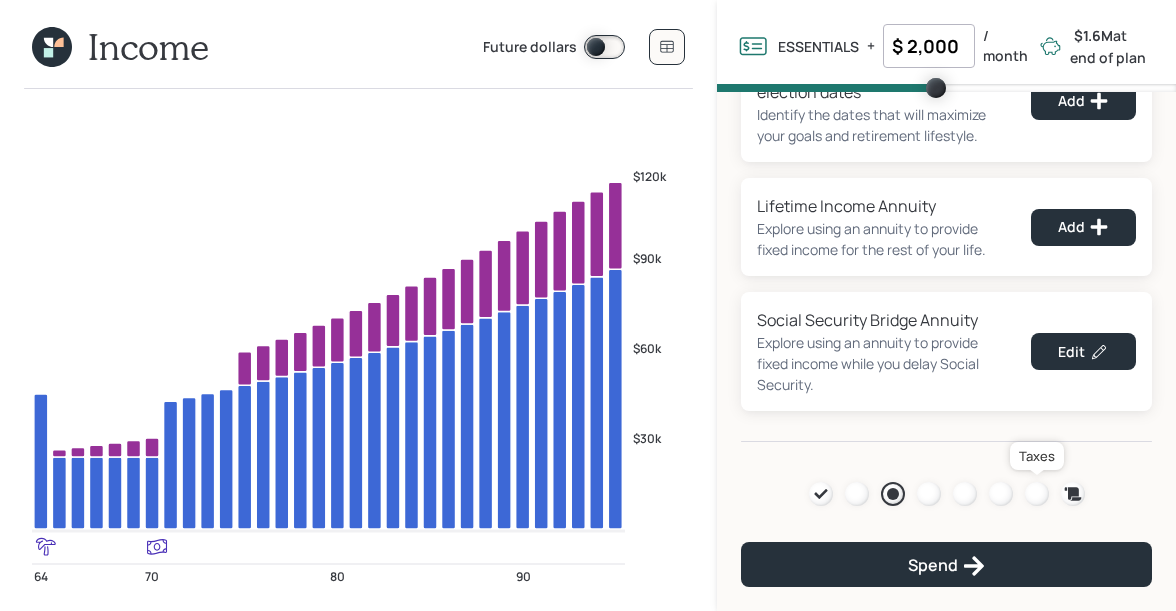click at bounding box center (1037, 494) 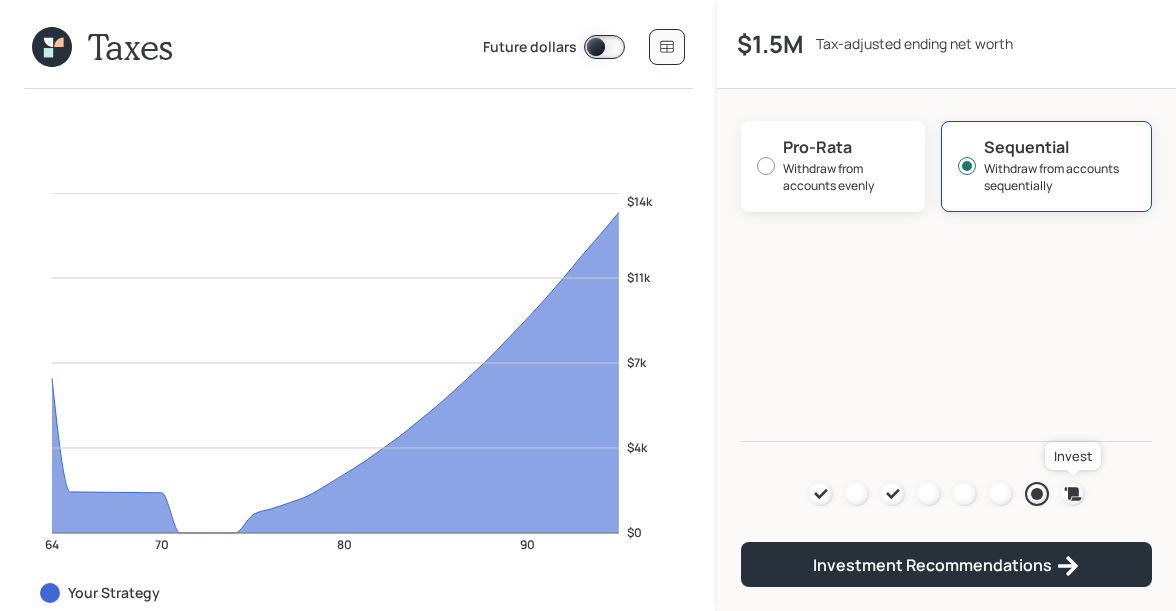 click 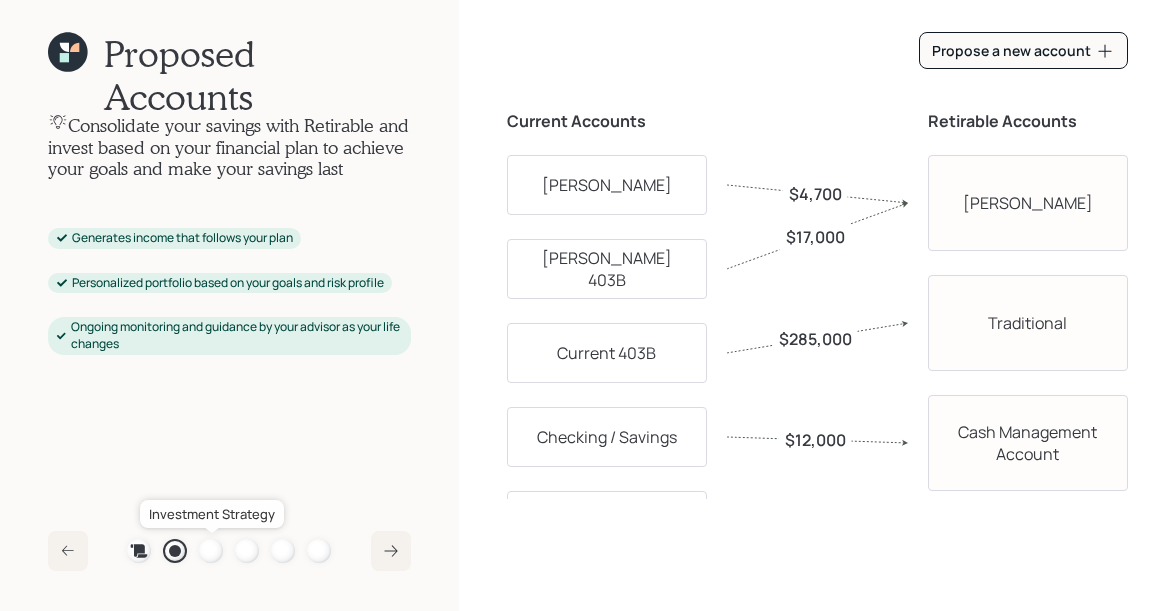 click at bounding box center [211, 551] 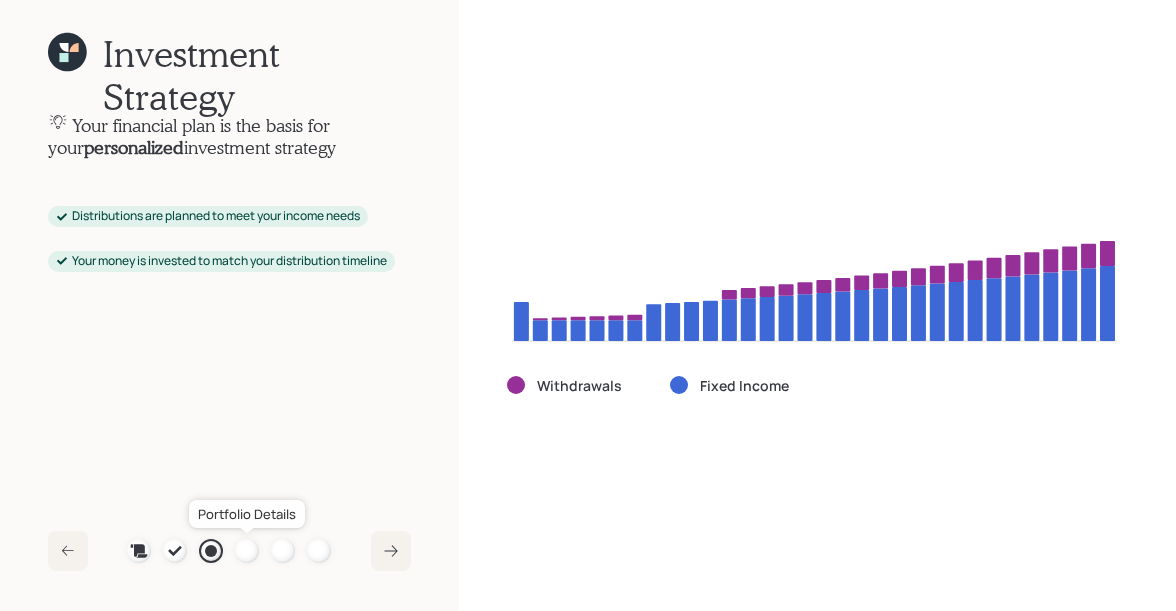 click at bounding box center (247, 551) 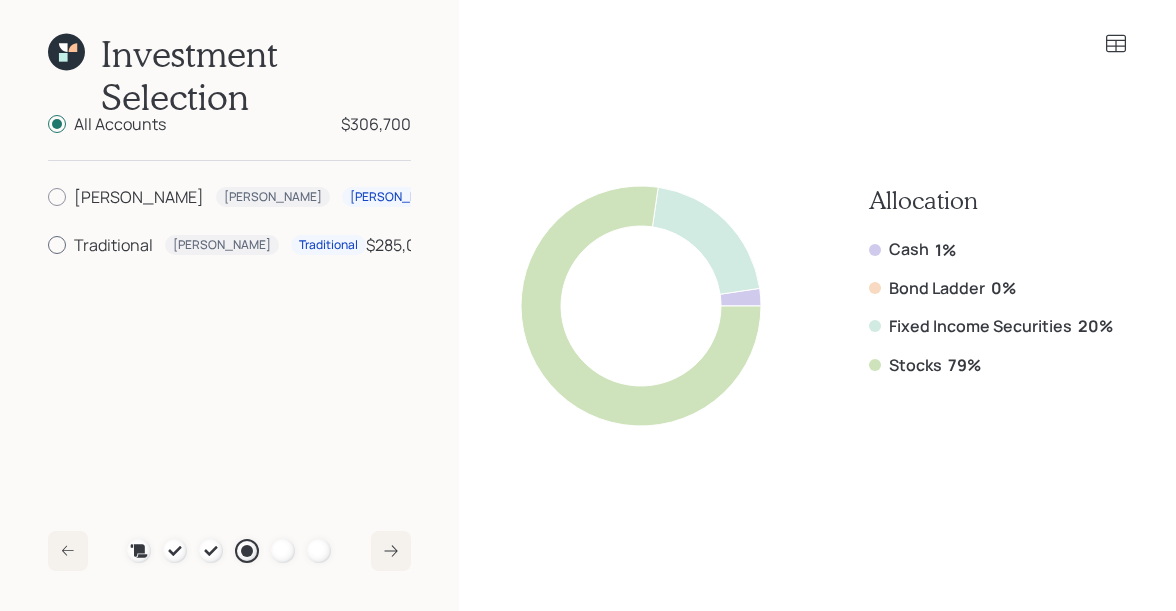 click at bounding box center (57, 245) 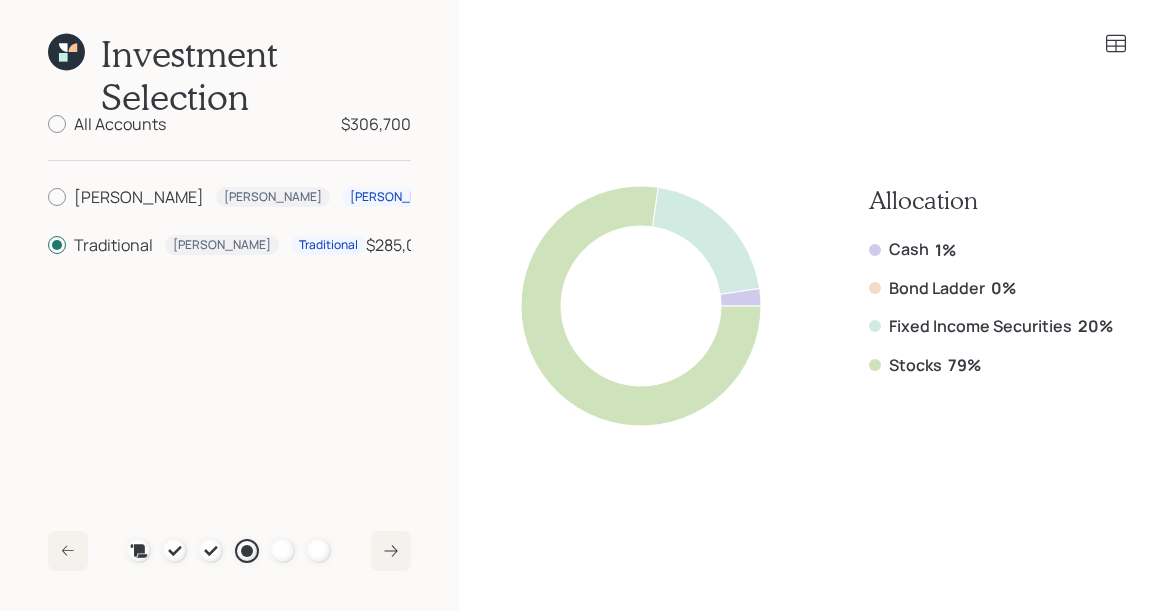click 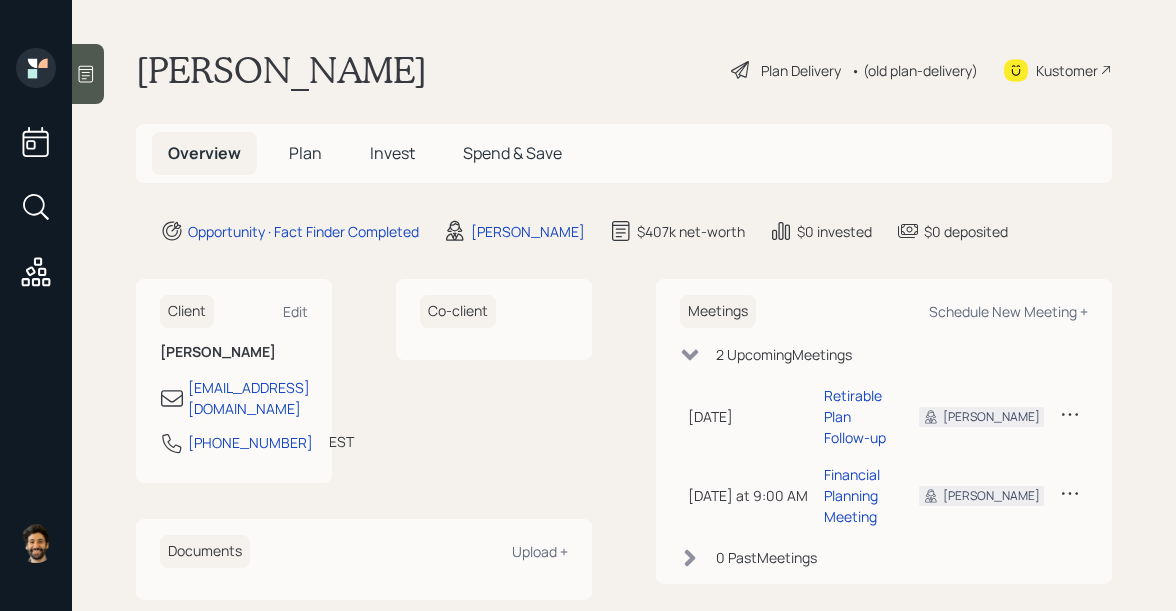 click on "Invest" at bounding box center [392, 153] 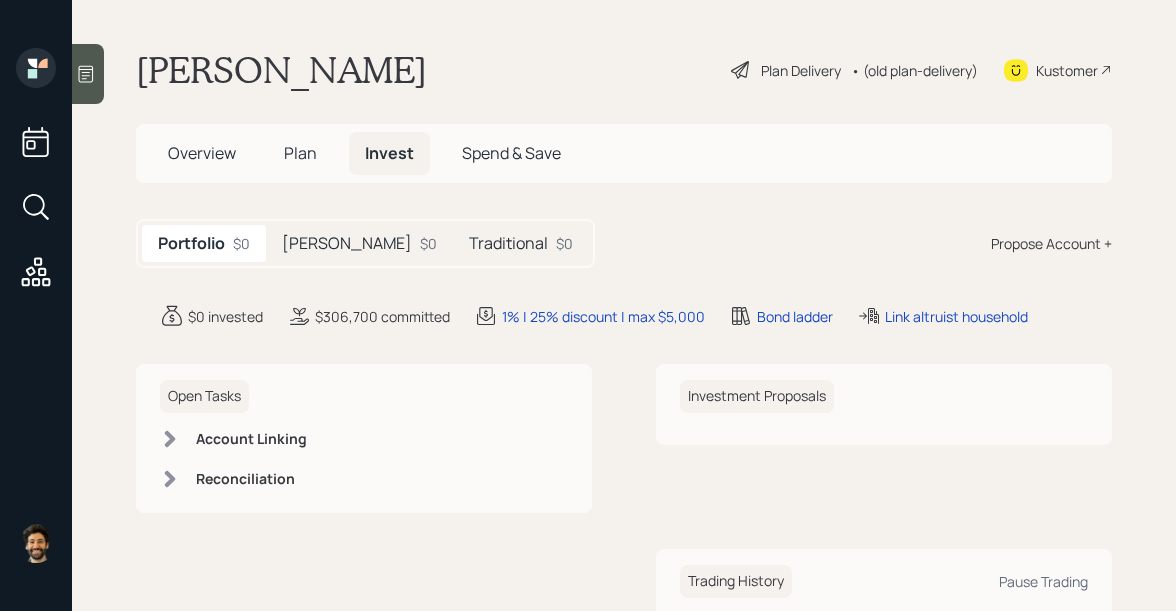 click on "Plan" at bounding box center (300, 153) 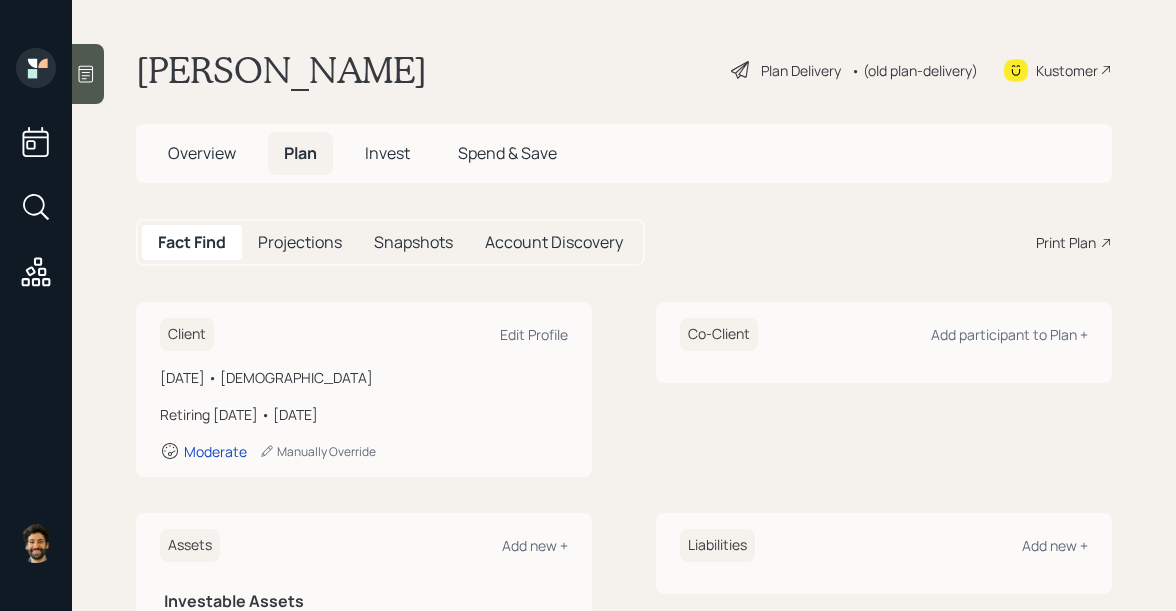 click on "Invest" at bounding box center [387, 153] 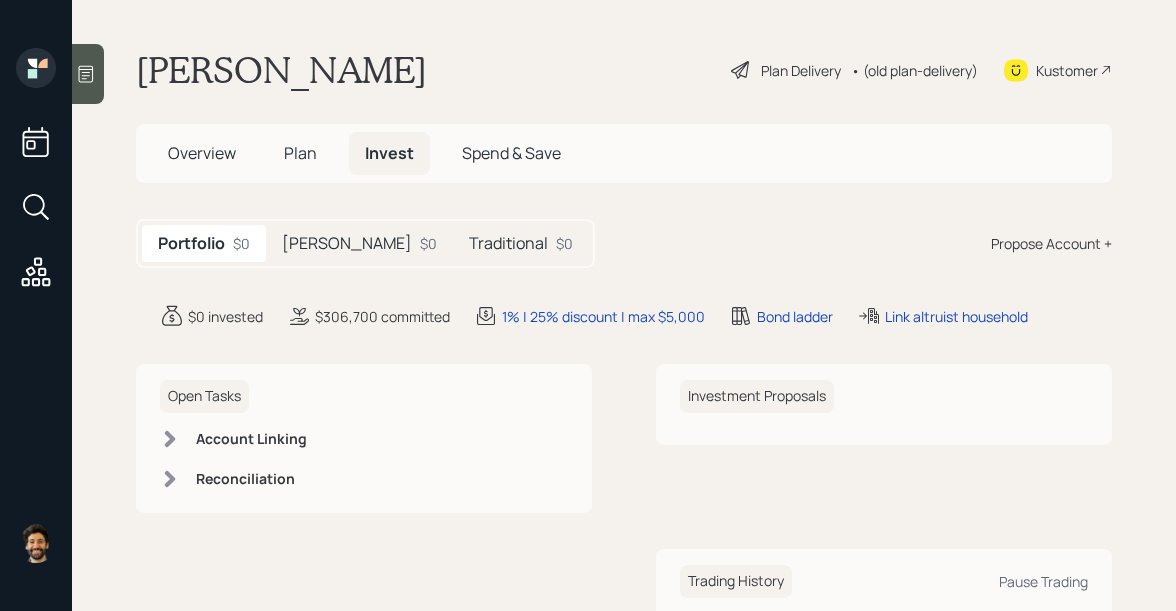 click on "Traditional $0" at bounding box center [521, 243] 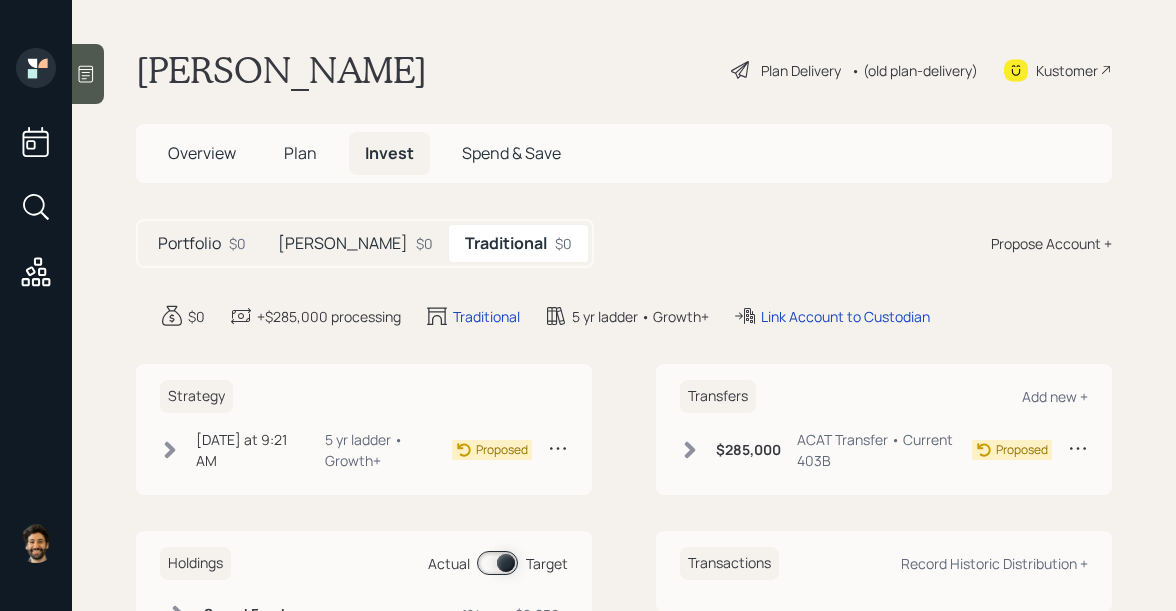 click on "Plan" at bounding box center (300, 153) 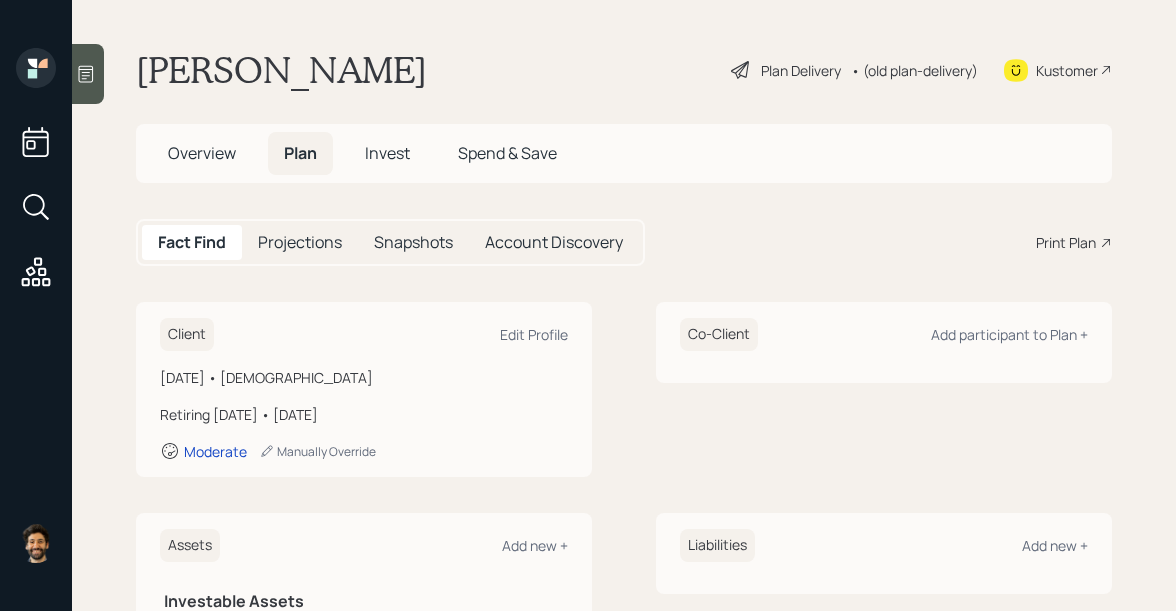 click on "Overview" at bounding box center [202, 153] 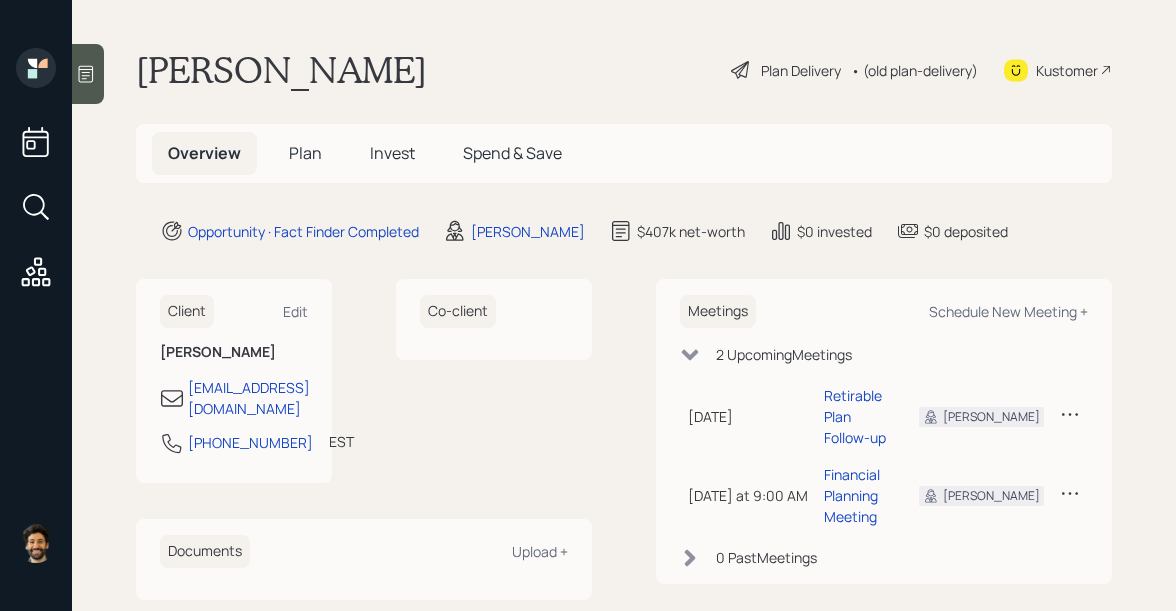 click on "Plan" at bounding box center (305, 153) 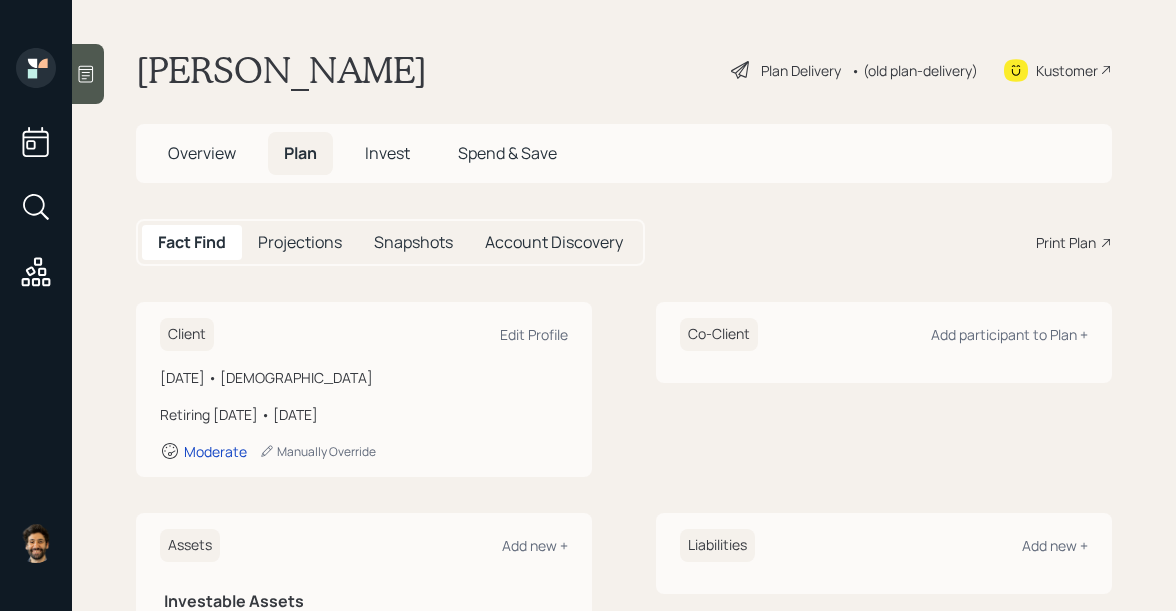 click on "Invest" at bounding box center [387, 153] 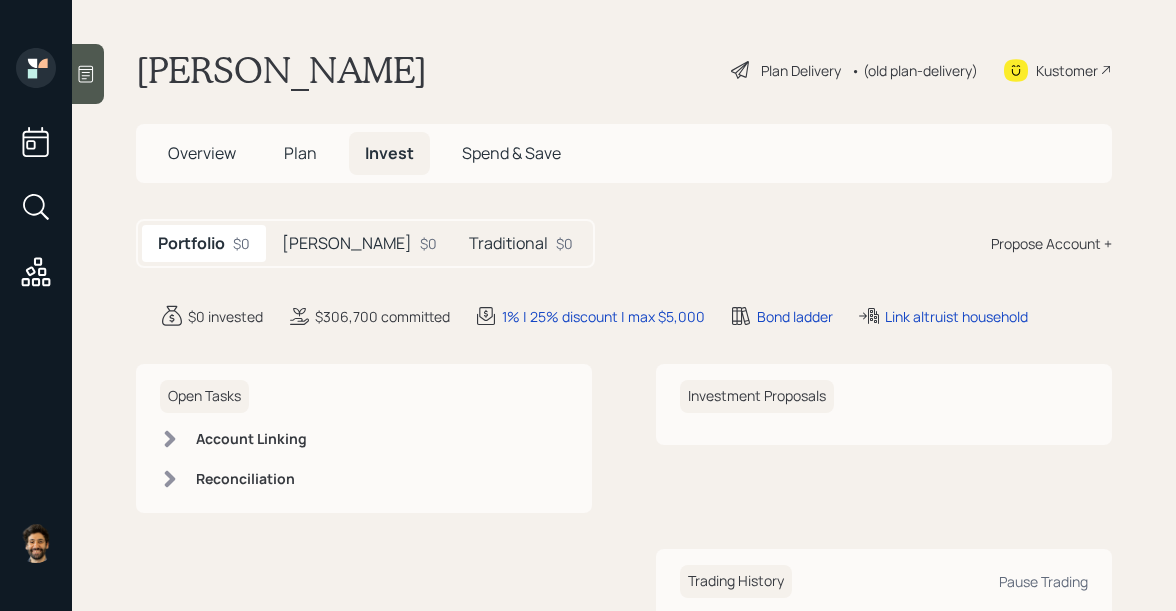 click on "Overview Plan Invest Spend & Save" at bounding box center (364, 153) 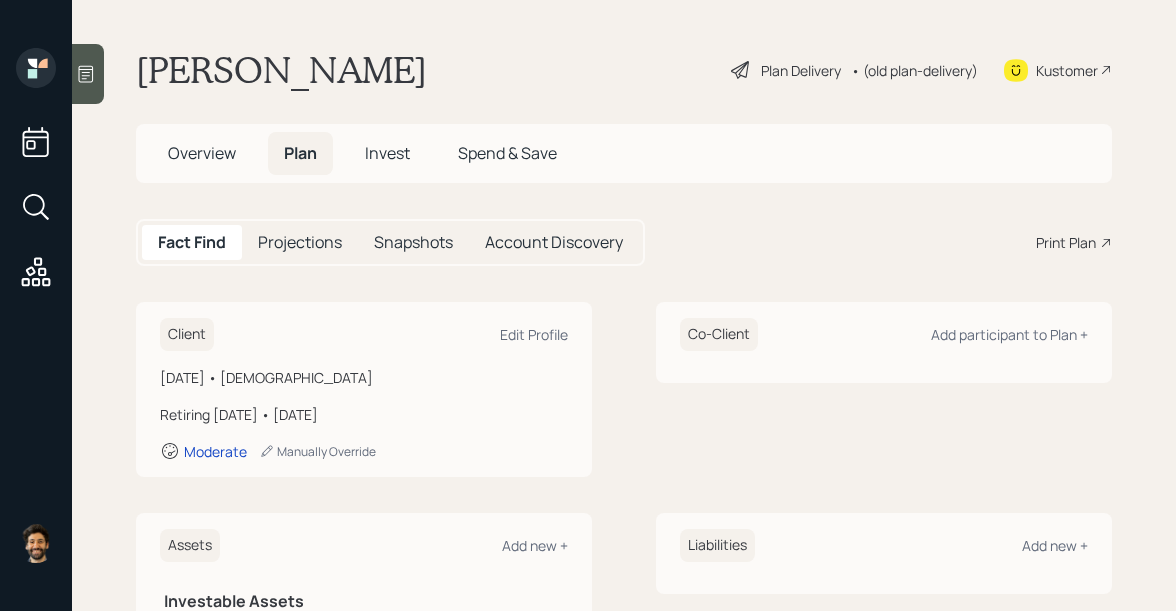 click on "Print Plan" at bounding box center [1066, 242] 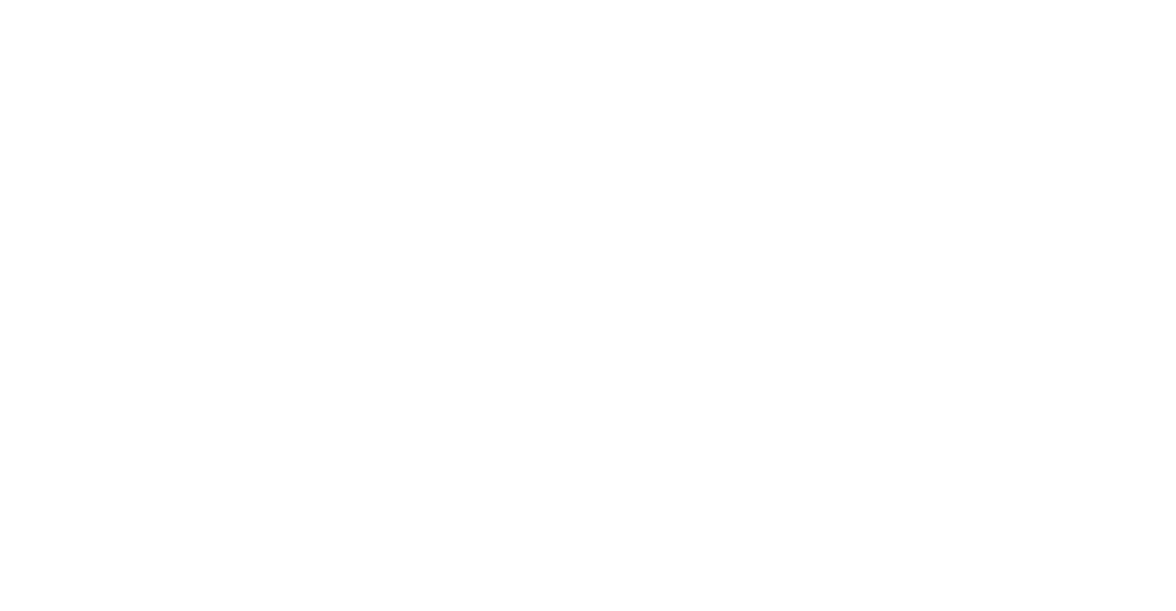 scroll, scrollTop: 0, scrollLeft: 0, axis: both 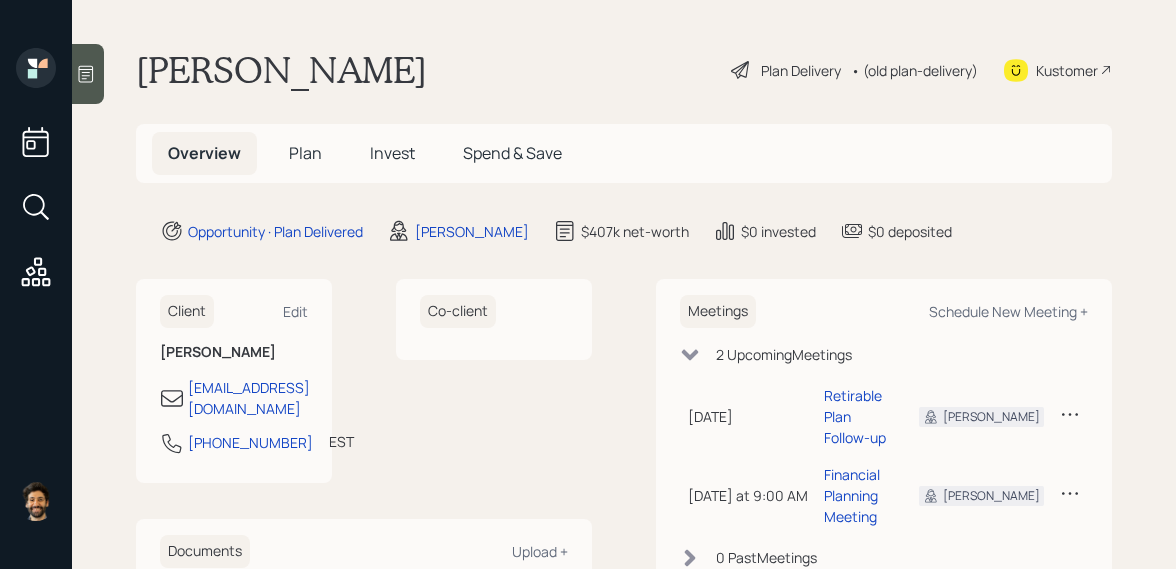 click on "Plan" at bounding box center [305, 153] 